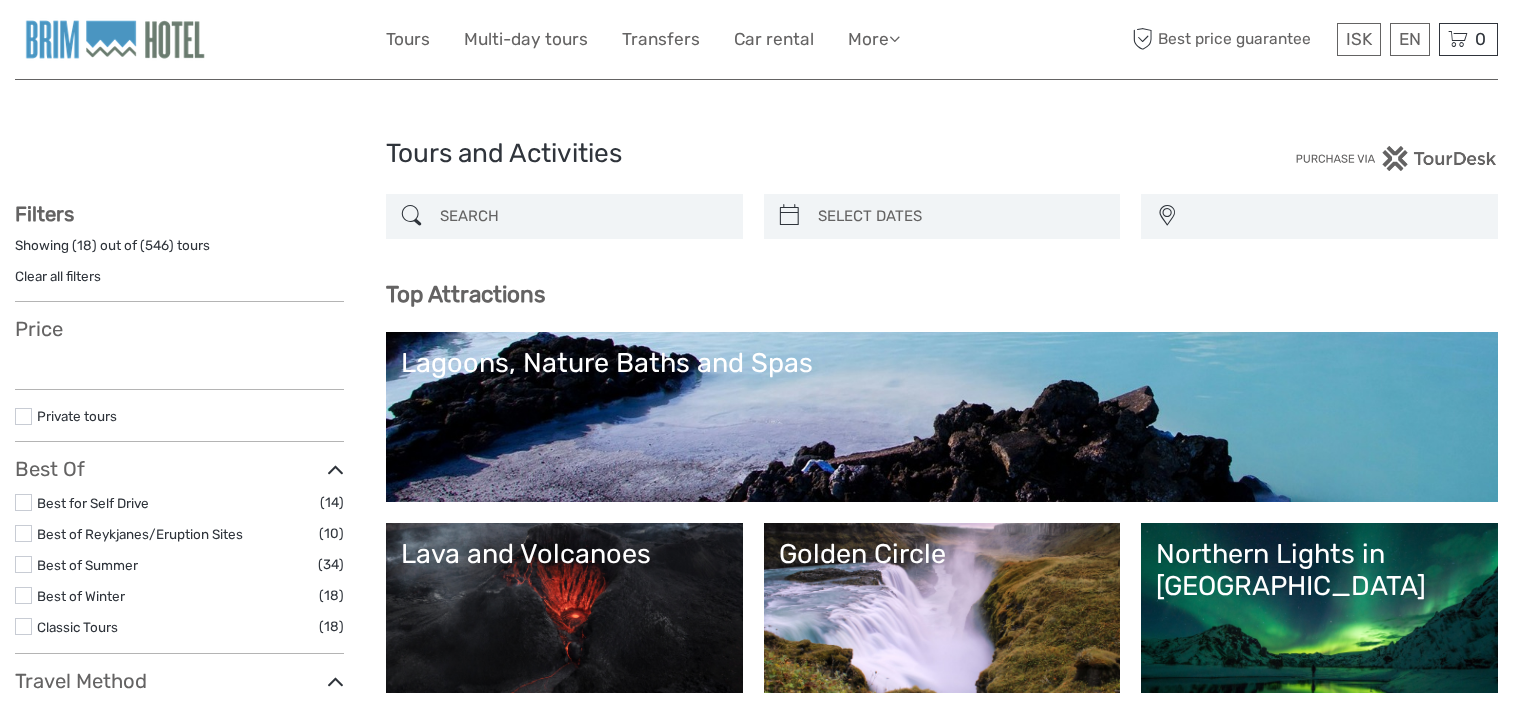 select 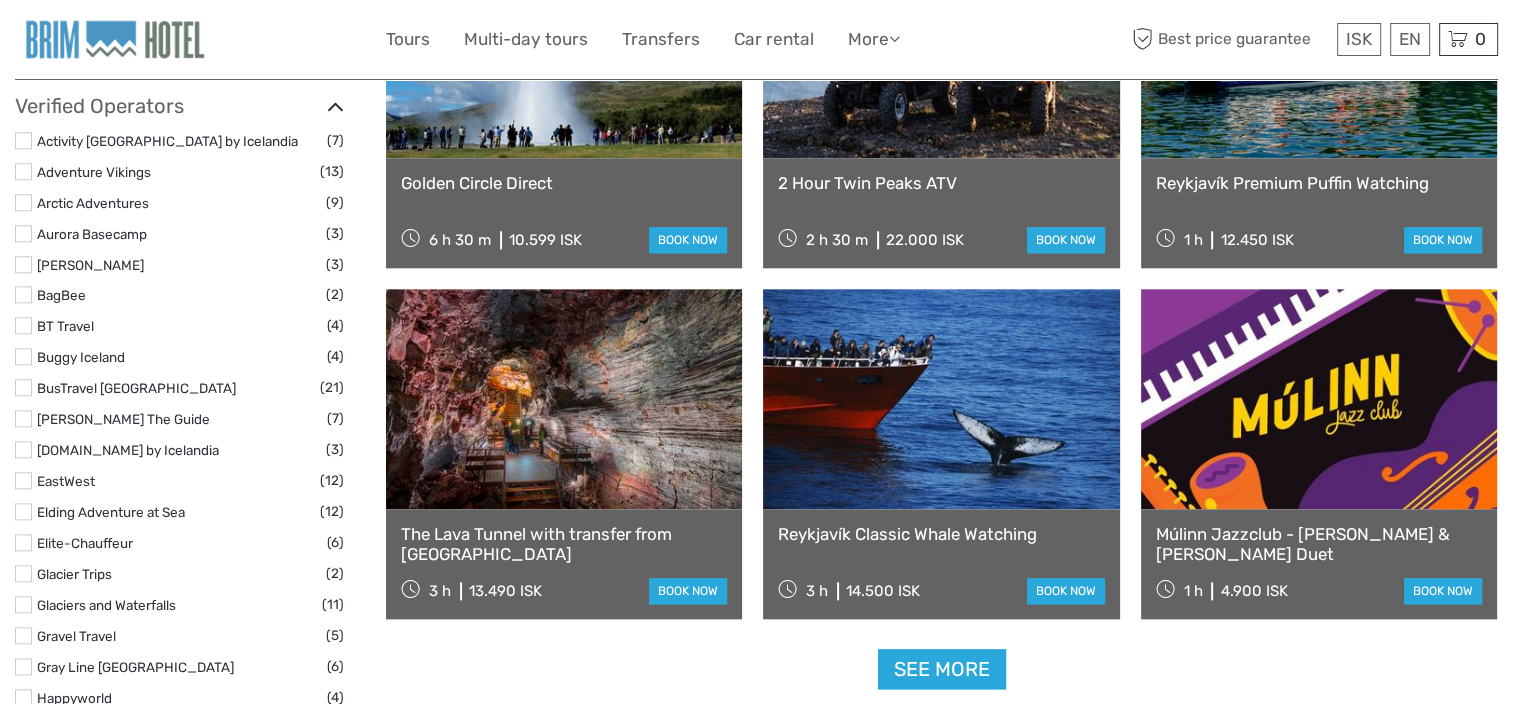 scroll, scrollTop: 0, scrollLeft: 0, axis: both 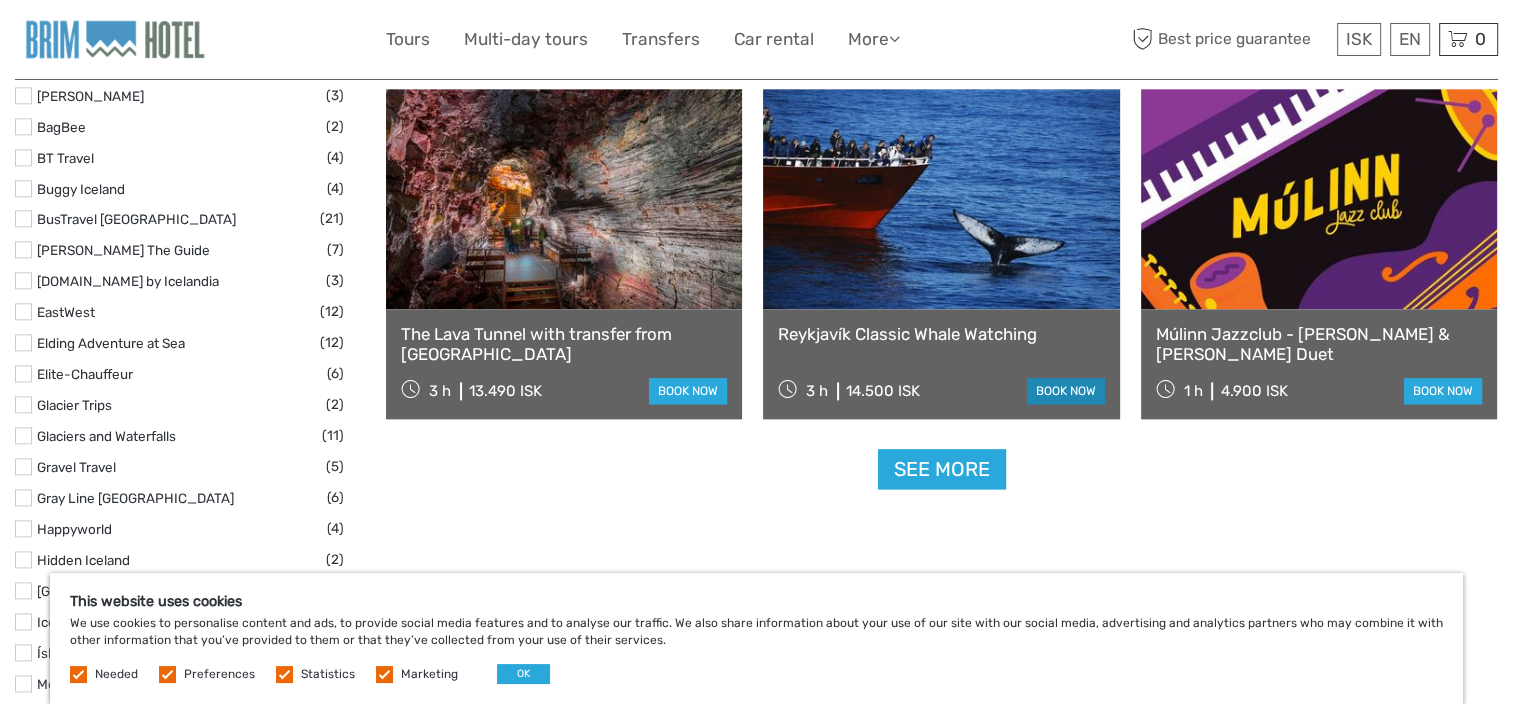 click on "book now" at bounding box center (1066, 391) 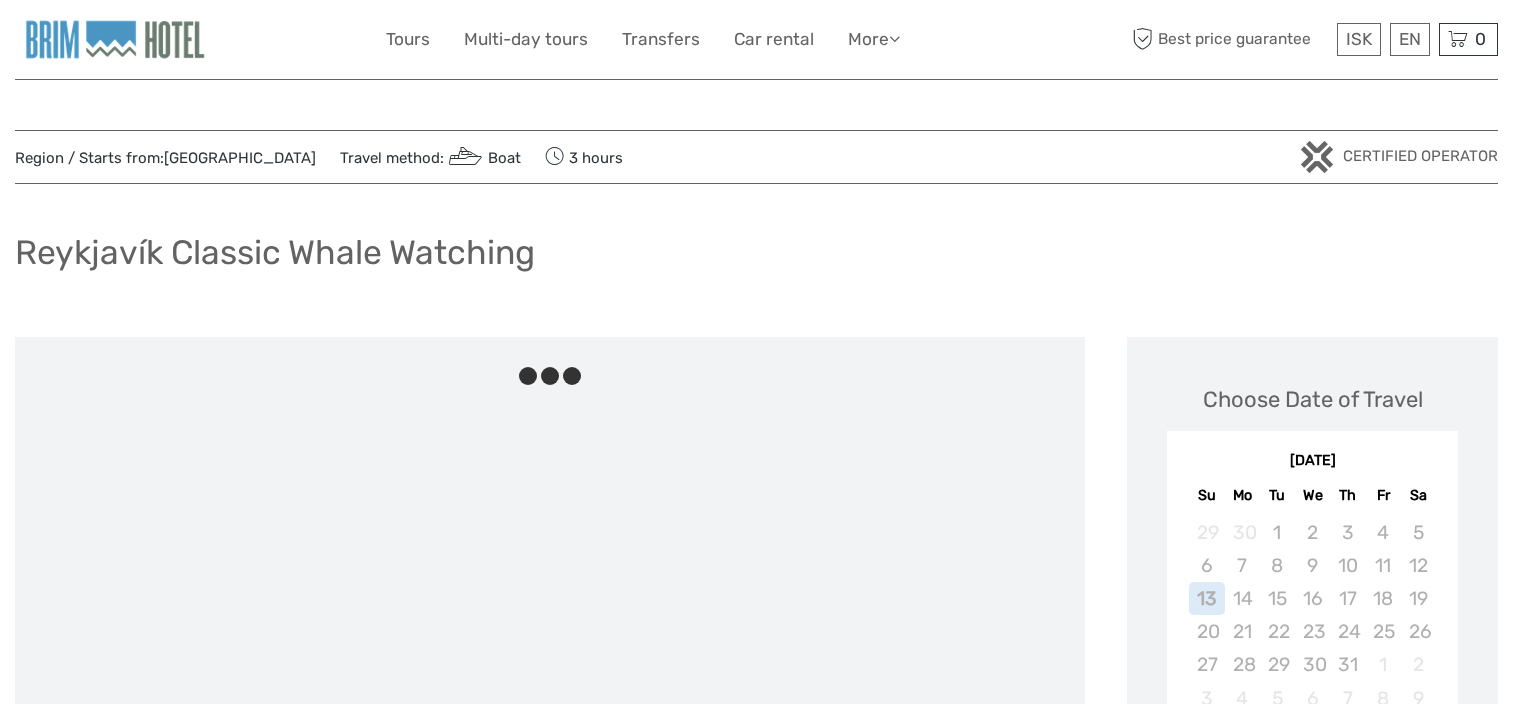 scroll, scrollTop: 0, scrollLeft: 0, axis: both 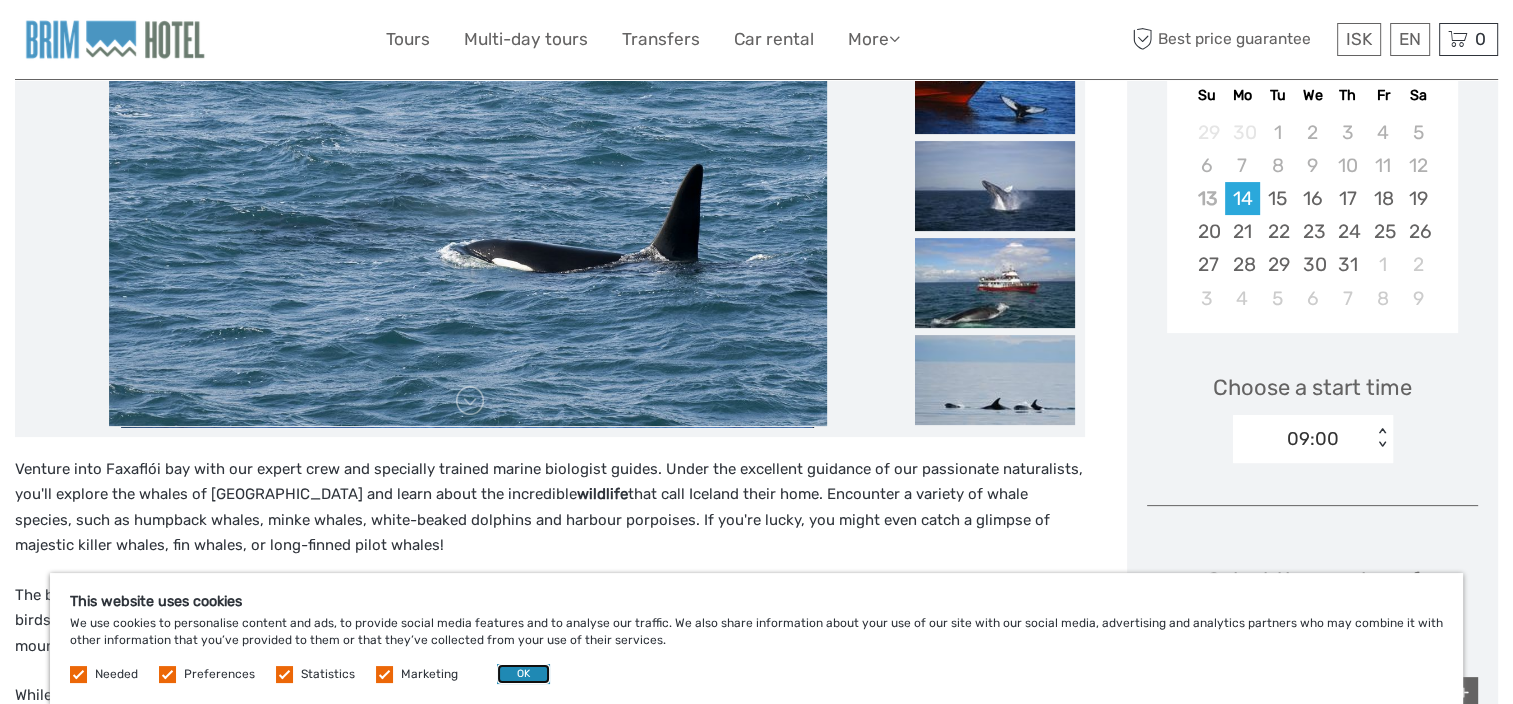 click on "OK" at bounding box center (523, 674) 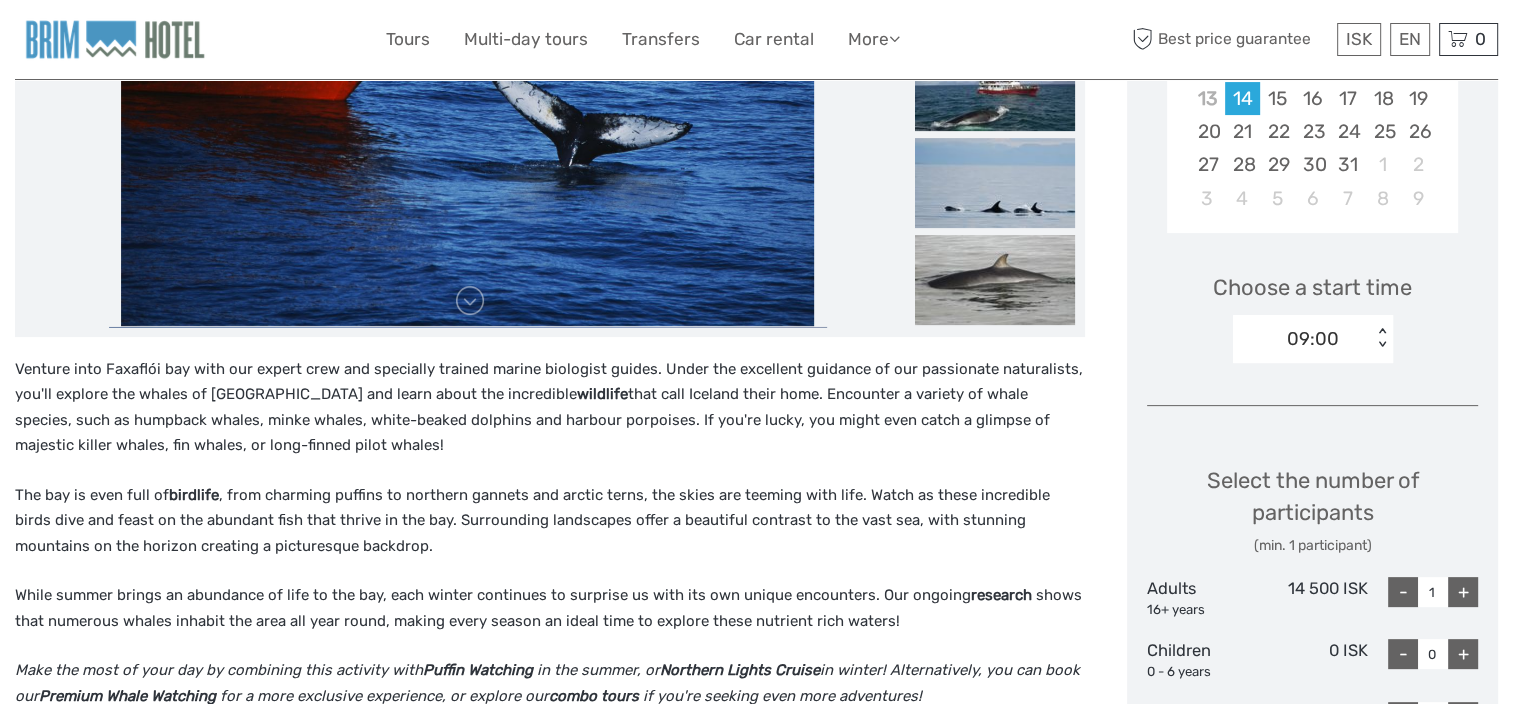 scroll, scrollTop: 700, scrollLeft: 0, axis: vertical 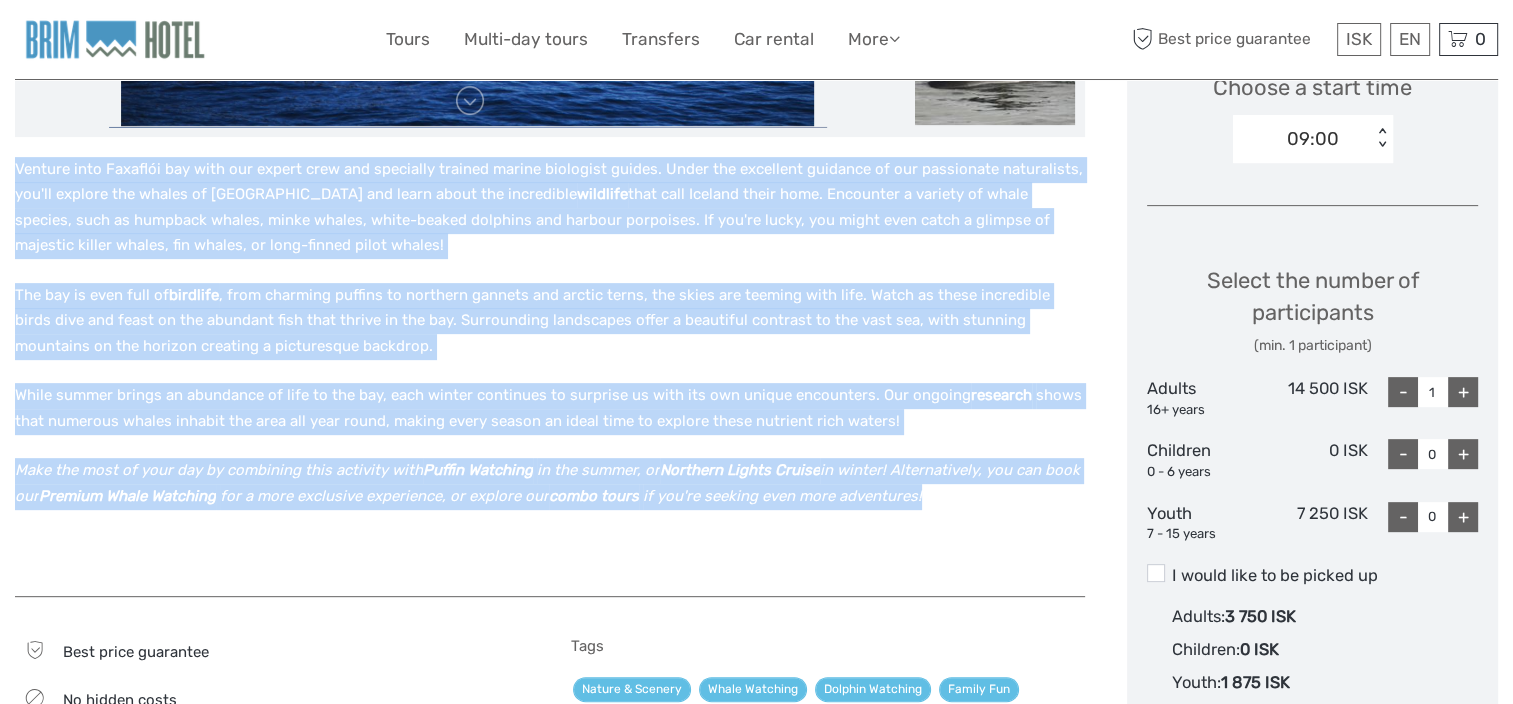 drag, startPoint x: 16, startPoint y: 167, endPoint x: 996, endPoint y: 506, distance: 1036.9768 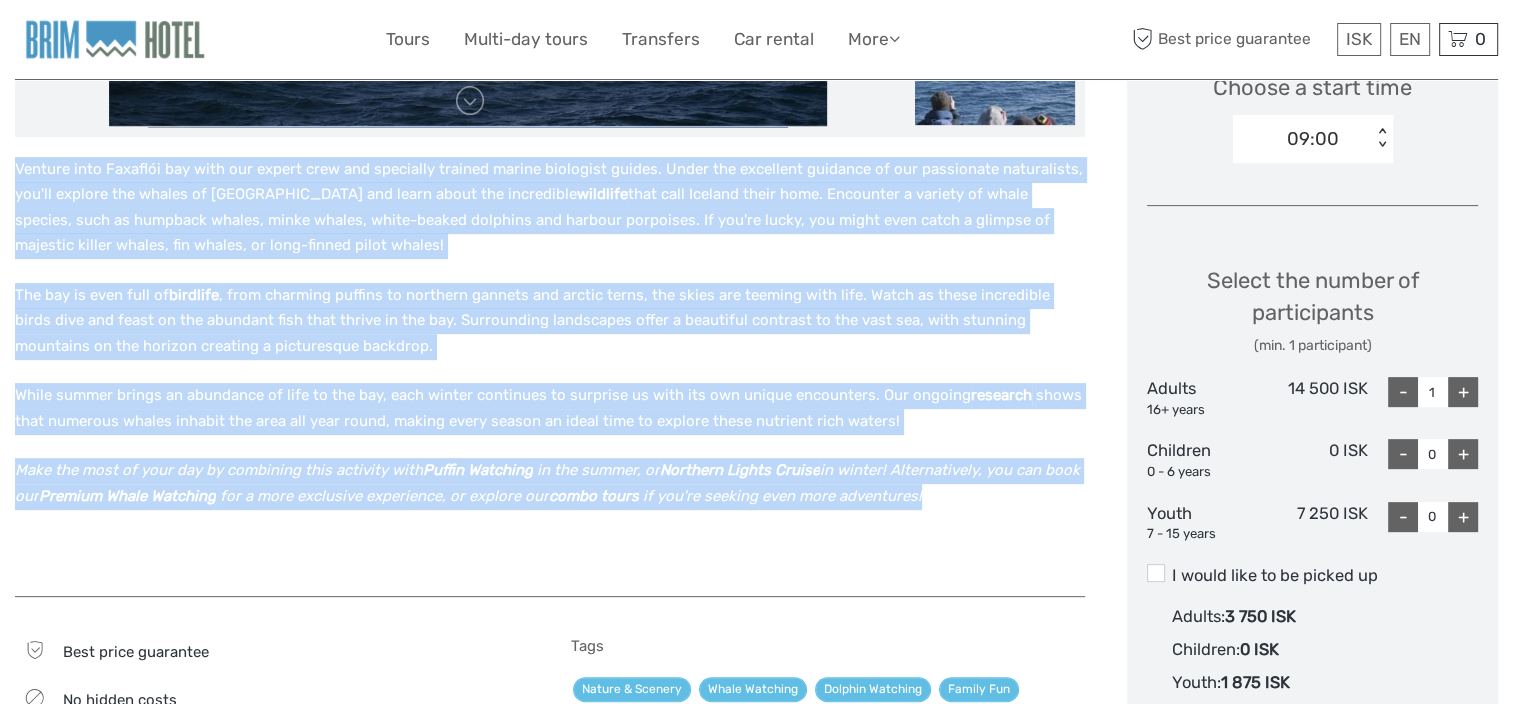 copy on "Venture into Faxaflói bay with our expert crew and specially trained marine biologist guides. Under the excellent guidance of our passionate naturalists, you'll explore the whales of Reykjavík and learn about the incredible  wildlife  that call Iceland their home. Encounter a variety of whale species, such as humpback whales, minke whales, white-beaked dolphins and harbour porpoises. If you're lucky, you might even catch a glimpse of majestic killer whales, fin whales, or long-finned pilot whales! The bay is even full of  birdlife , from charming puffins to northern gannets and arctic terns, the skies are teeming with life. Watch as these incredible birds dive and feast on the abundant fish that thrive in the bay. Surrounding landscapes offer a beautiful contrast to the vast sea, with stunning mountains on the horizon creating a picturesque backdrop. While summer brings an abundance of life to the bay, each winter continues to surprise us with its own unique encounters. Our ongoing  research   shows that n..." 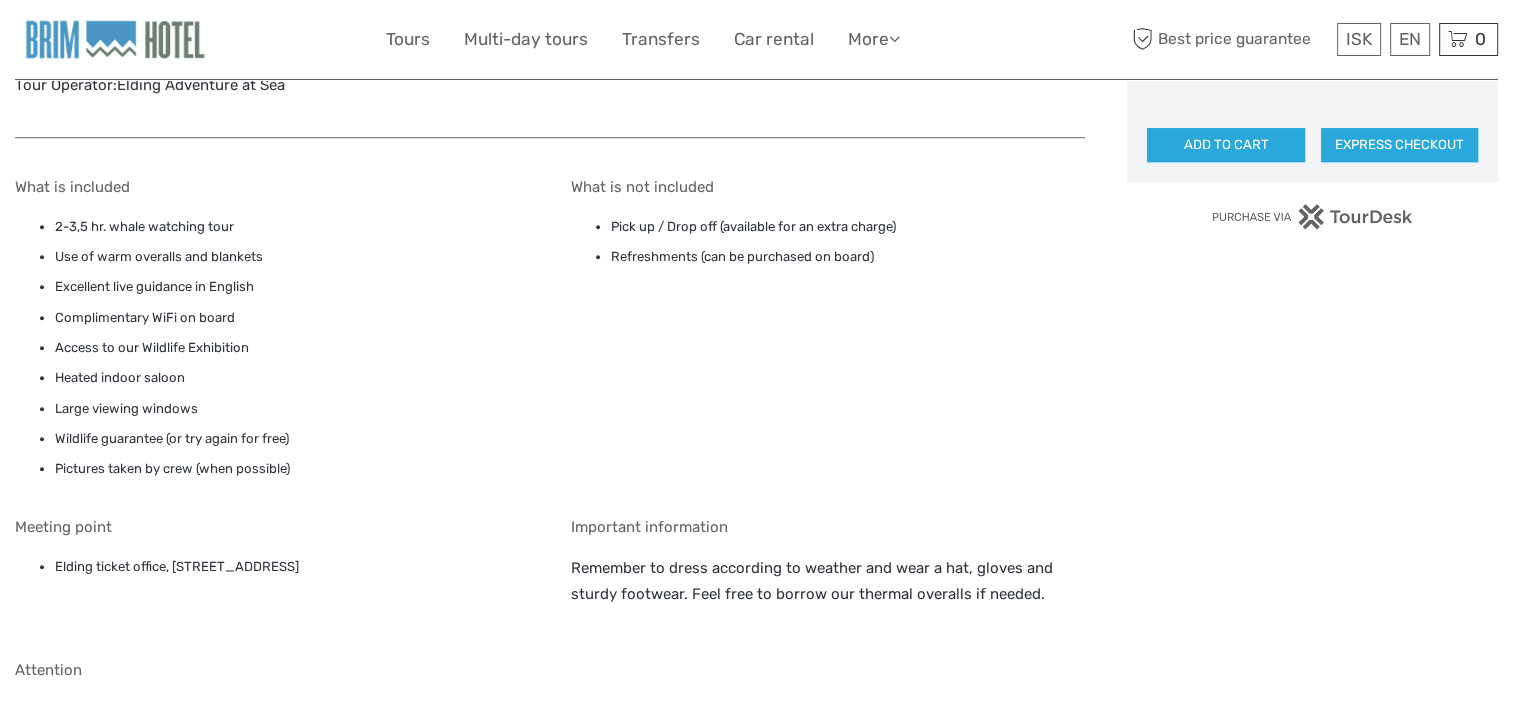 scroll, scrollTop: 1500, scrollLeft: 0, axis: vertical 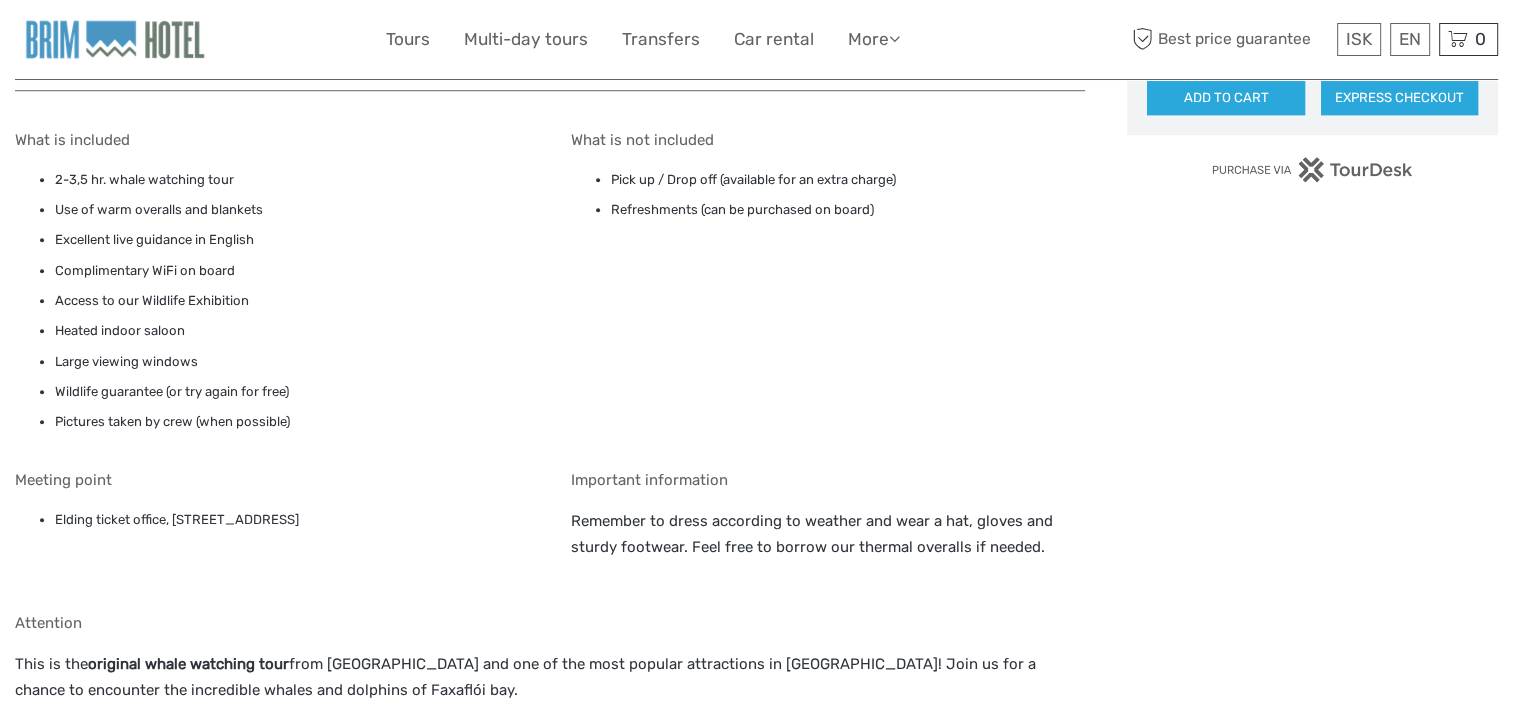 drag, startPoint x: 364, startPoint y: 522, endPoint x: 28, endPoint y: 507, distance: 336.33466 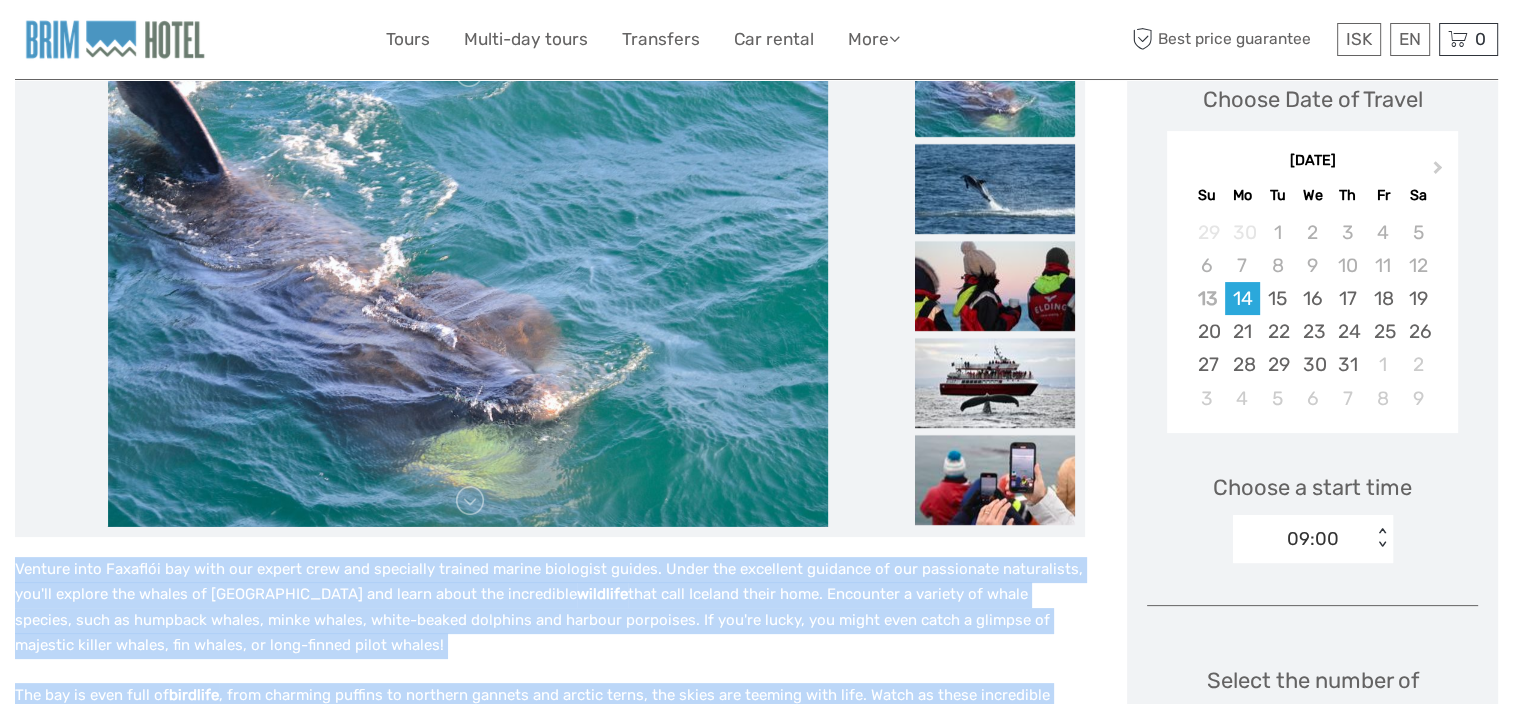 scroll, scrollTop: 300, scrollLeft: 0, axis: vertical 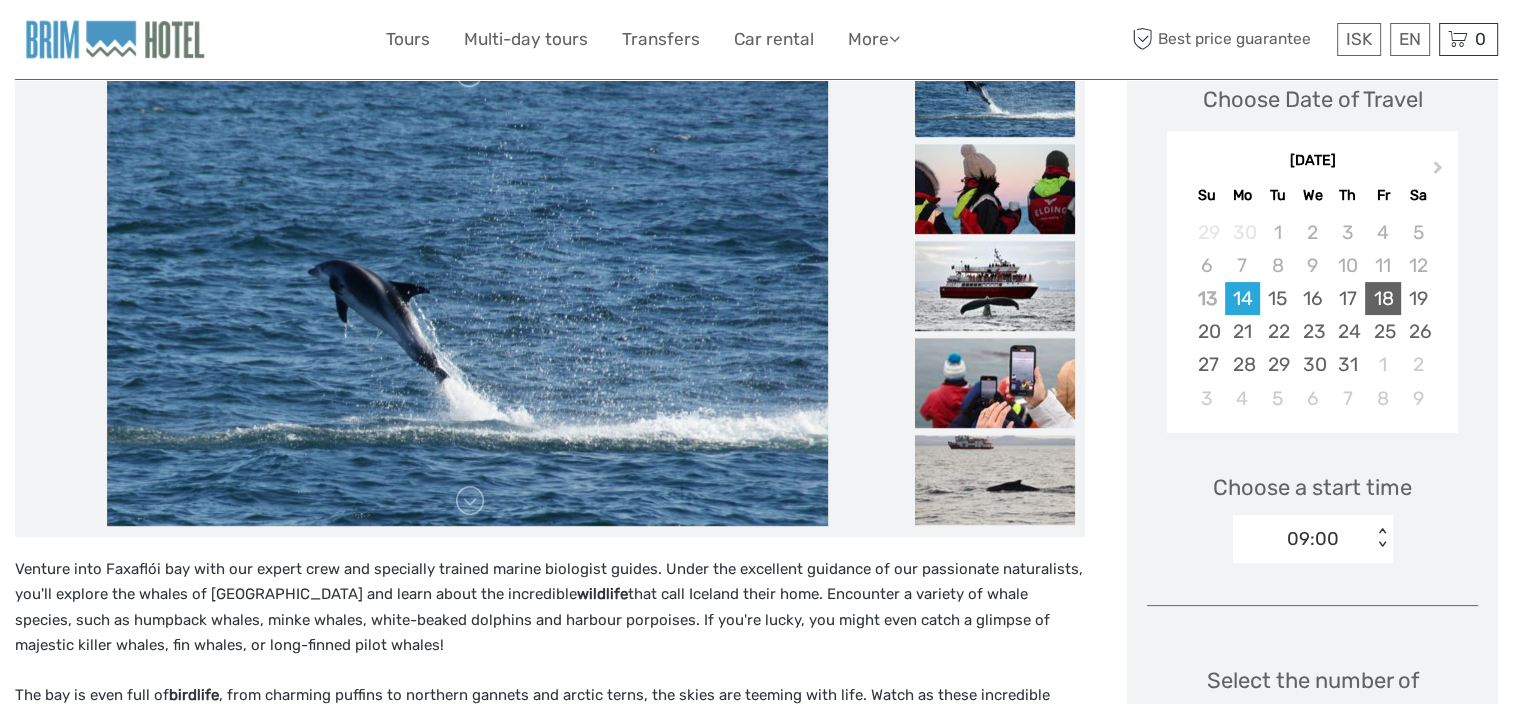 click on "18" at bounding box center (1382, 298) 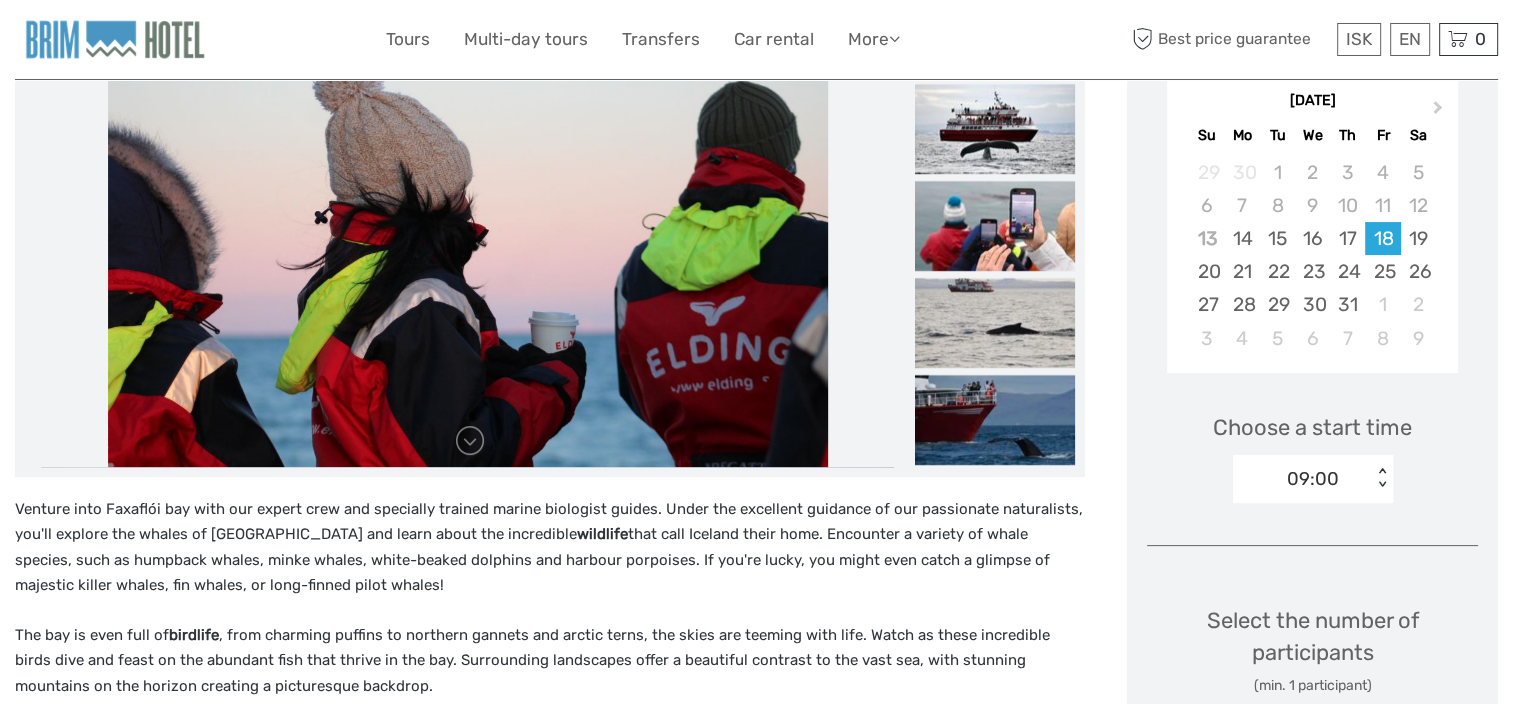 scroll, scrollTop: 300, scrollLeft: 0, axis: vertical 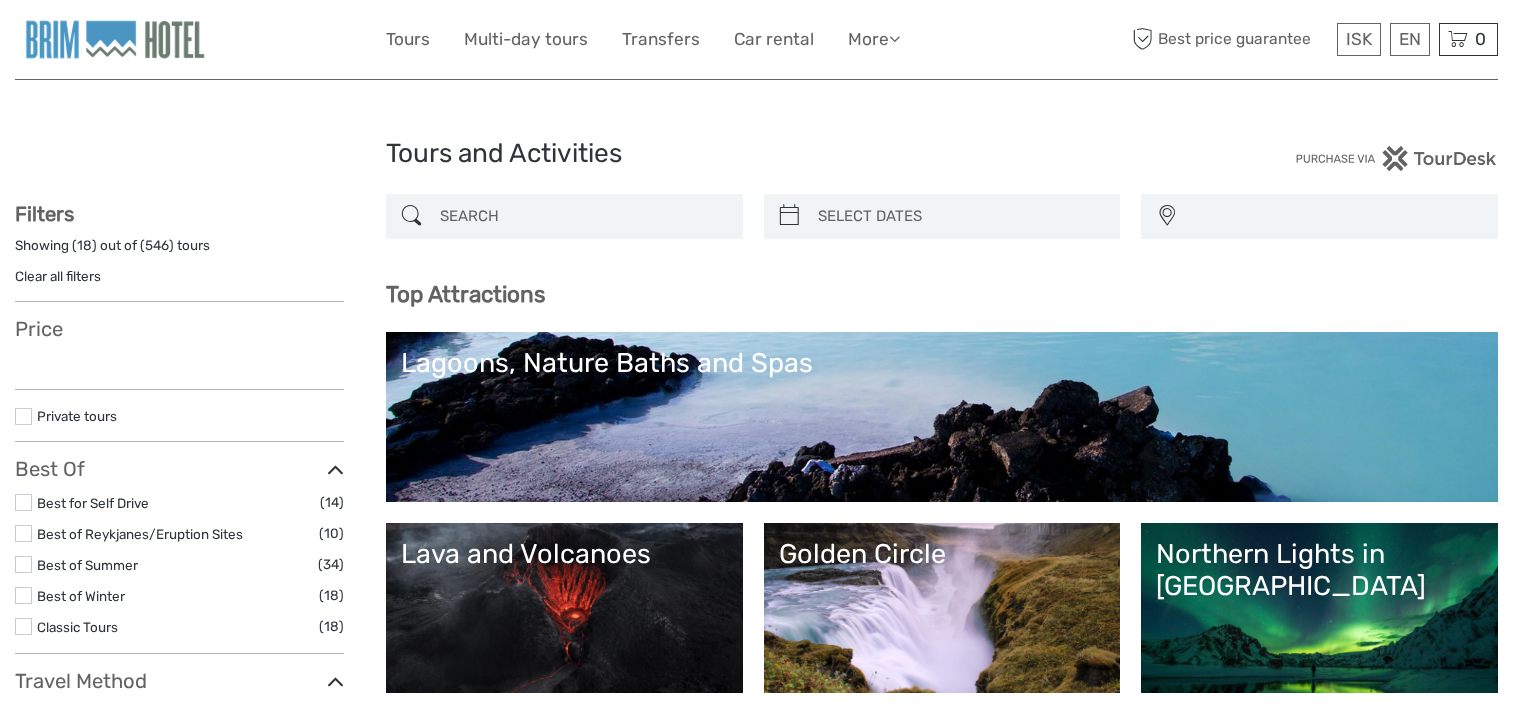 select 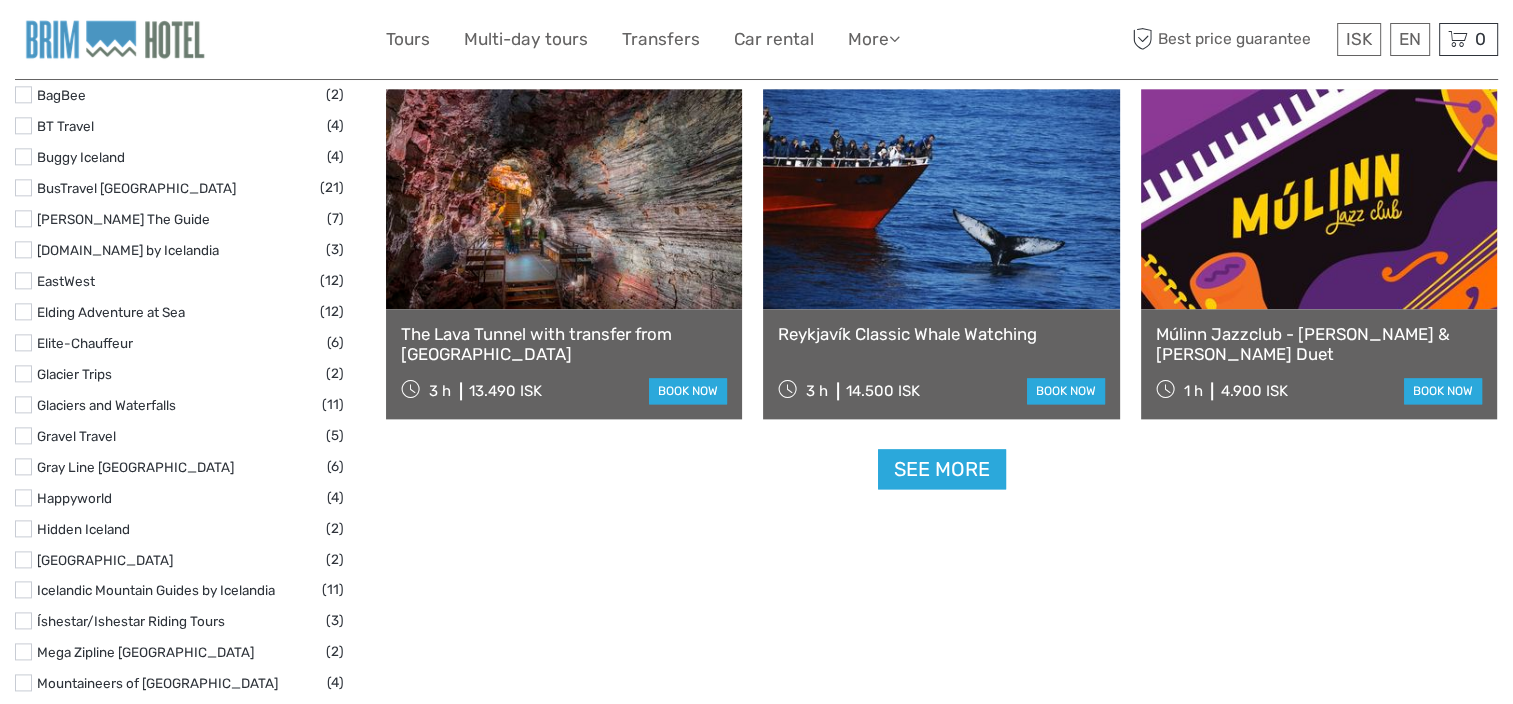 scroll, scrollTop: 0, scrollLeft: 0, axis: both 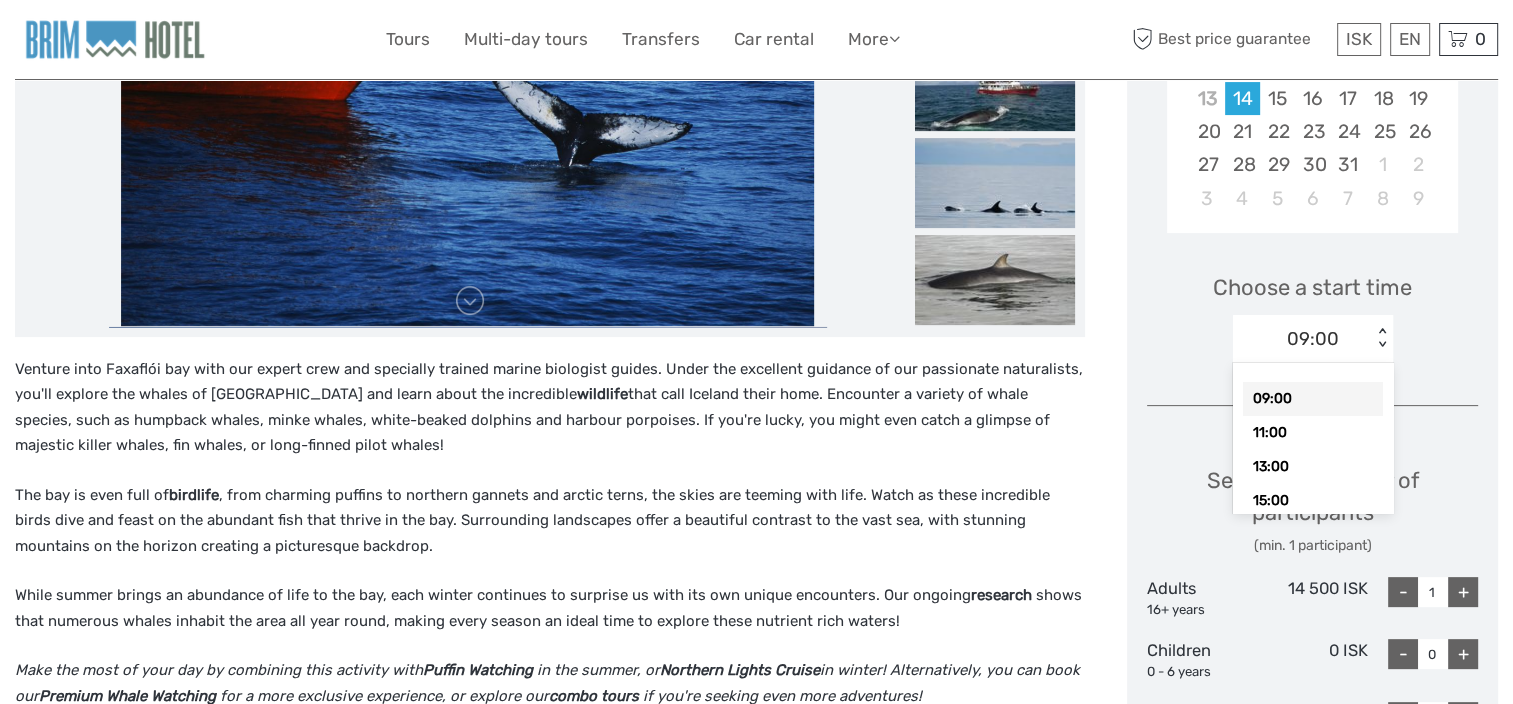 click on "< >" at bounding box center (1382, 338) 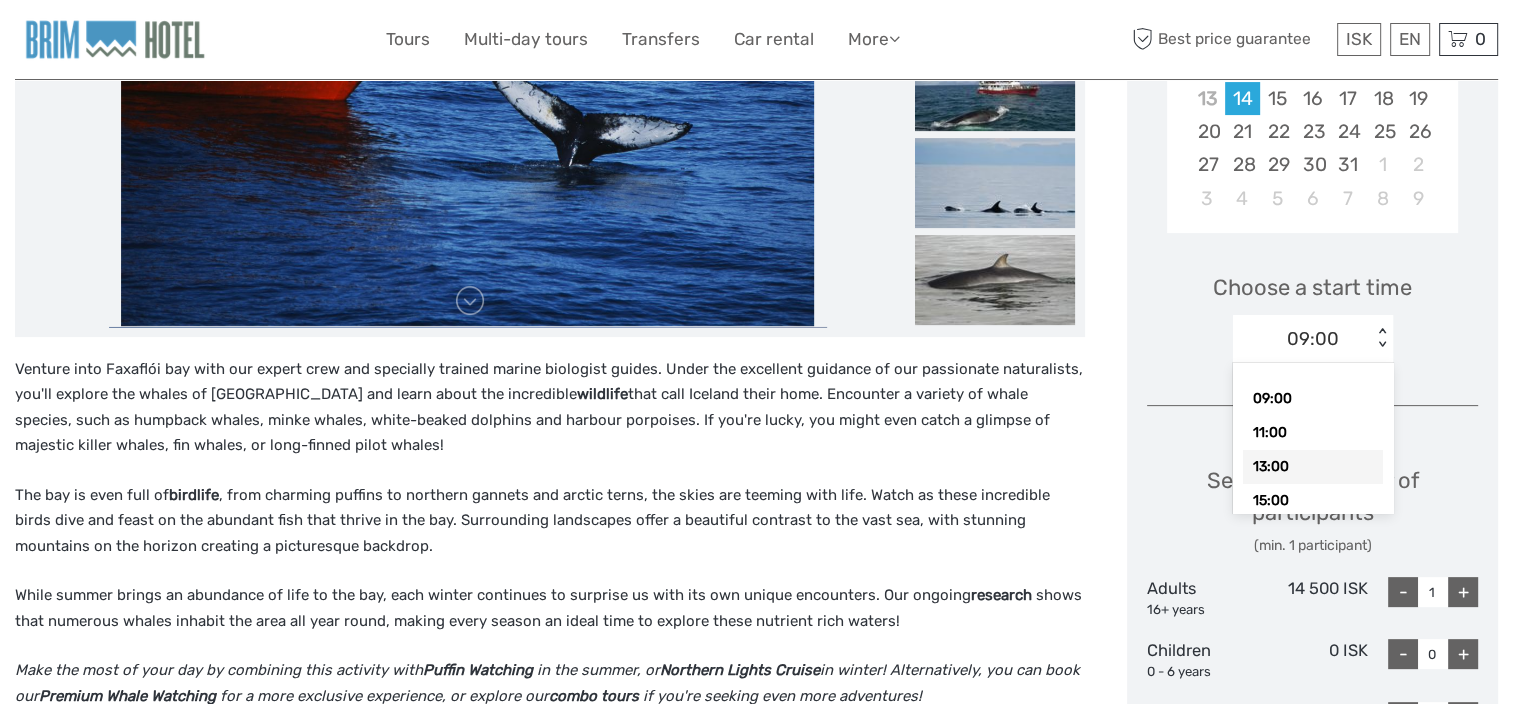 click on "13:00" at bounding box center [1313, 467] 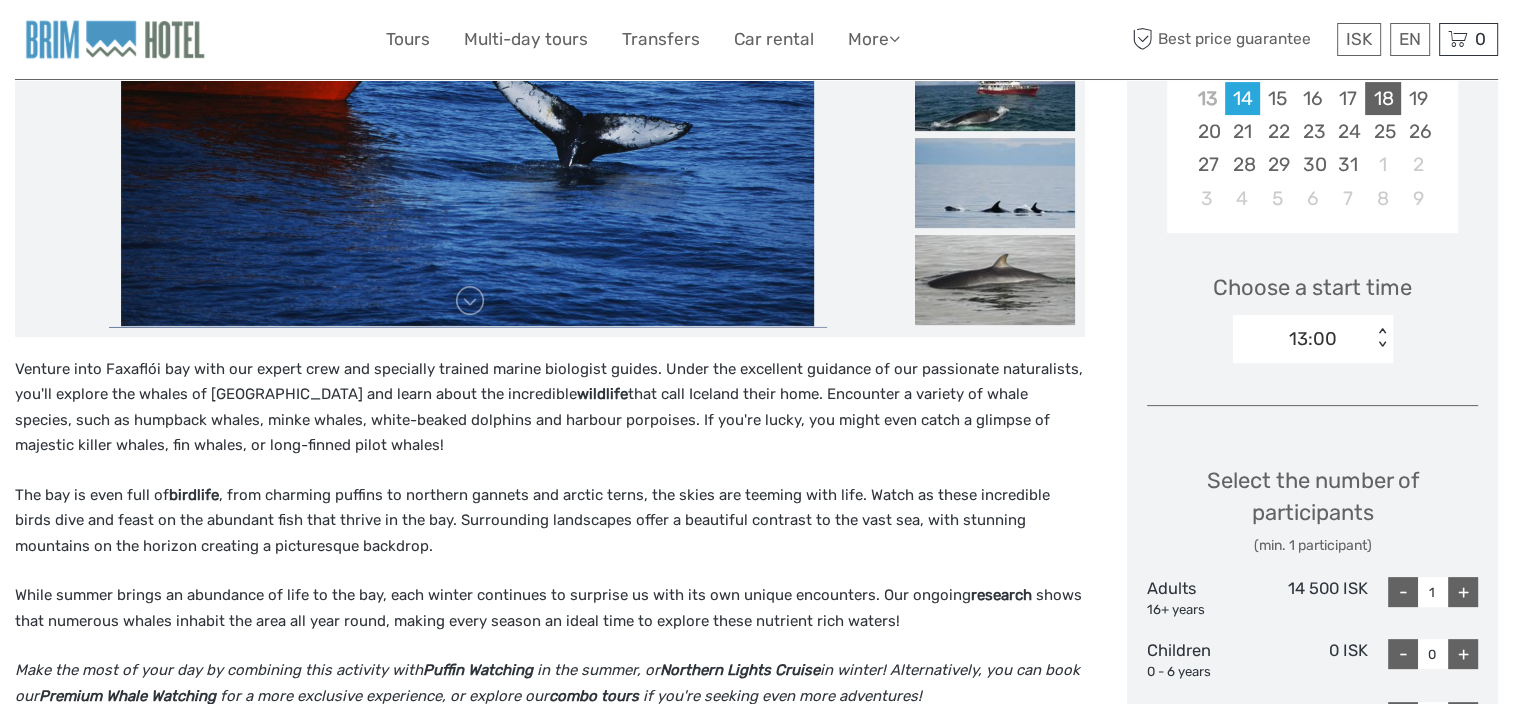 click on "18" at bounding box center (1382, 98) 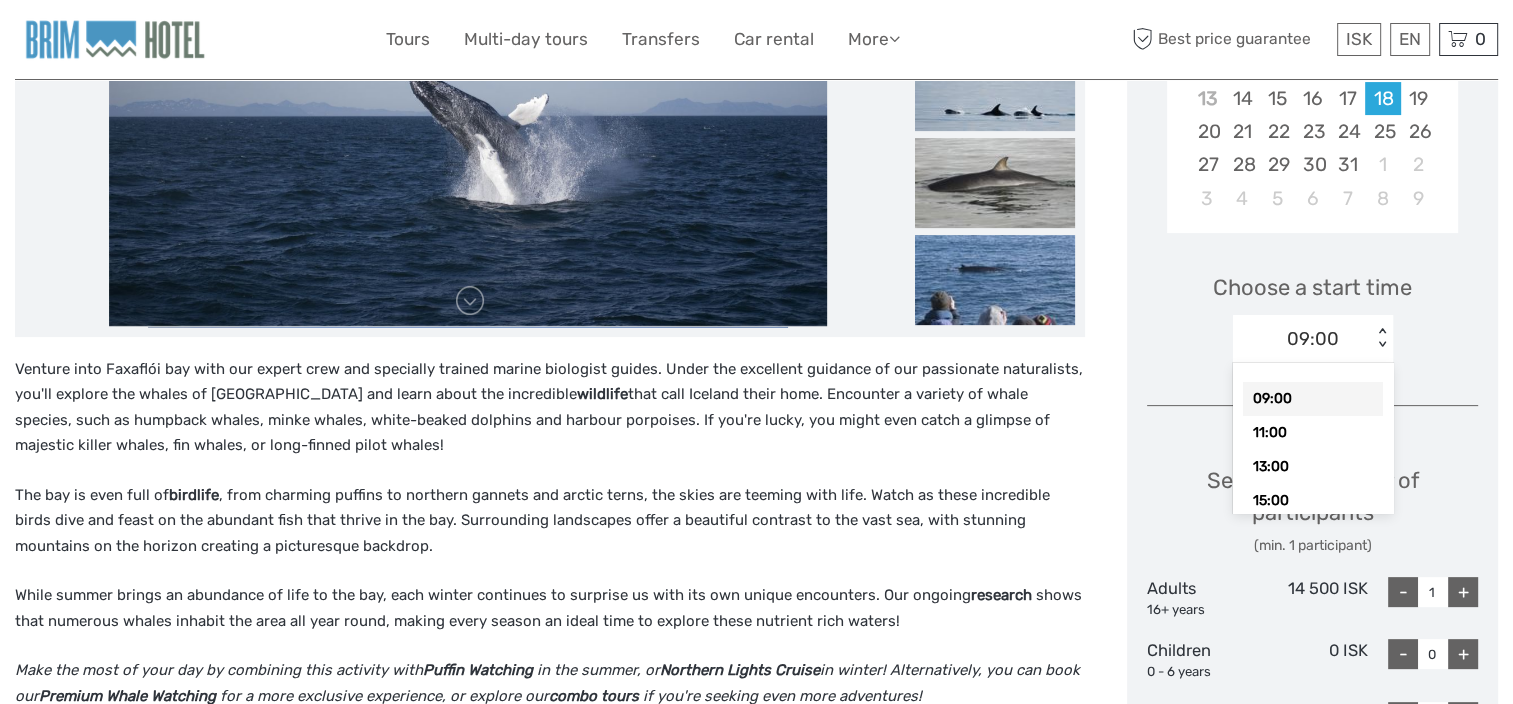 click on "< >" at bounding box center (1382, 338) 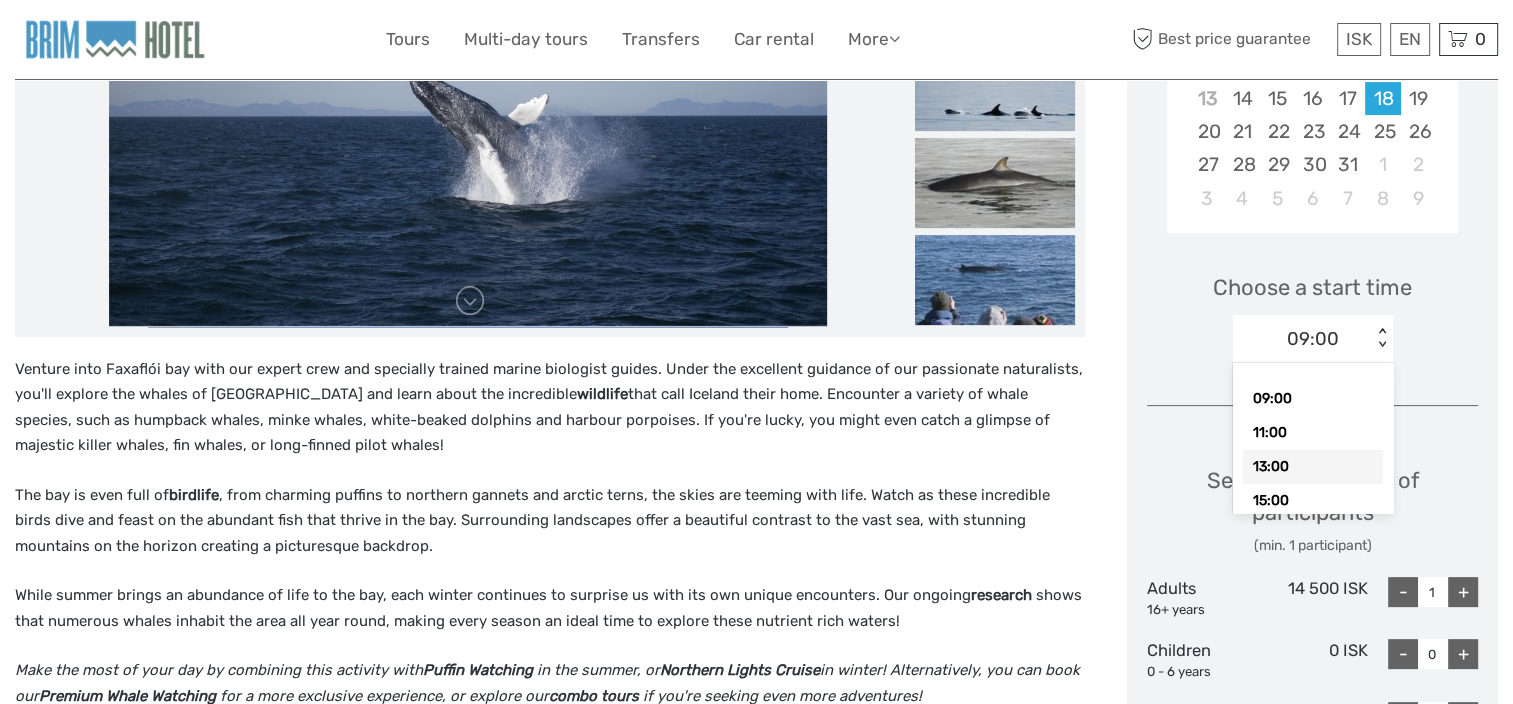 click on "13:00" at bounding box center (1313, 467) 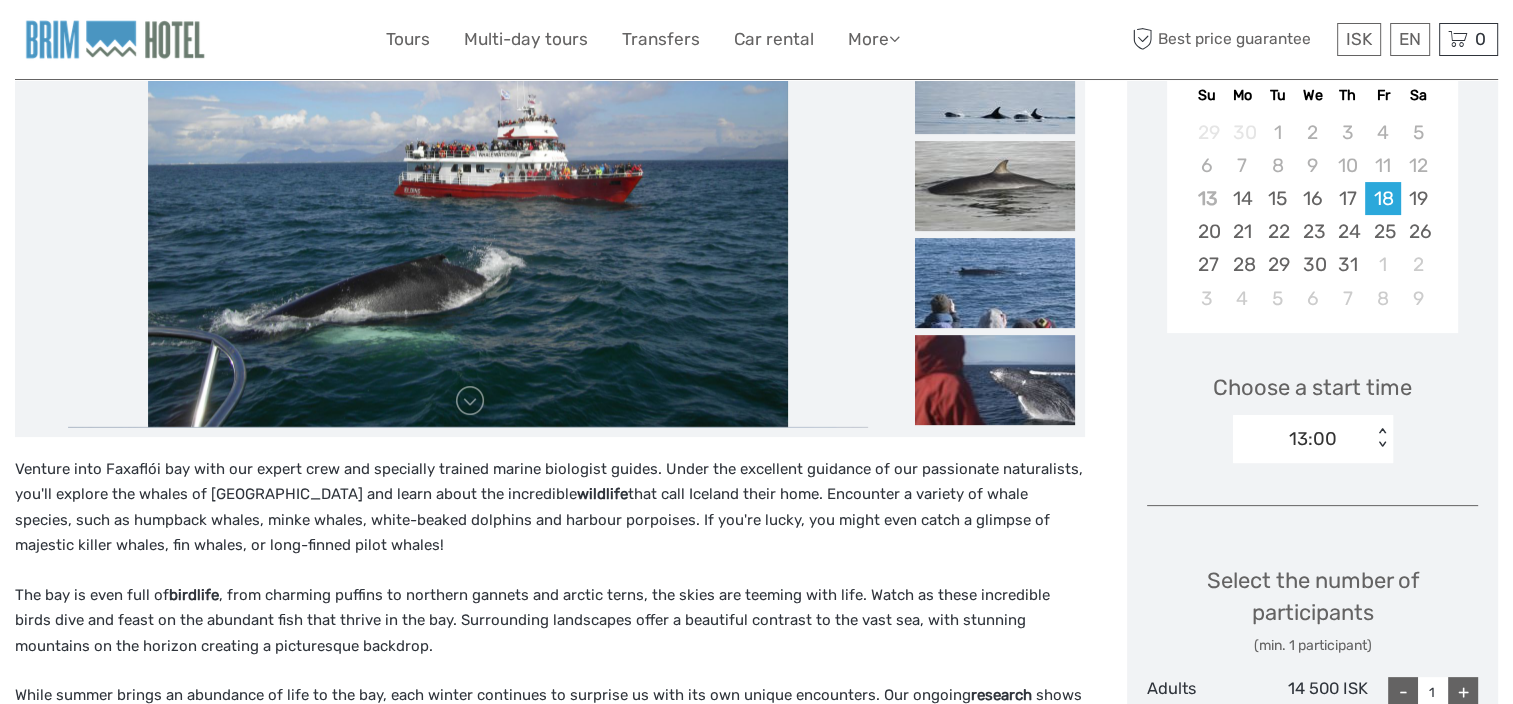 scroll, scrollTop: 500, scrollLeft: 0, axis: vertical 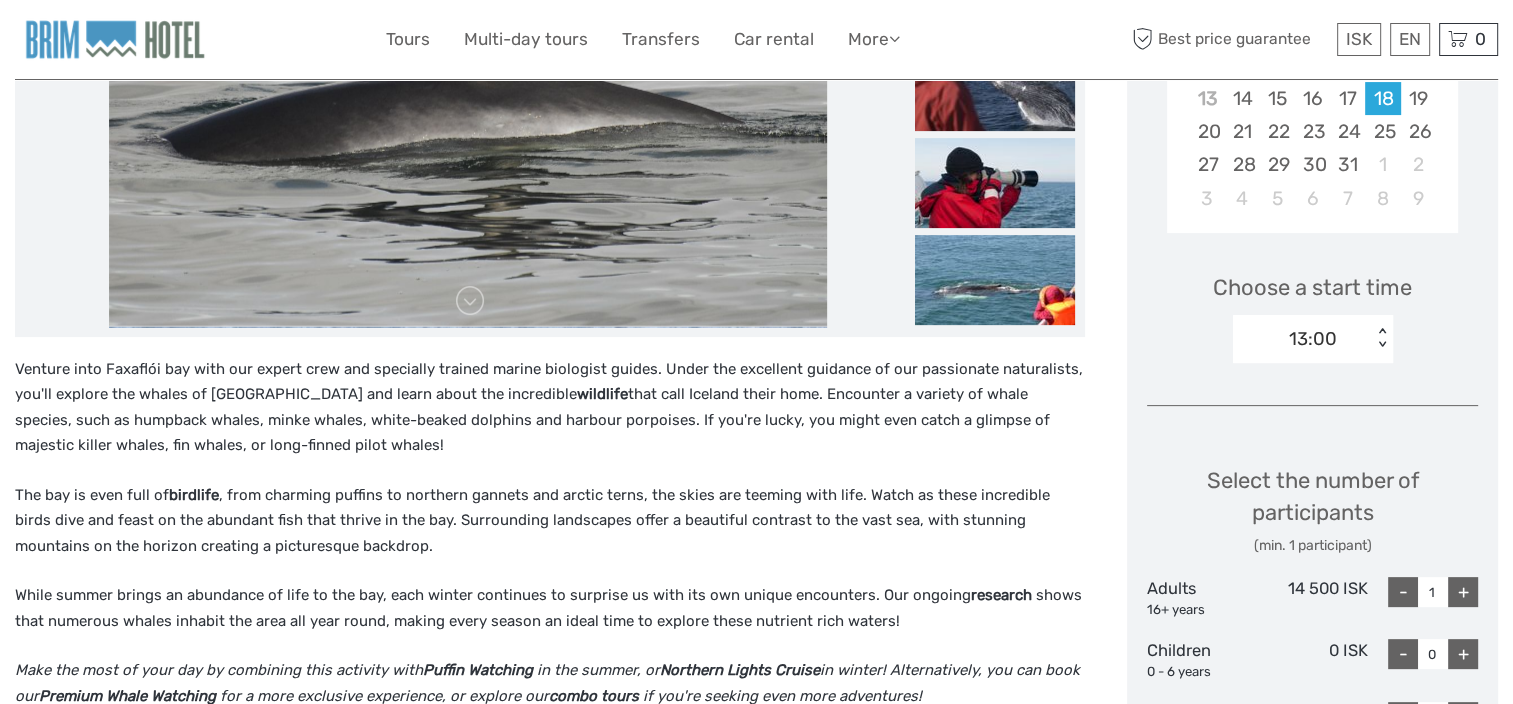 click on "+" at bounding box center (1463, 592) 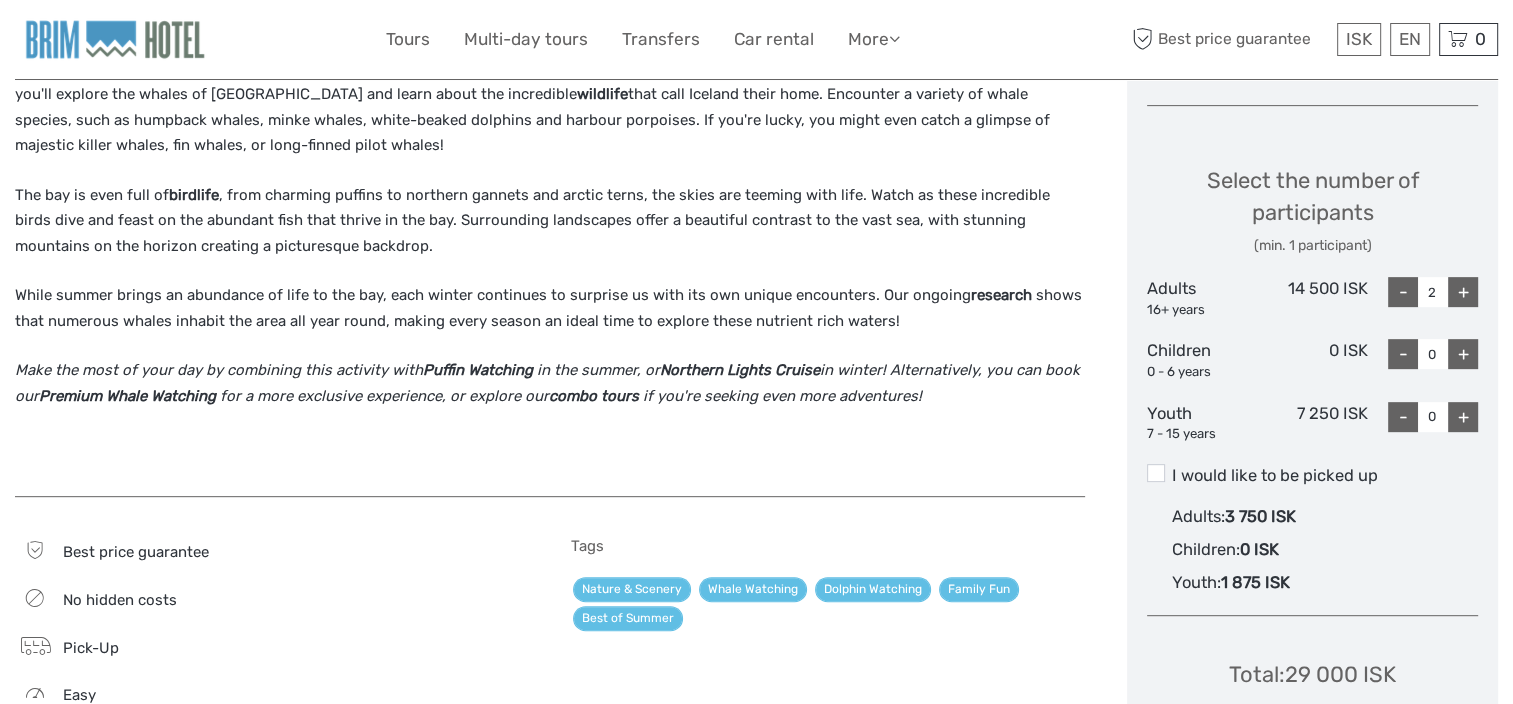 scroll, scrollTop: 1000, scrollLeft: 0, axis: vertical 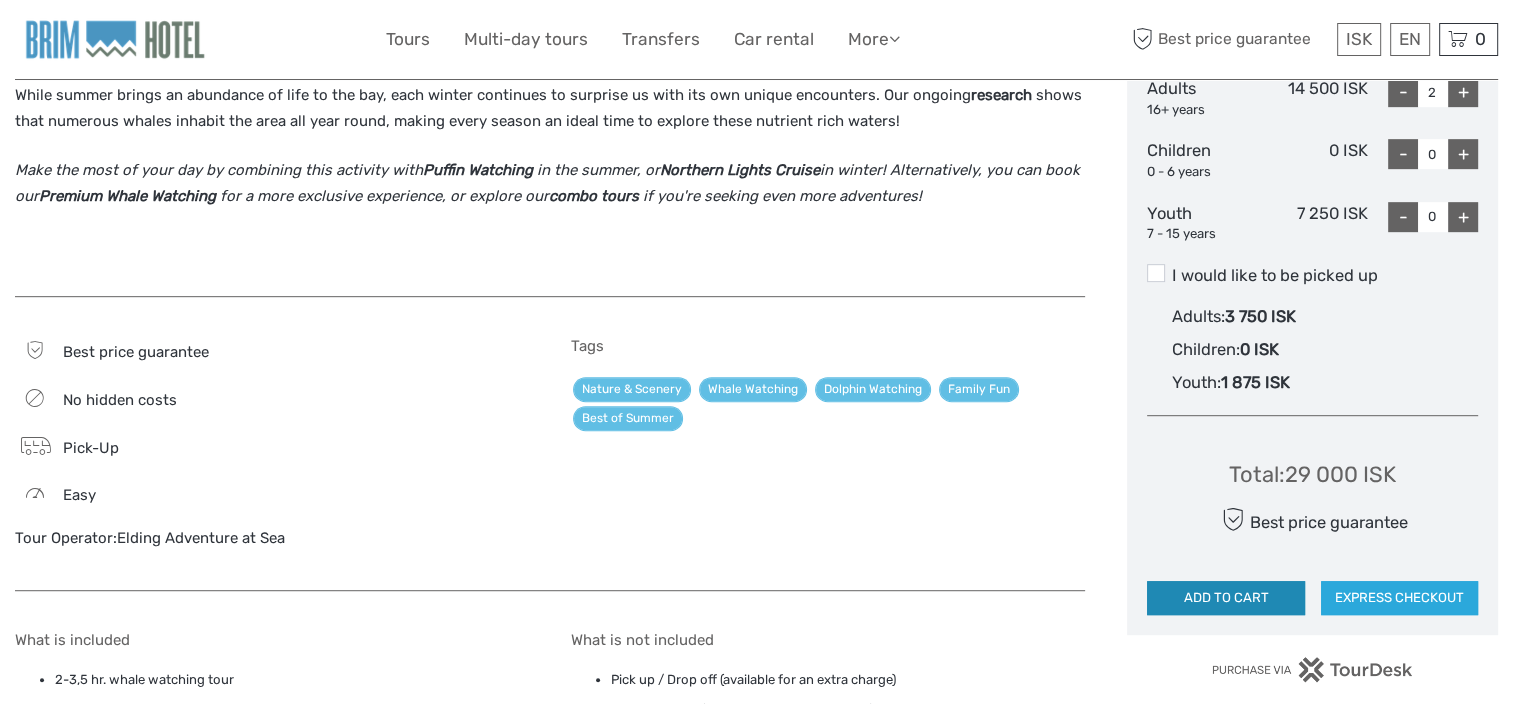click on "ADD TO CART" at bounding box center (1225, 598) 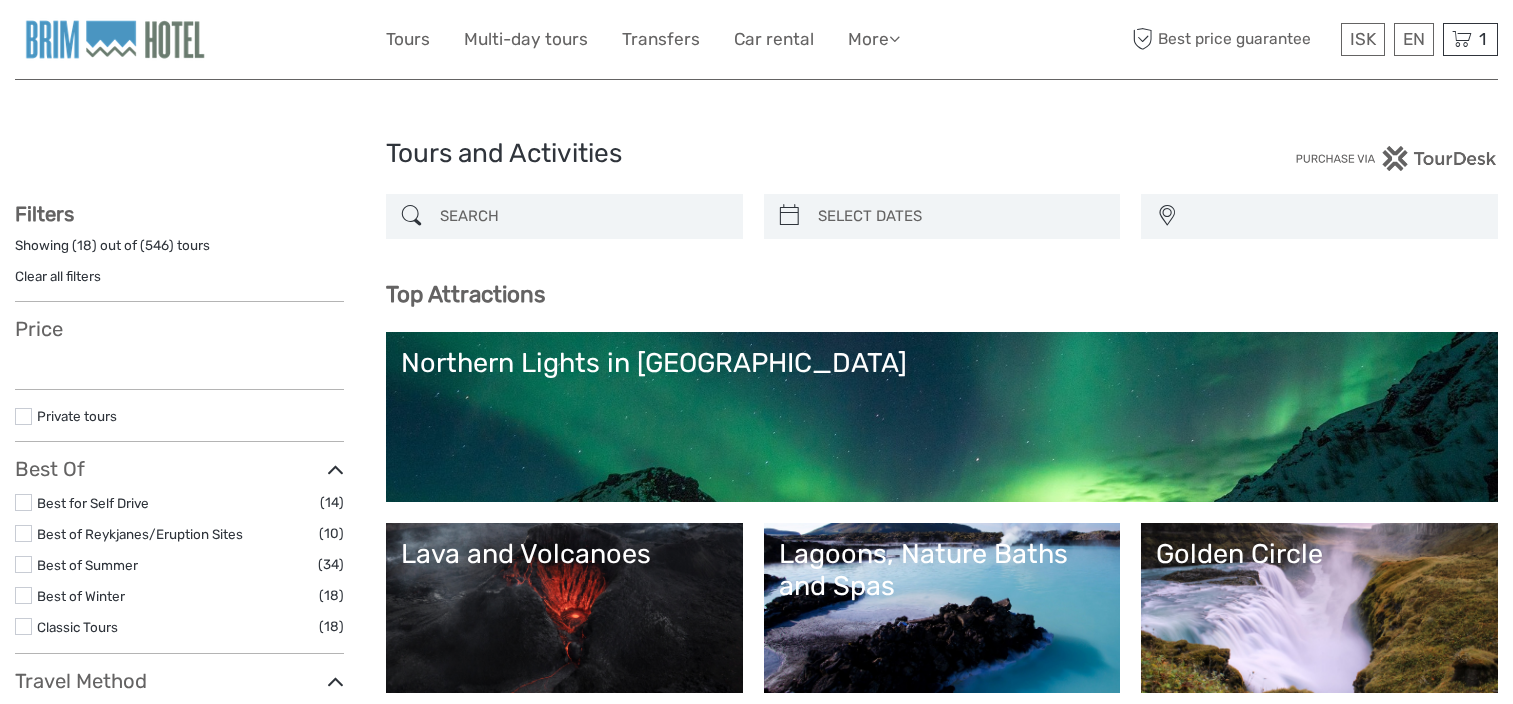 select 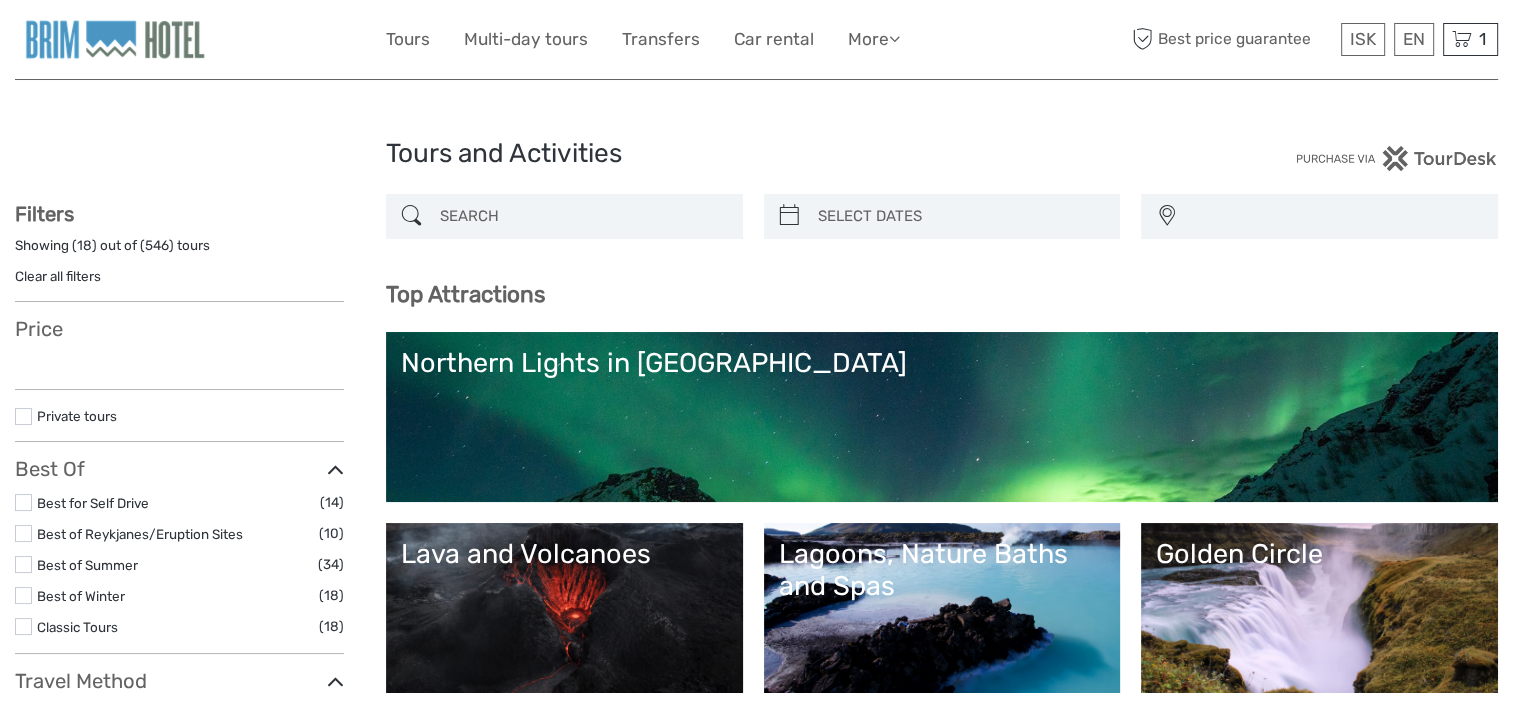 scroll, scrollTop: 0, scrollLeft: 0, axis: both 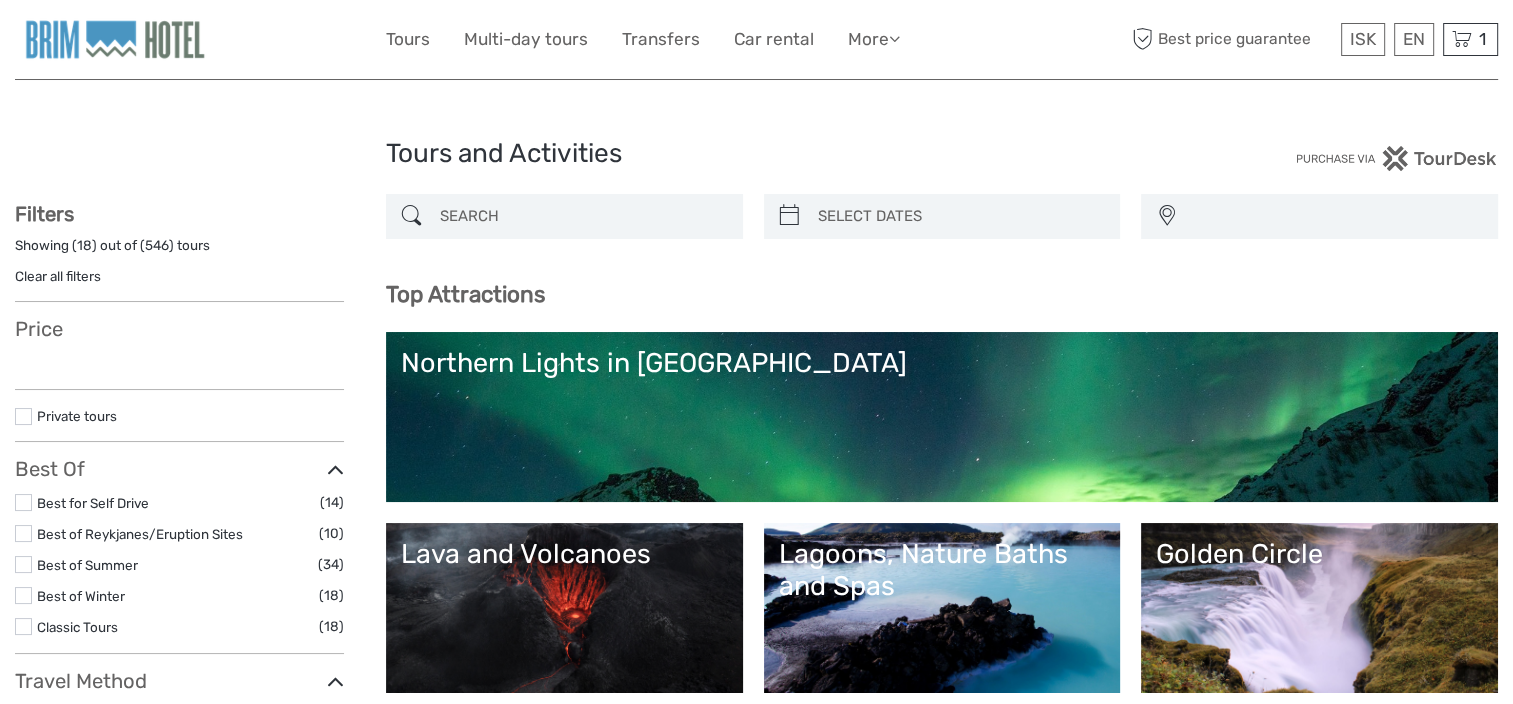 select 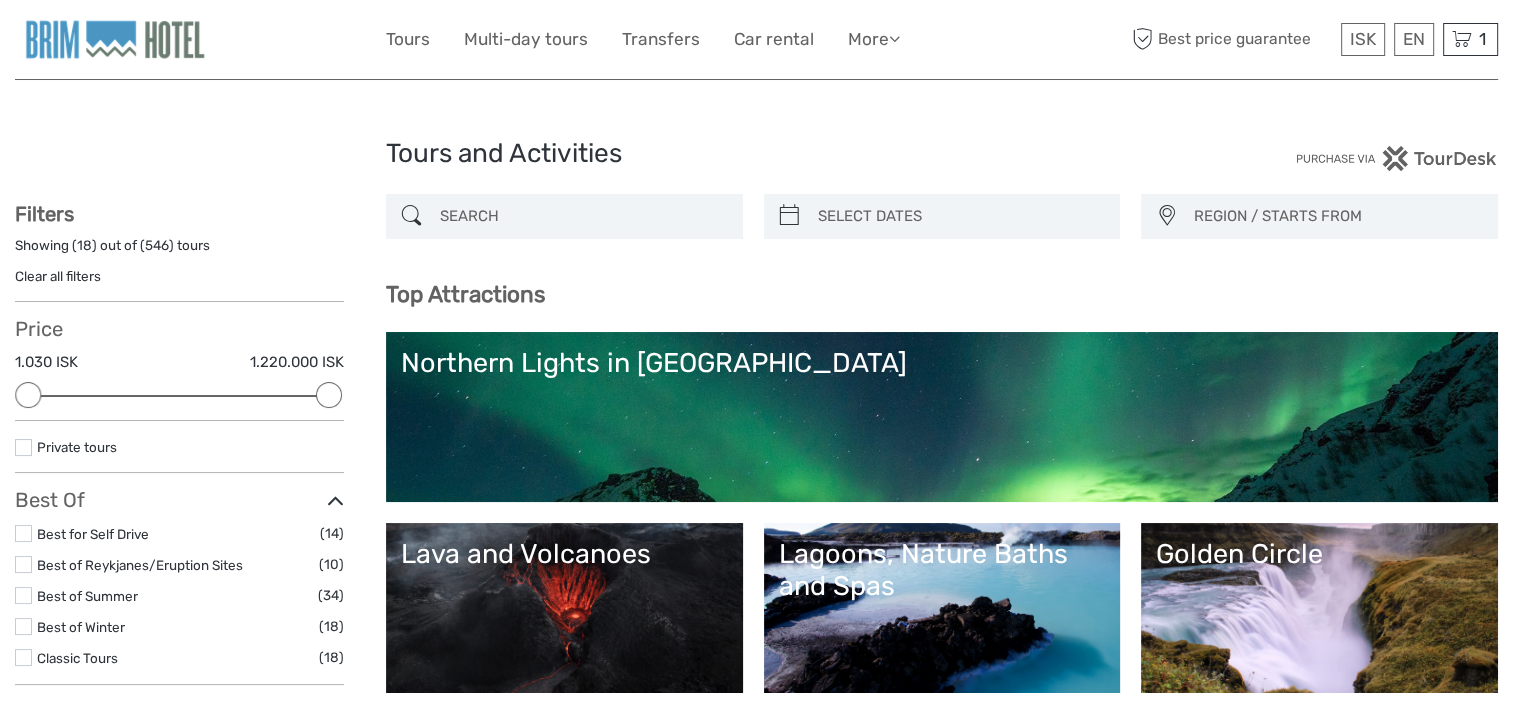 scroll, scrollTop: 0, scrollLeft: 0, axis: both 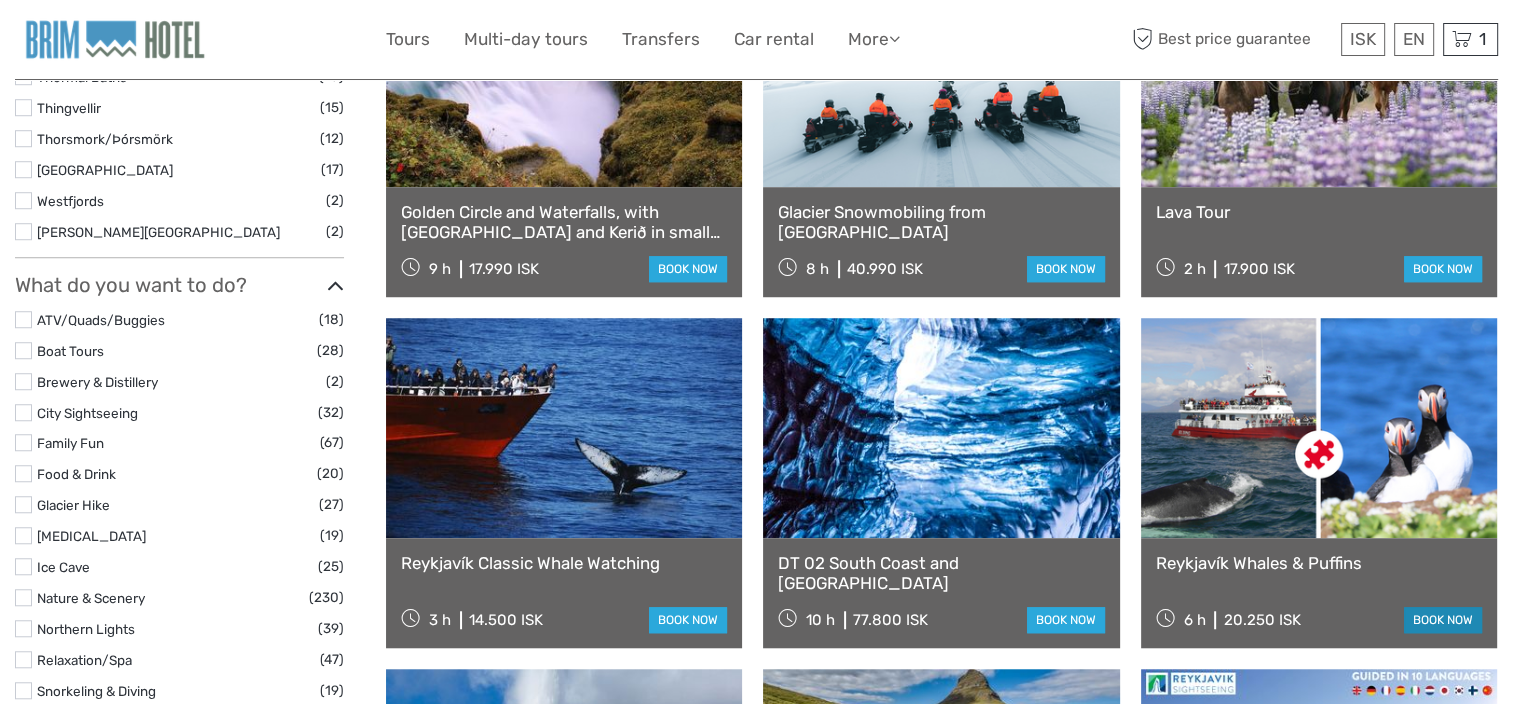 click on "book now" at bounding box center (1443, 620) 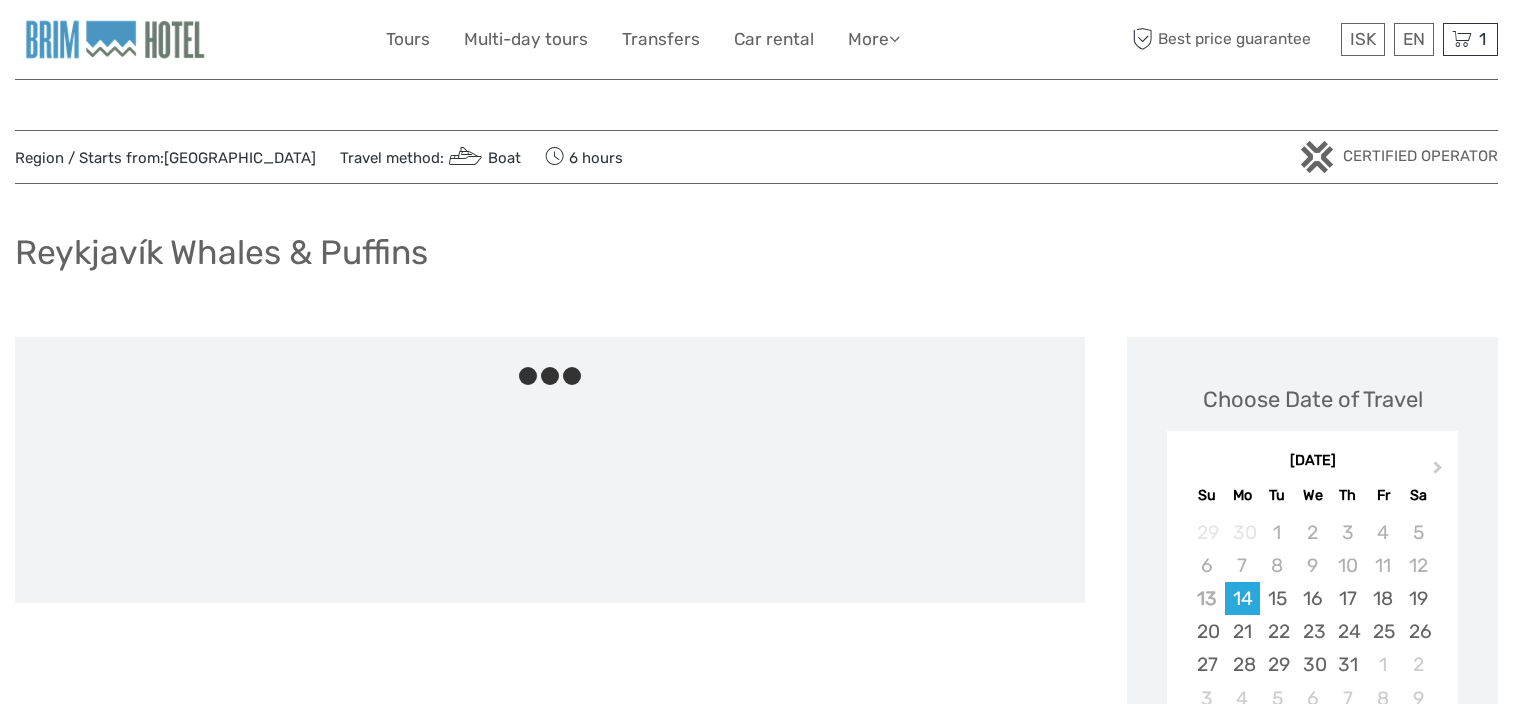 scroll, scrollTop: 0, scrollLeft: 0, axis: both 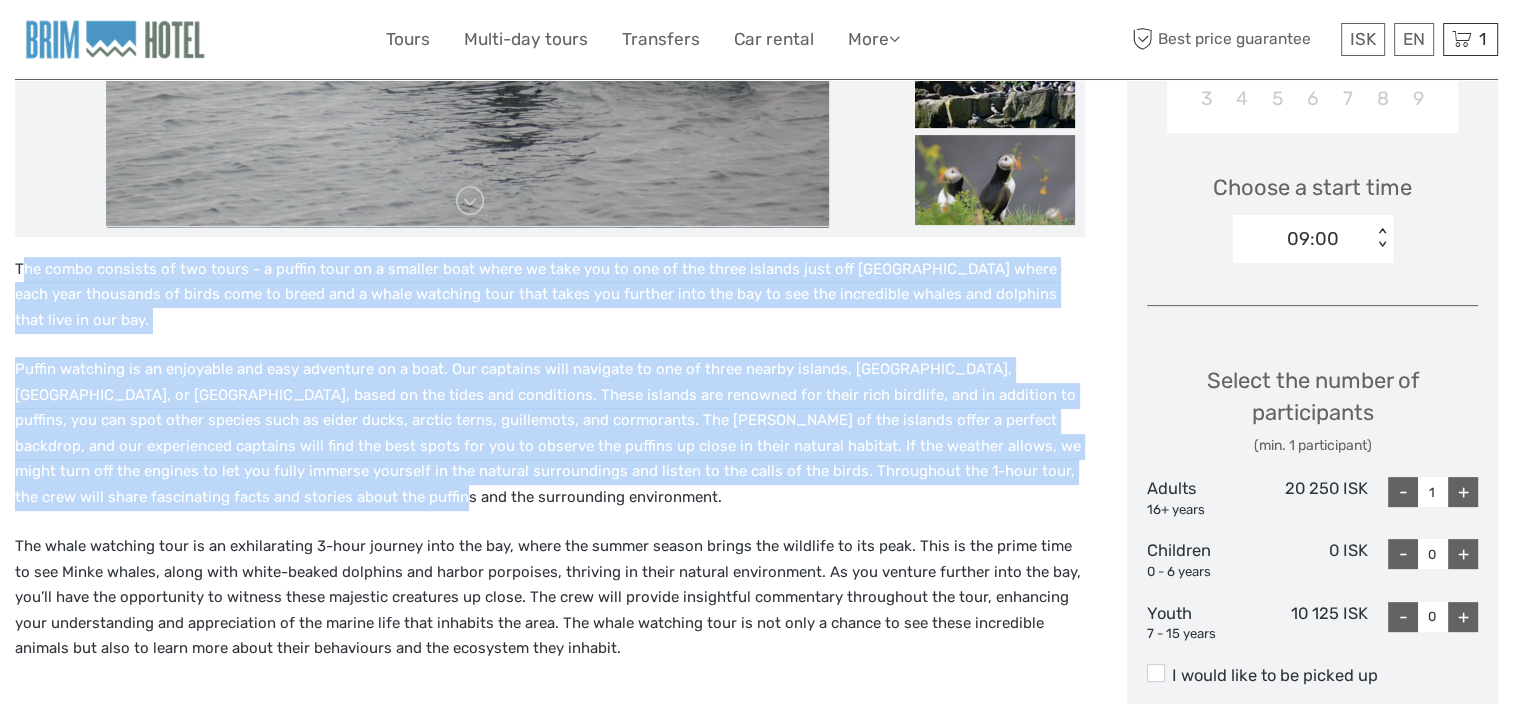 drag, startPoint x: 19, startPoint y: 264, endPoint x: 321, endPoint y: 476, distance: 368.9824 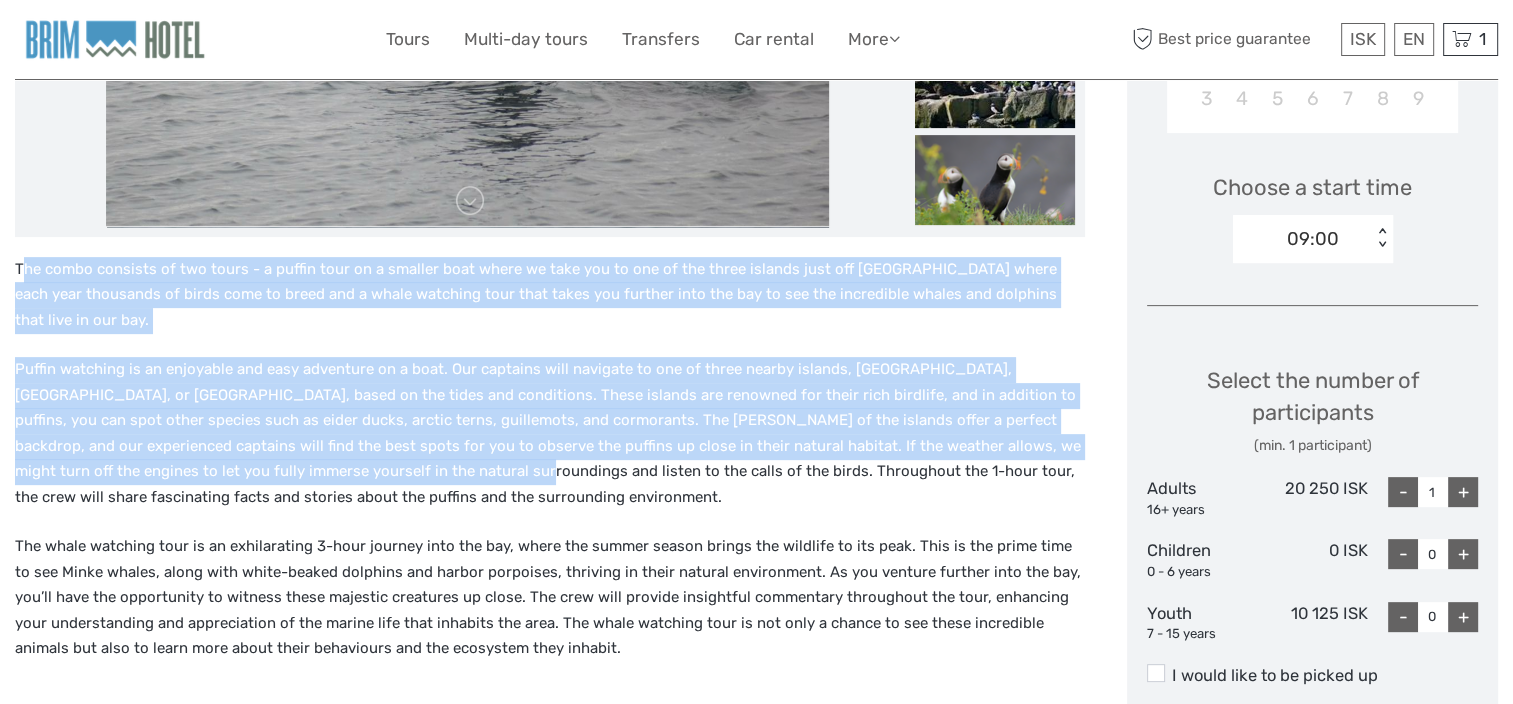 click on "The combo consists of two tours - a puffin tour on a smaller boat where we take you to one of the three islands just off Reykjavík where each year thousands of birds come to breed and a whale watching tour that takes you further into the bay to see the incredible whales and dolphins that live in our bay.  The whale watching tour is an exhilarating 3-hour journey into the bay, where the summer season brings the wildlife to its peak. This is the prime time to see Minke whales, along with white-beaked dolphins and harbor porpoises, thriving in their natural environment. As you venture further into the bay, you’ll have the opportunity to witness these majestic creatures up close. The crew will provide insightful commentary throughout the tour, enhancing your understanding and appreciation of the marine life that inhabits the area. The whale watching tour is not only a chance to see these incredible animals but also to learn more about their behaviours and the ecosystem they inhabit." at bounding box center (550, 493) 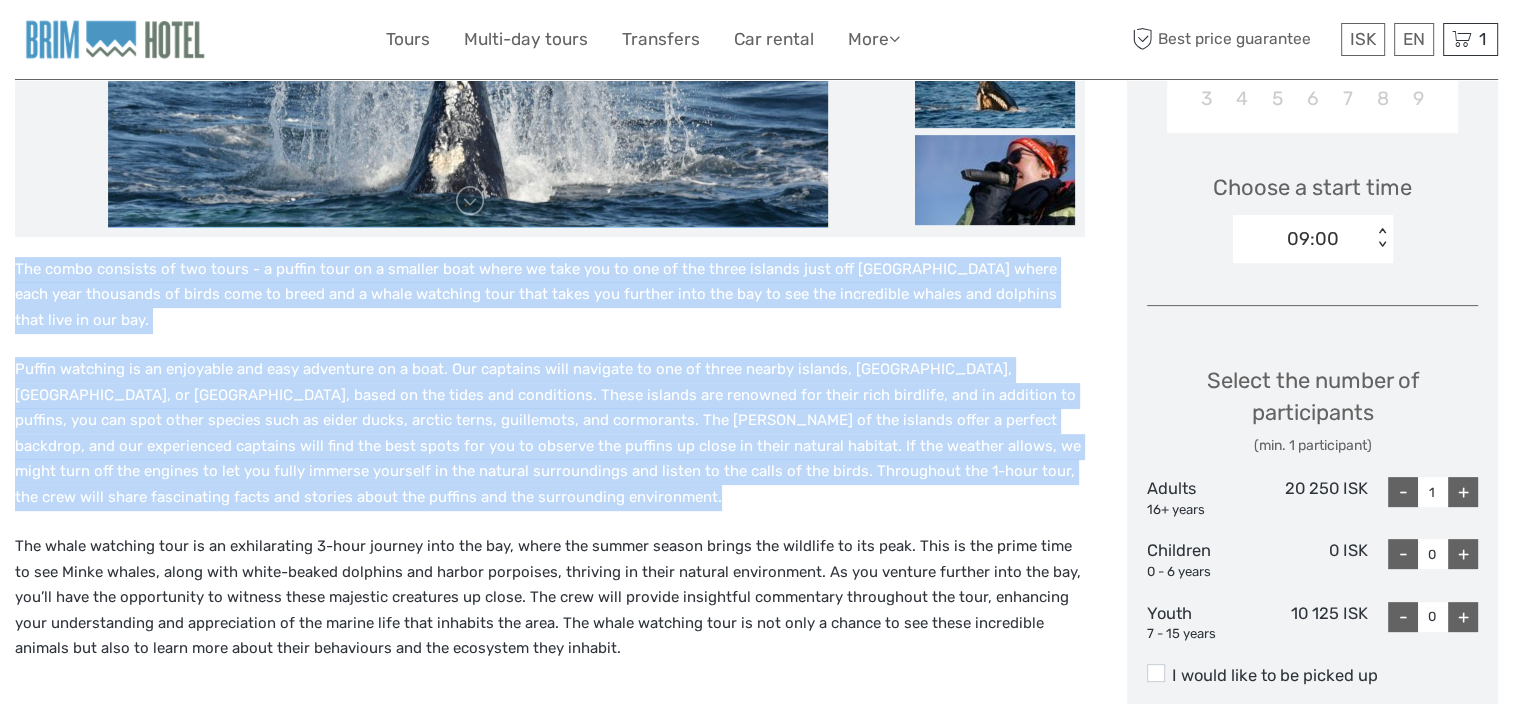 drag, startPoint x: 16, startPoint y: 264, endPoint x: 584, endPoint y: 674, distance: 700.51697 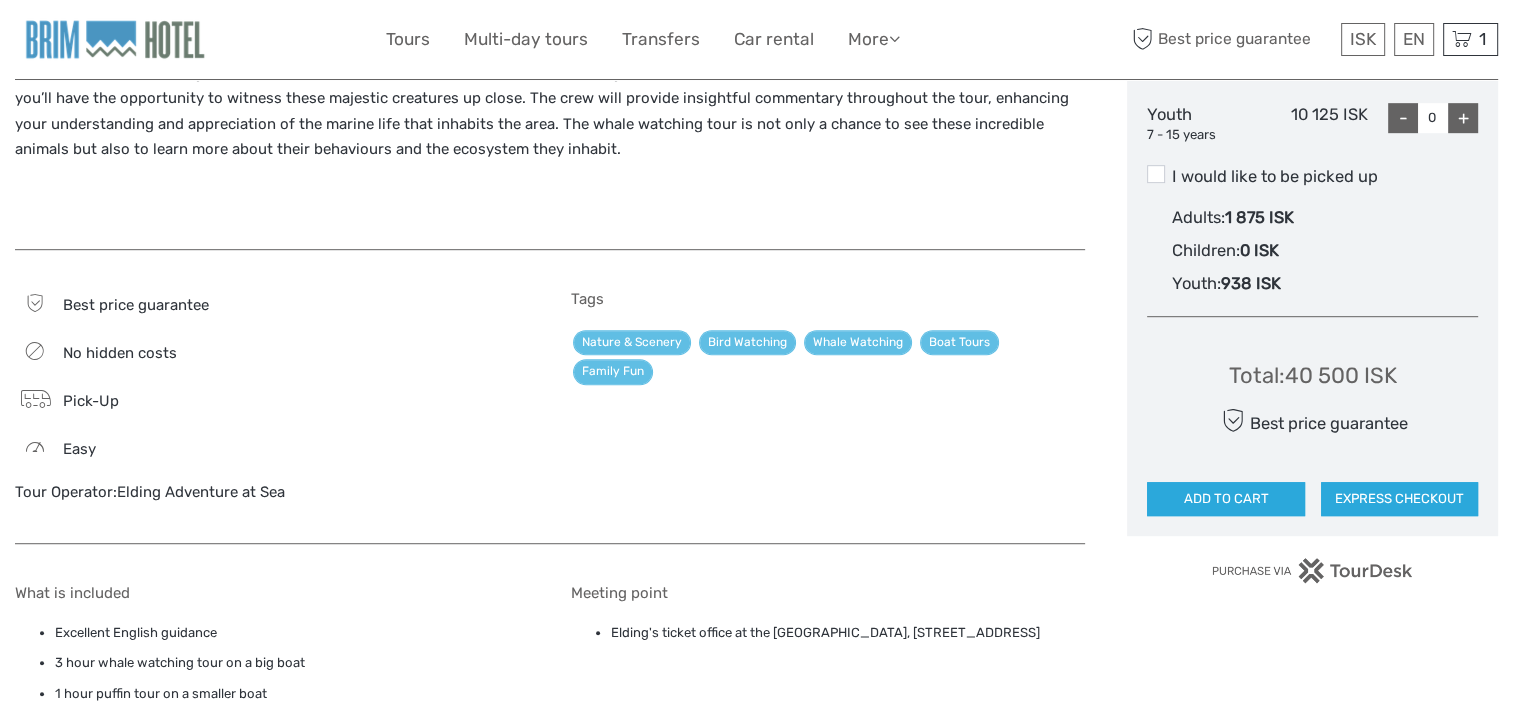 scroll, scrollTop: 1100, scrollLeft: 0, axis: vertical 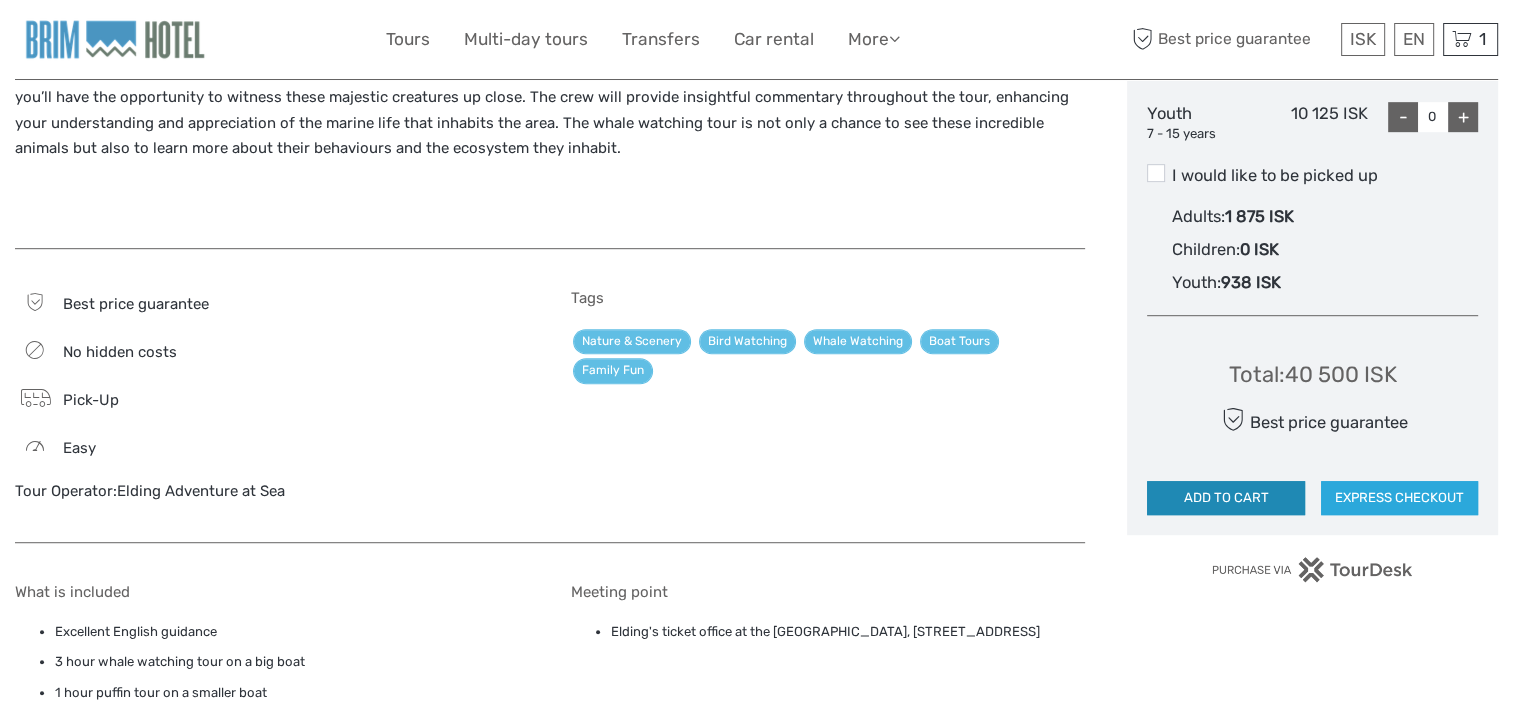 click on "ADD TO CART" at bounding box center [1225, 498] 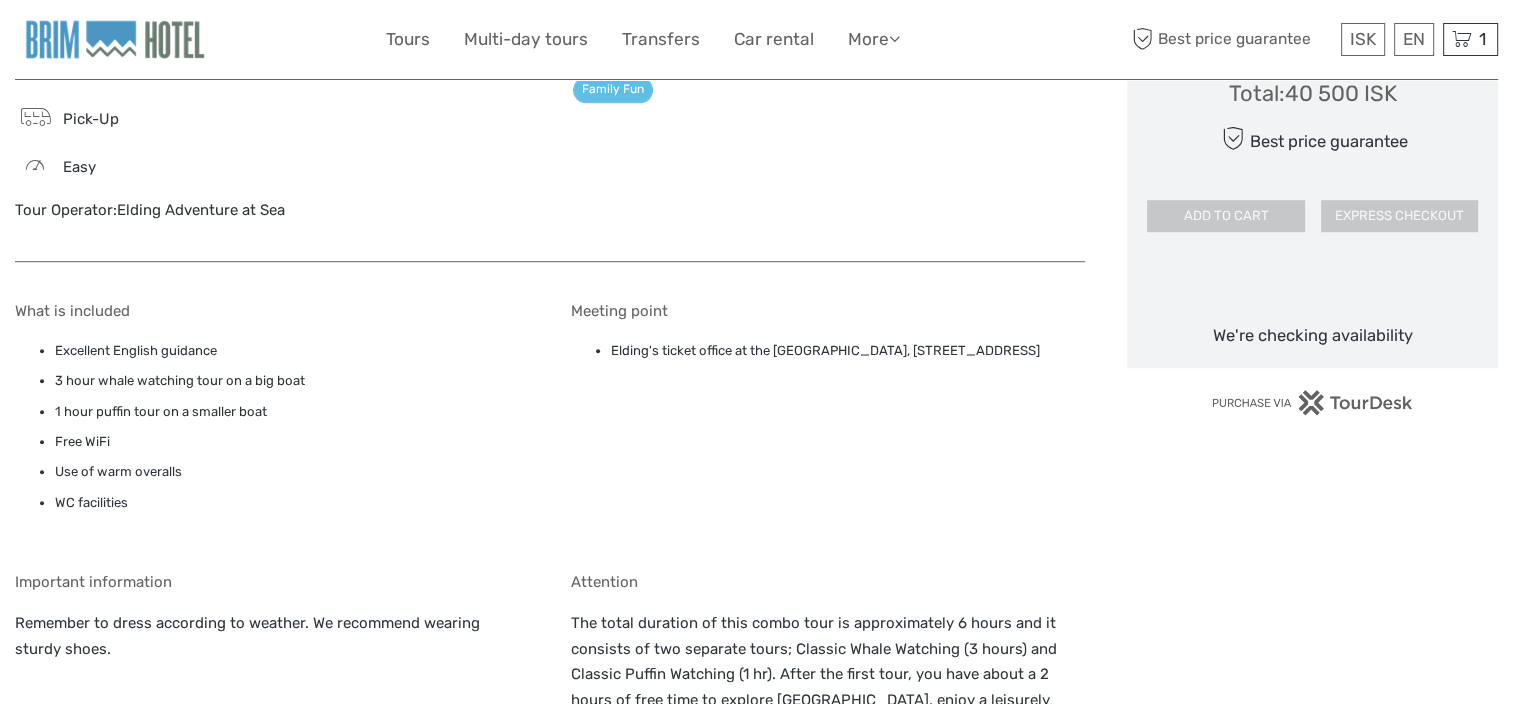 scroll, scrollTop: 1400, scrollLeft: 0, axis: vertical 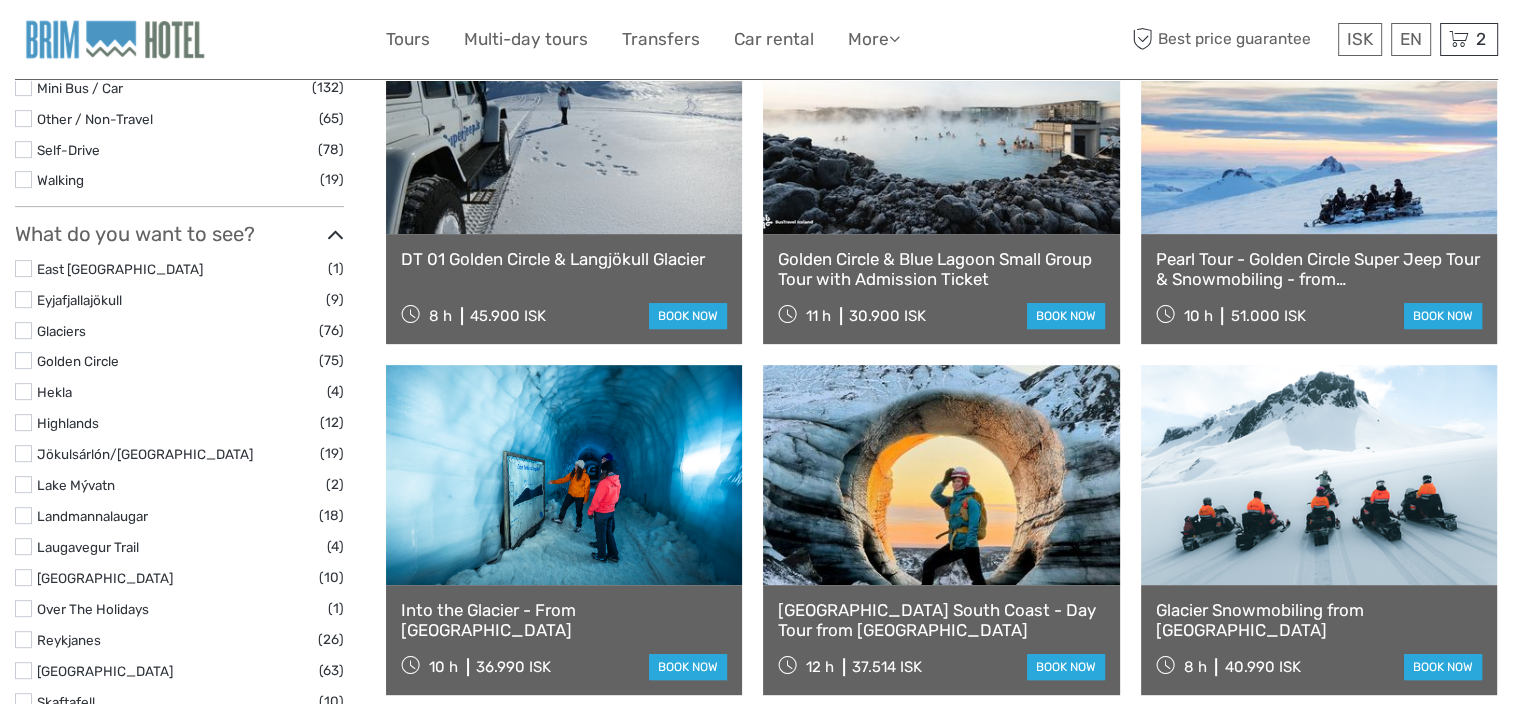 select 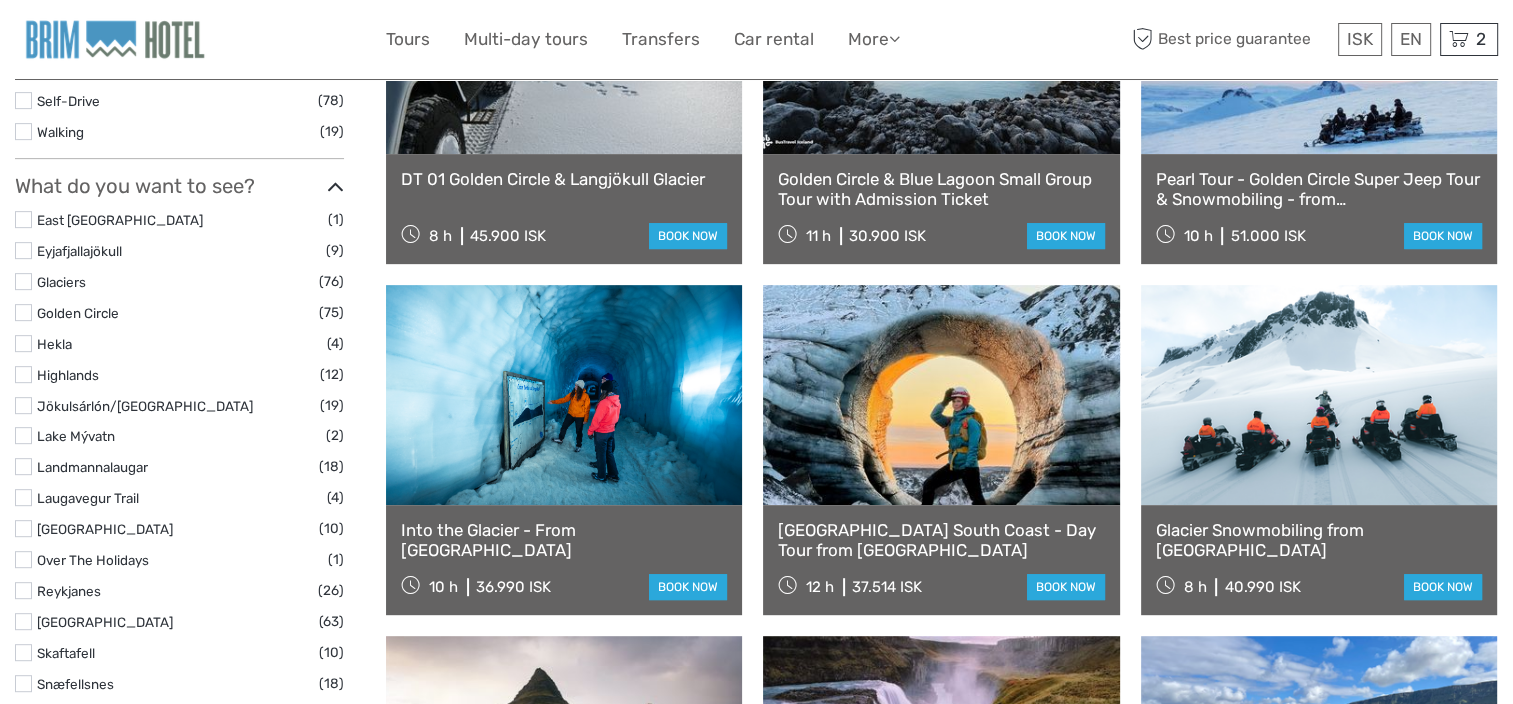 scroll, scrollTop: 1131, scrollLeft: 0, axis: vertical 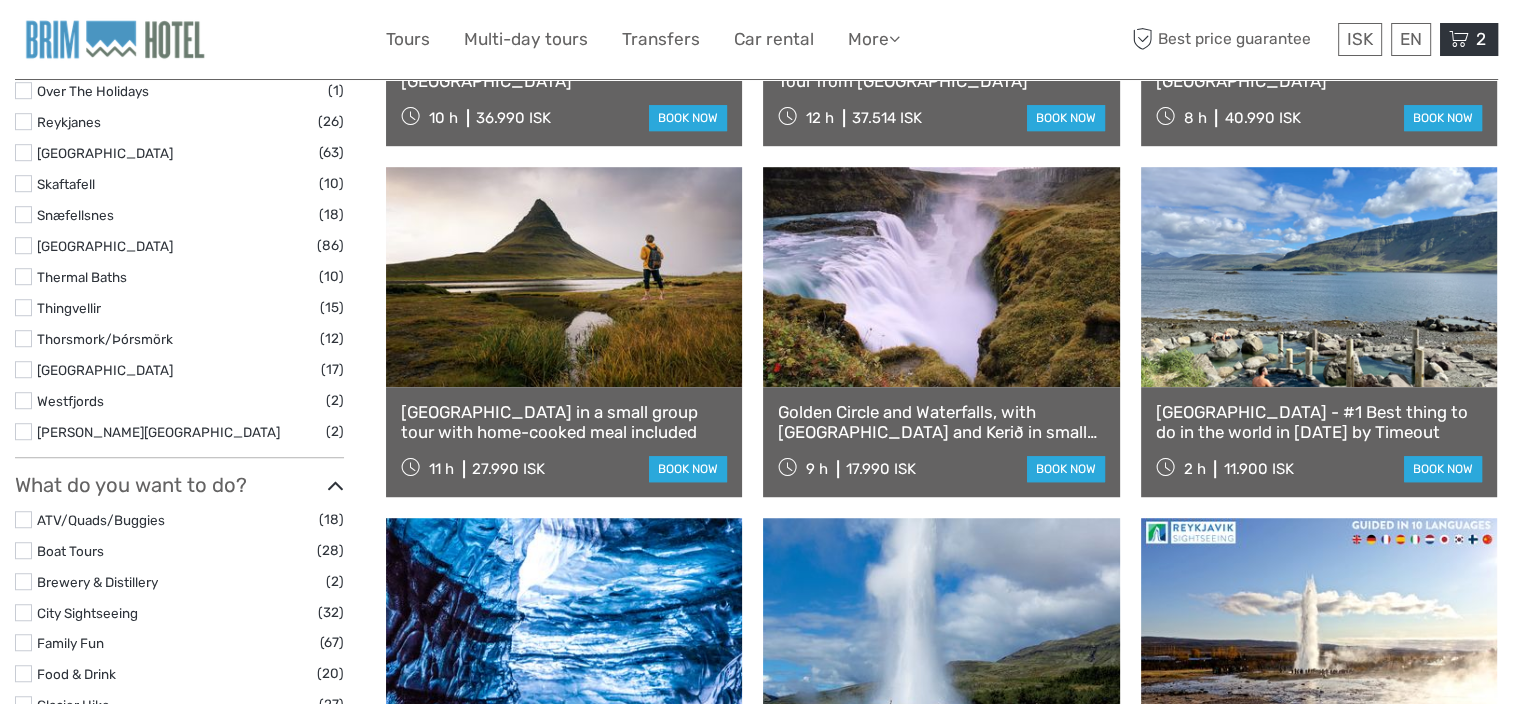click at bounding box center [1459, 39] 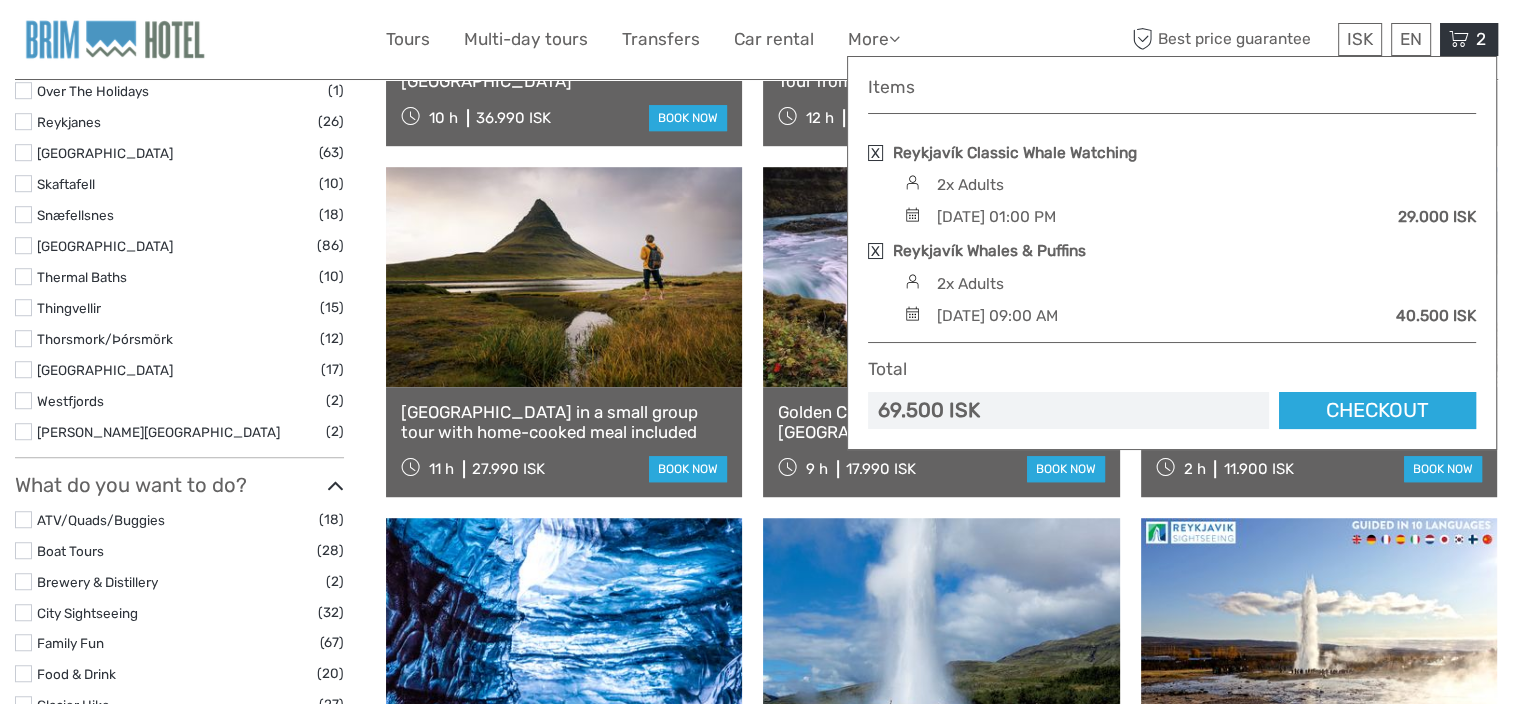 click at bounding box center [875, 251] 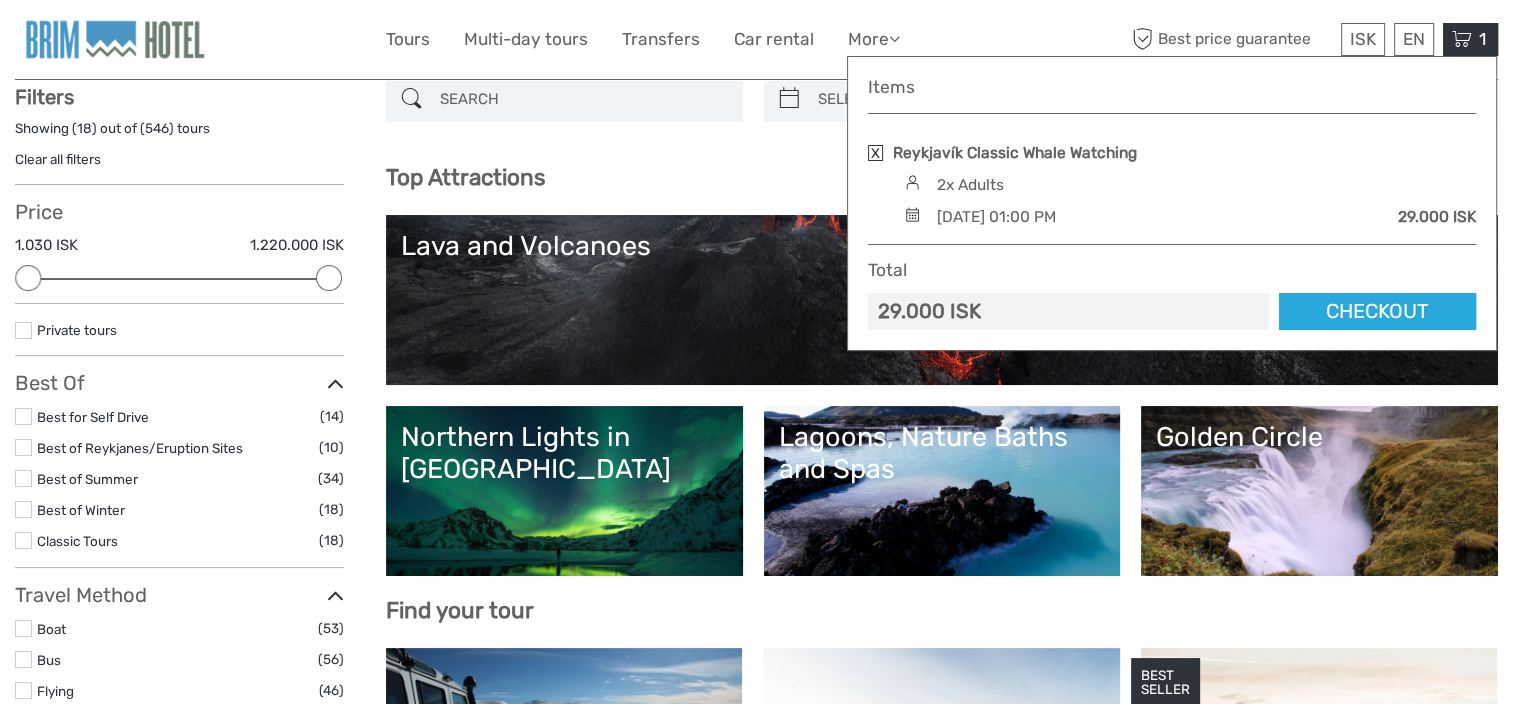 scroll, scrollTop: 0, scrollLeft: 0, axis: both 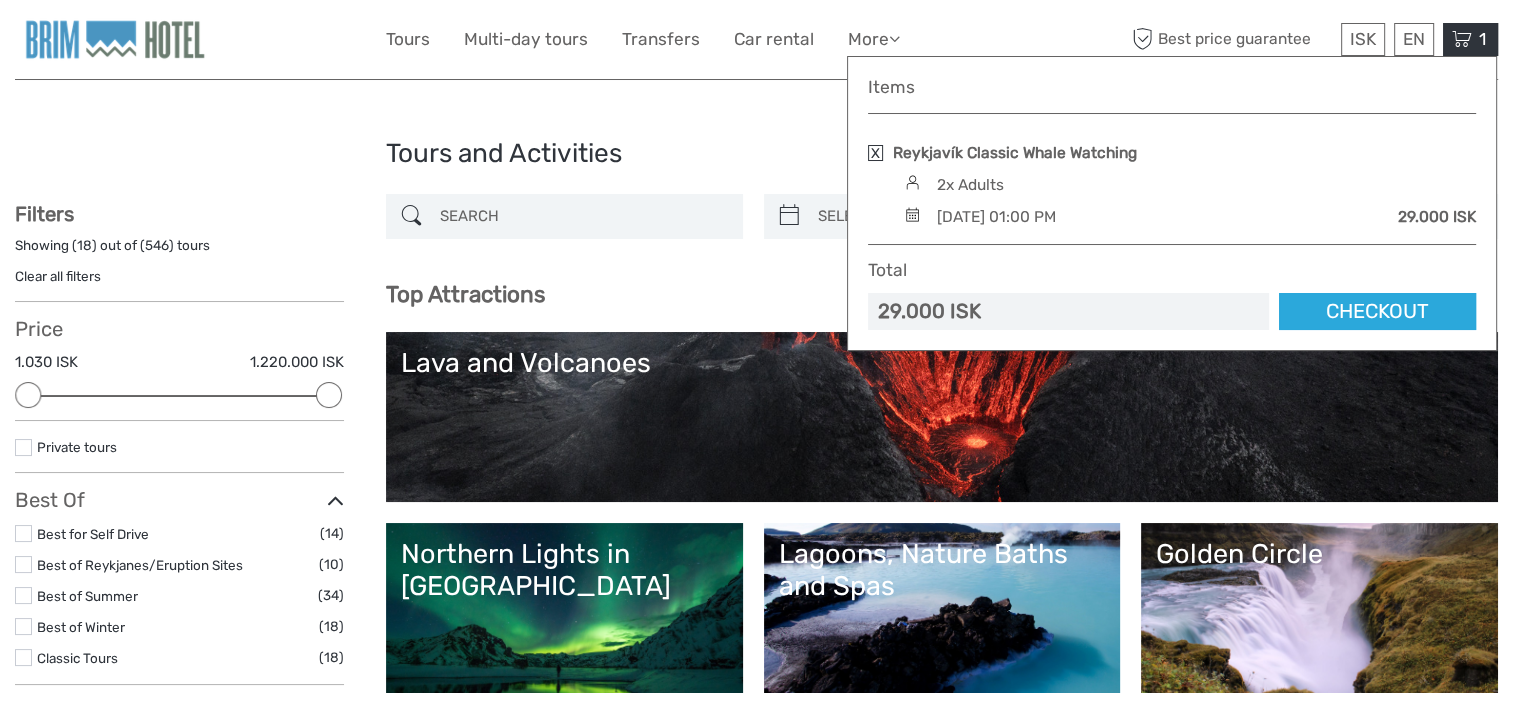 click on "Lava and Volcanoes" at bounding box center (942, 417) 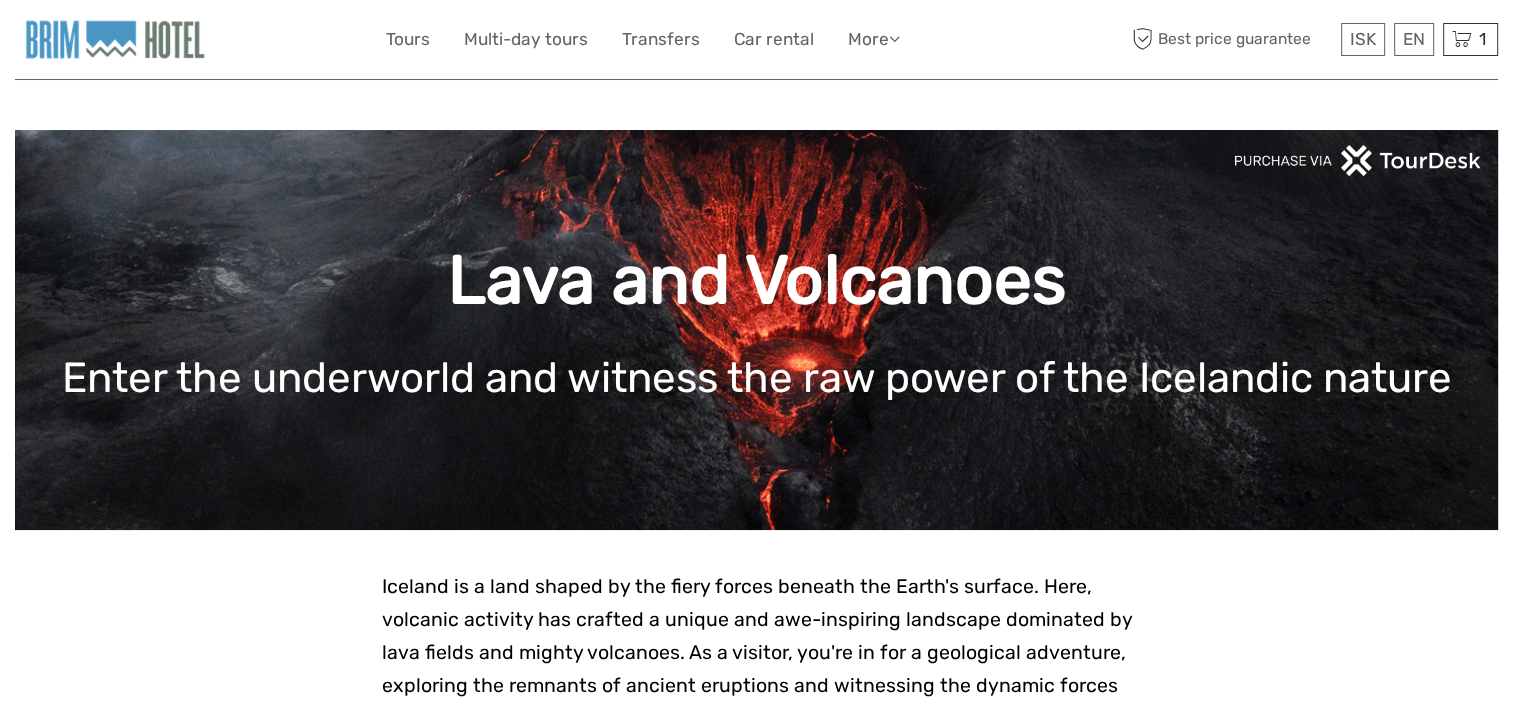 scroll, scrollTop: 99, scrollLeft: 0, axis: vertical 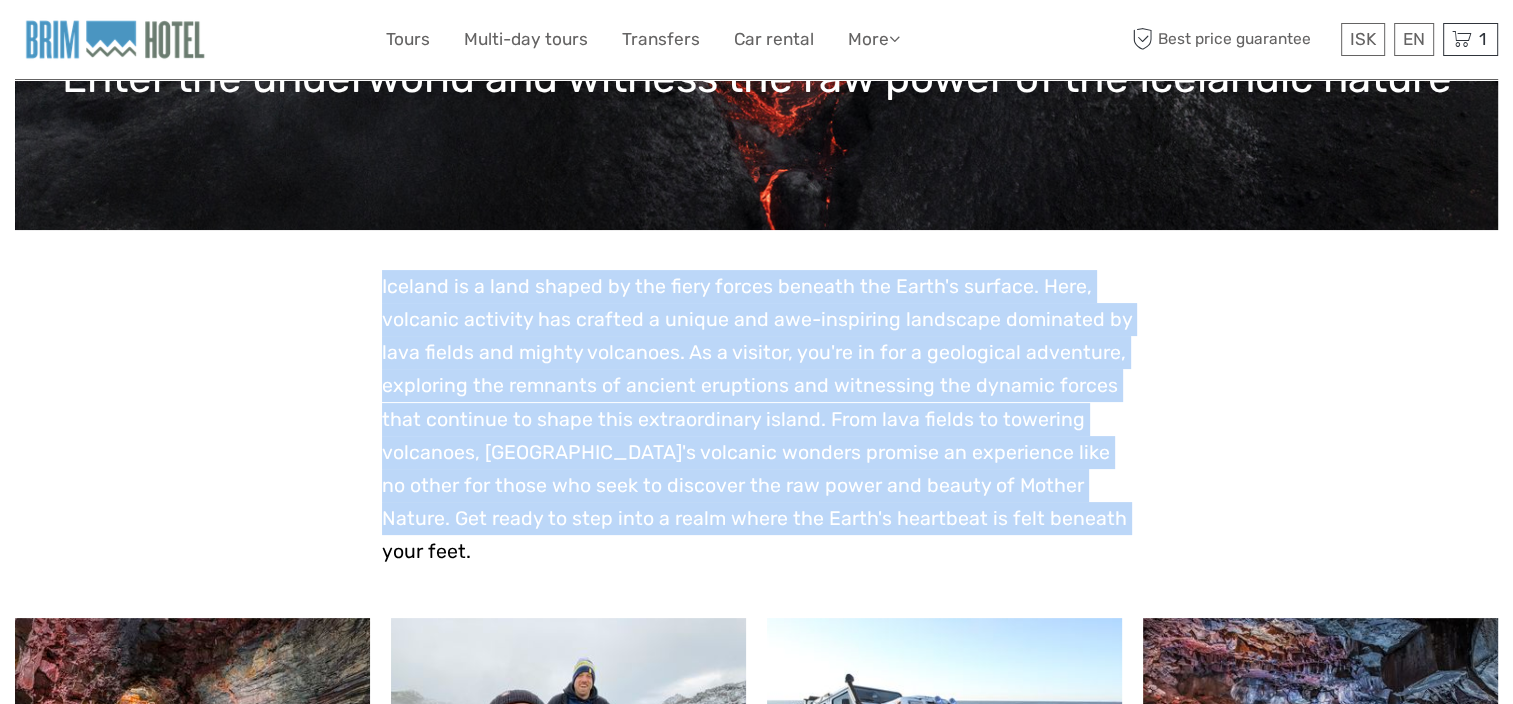 drag, startPoint x: 376, startPoint y: 282, endPoint x: 1044, endPoint y: 524, distance: 710.4843 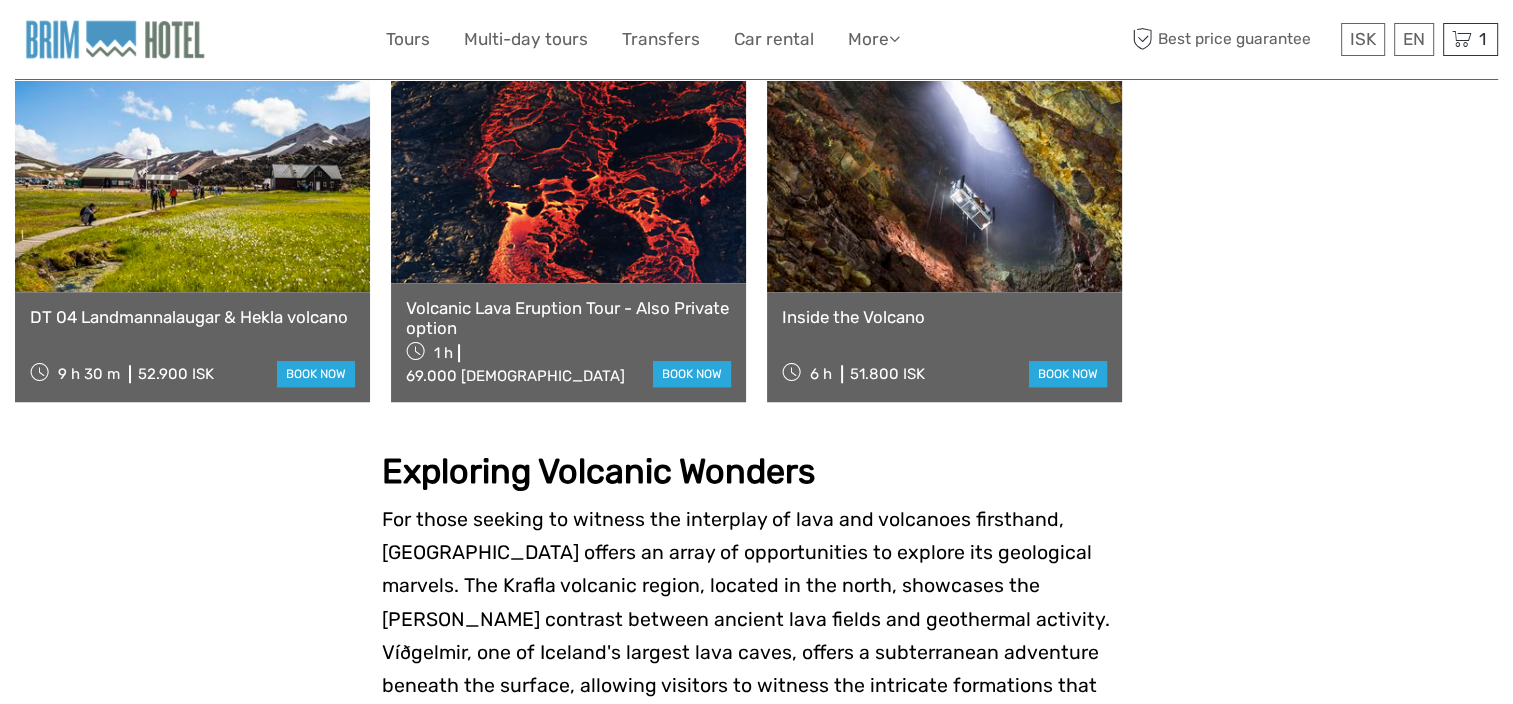 scroll, scrollTop: 1600, scrollLeft: 0, axis: vertical 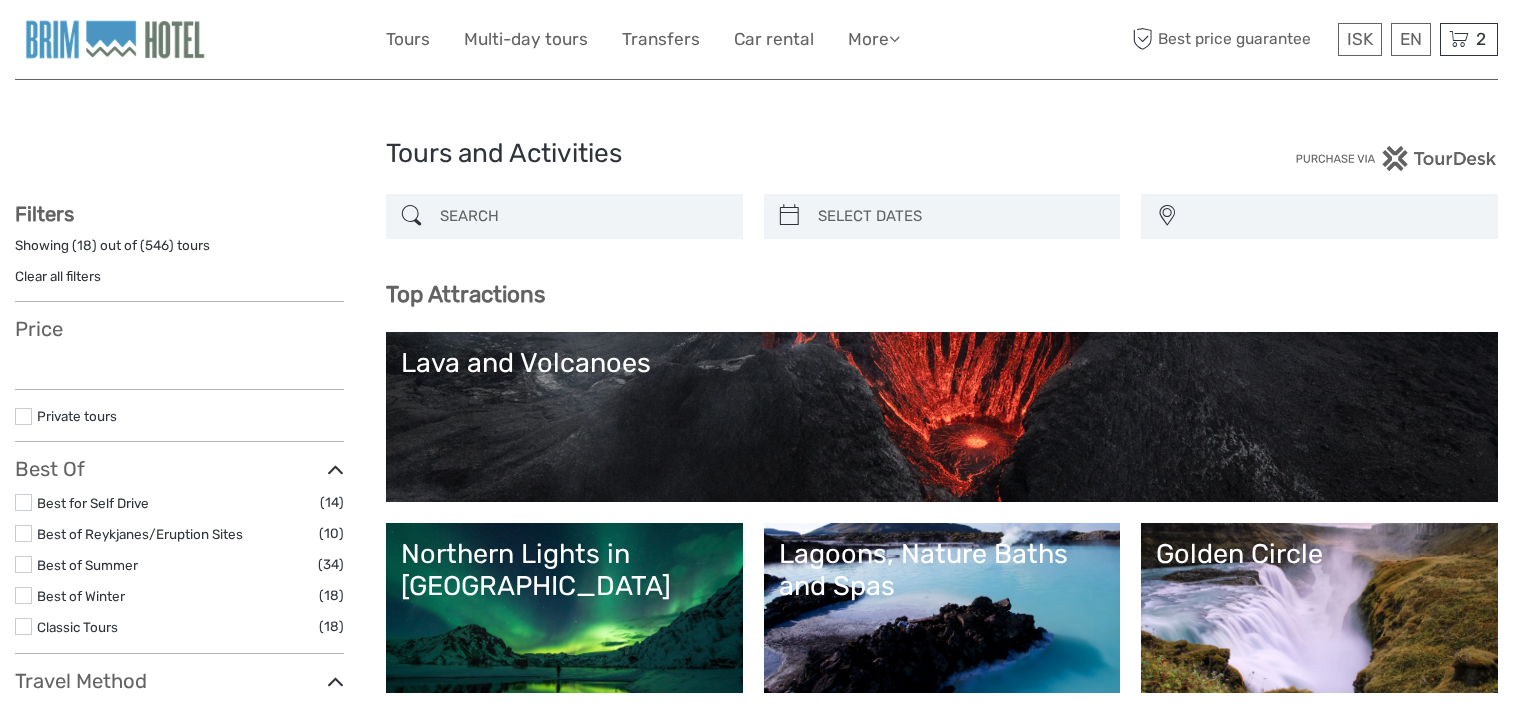 select 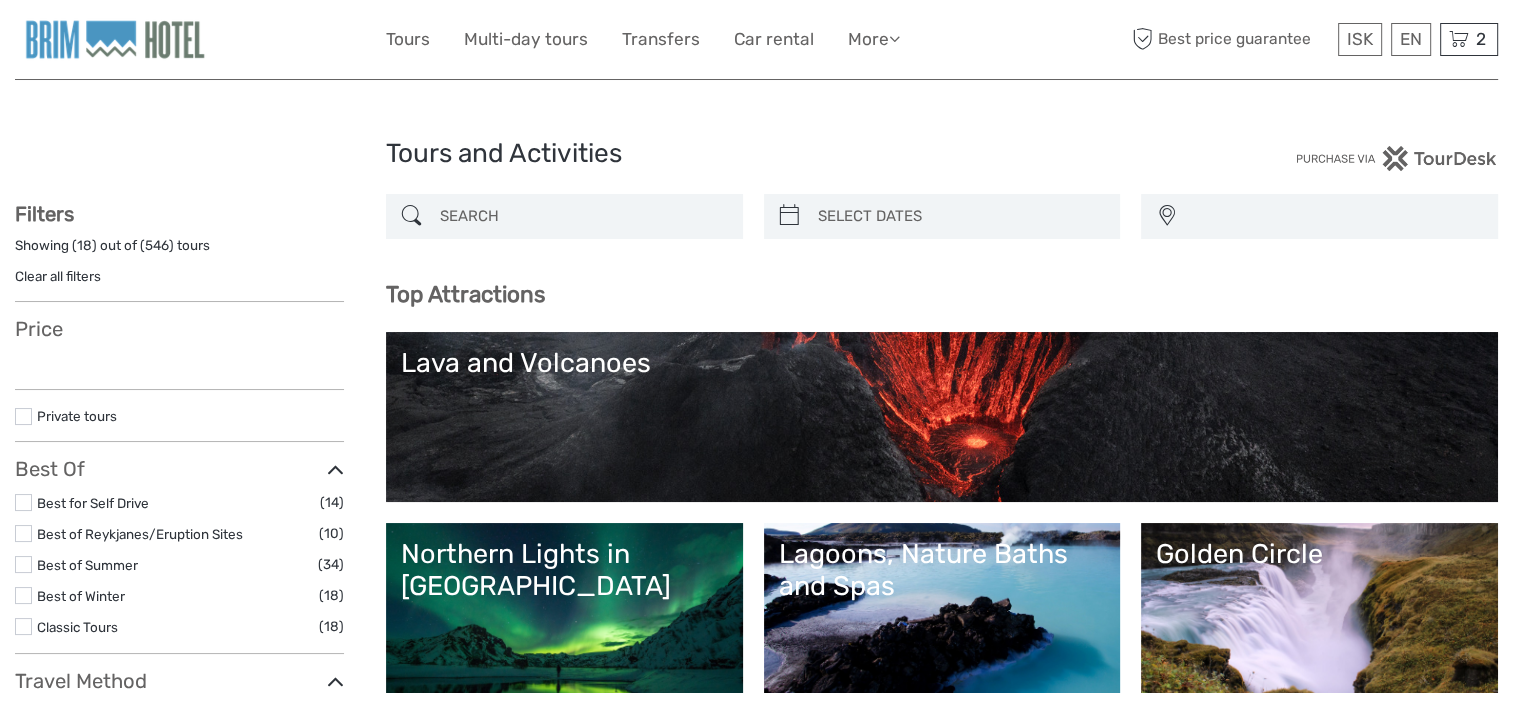 select 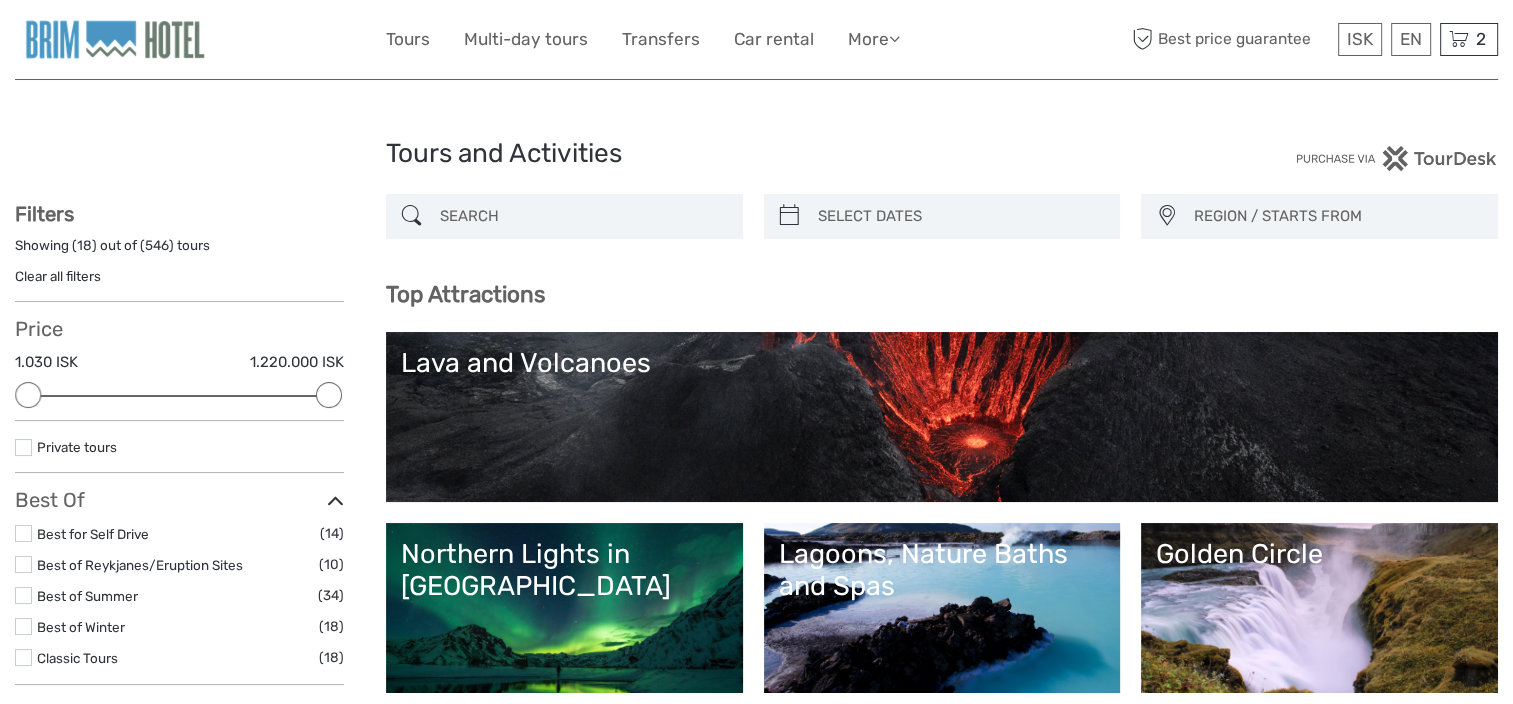 scroll, scrollTop: 0, scrollLeft: 0, axis: both 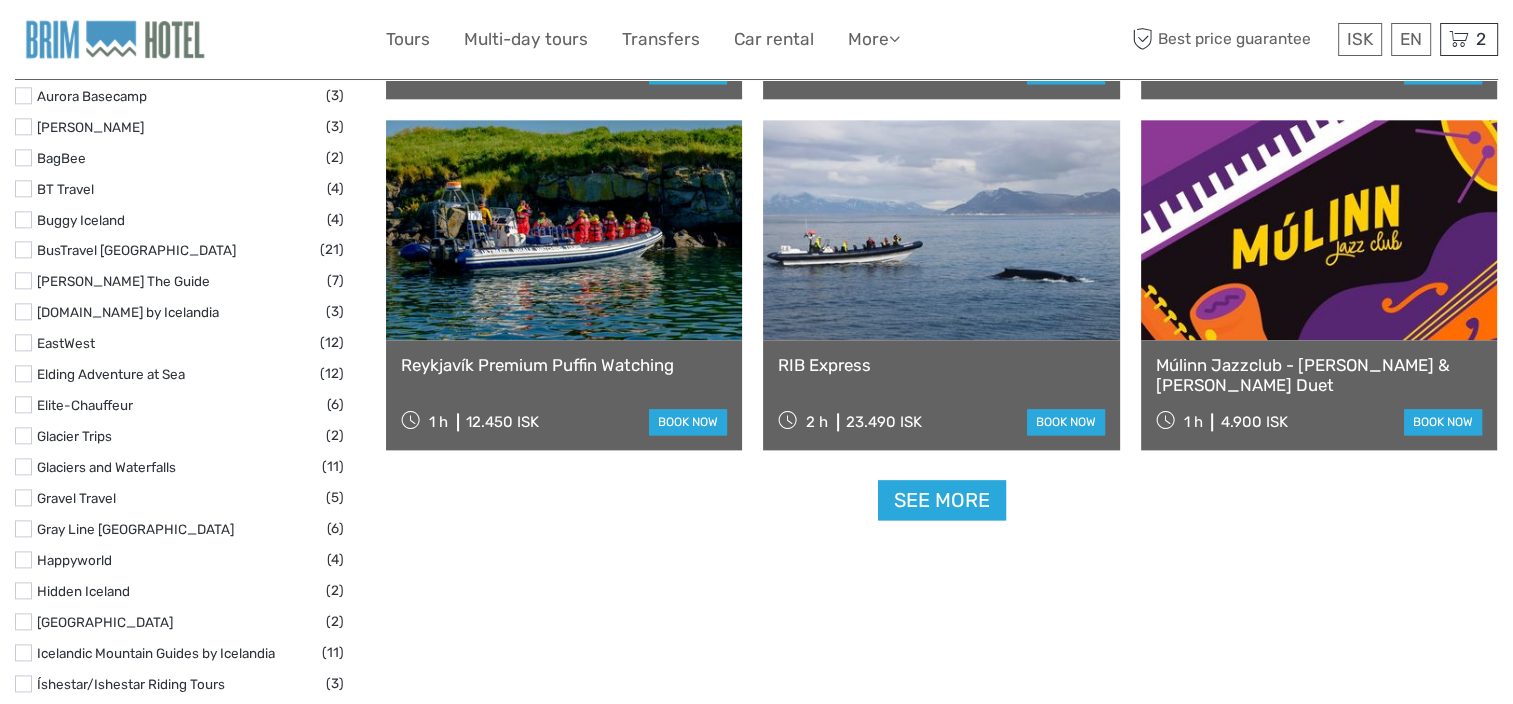 click on "See more" at bounding box center [942, 500] 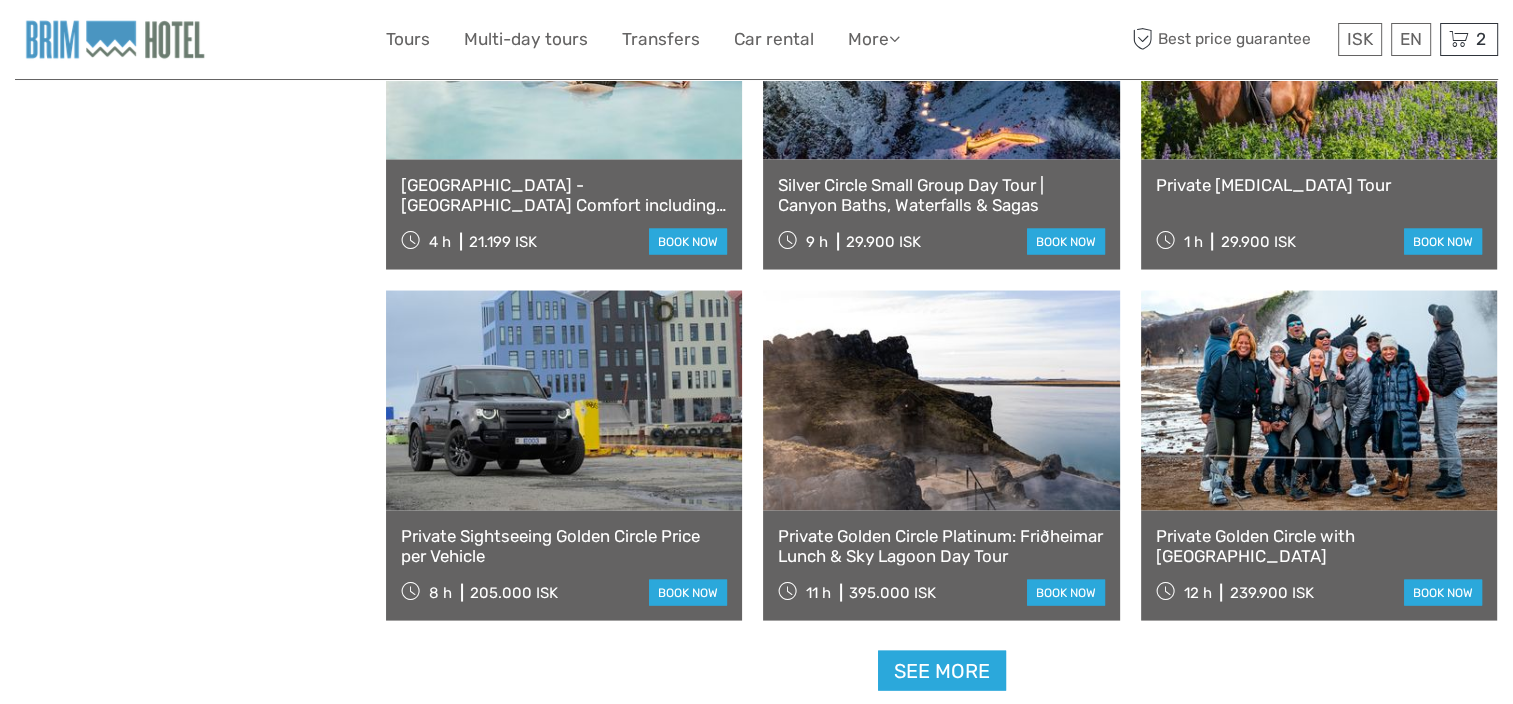 scroll, scrollTop: 3900, scrollLeft: 0, axis: vertical 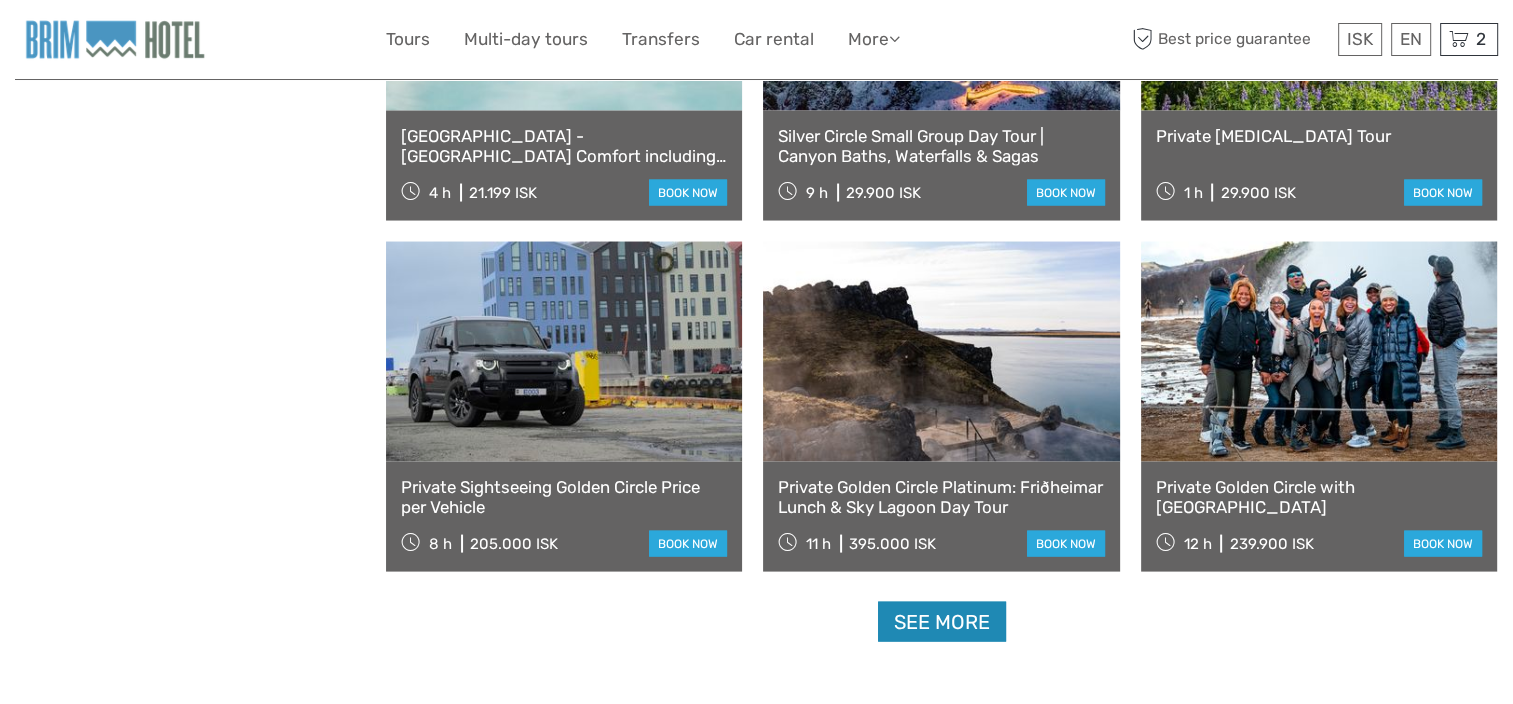 click on "See more" at bounding box center (942, 622) 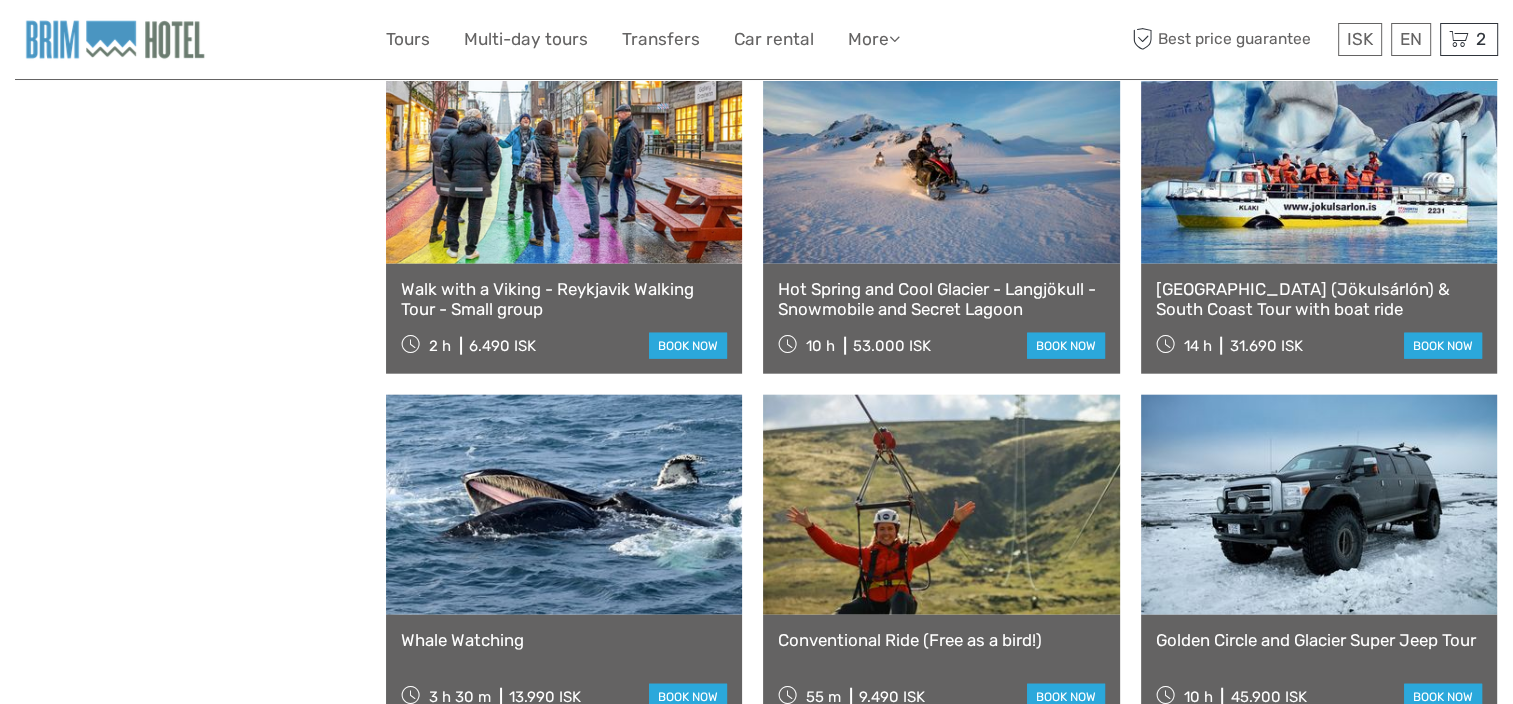 scroll, scrollTop: 4900, scrollLeft: 0, axis: vertical 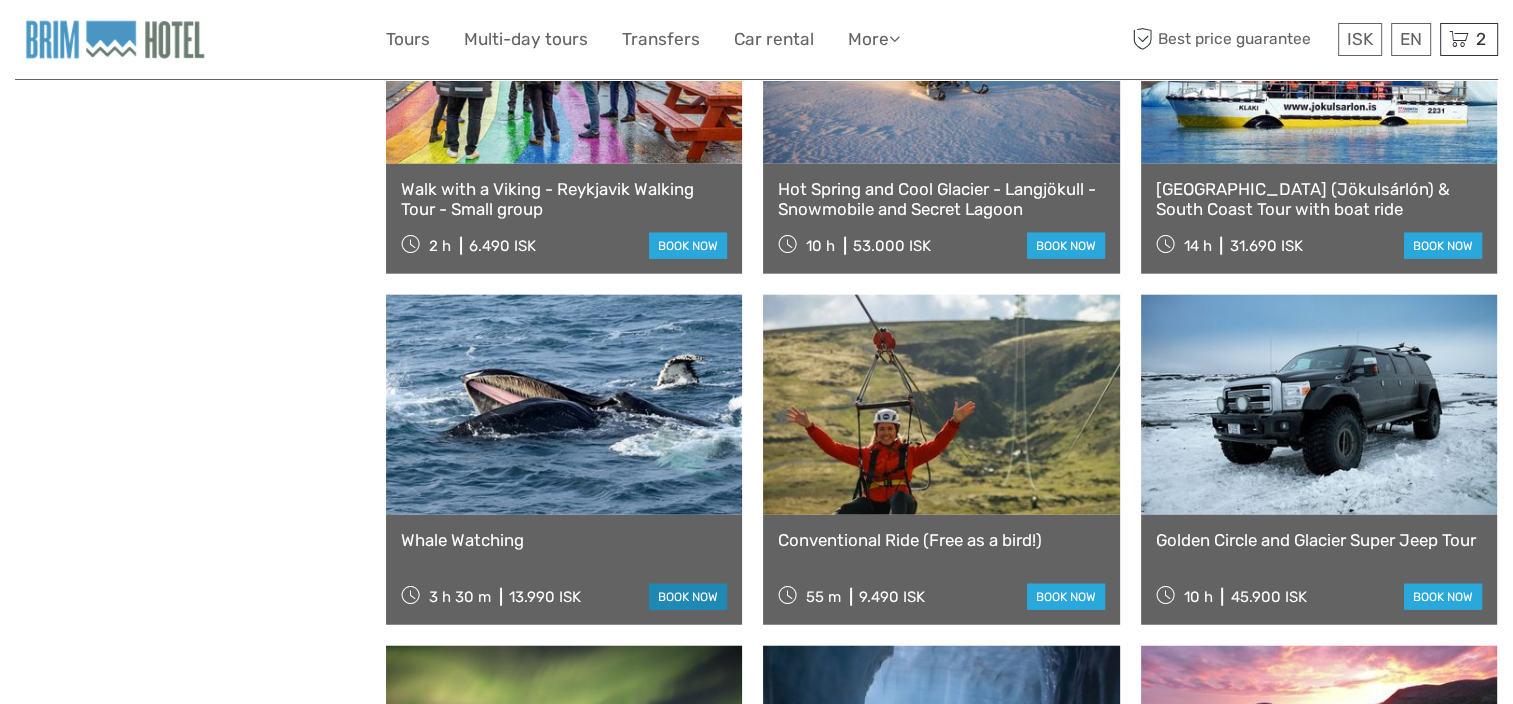 click on "book now" at bounding box center [688, 597] 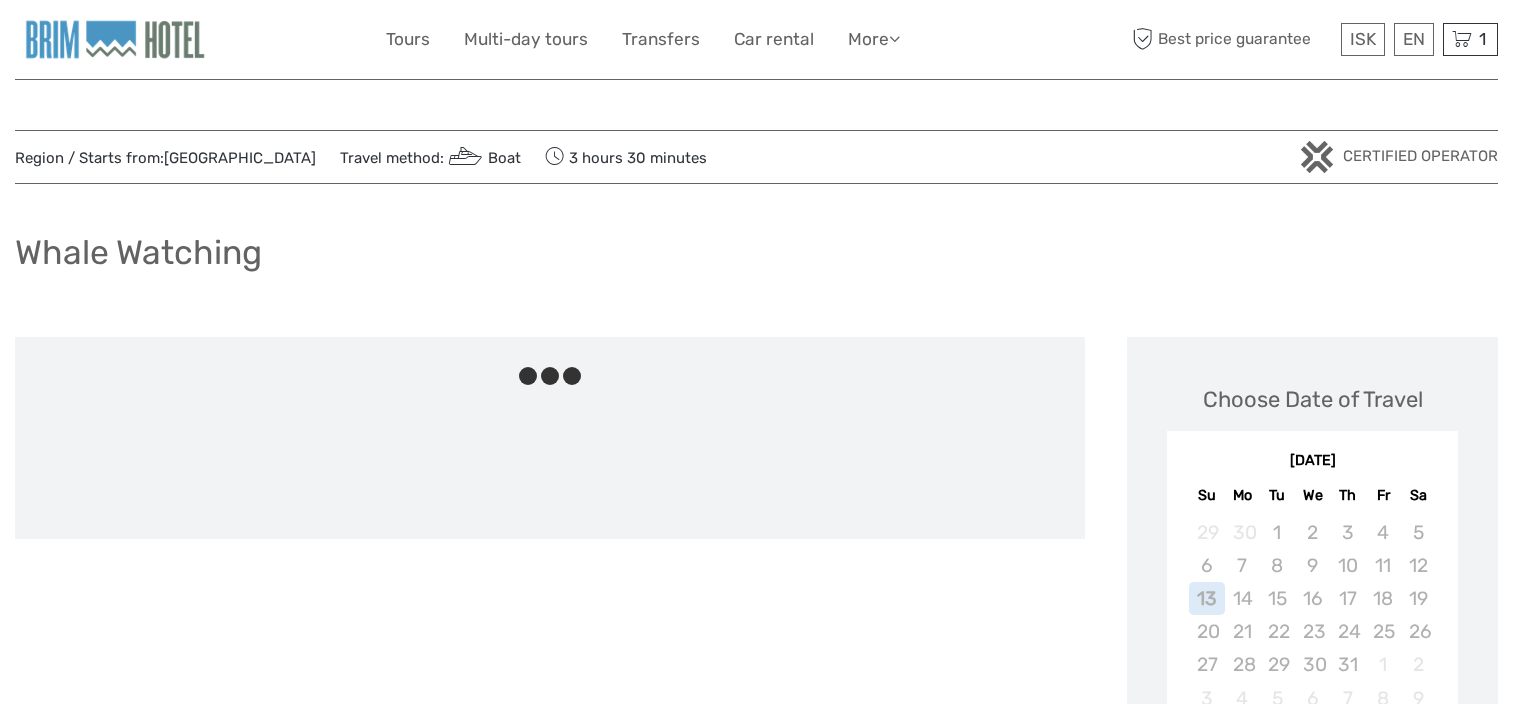 scroll, scrollTop: 0, scrollLeft: 0, axis: both 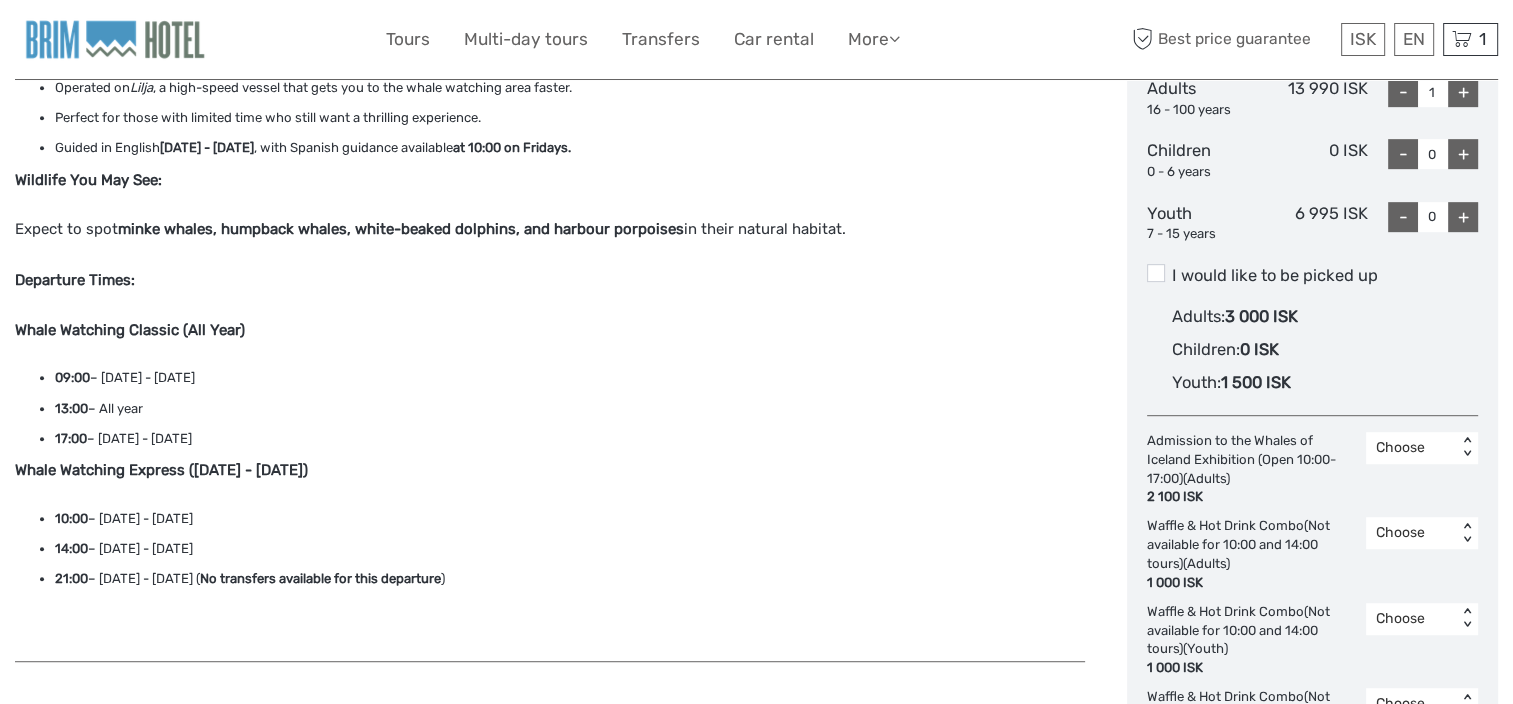 drag, startPoint x: 16, startPoint y: 268, endPoint x: 979, endPoint y: 224, distance: 964.00464 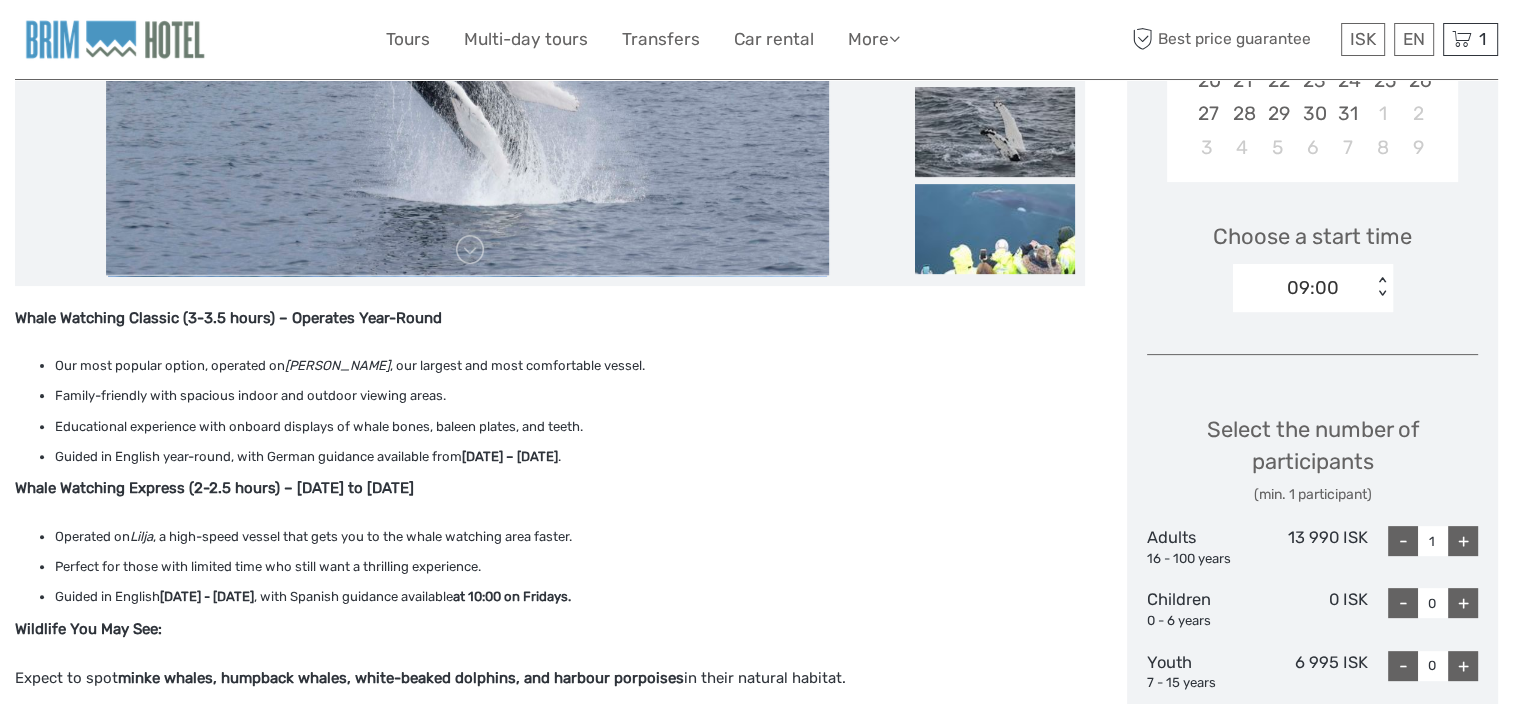 scroll, scrollTop: 600, scrollLeft: 0, axis: vertical 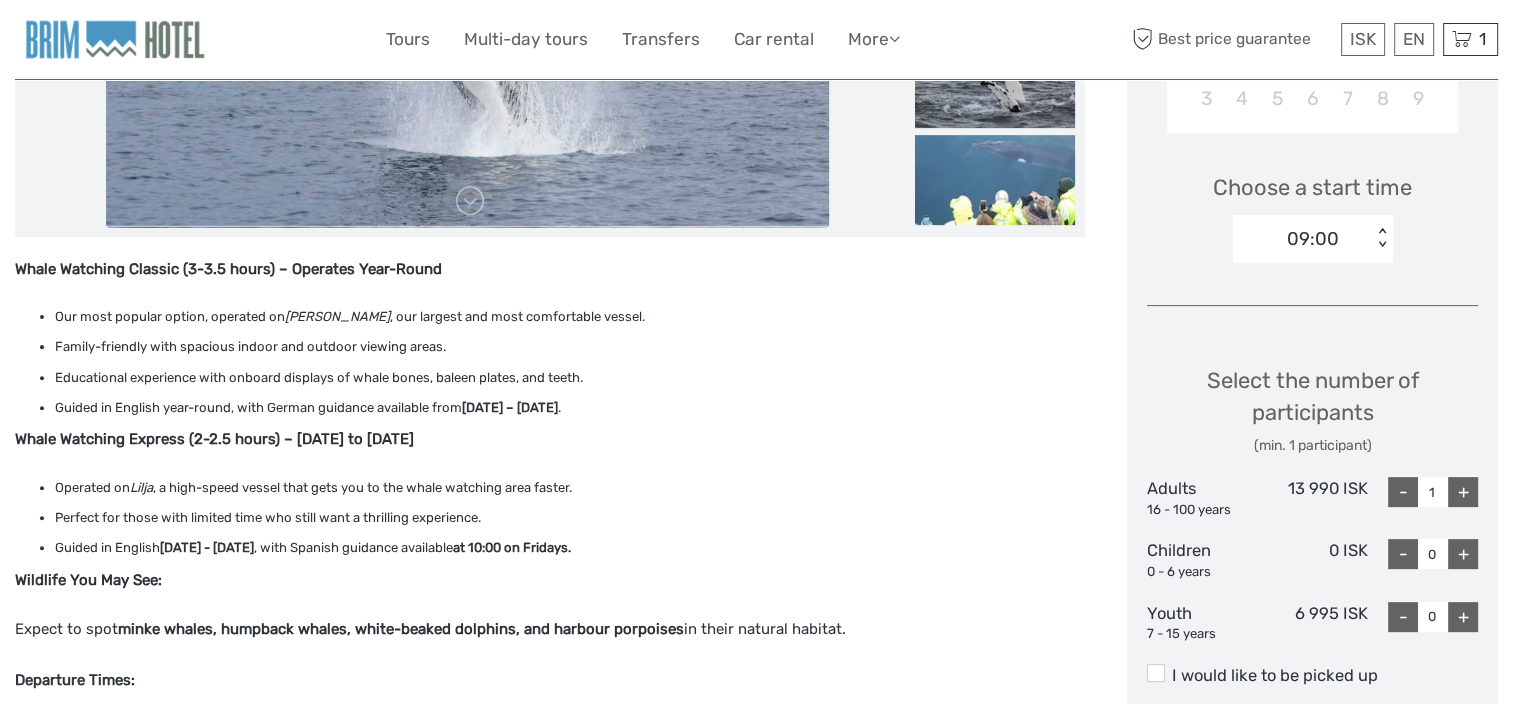 click on "+" at bounding box center [1463, 492] 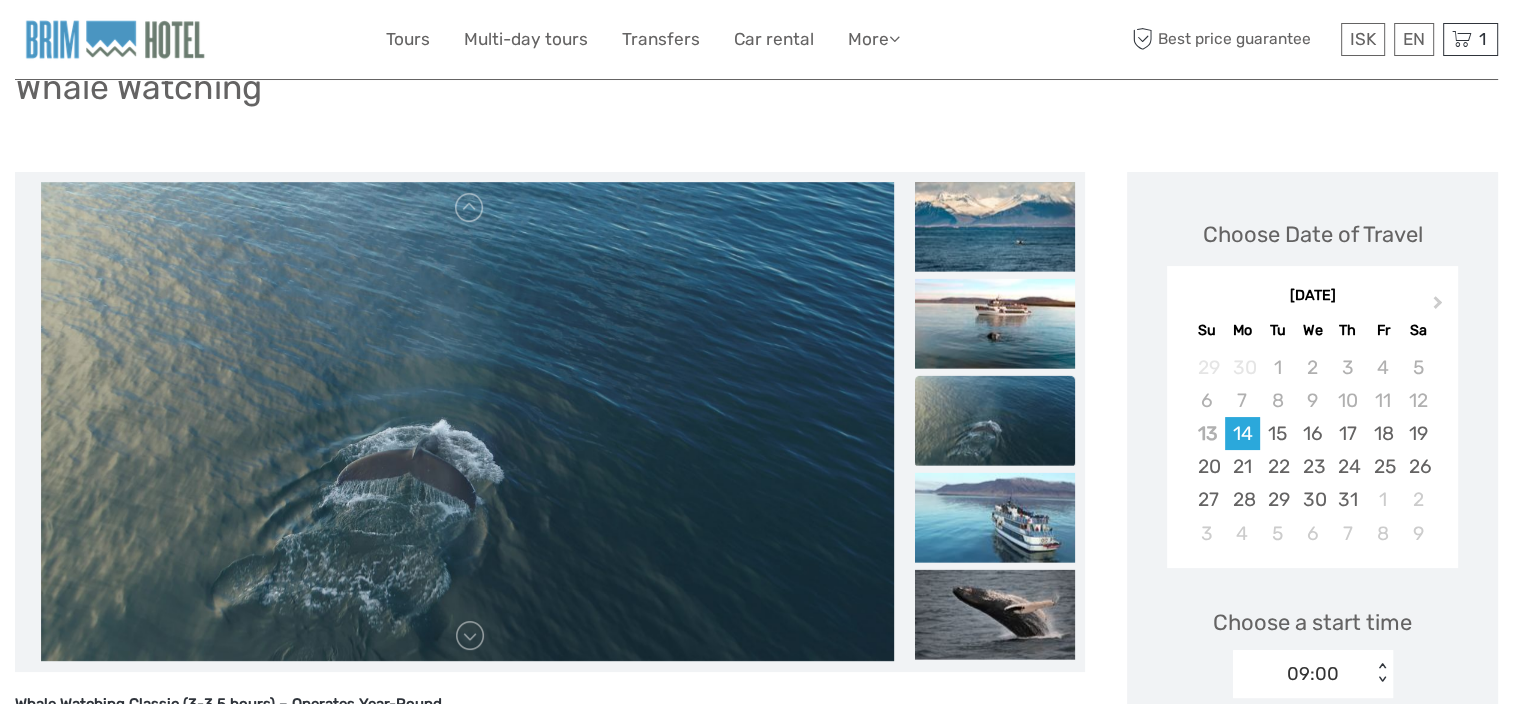 scroll, scrollTop: 100, scrollLeft: 0, axis: vertical 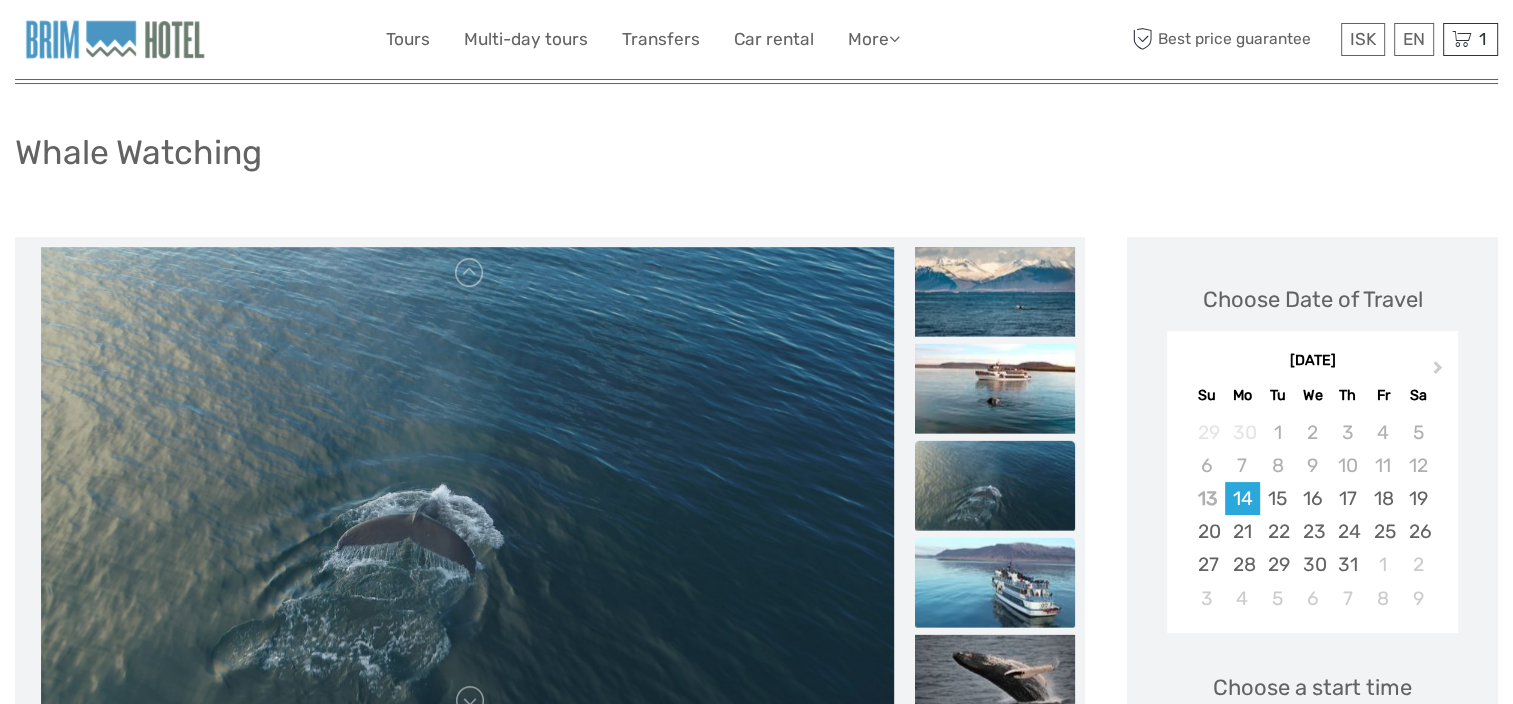 click at bounding box center [995, 582] 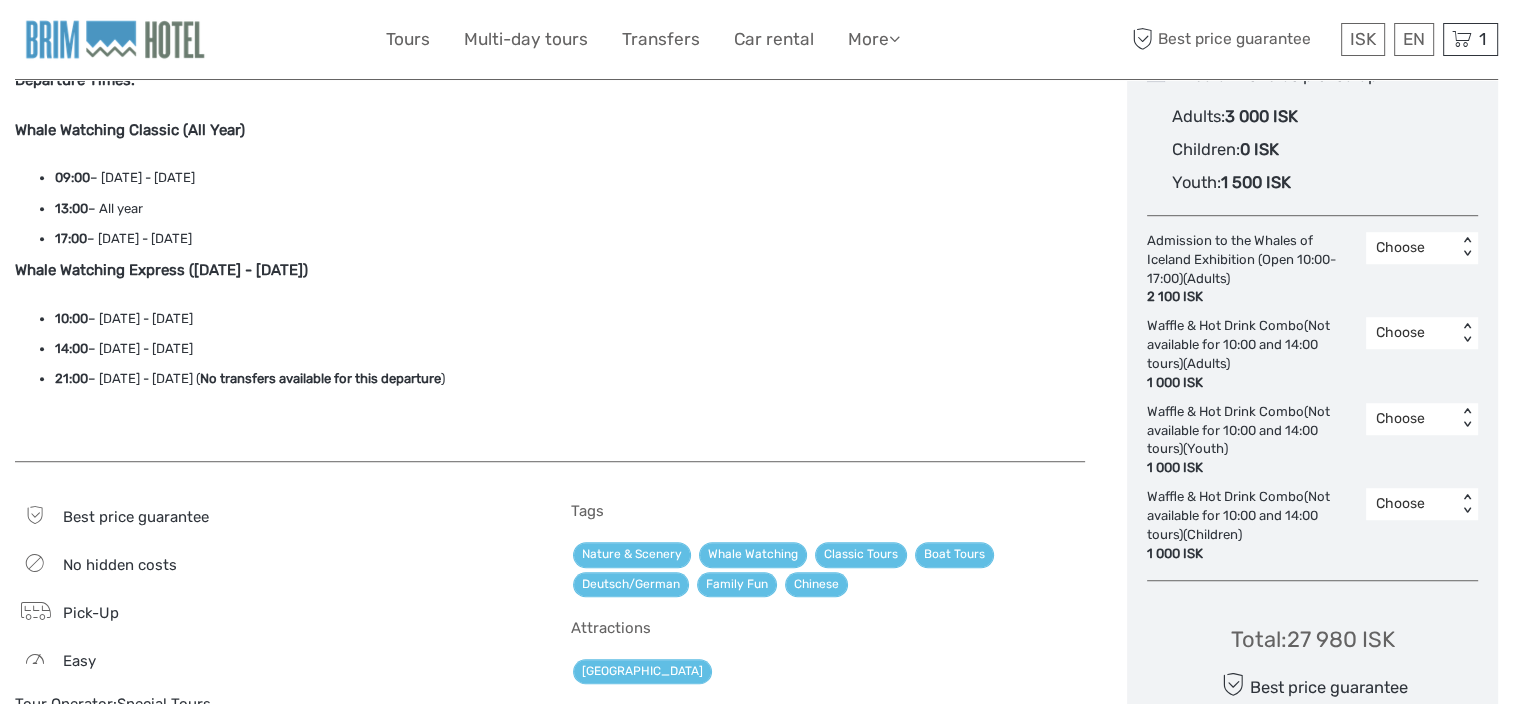 scroll, scrollTop: 1400, scrollLeft: 0, axis: vertical 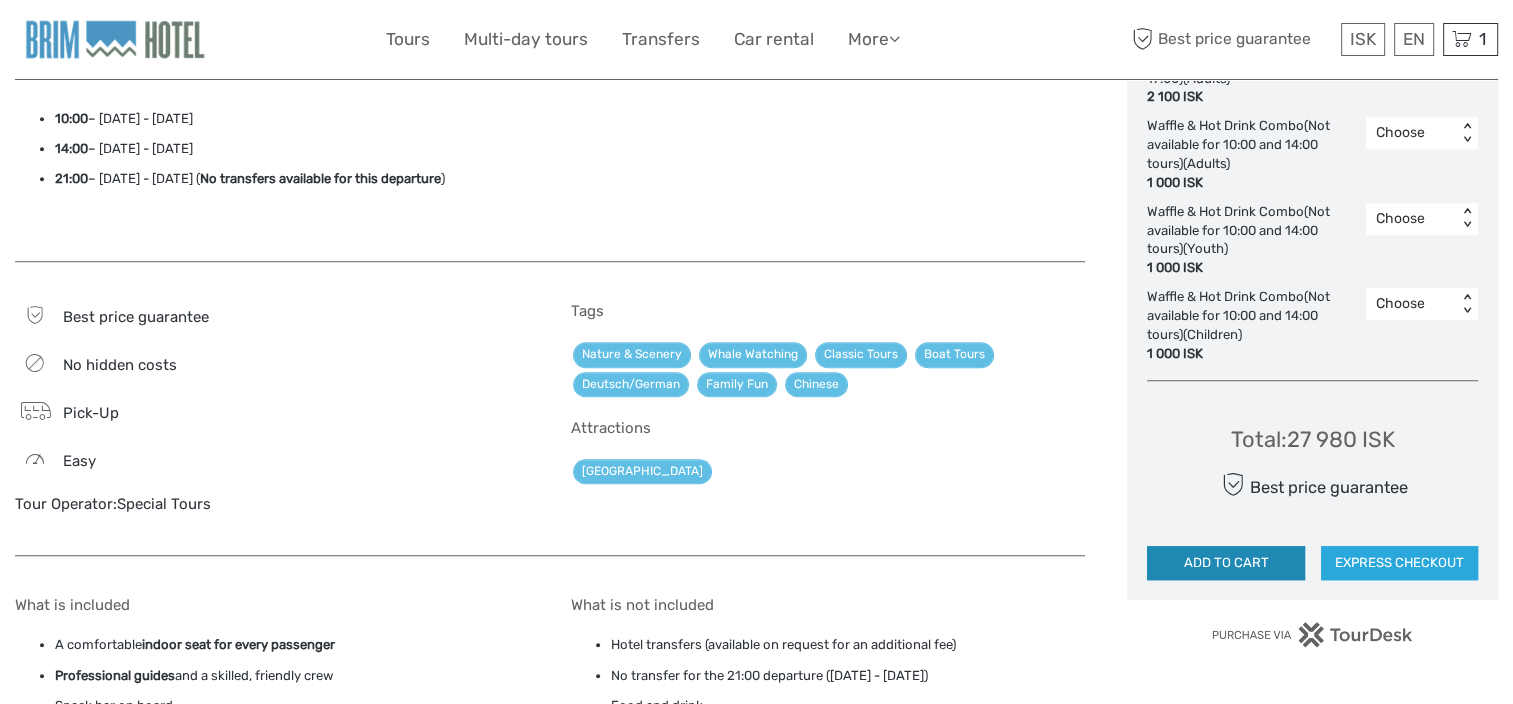 click on "ADD TO CART" at bounding box center (1225, 563) 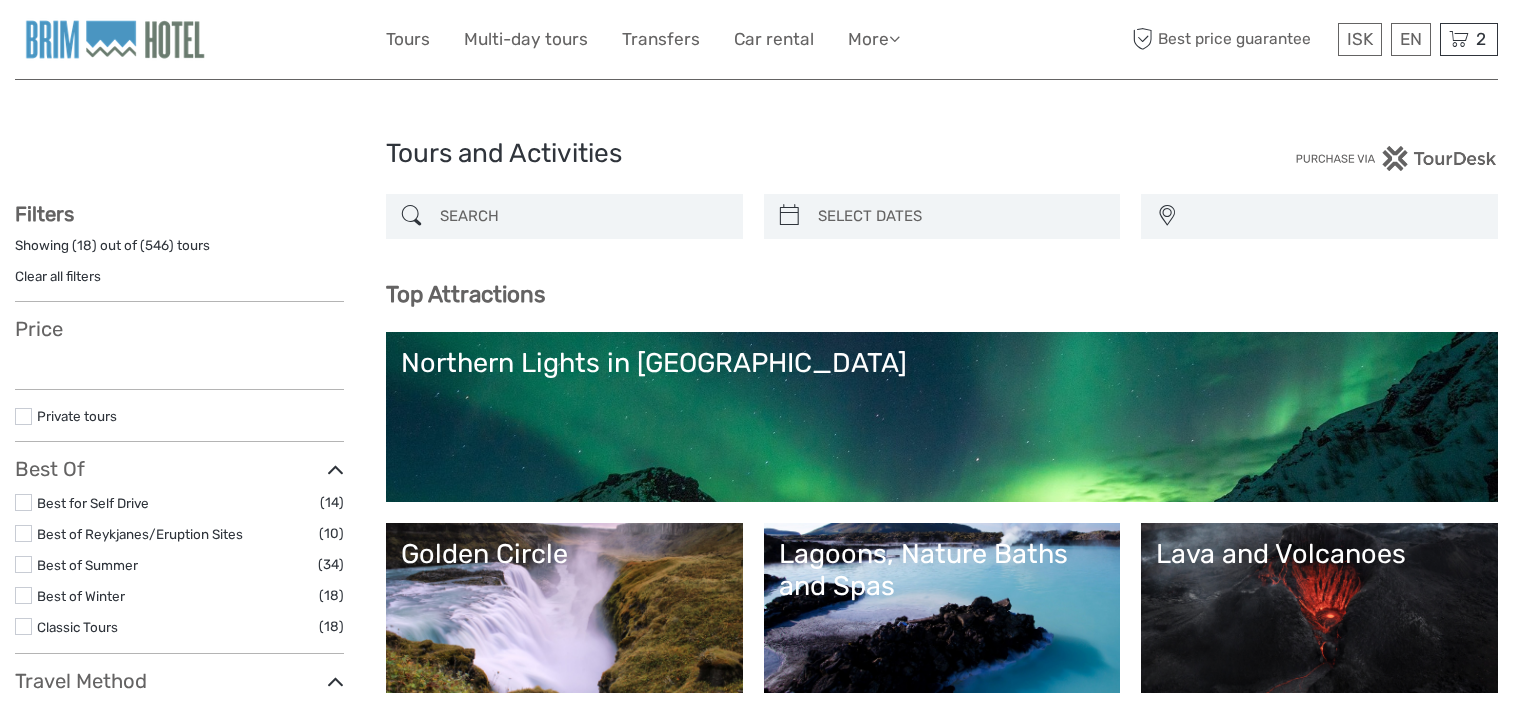select 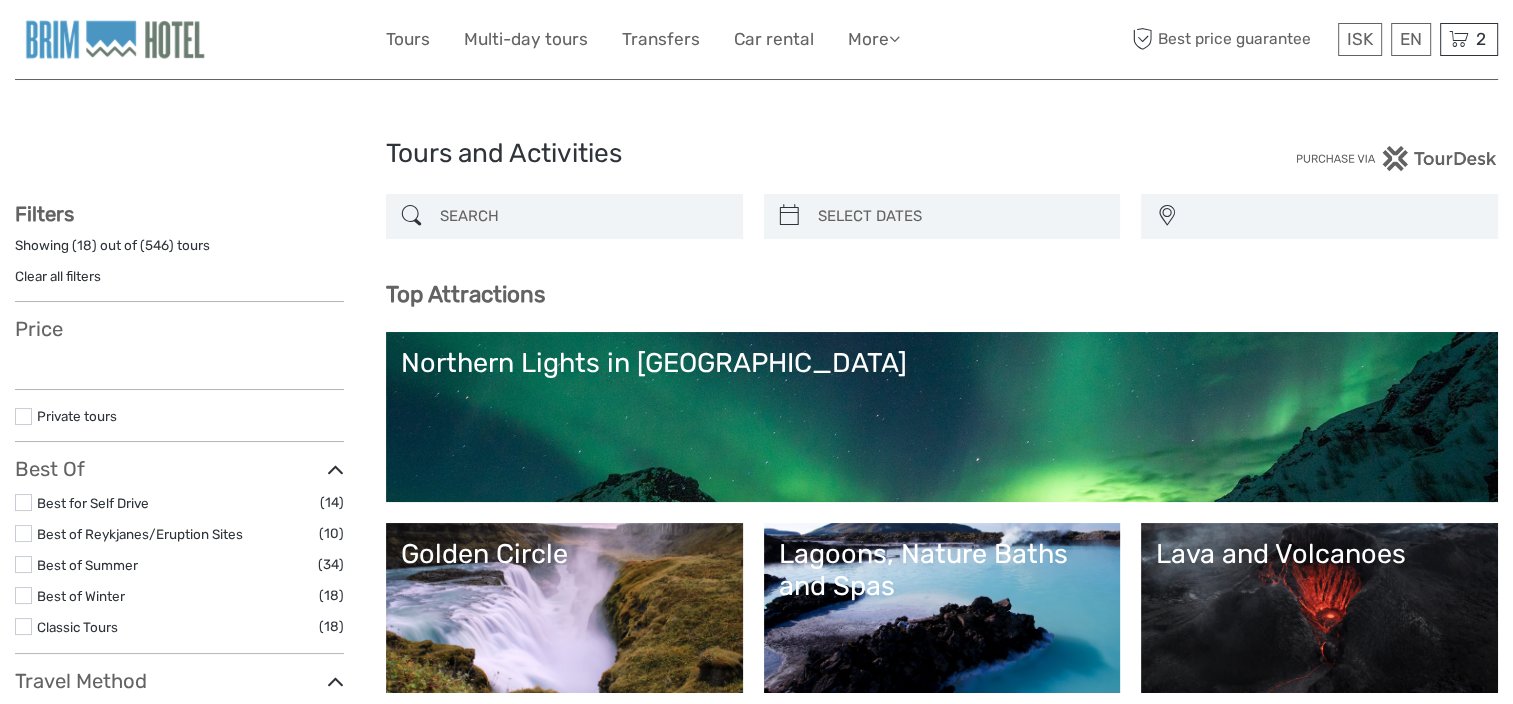 scroll, scrollTop: 0, scrollLeft: 0, axis: both 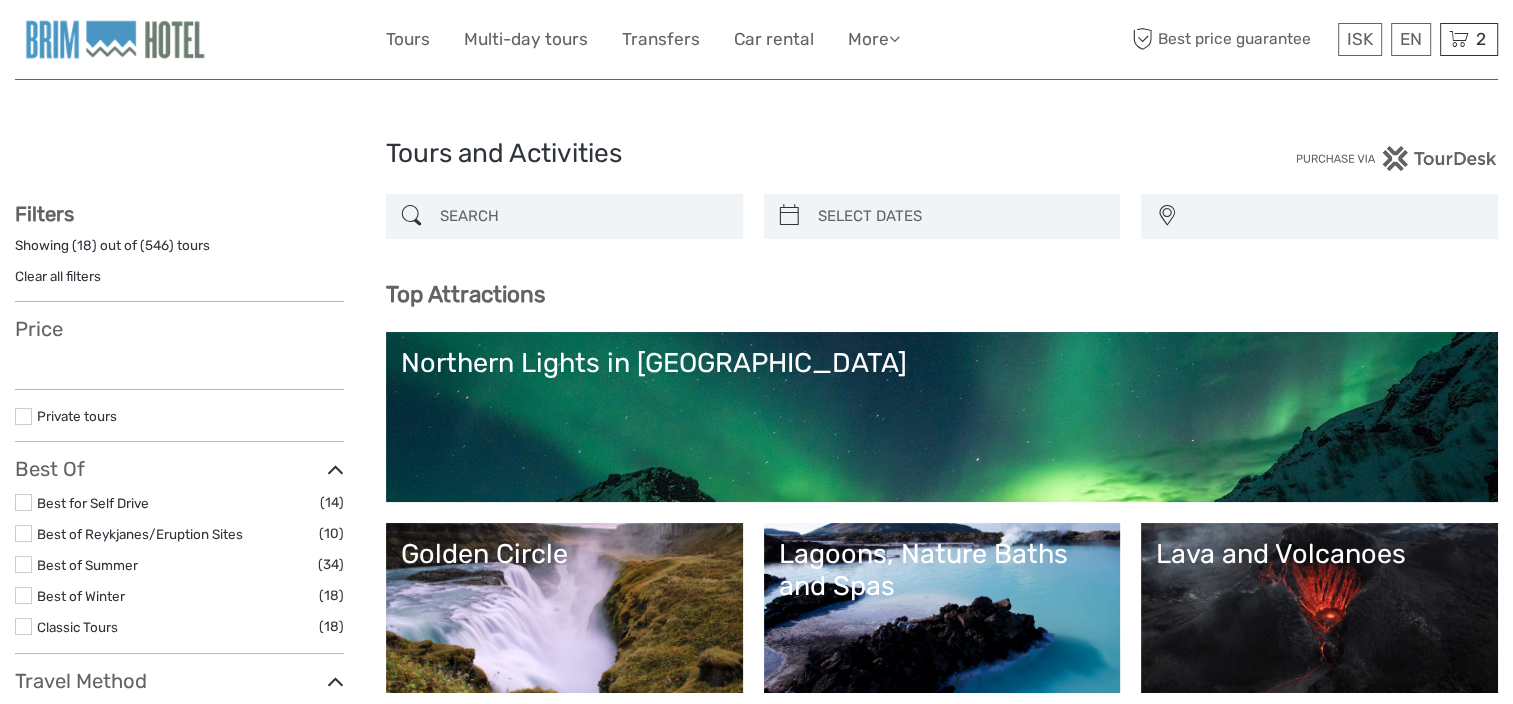 select 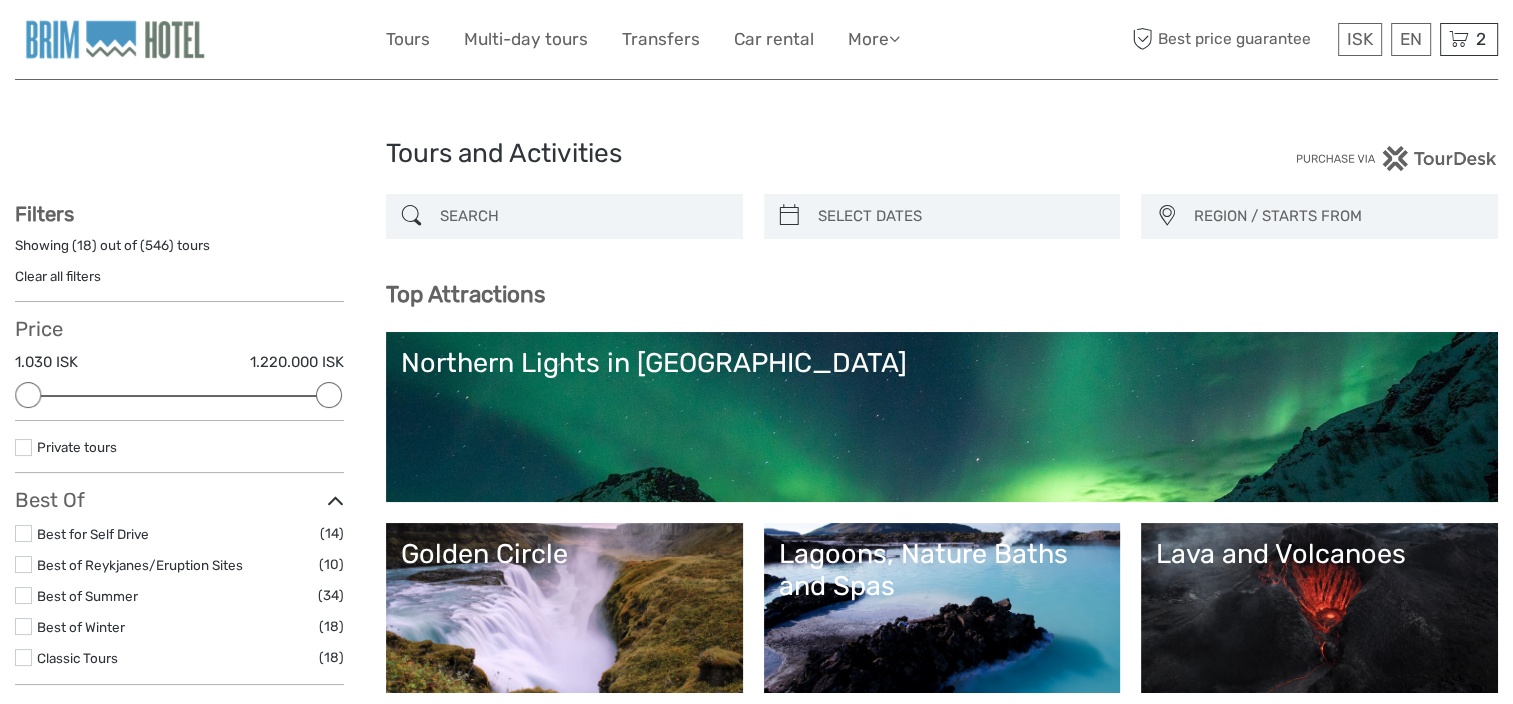 scroll, scrollTop: 300, scrollLeft: 0, axis: vertical 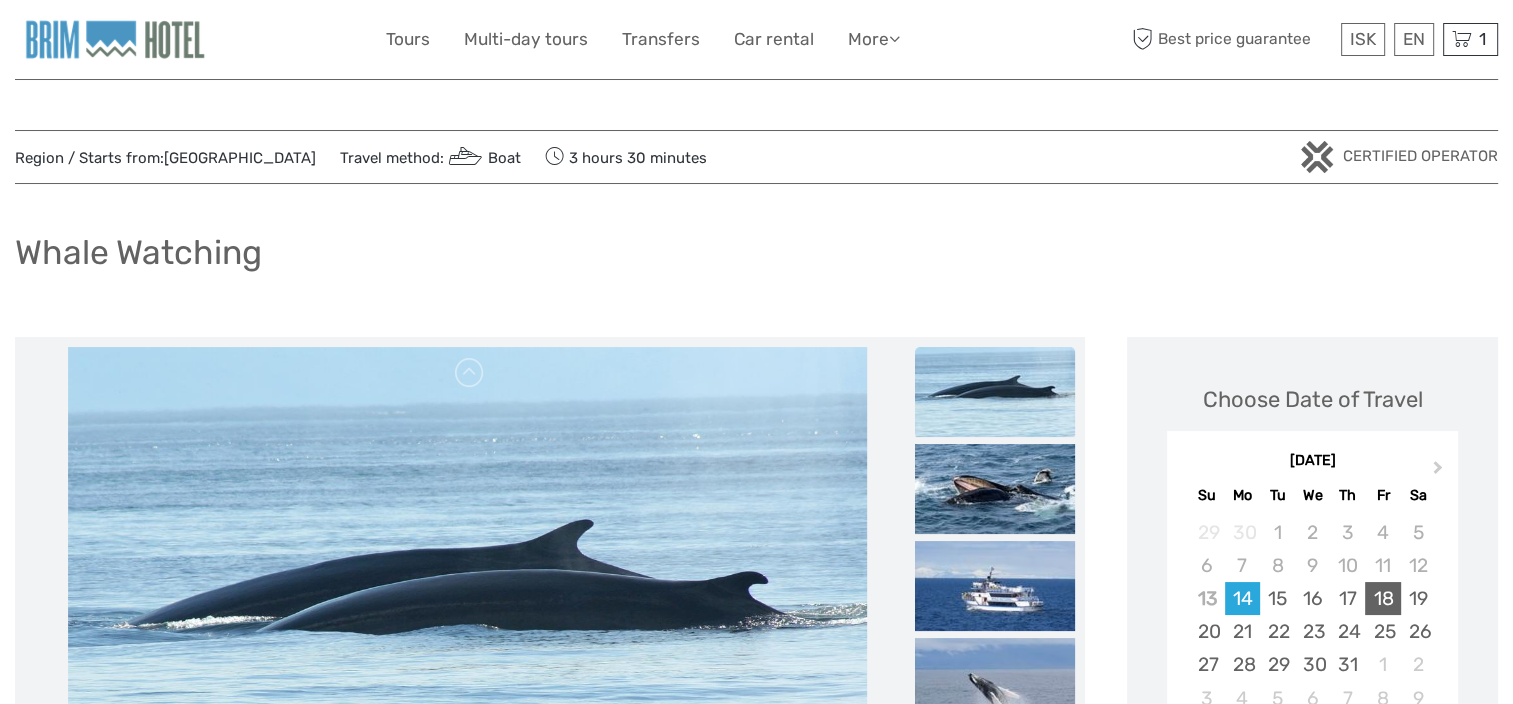 click on "18" at bounding box center (1382, 598) 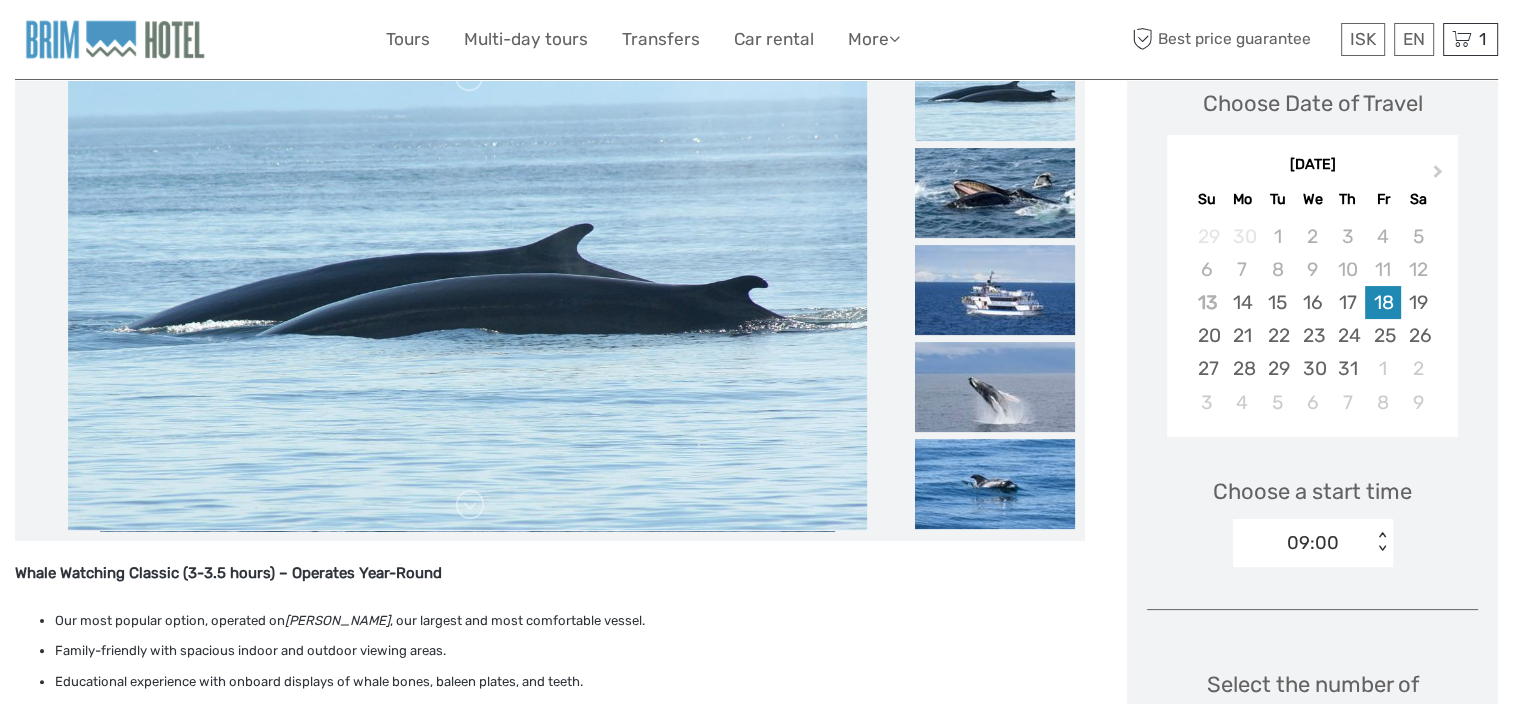 scroll, scrollTop: 300, scrollLeft: 0, axis: vertical 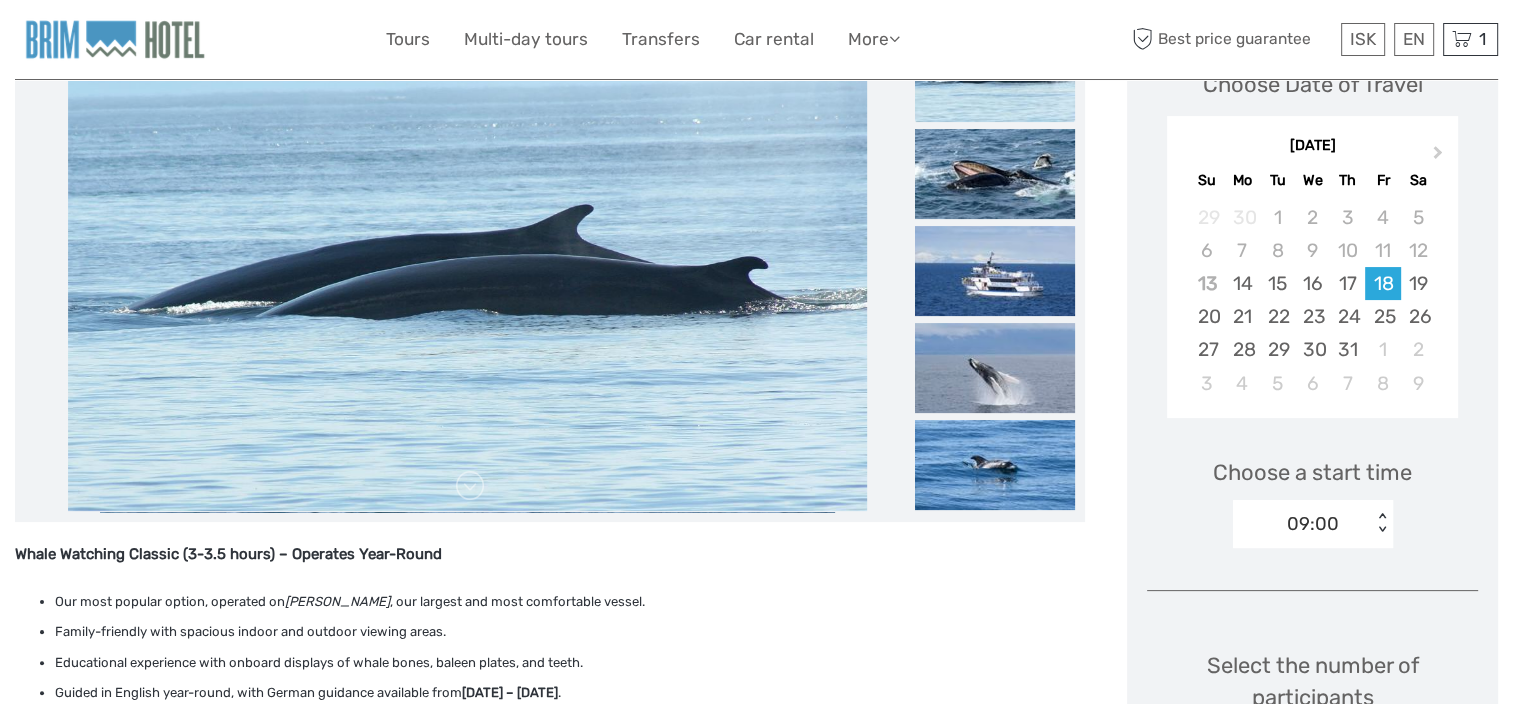 click on "09:00 < >" at bounding box center [1313, 524] 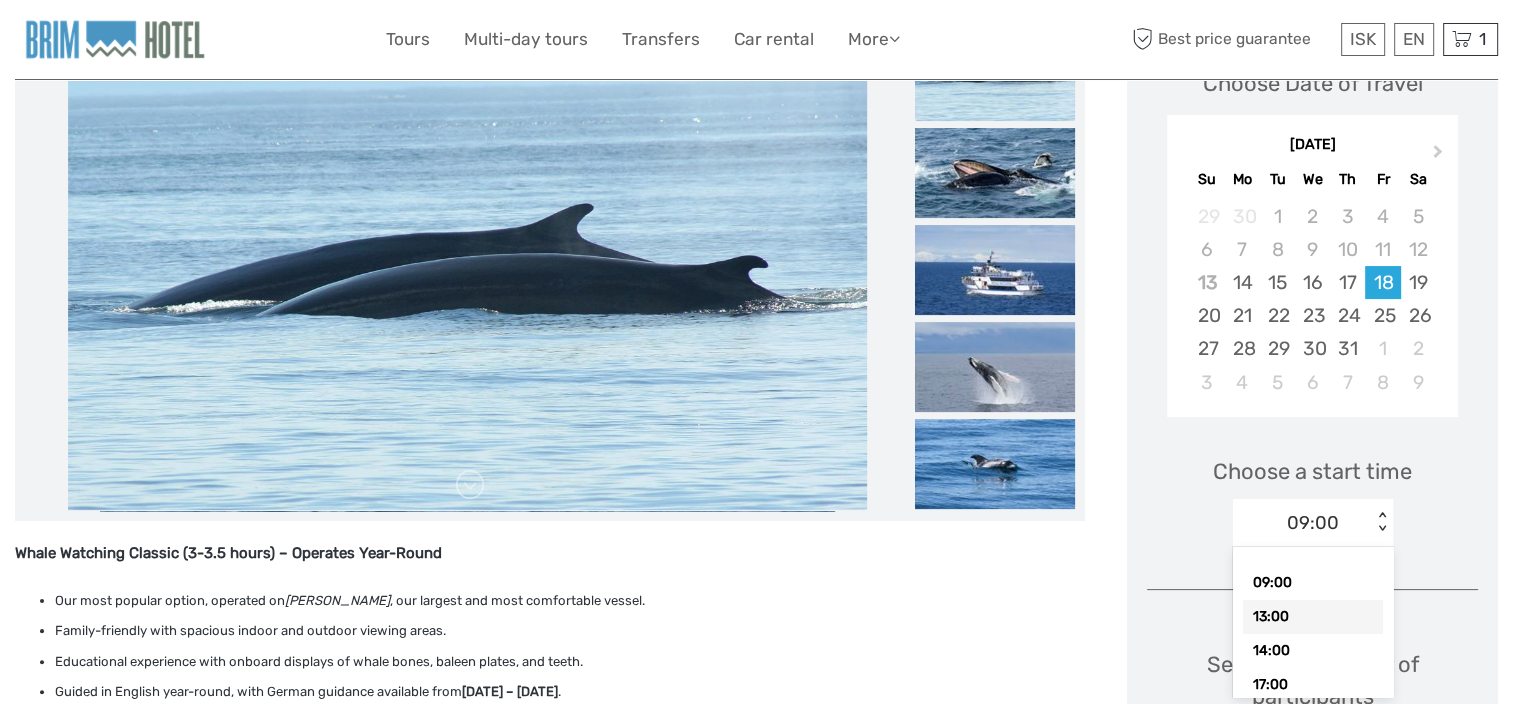 click on "13:00" at bounding box center (1313, 617) 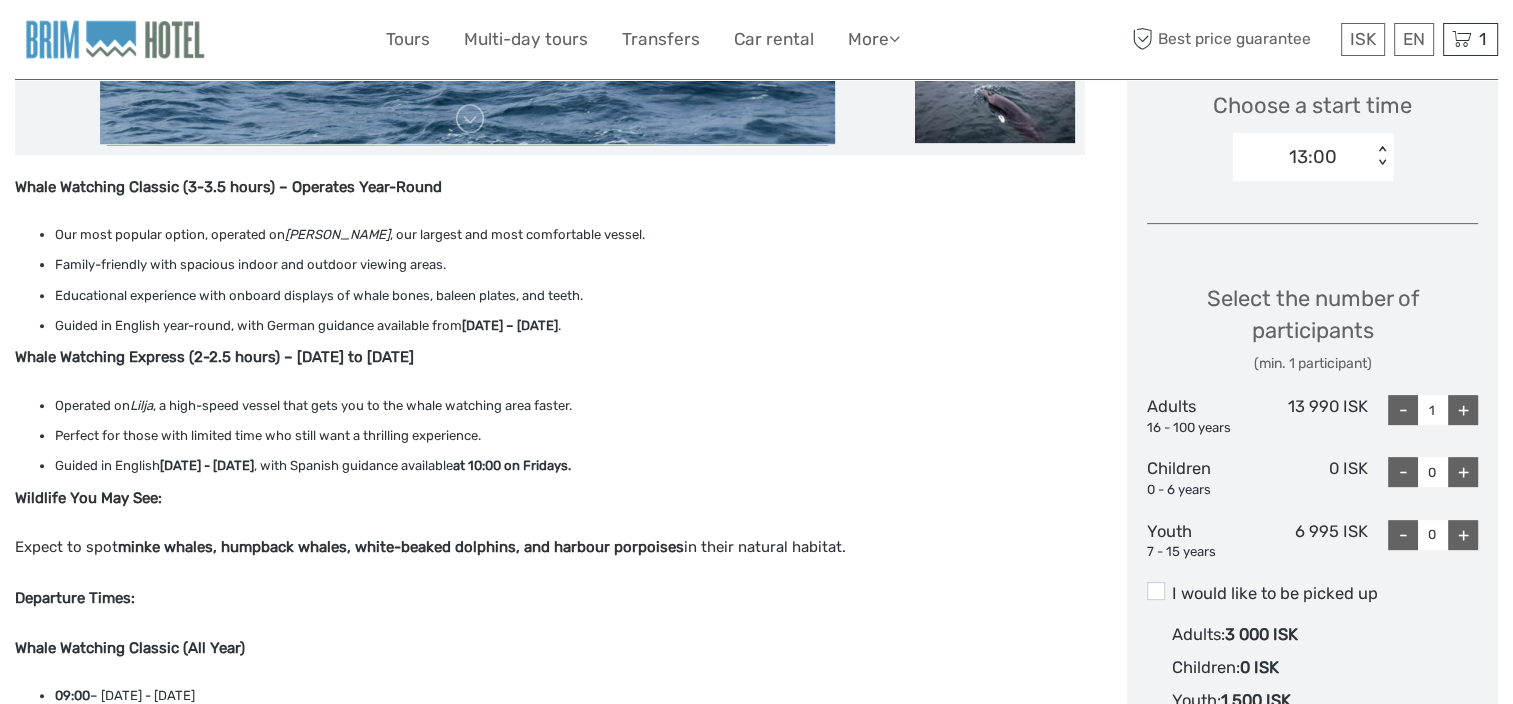 scroll, scrollTop: 716, scrollLeft: 0, axis: vertical 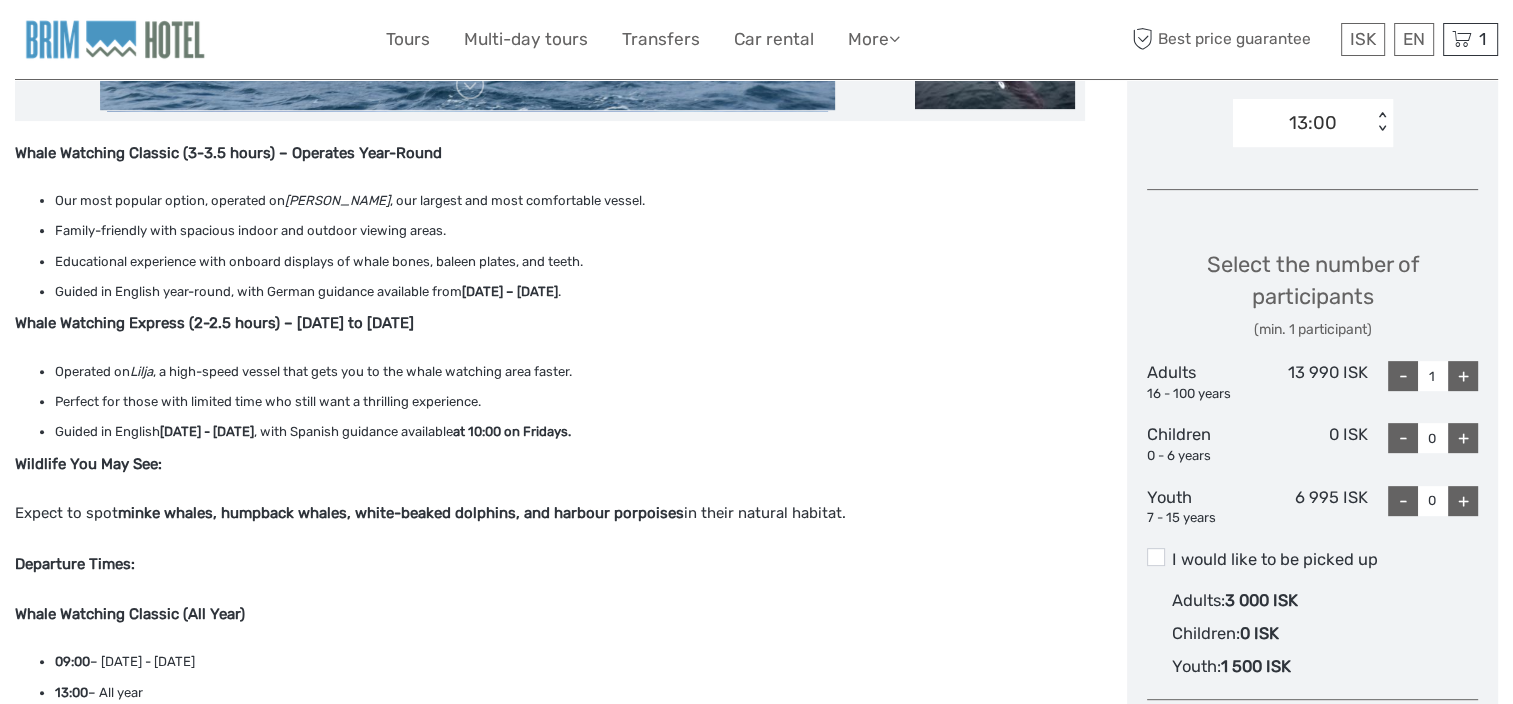 click on "+" at bounding box center [1463, 376] 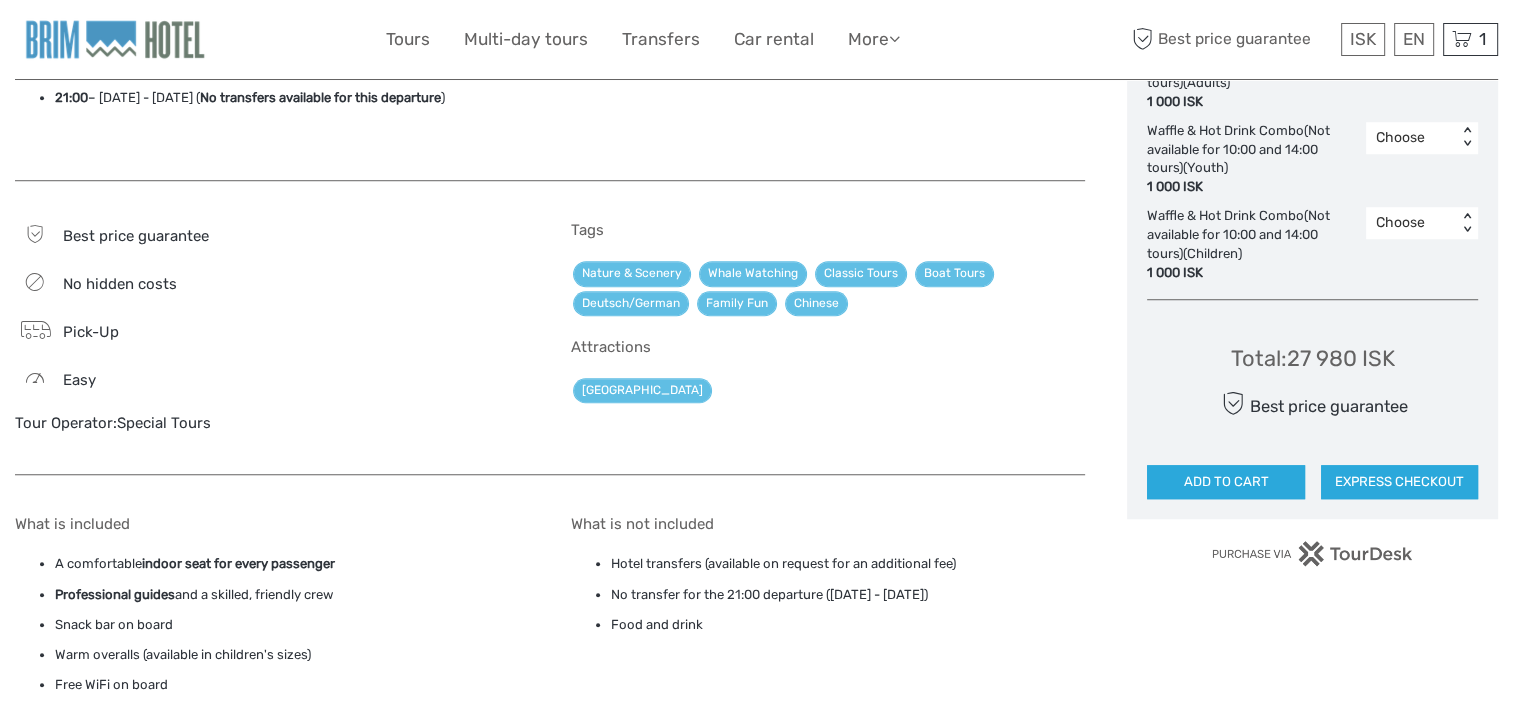 scroll, scrollTop: 1516, scrollLeft: 0, axis: vertical 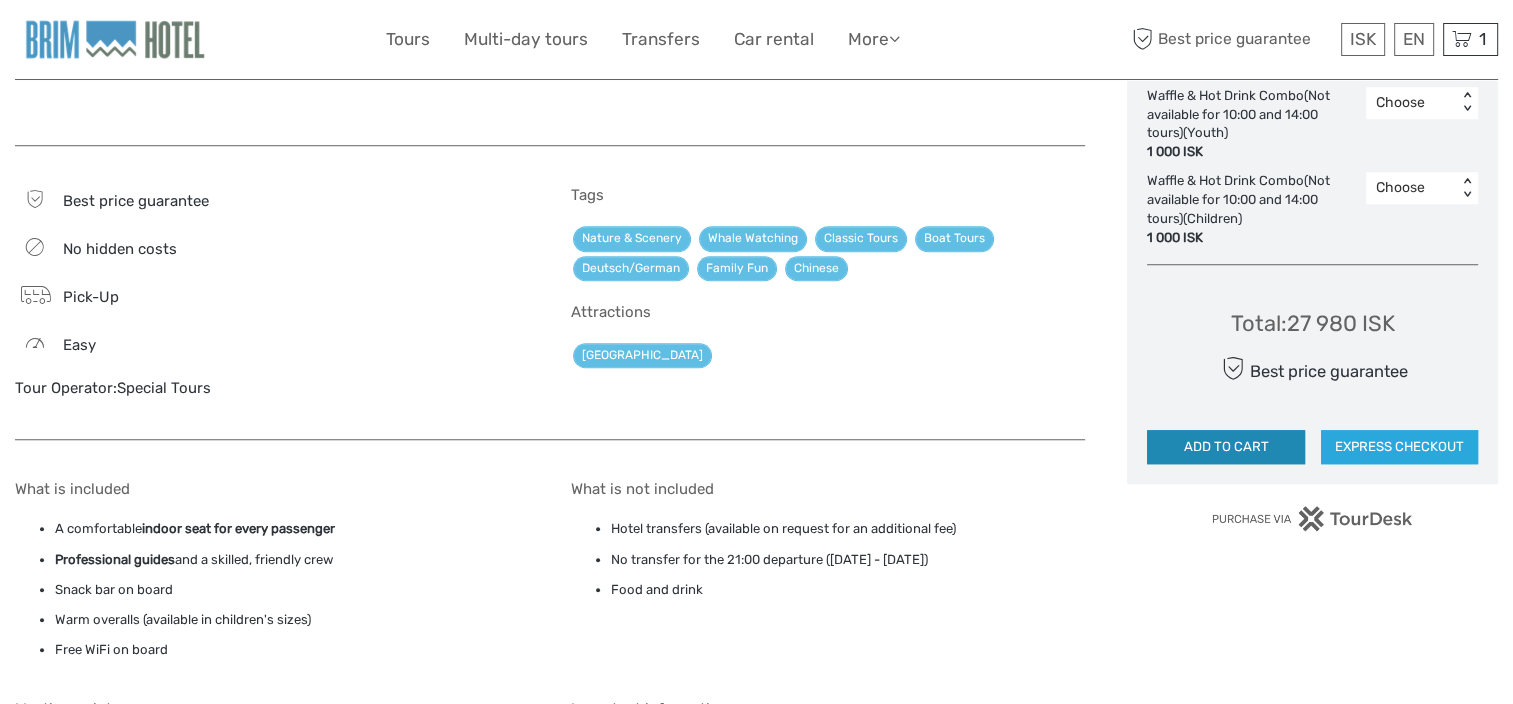 click on "ADD TO CART" at bounding box center [1225, 447] 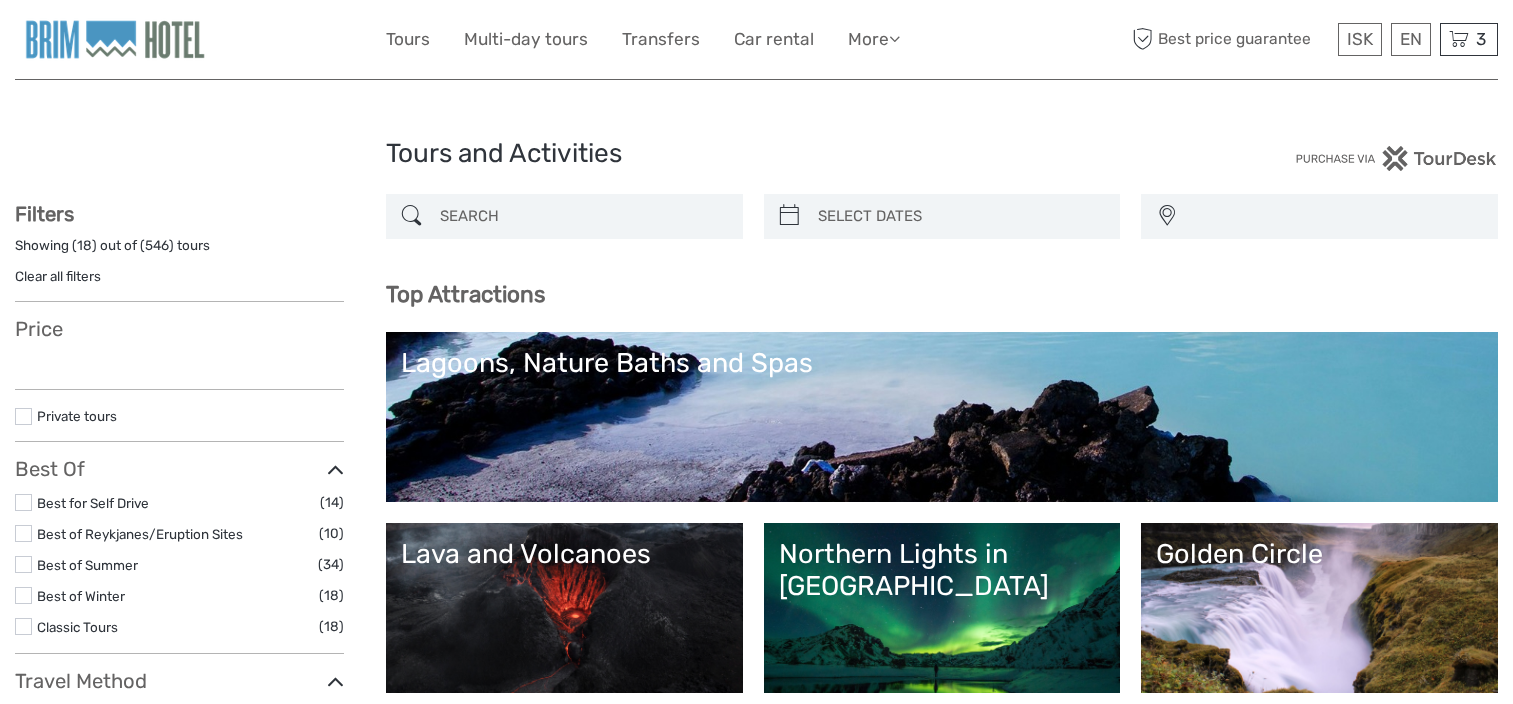 select 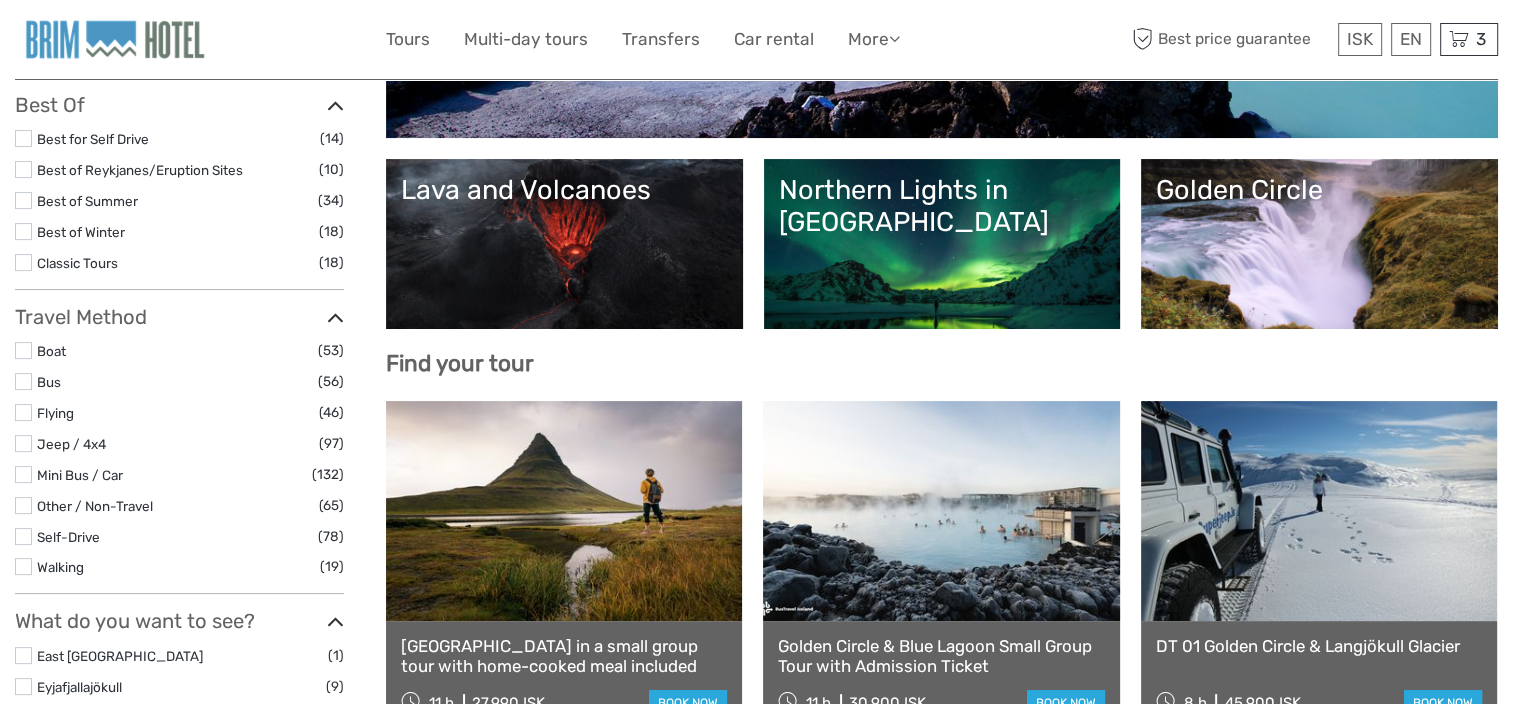 select 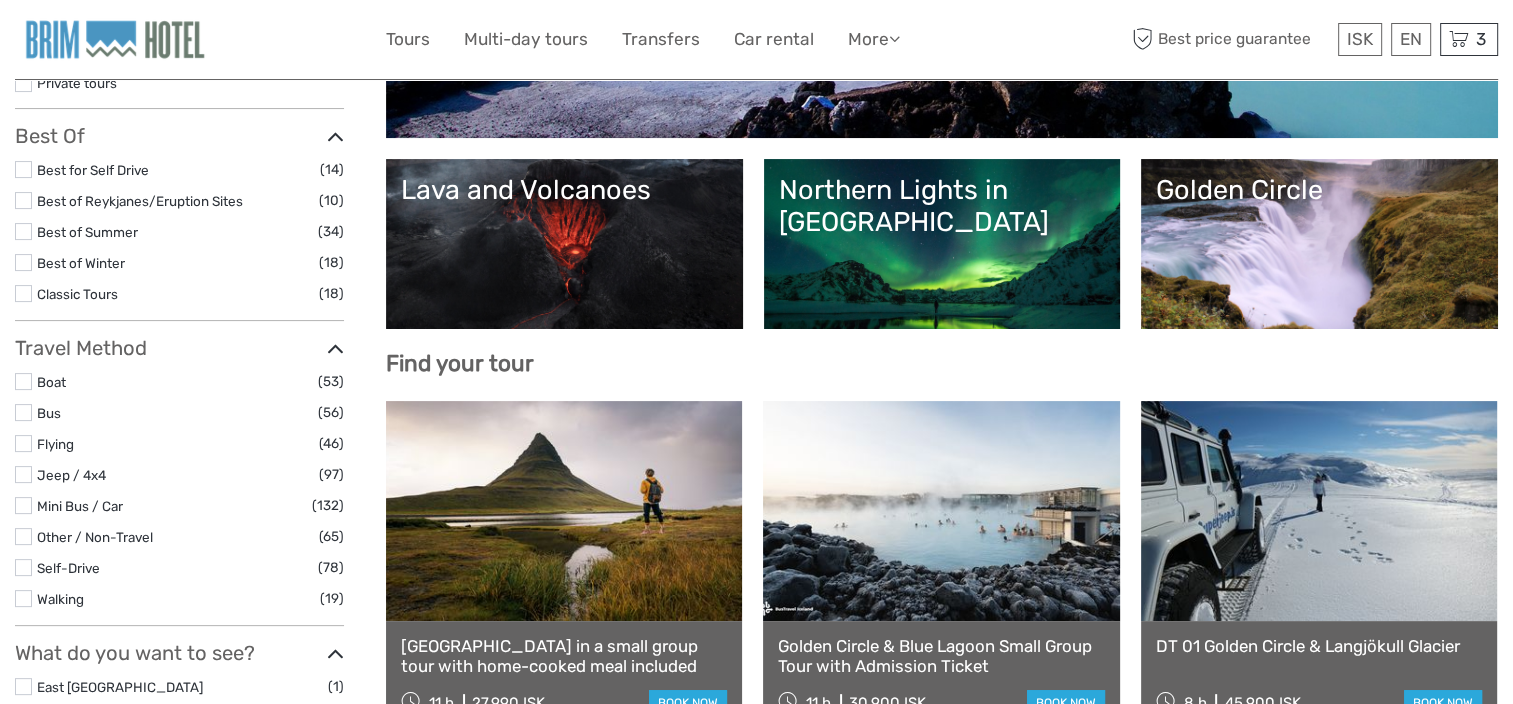 scroll, scrollTop: 400, scrollLeft: 0, axis: vertical 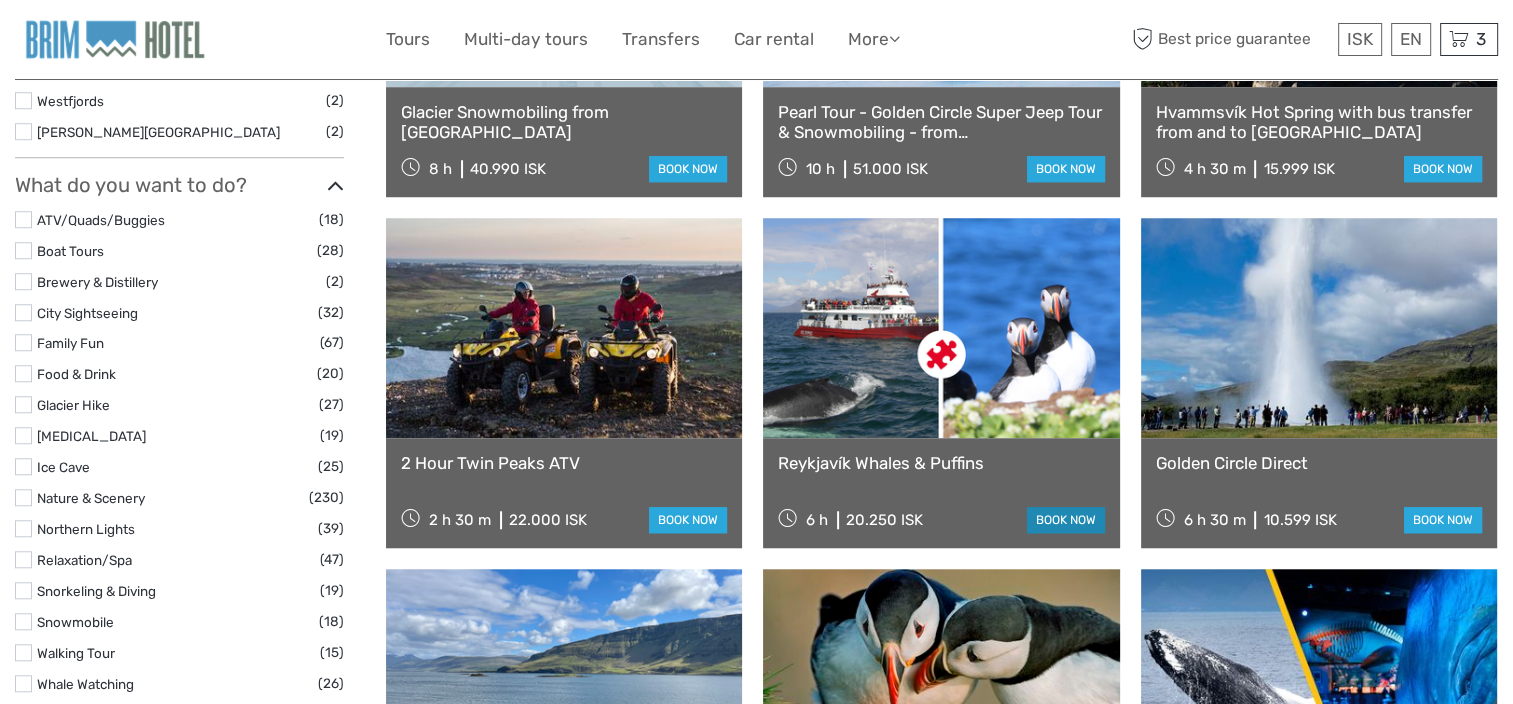 click on "book now" at bounding box center (1066, 520) 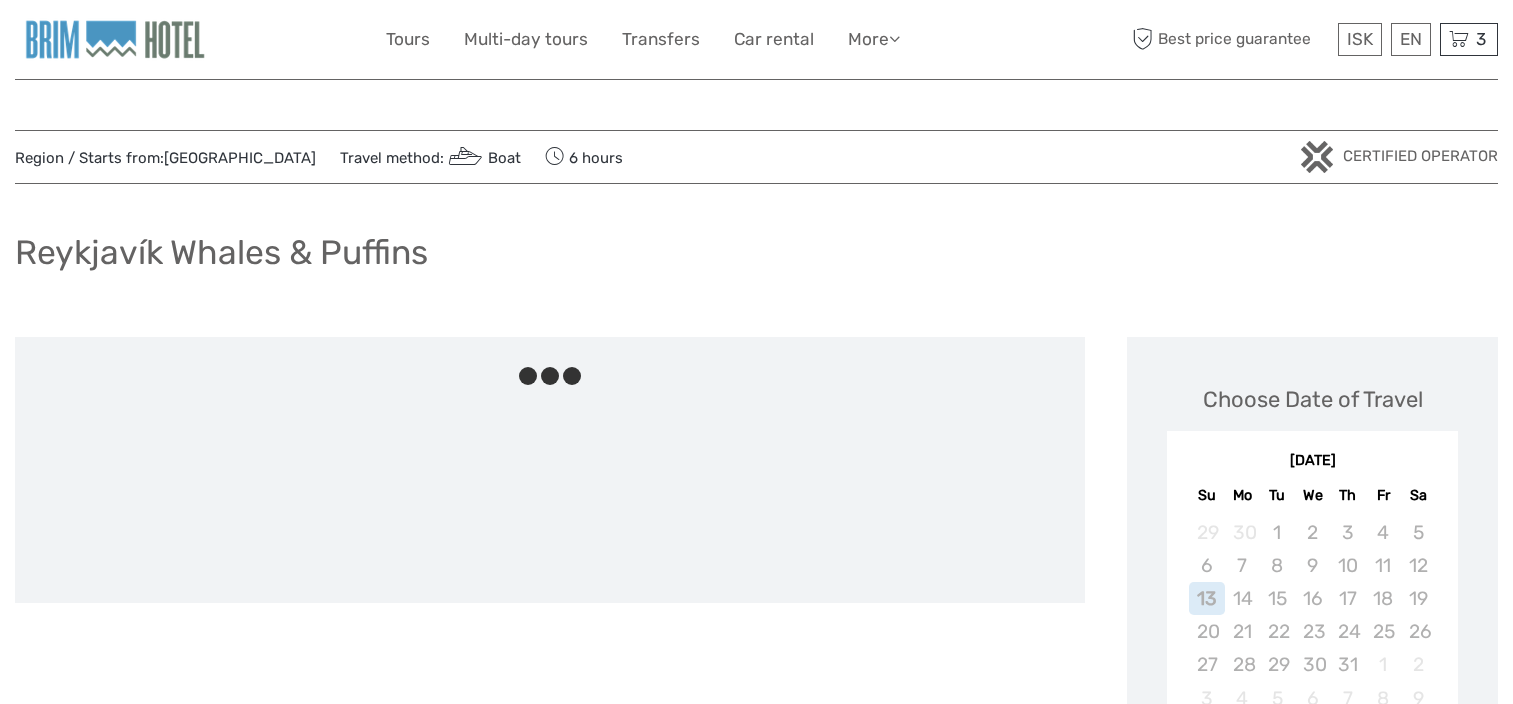 scroll, scrollTop: 0, scrollLeft: 0, axis: both 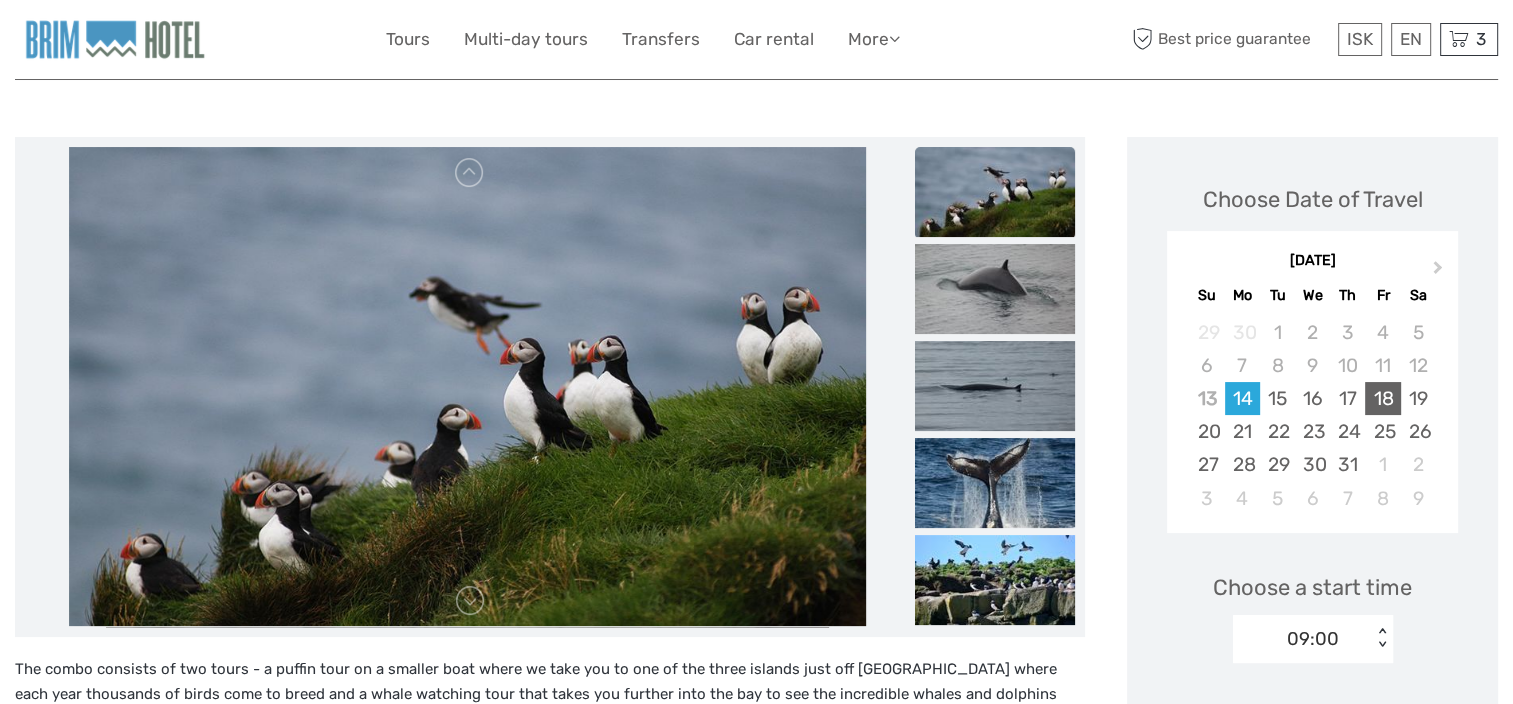 click on "18" at bounding box center (1382, 398) 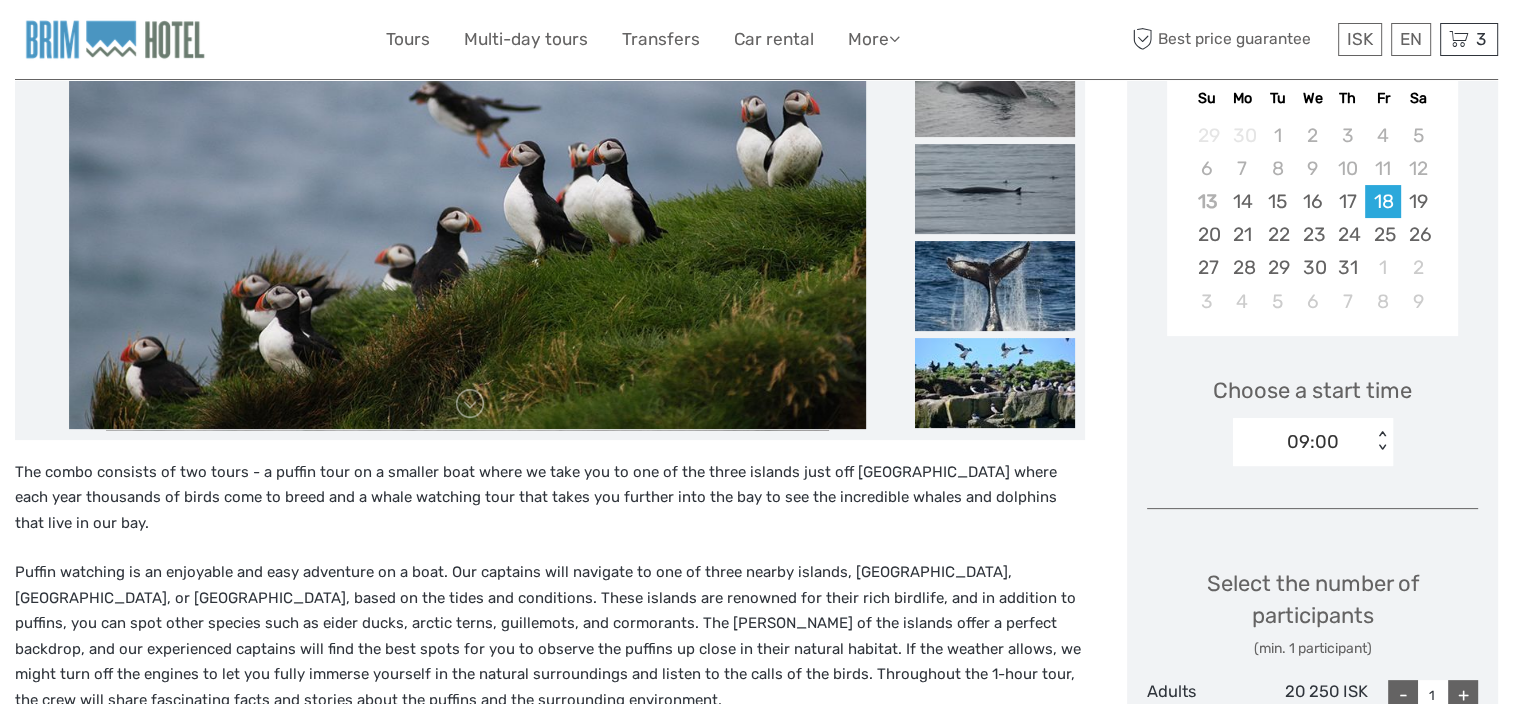 scroll, scrollTop: 400, scrollLeft: 0, axis: vertical 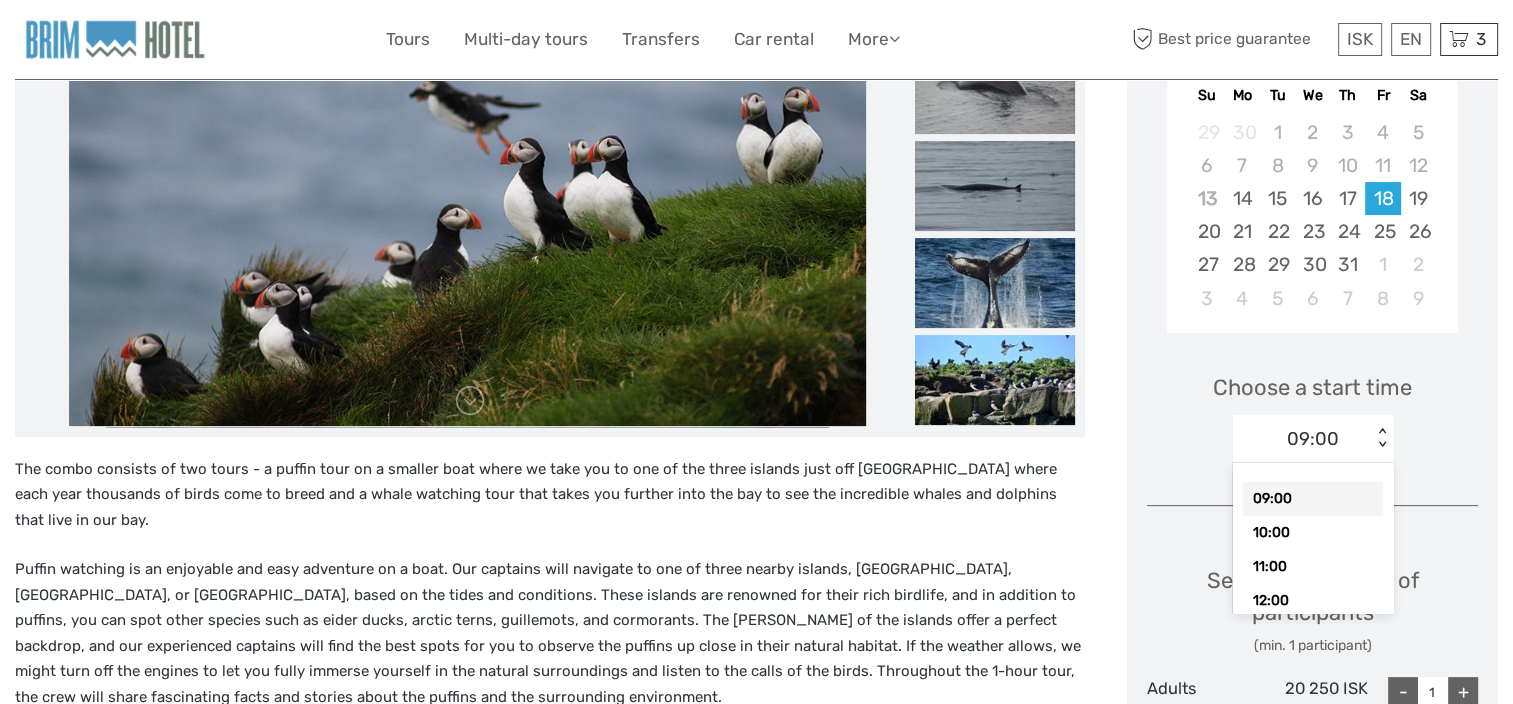 click on "< >" at bounding box center (1382, 438) 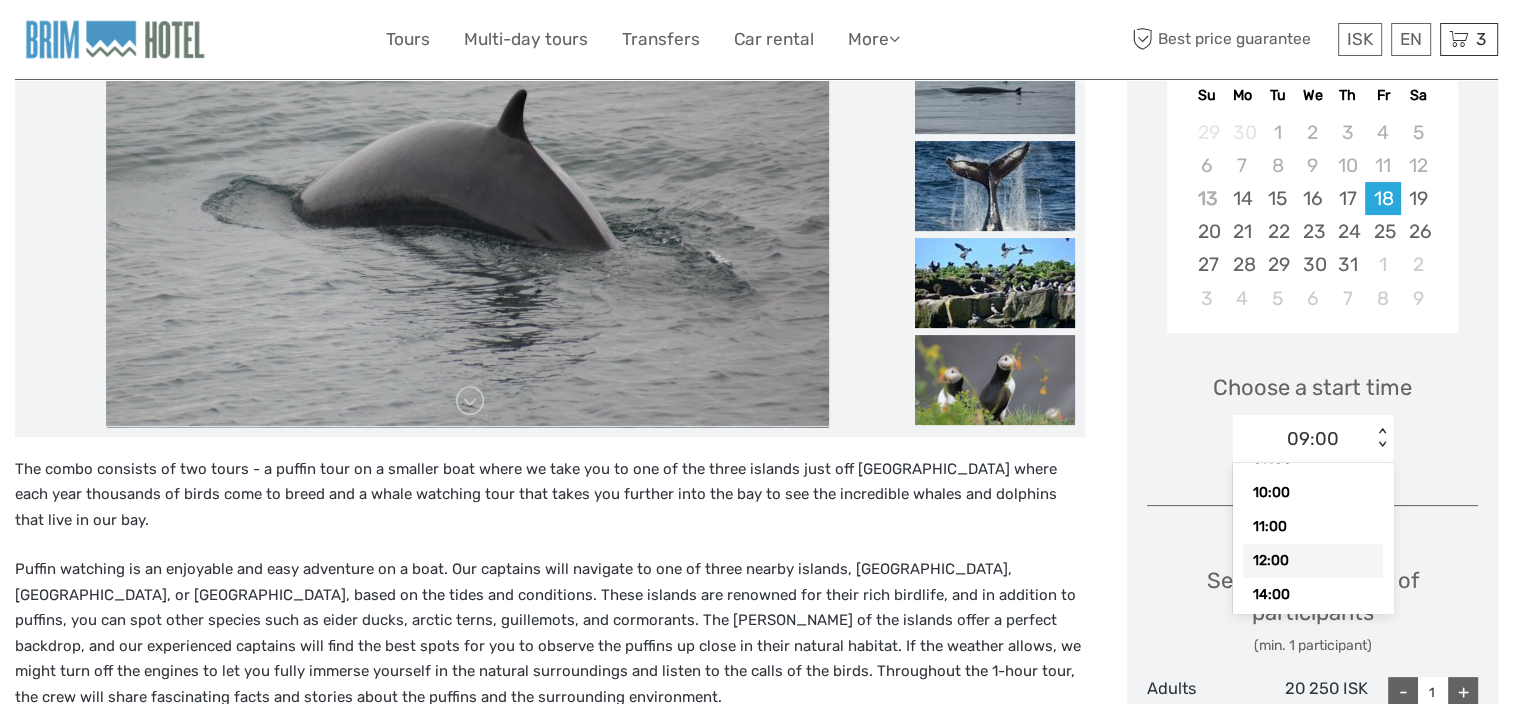 scroll, scrollTop: 80, scrollLeft: 0, axis: vertical 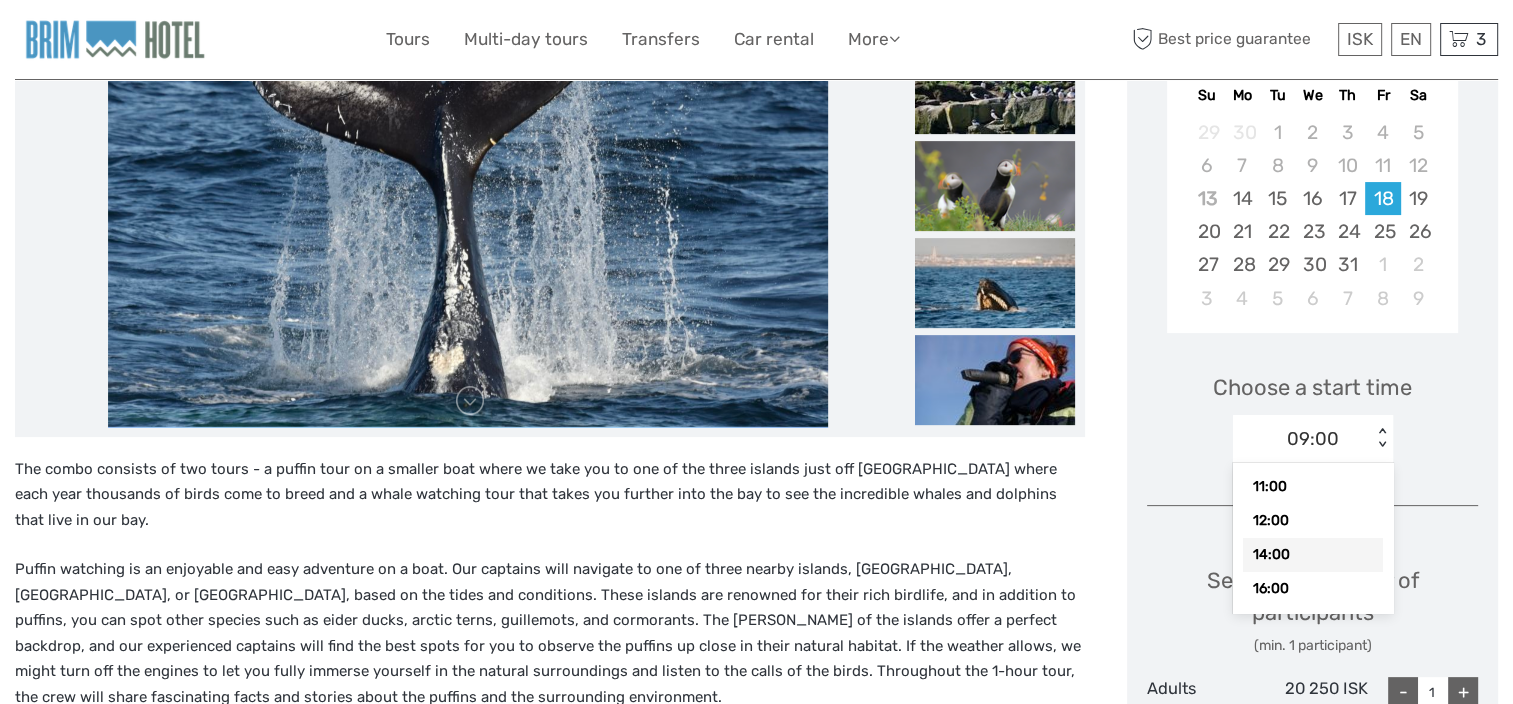 click on "14:00" at bounding box center [1313, 555] 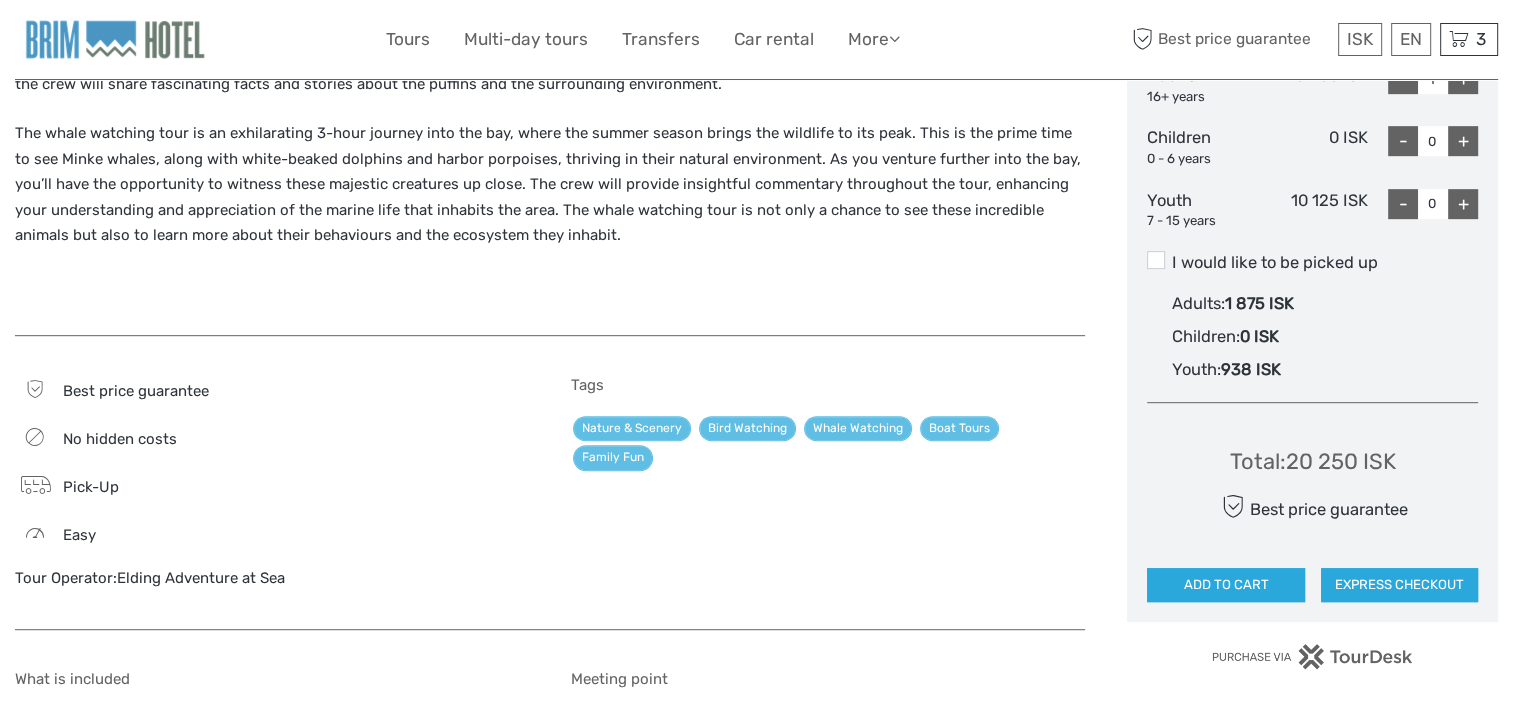 scroll, scrollTop: 1200, scrollLeft: 0, axis: vertical 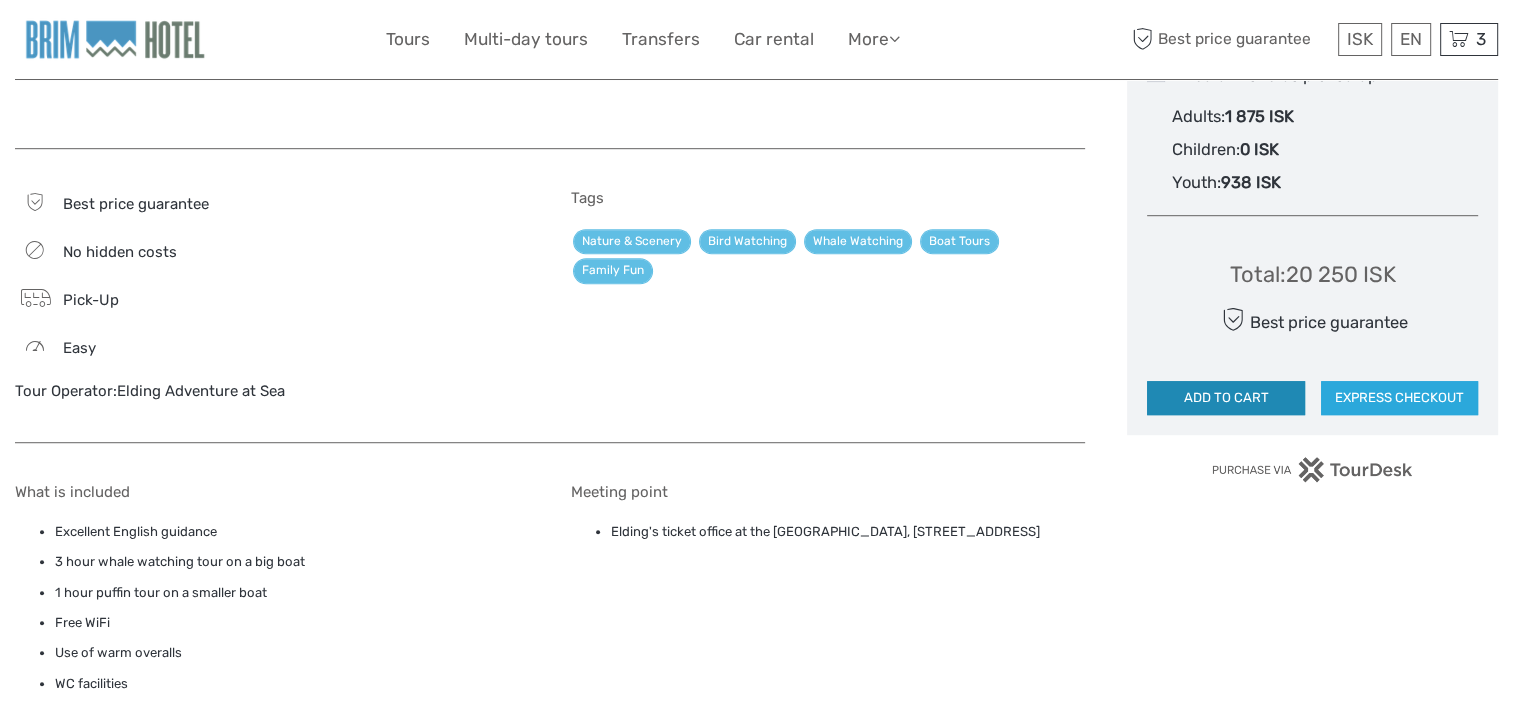 click on "ADD TO CART" at bounding box center [1225, 398] 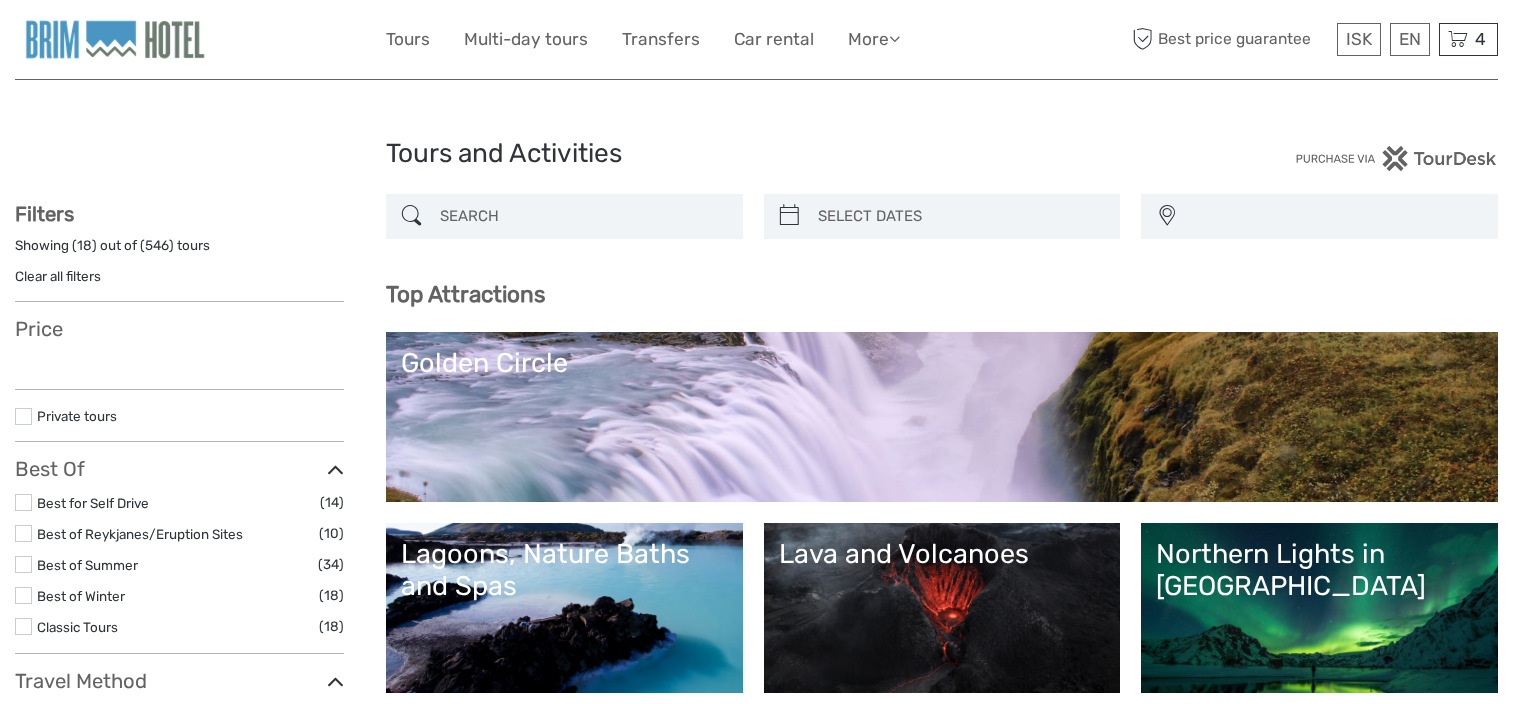 select 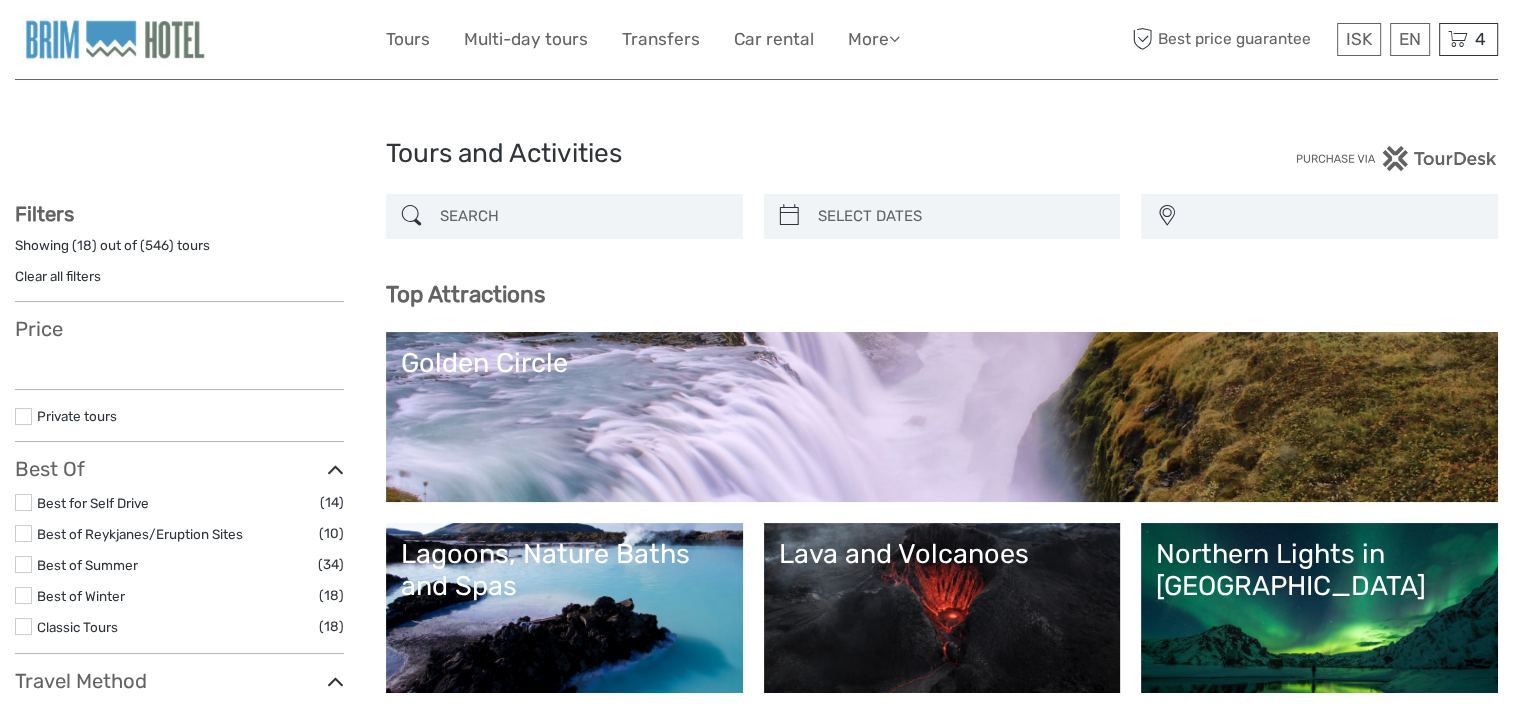scroll, scrollTop: 0, scrollLeft: 0, axis: both 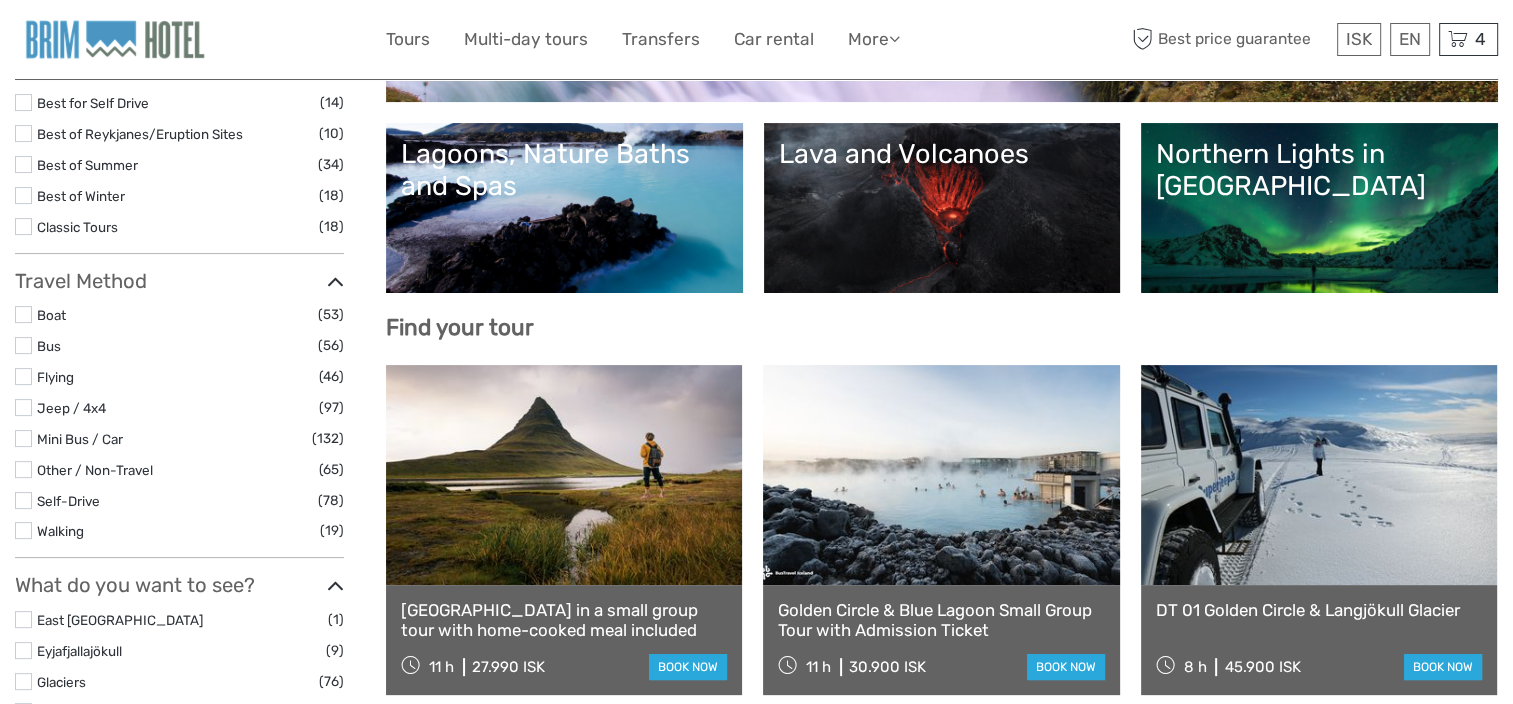 select 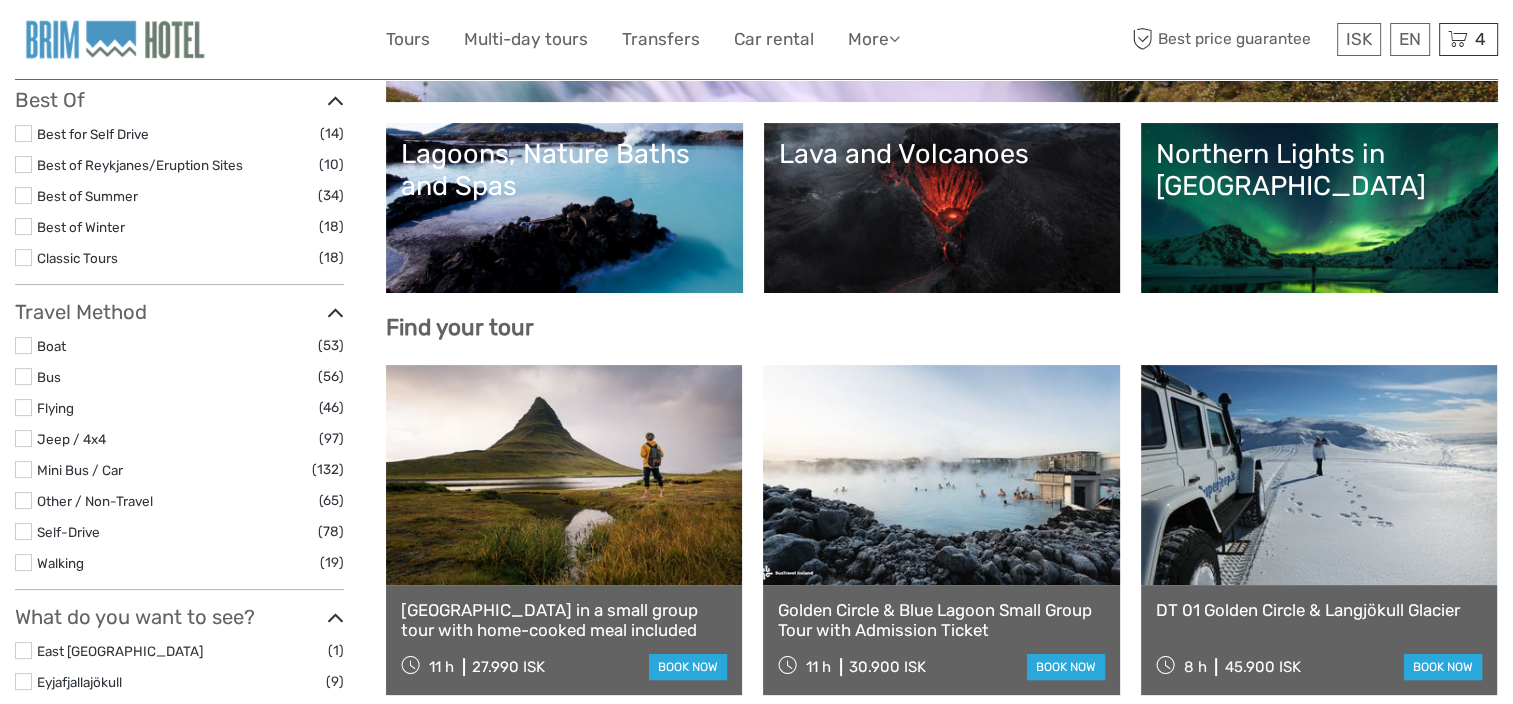 scroll, scrollTop: 731, scrollLeft: 0, axis: vertical 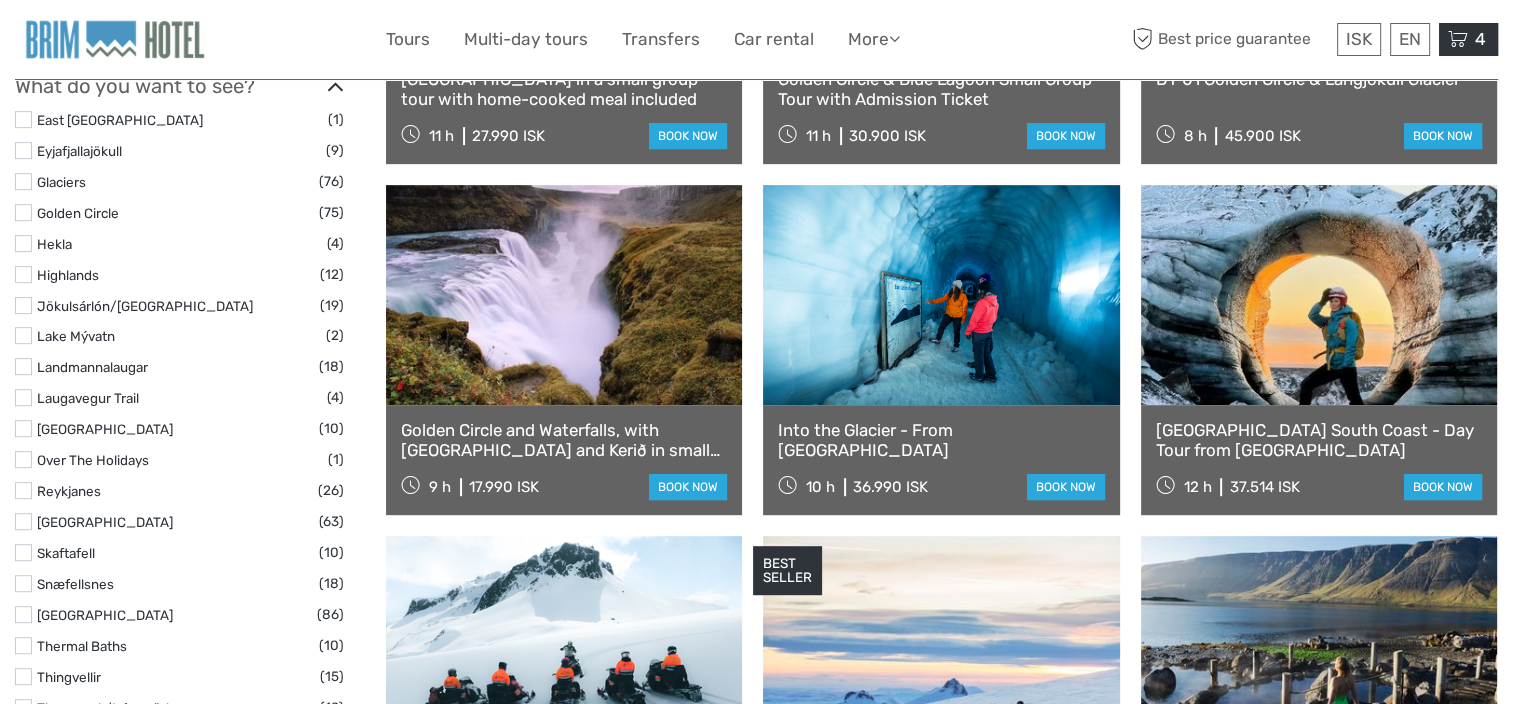click at bounding box center [1458, 39] 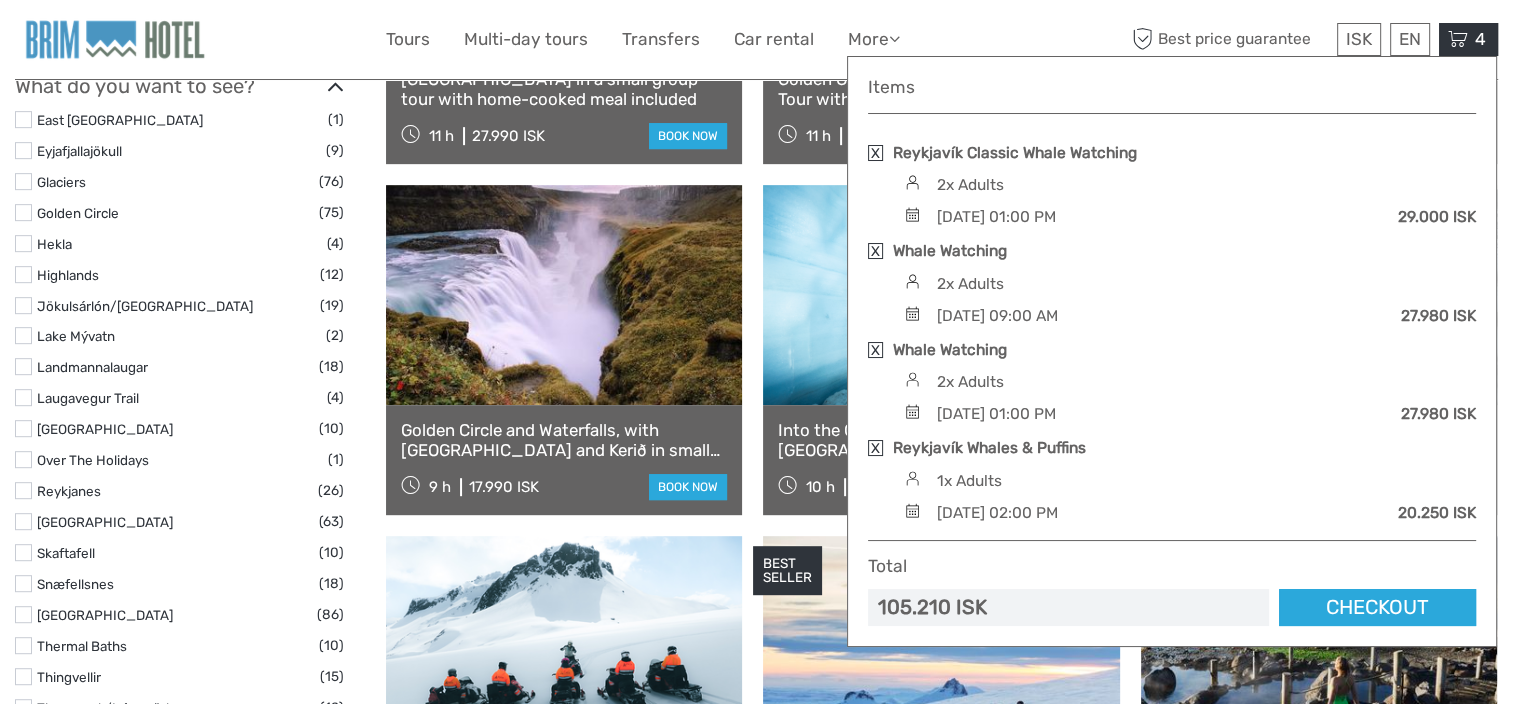 click at bounding box center (875, 251) 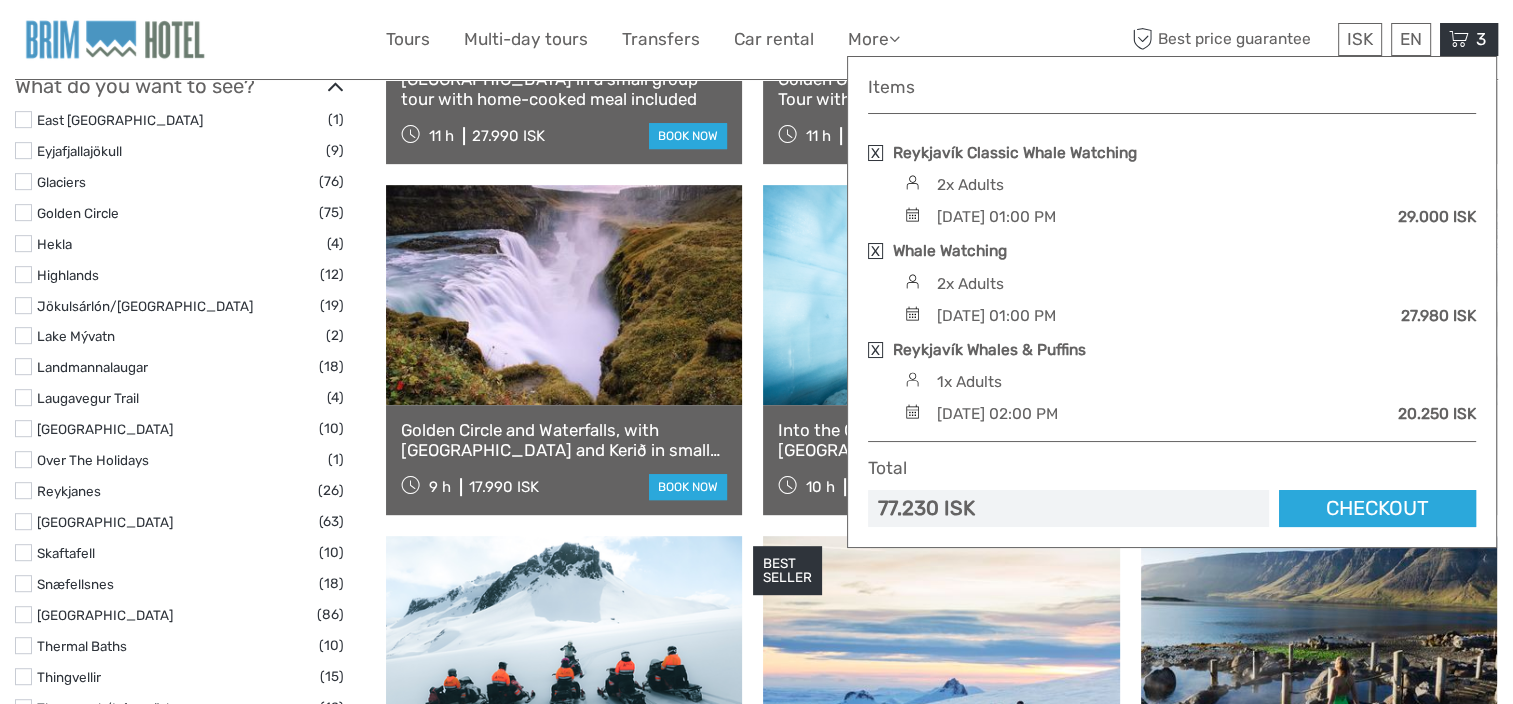 click at bounding box center (875, 350) 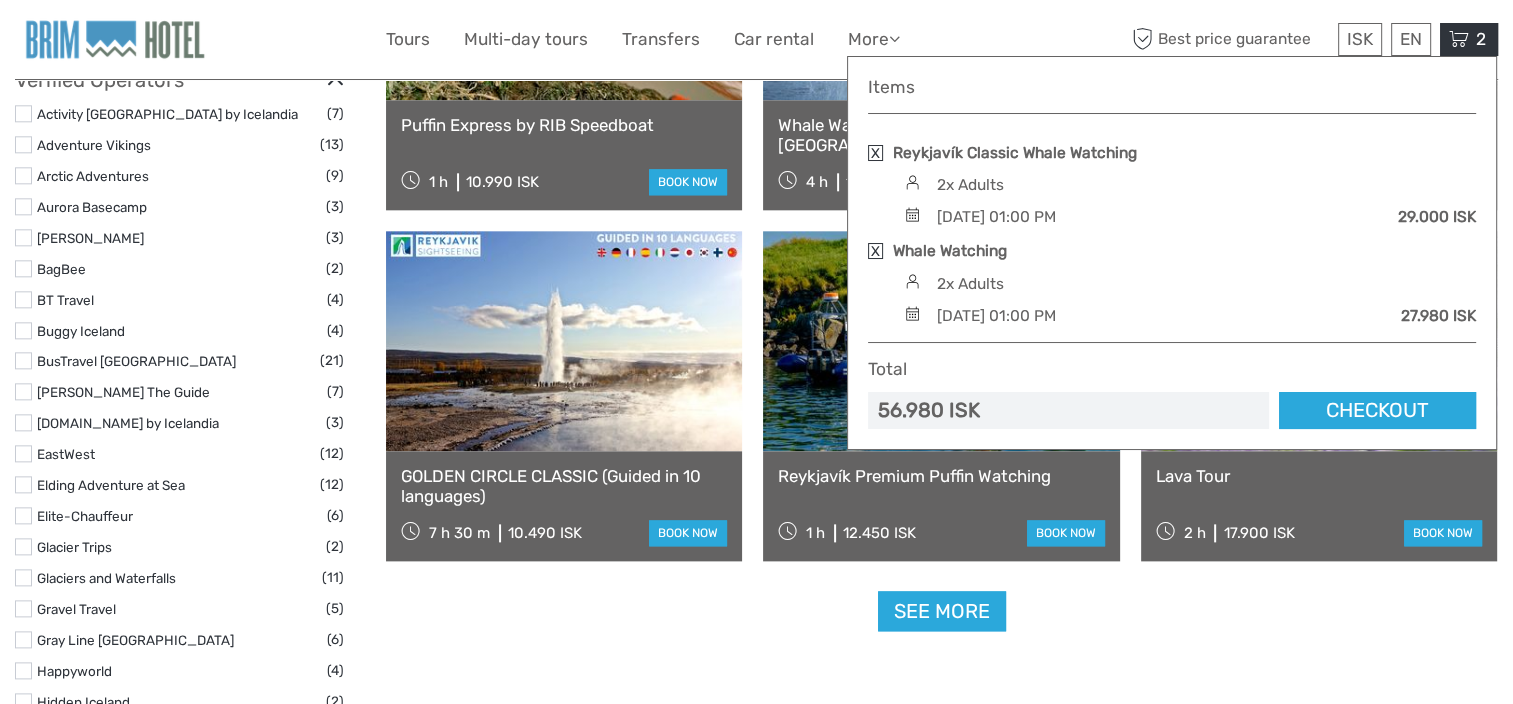 scroll, scrollTop: 2300, scrollLeft: 0, axis: vertical 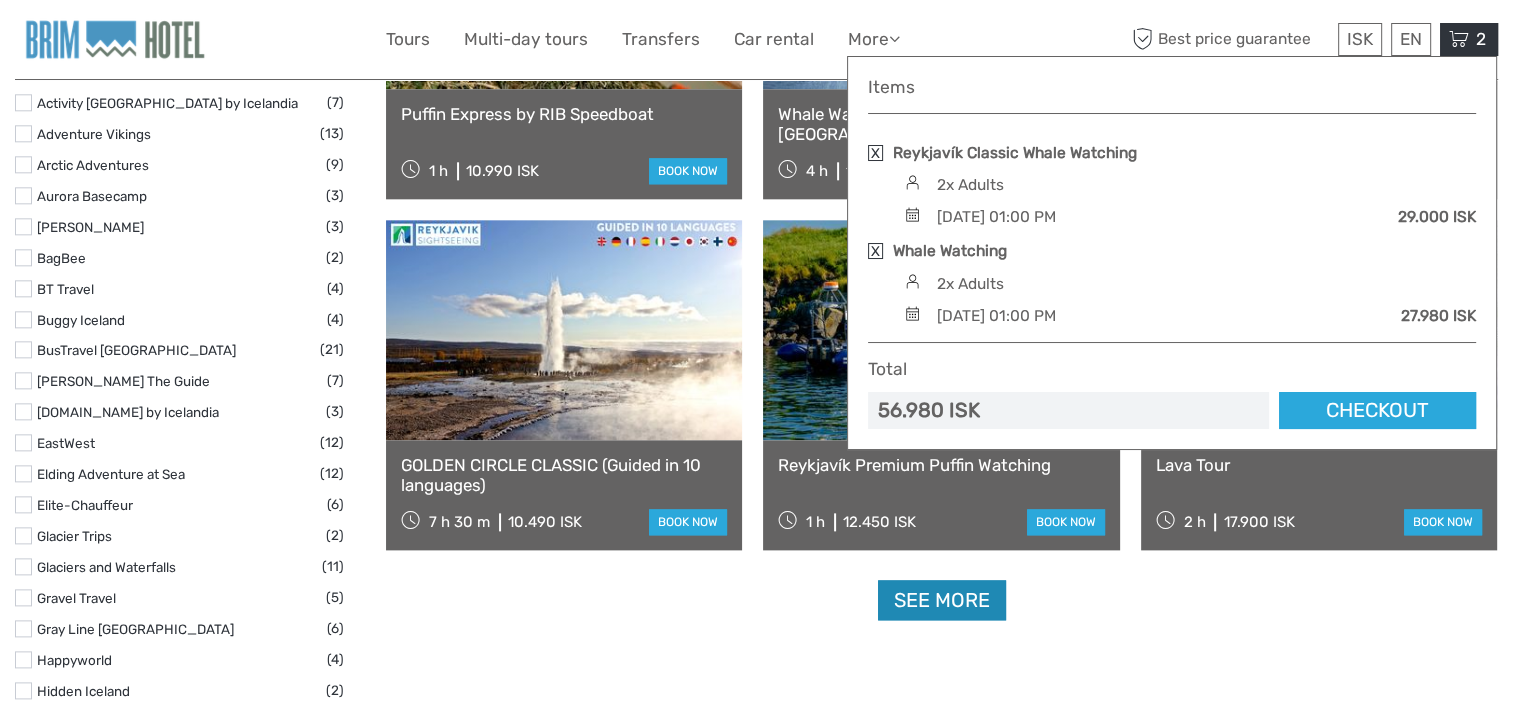click on "See more" at bounding box center [942, 600] 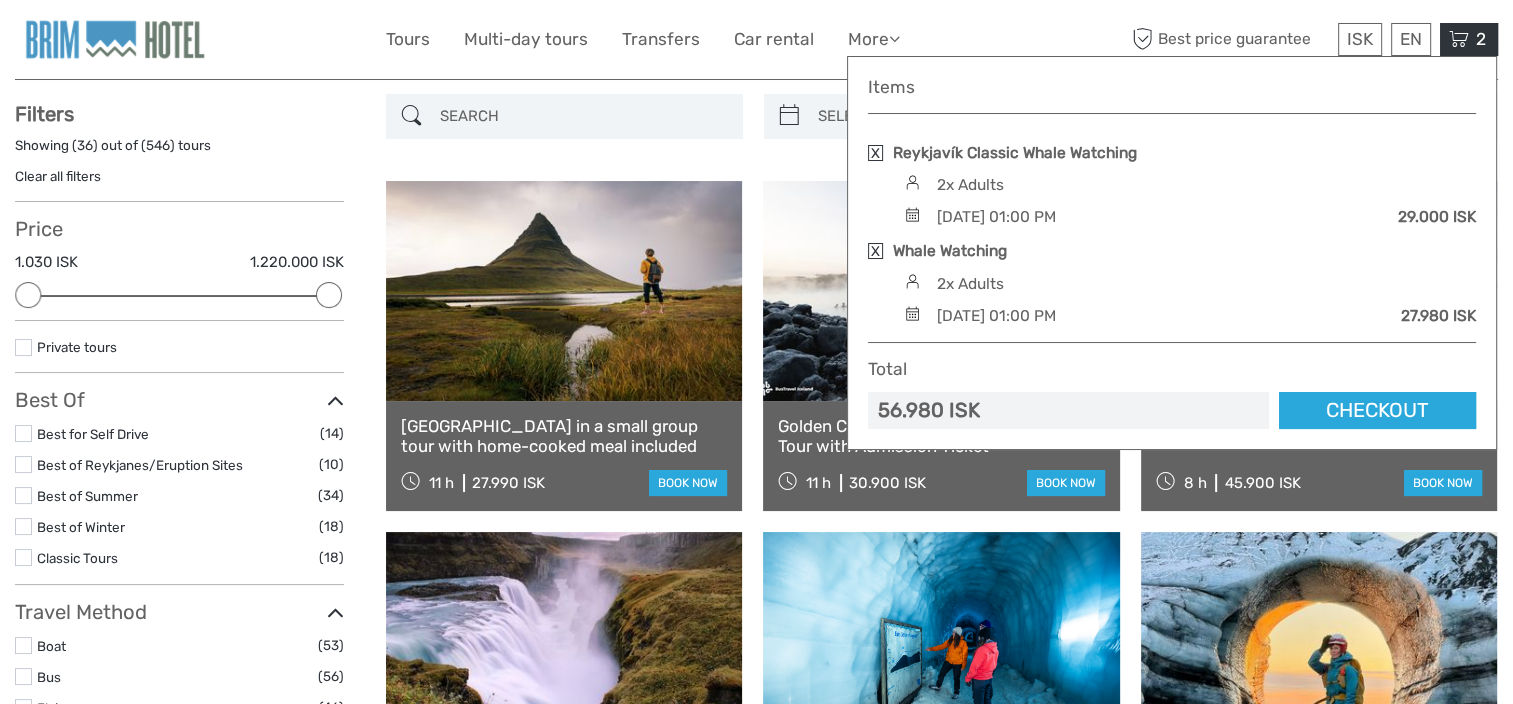 scroll, scrollTop: 0, scrollLeft: 0, axis: both 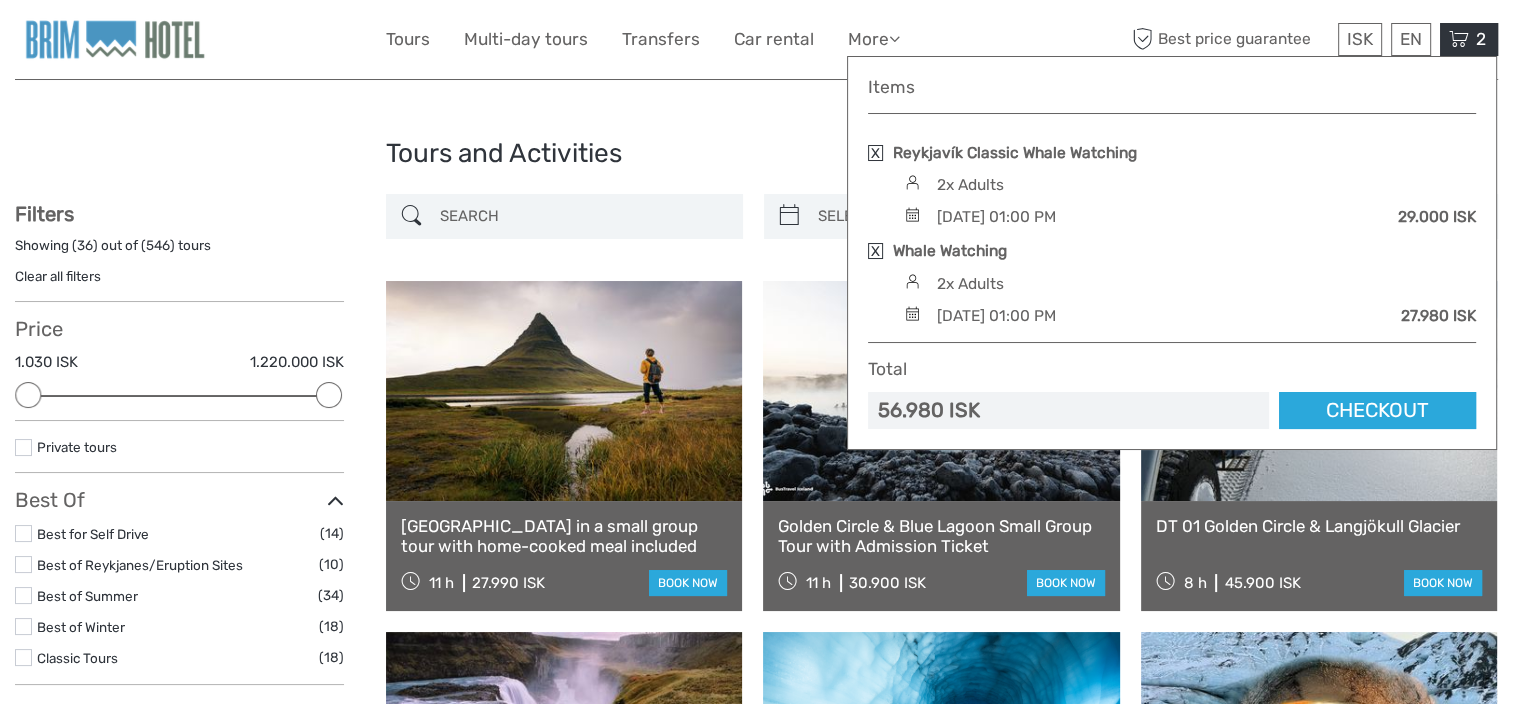 click on "Tours and Activities
Tours and Activities" at bounding box center [756, 162] 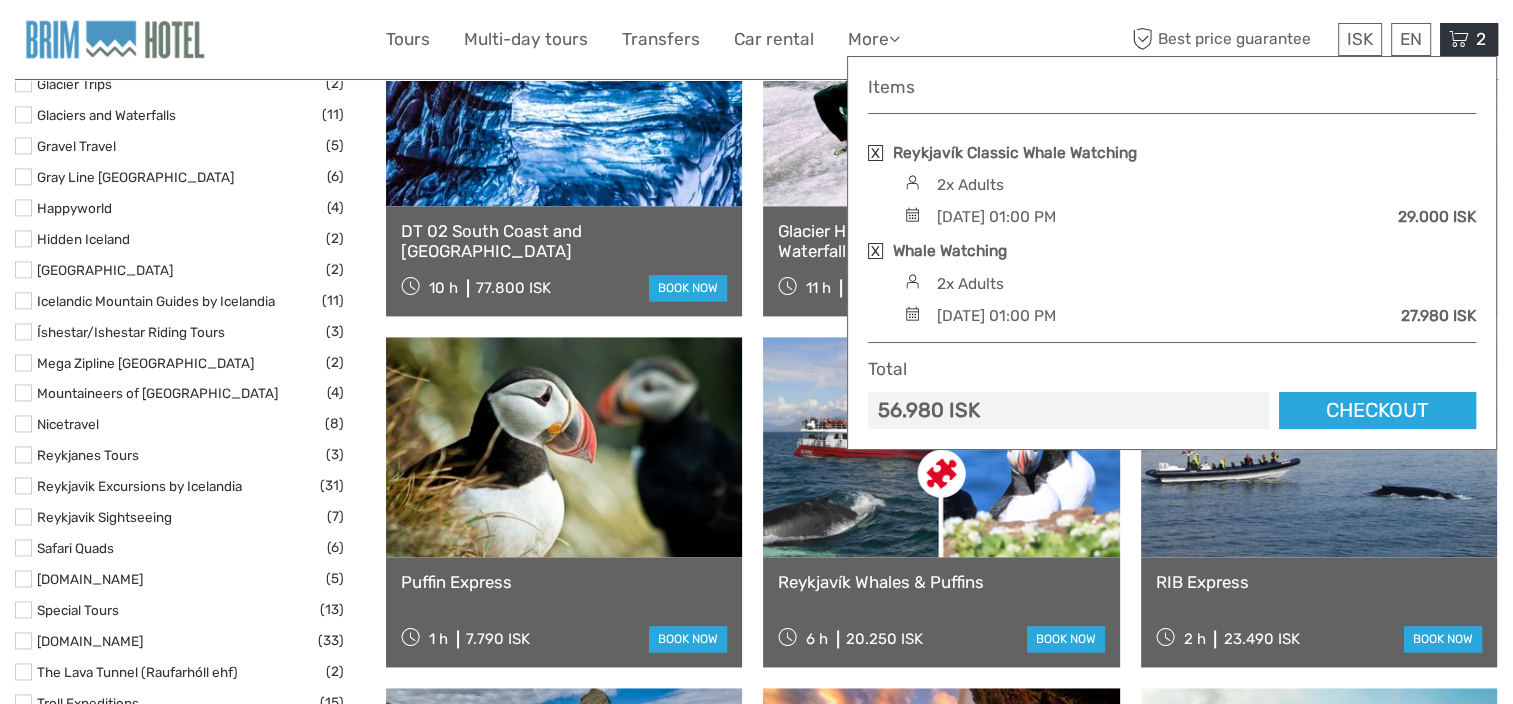 scroll, scrollTop: 2800, scrollLeft: 0, axis: vertical 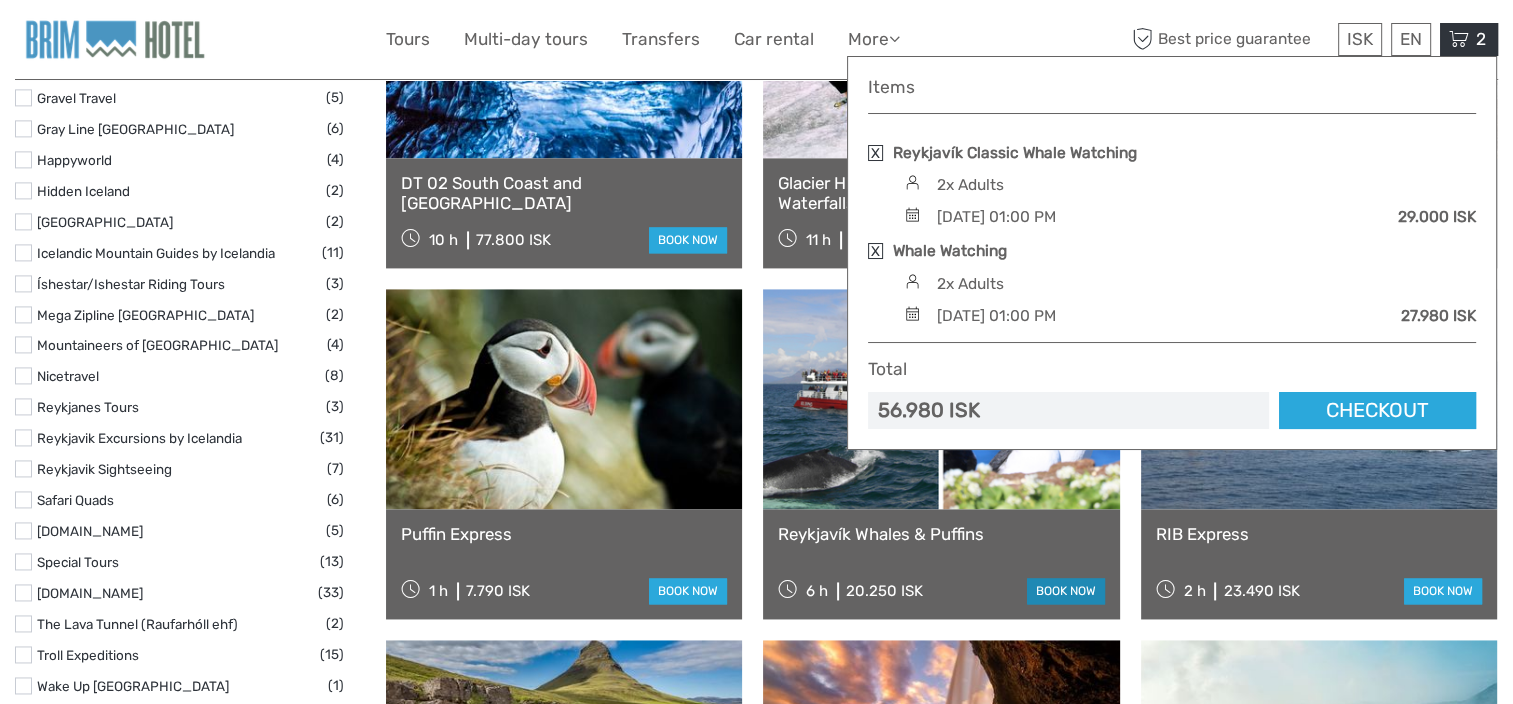 click on "book now" at bounding box center [1066, 591] 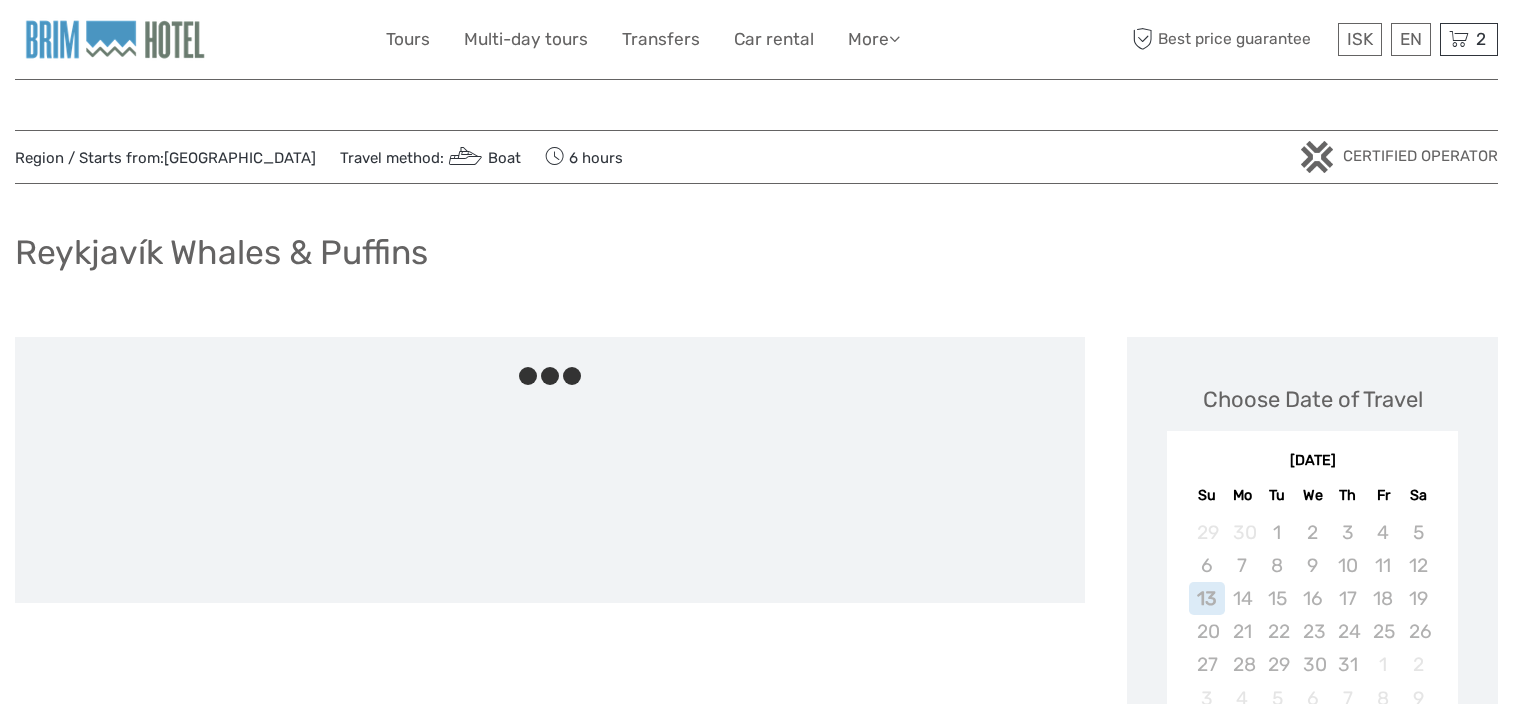 scroll, scrollTop: 0, scrollLeft: 0, axis: both 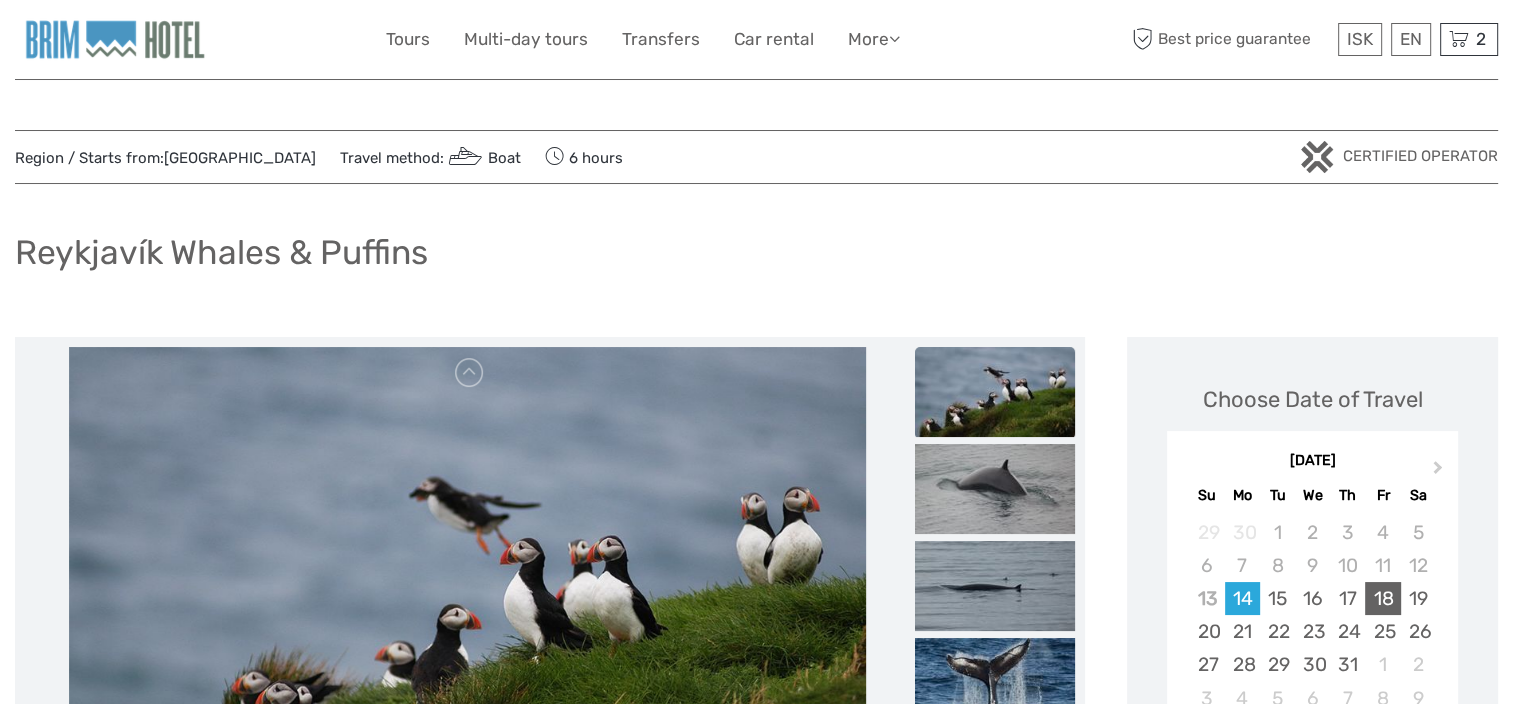 click on "18" at bounding box center [1382, 598] 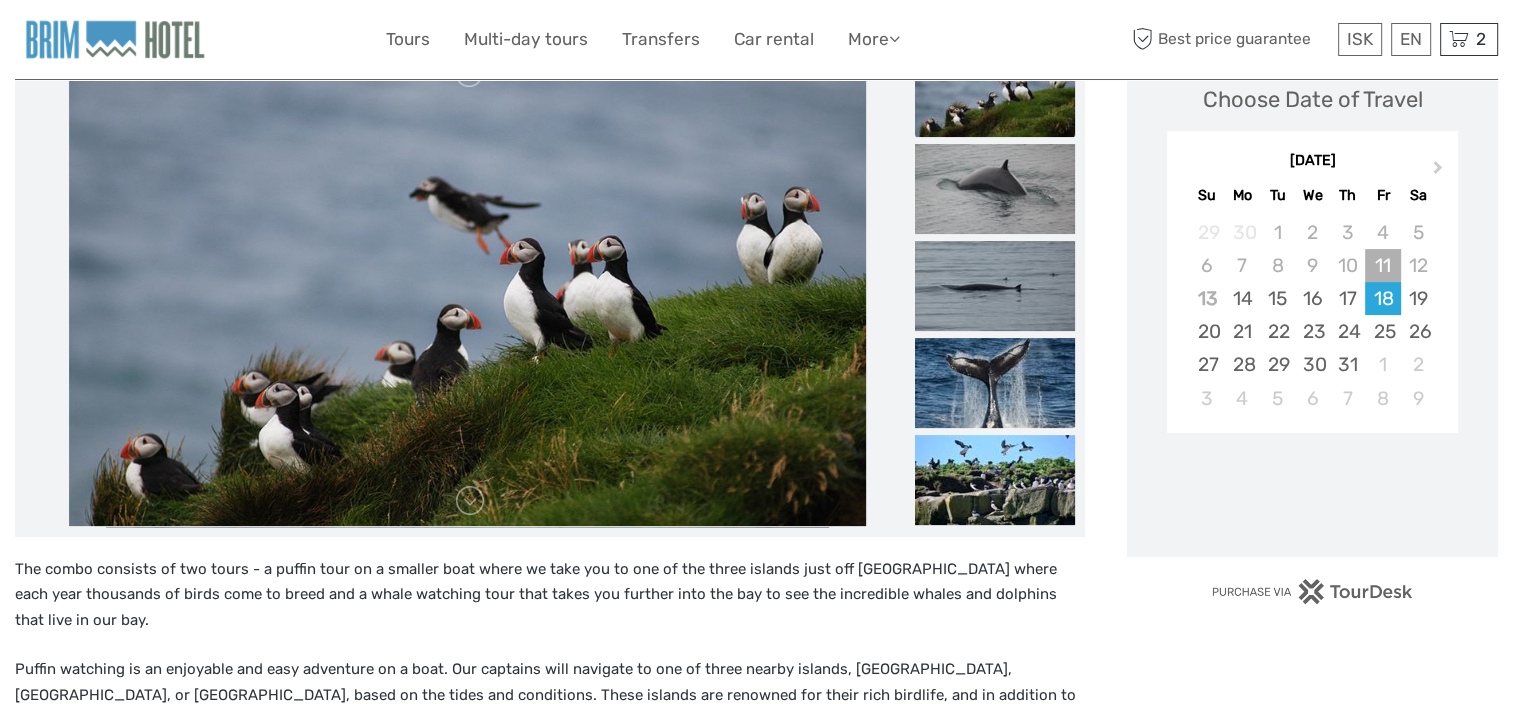 scroll, scrollTop: 500, scrollLeft: 0, axis: vertical 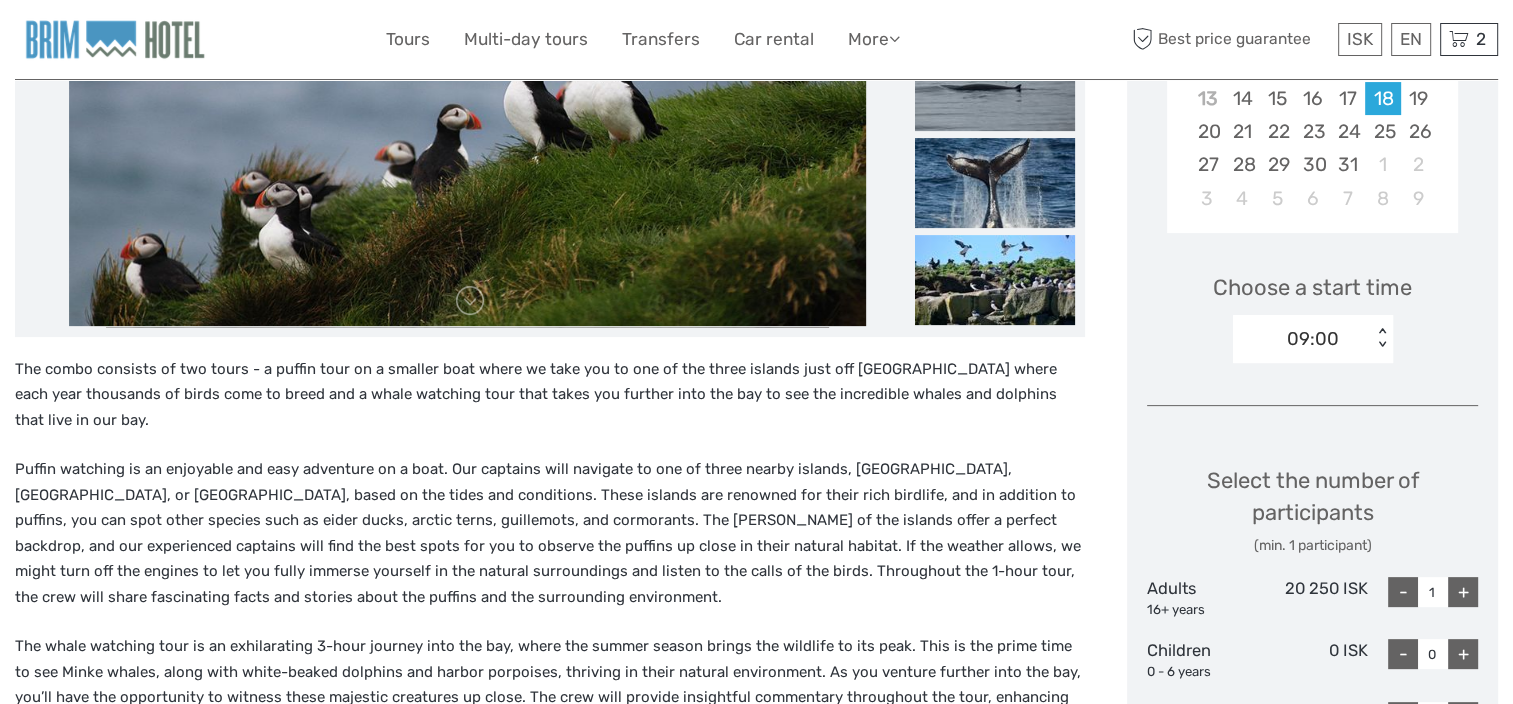 click on "< >" at bounding box center [1382, 338] 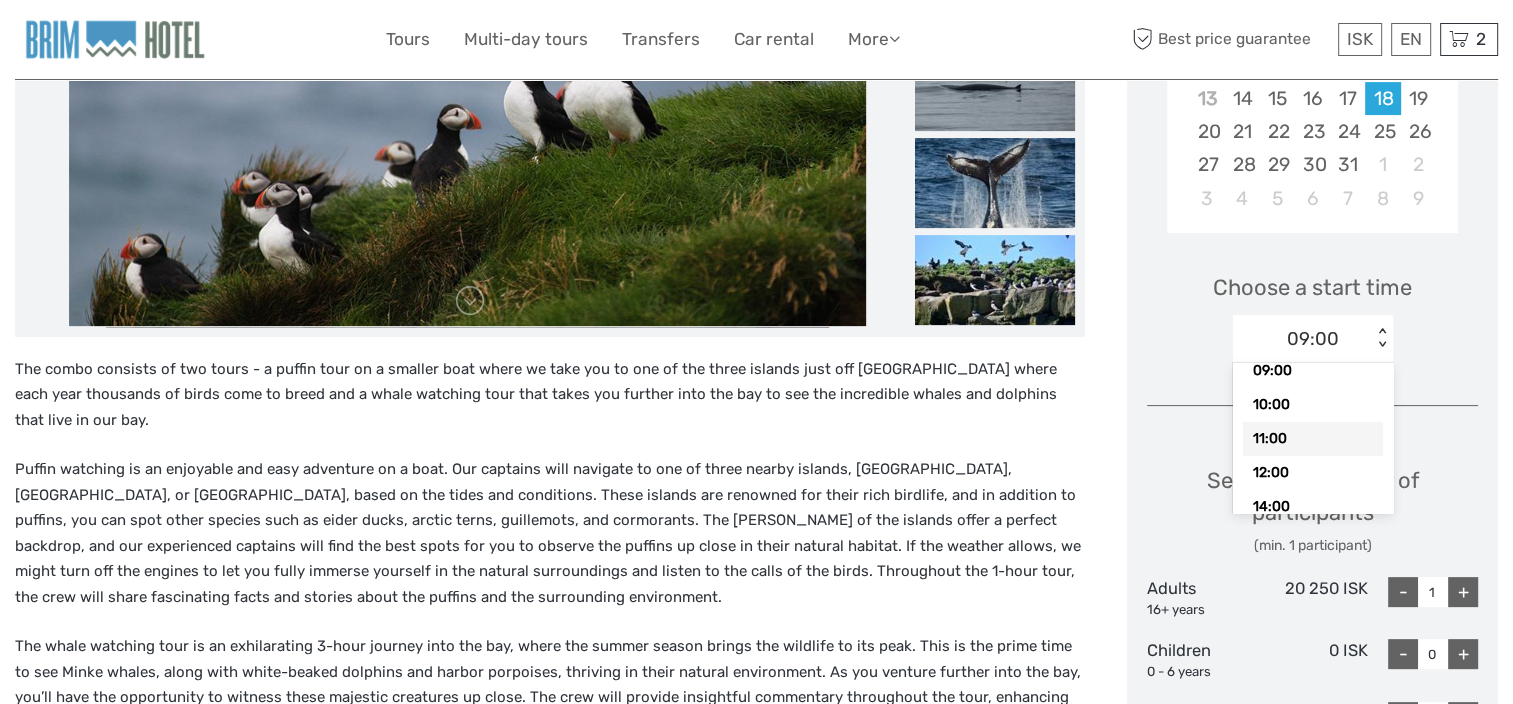 scroll, scrollTop: 40, scrollLeft: 0, axis: vertical 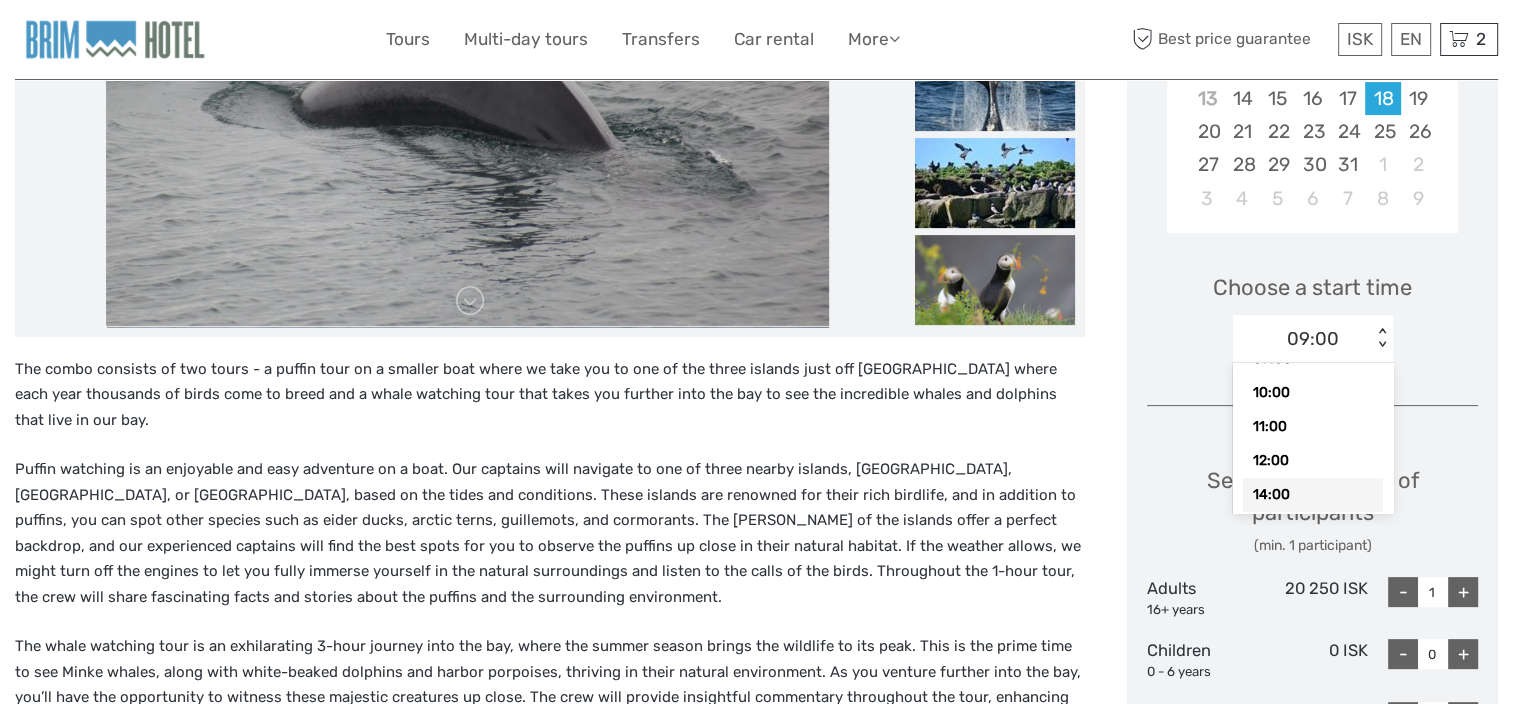 click on "14:00" at bounding box center (1313, 495) 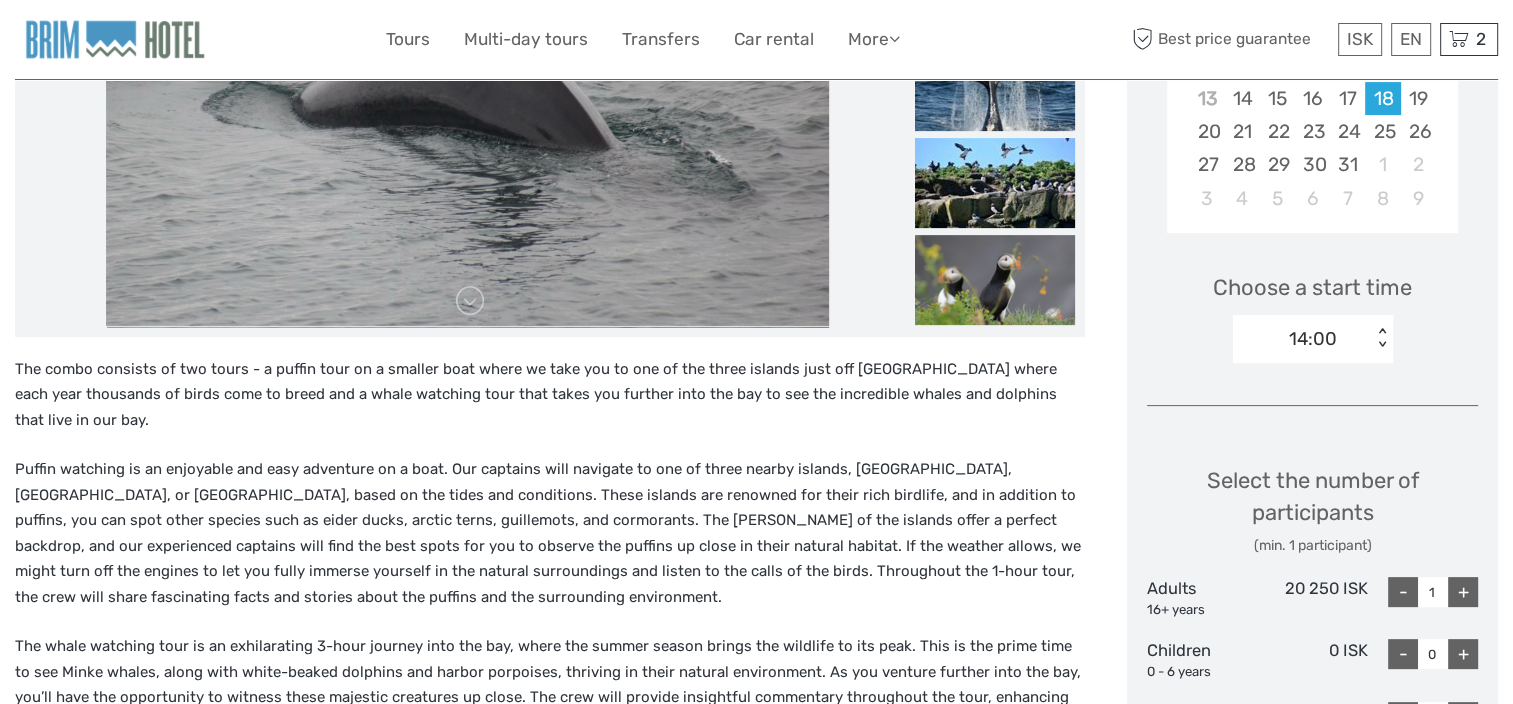 click on "+" at bounding box center (1463, 592) 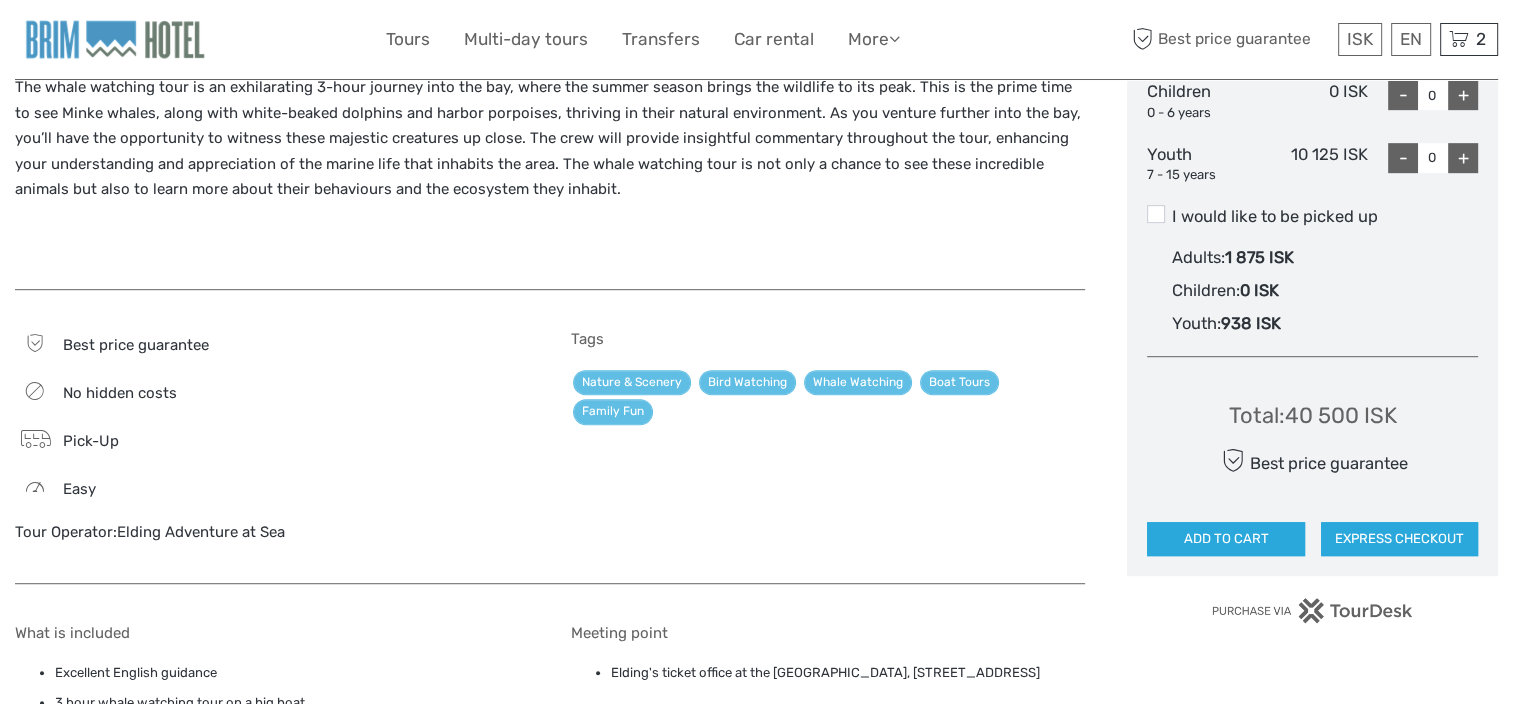 scroll, scrollTop: 1100, scrollLeft: 0, axis: vertical 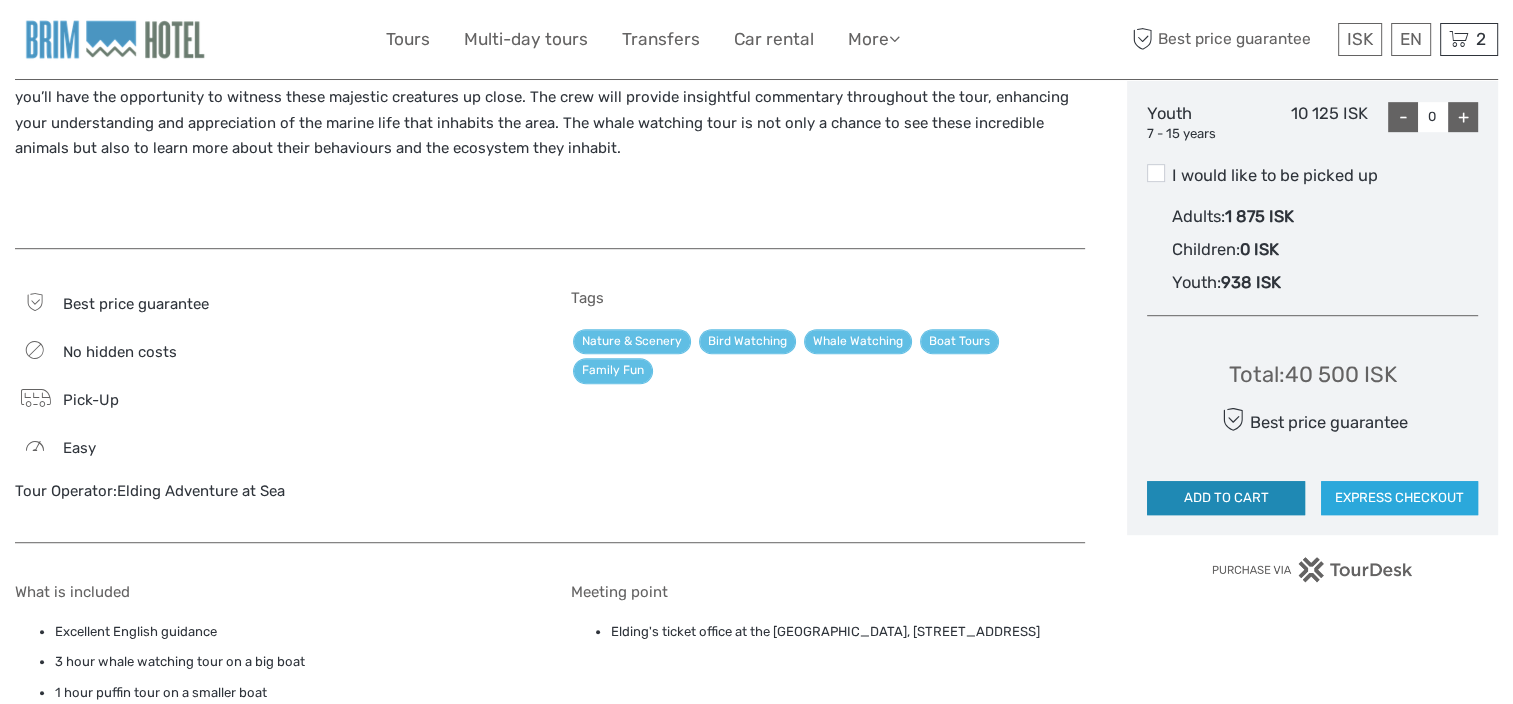 click on "ADD TO CART" at bounding box center (1225, 498) 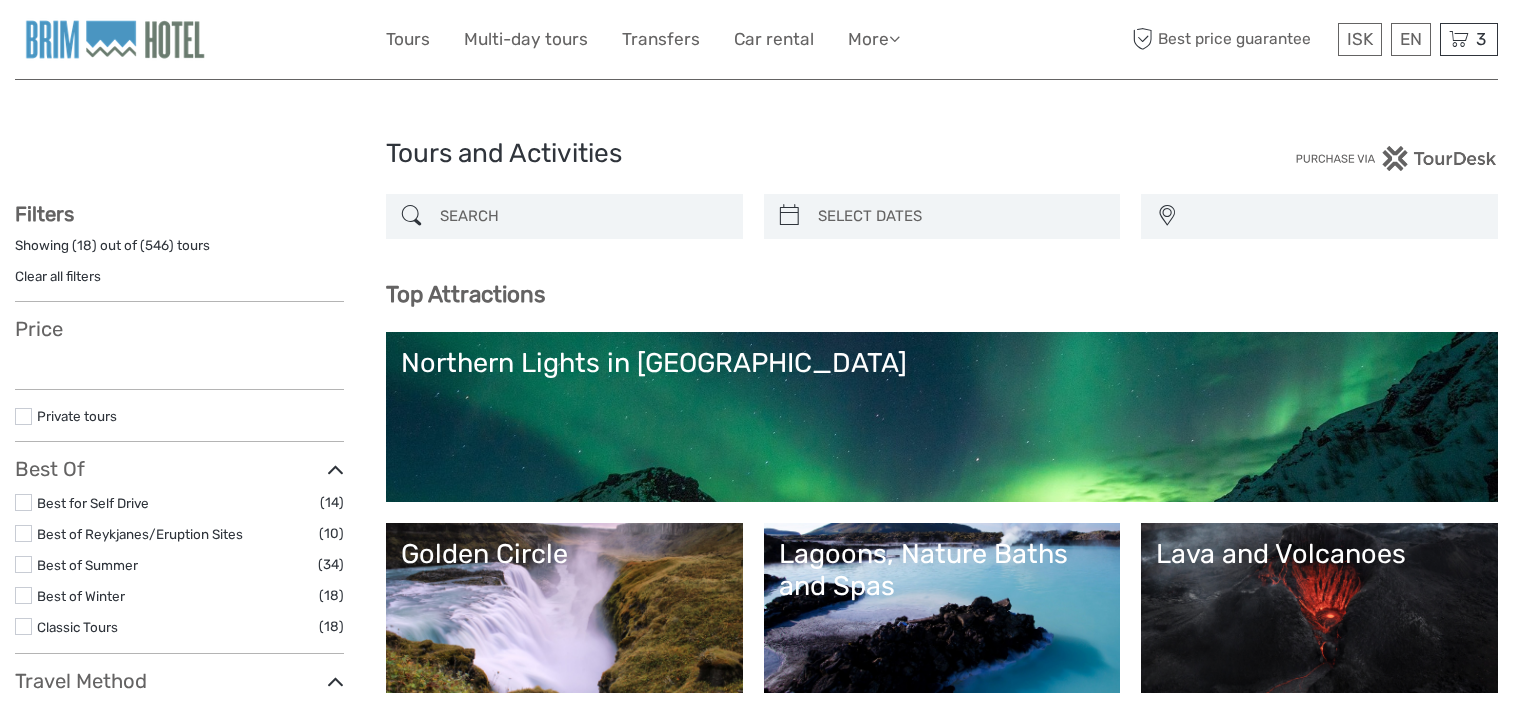 select 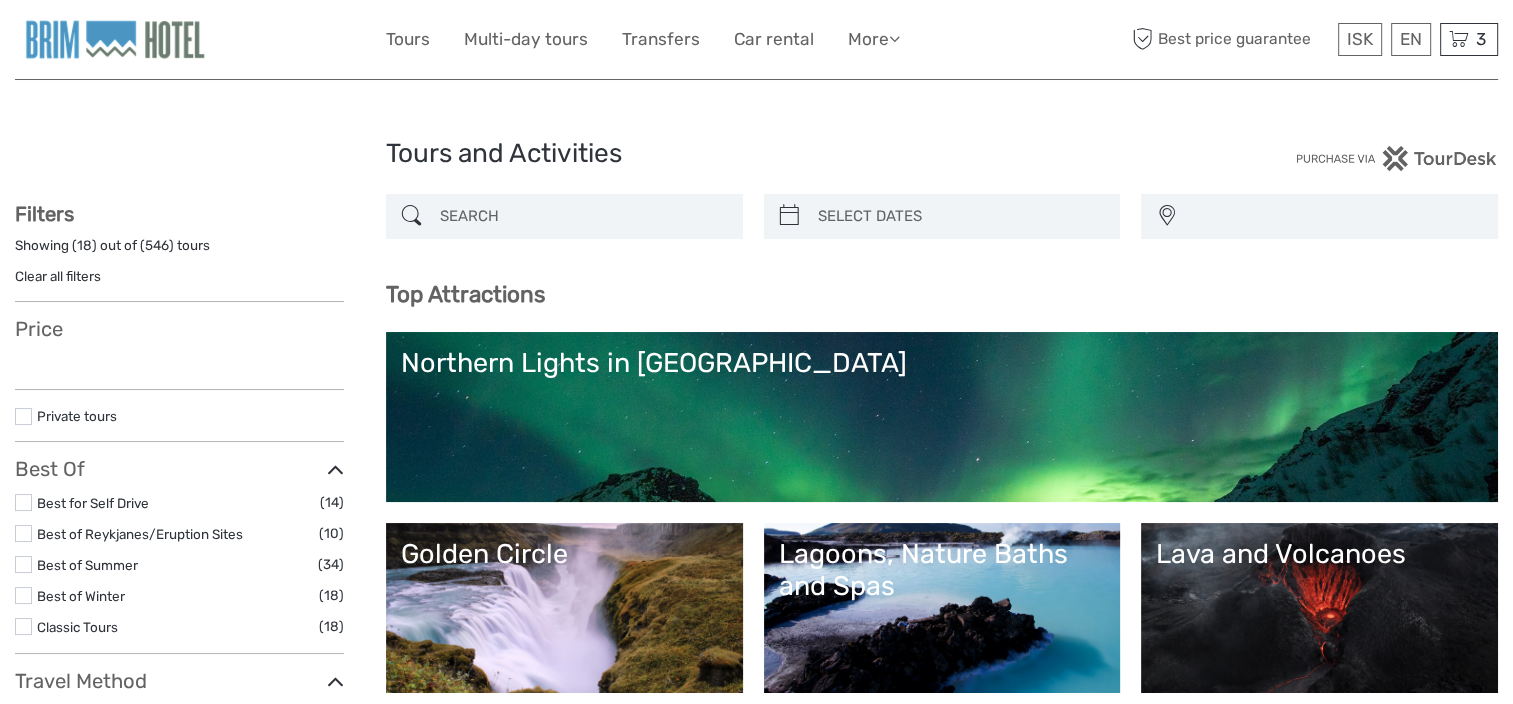 scroll, scrollTop: 0, scrollLeft: 0, axis: both 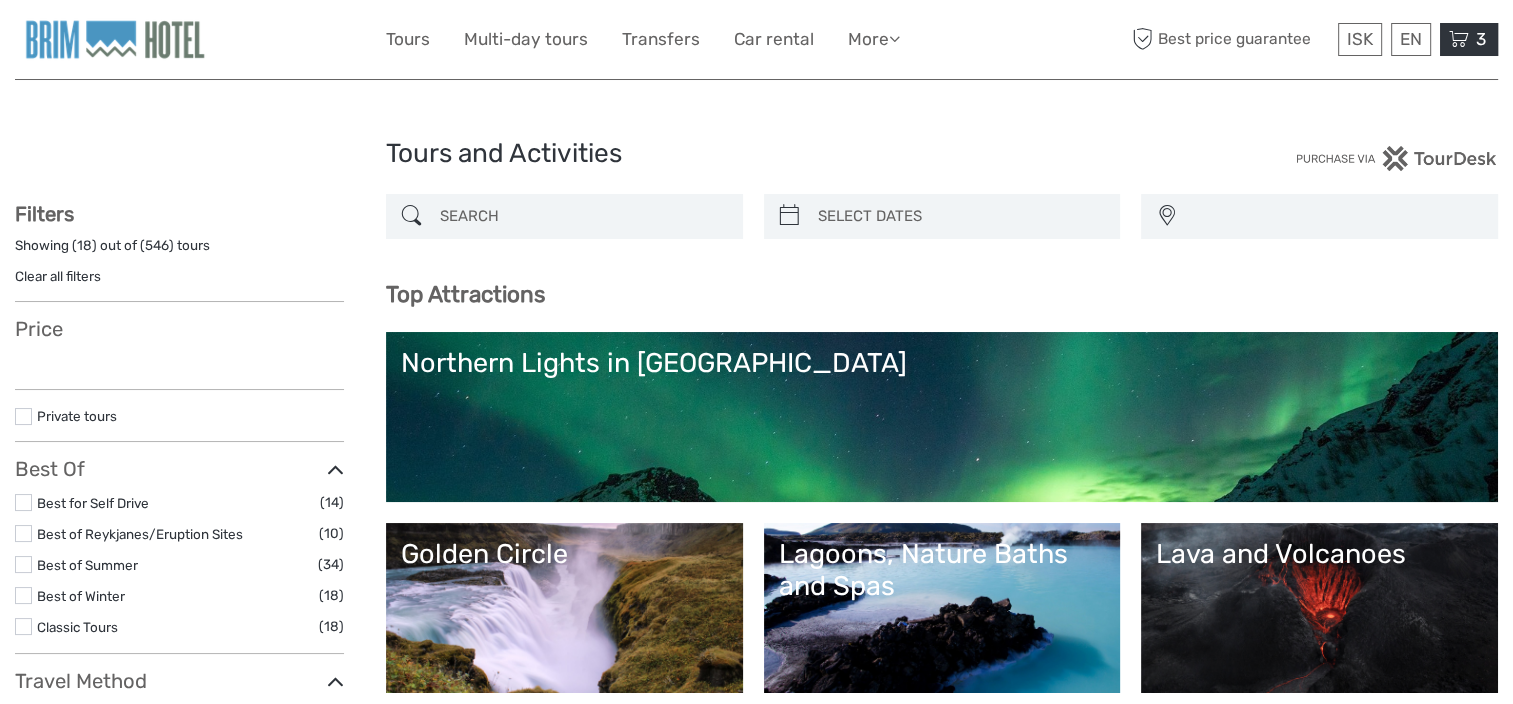 select 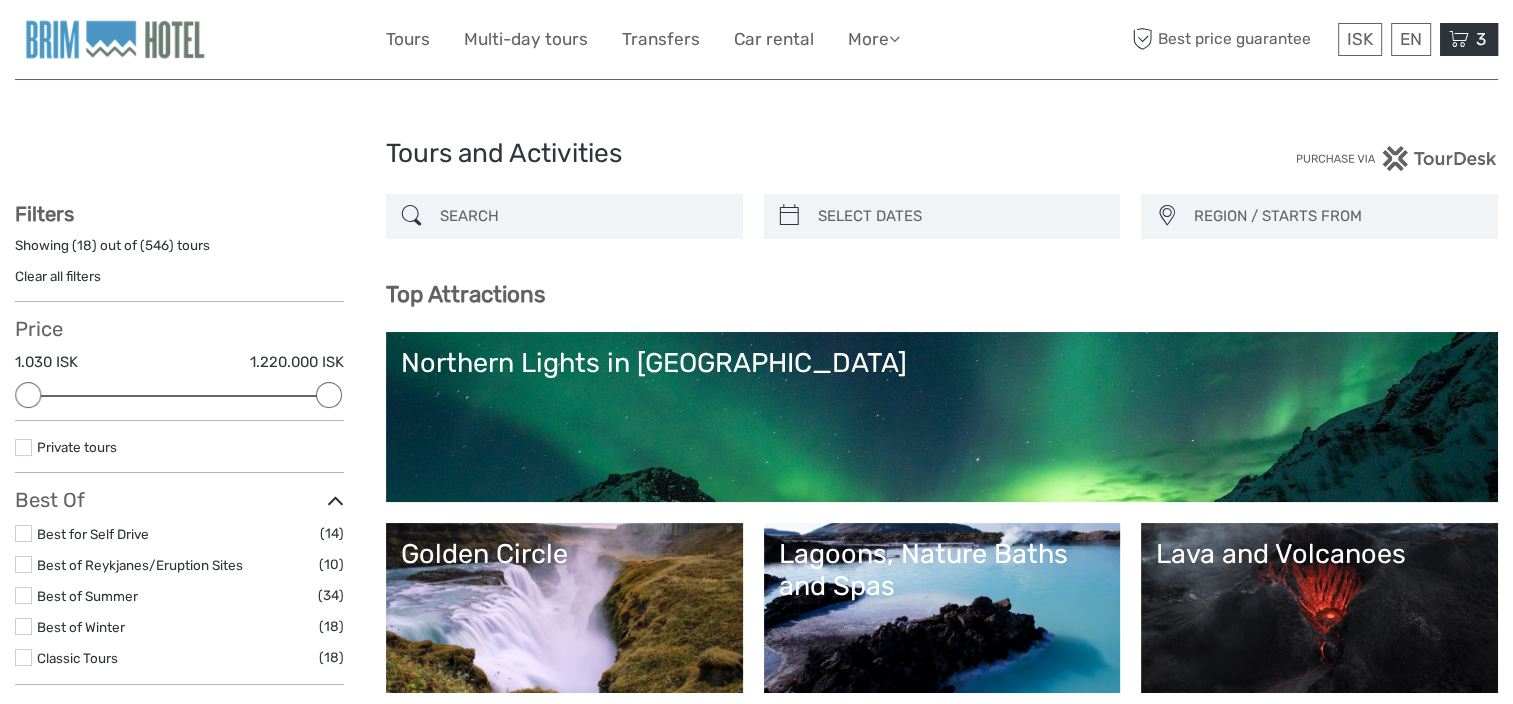 click at bounding box center (1459, 39) 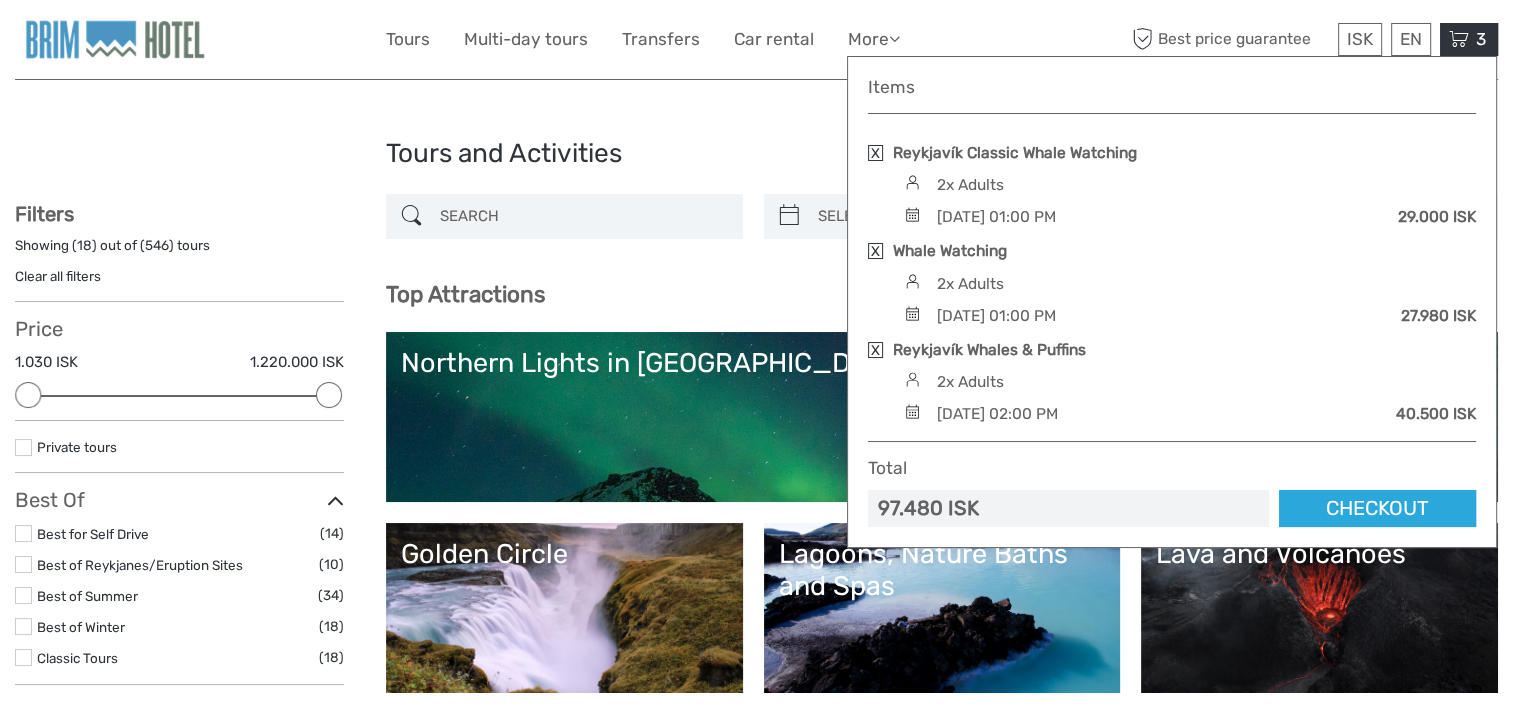 scroll, scrollTop: 0, scrollLeft: 0, axis: both 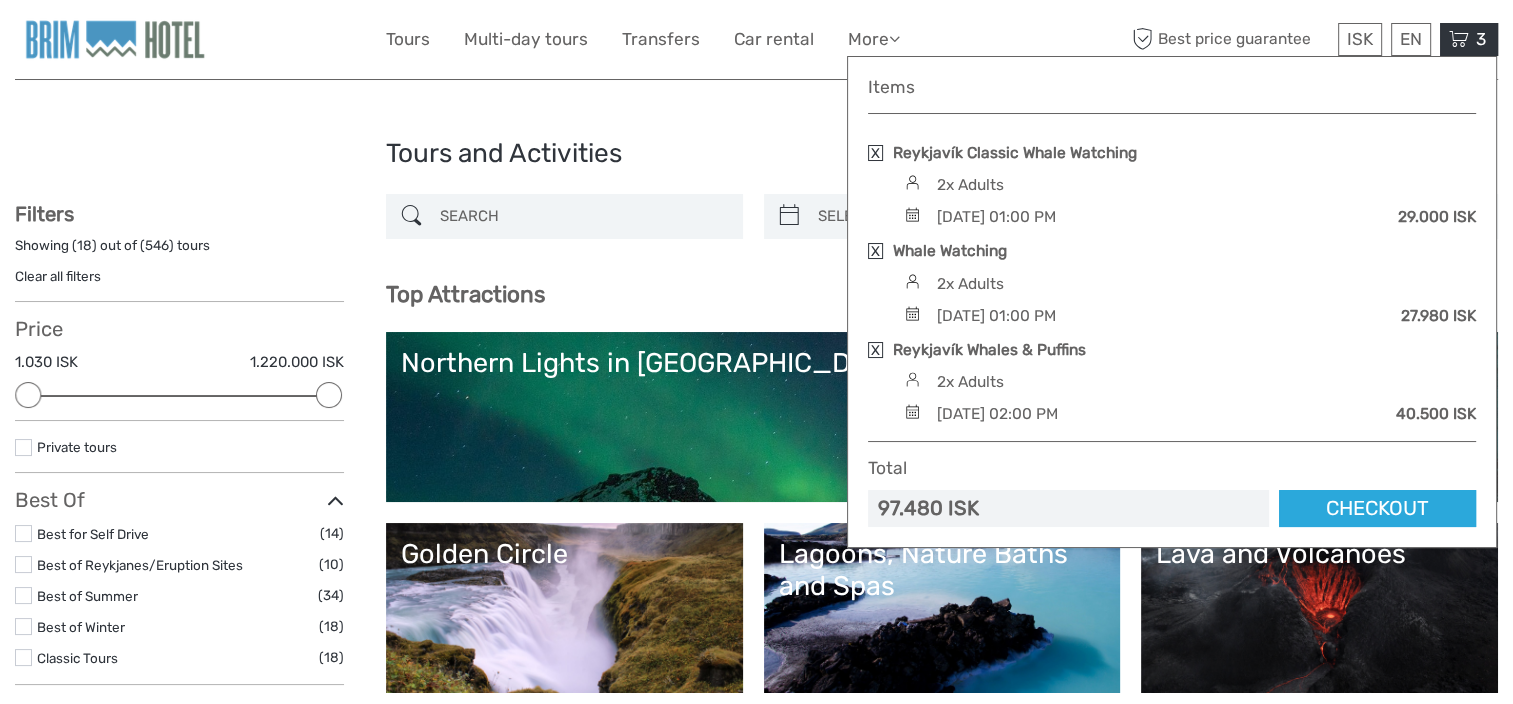 click at bounding box center (875, 153) 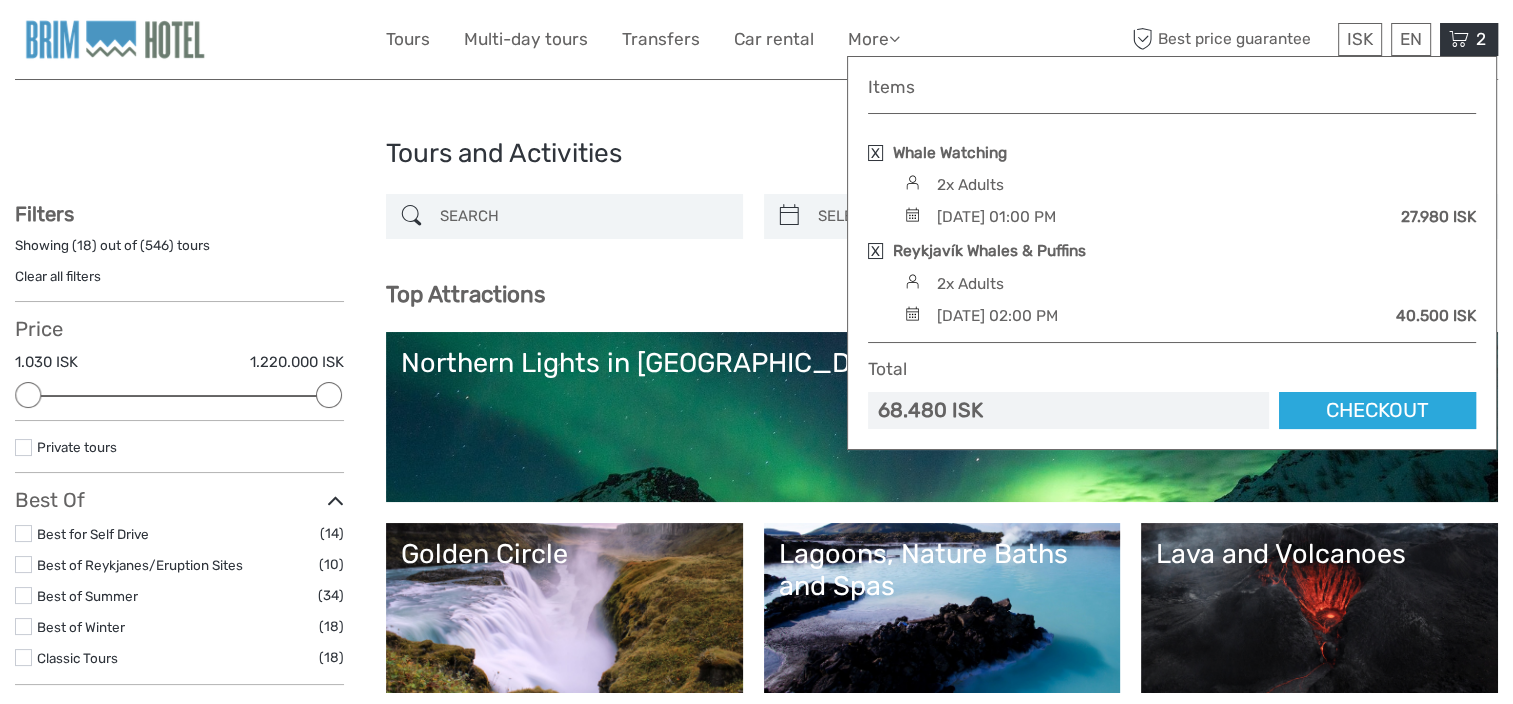 click at bounding box center (875, 251) 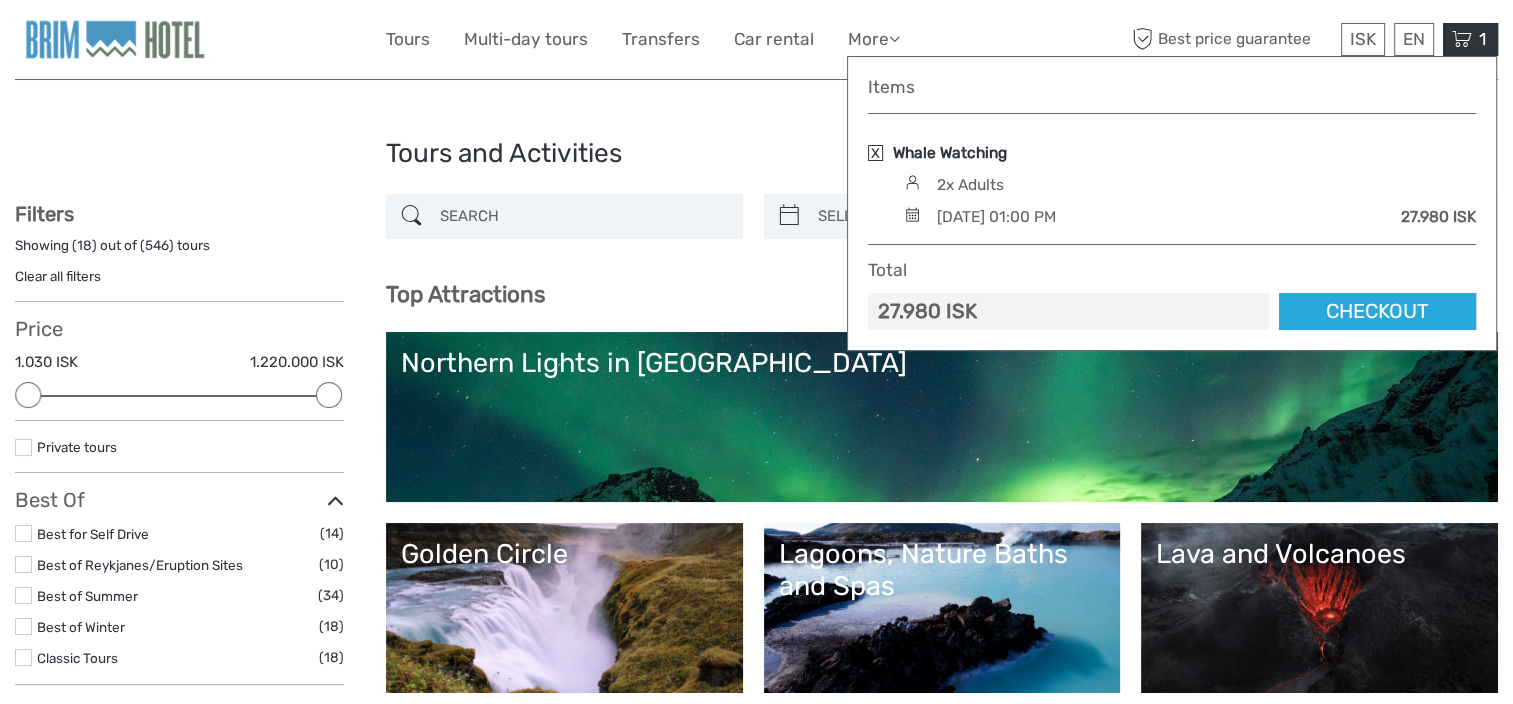 click on "Whale Watching" at bounding box center (950, 153) 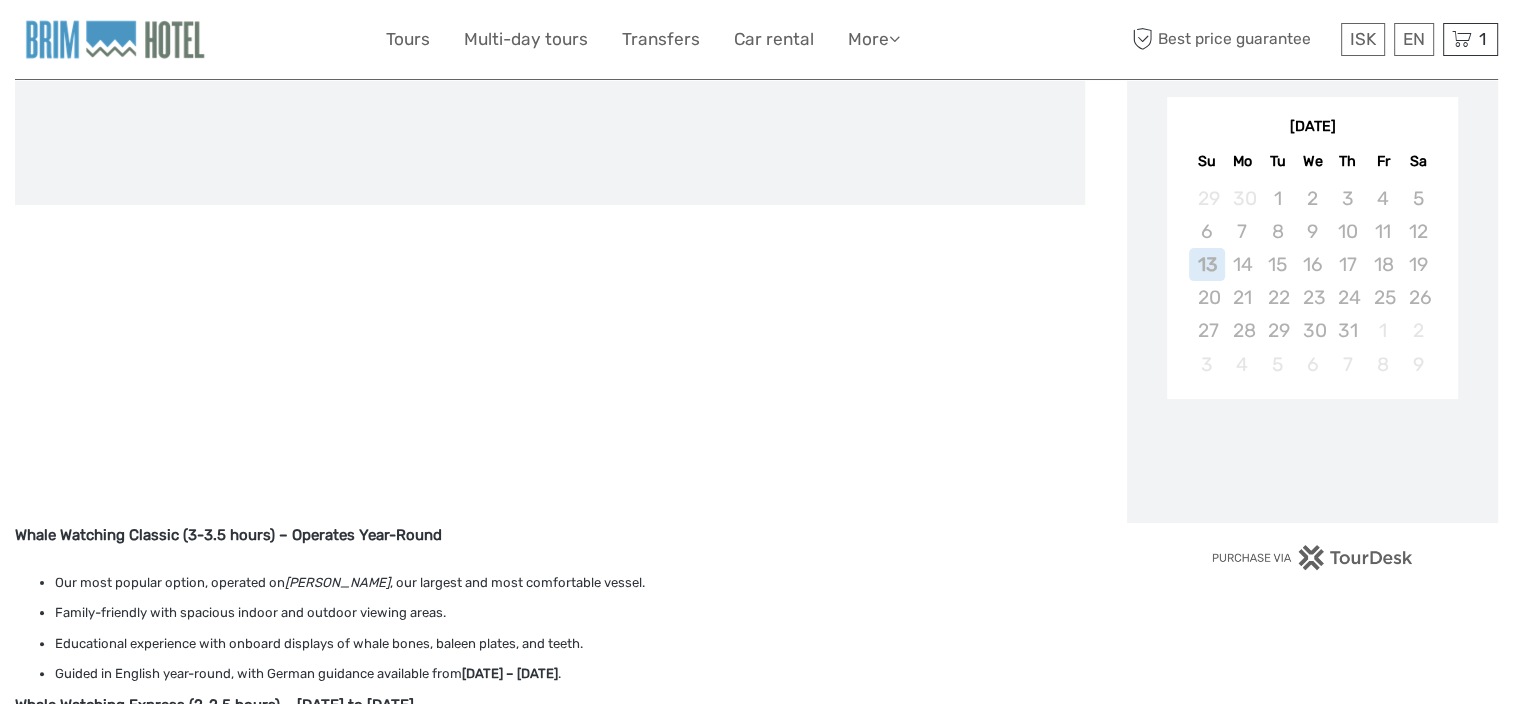 scroll, scrollTop: 0, scrollLeft: 0, axis: both 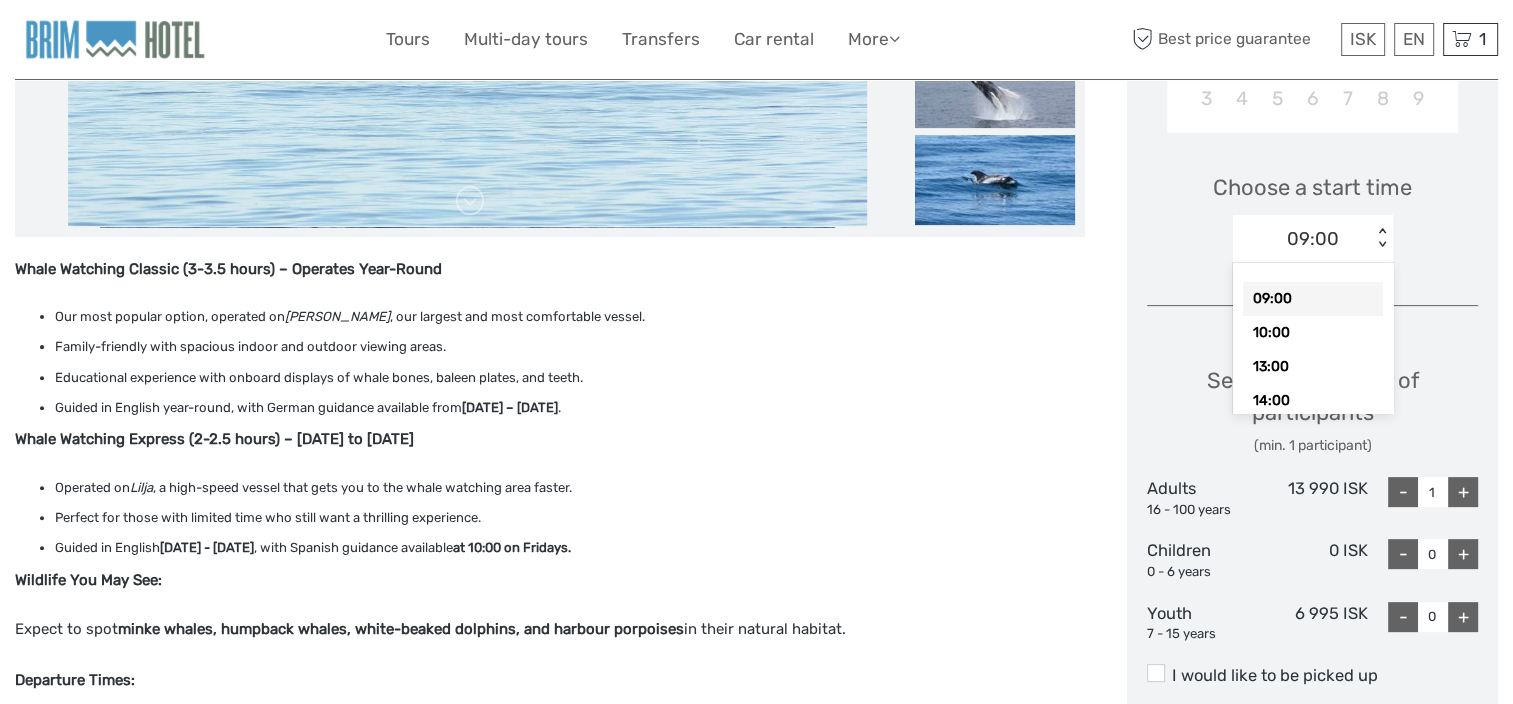 click on "< >" at bounding box center (1382, 238) 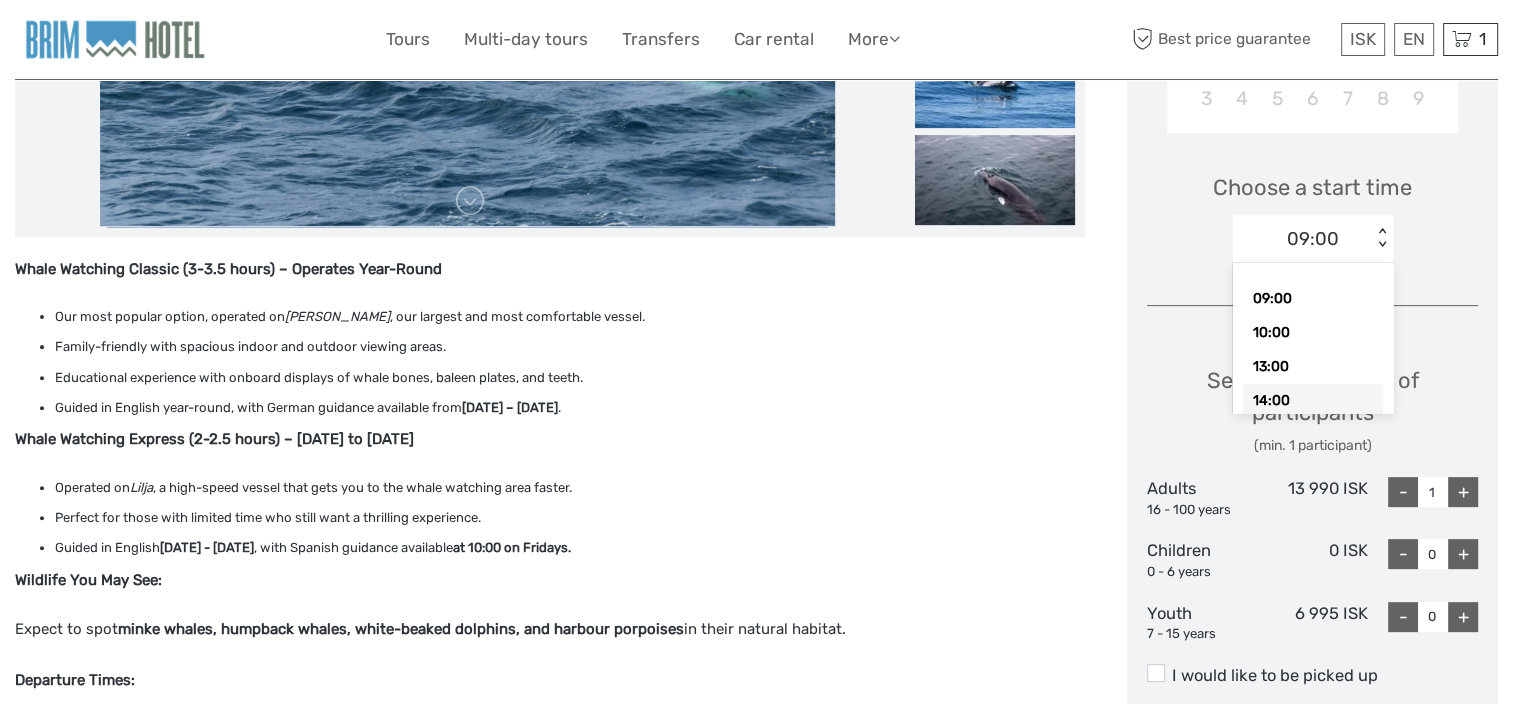 click on "14:00" at bounding box center [1313, 401] 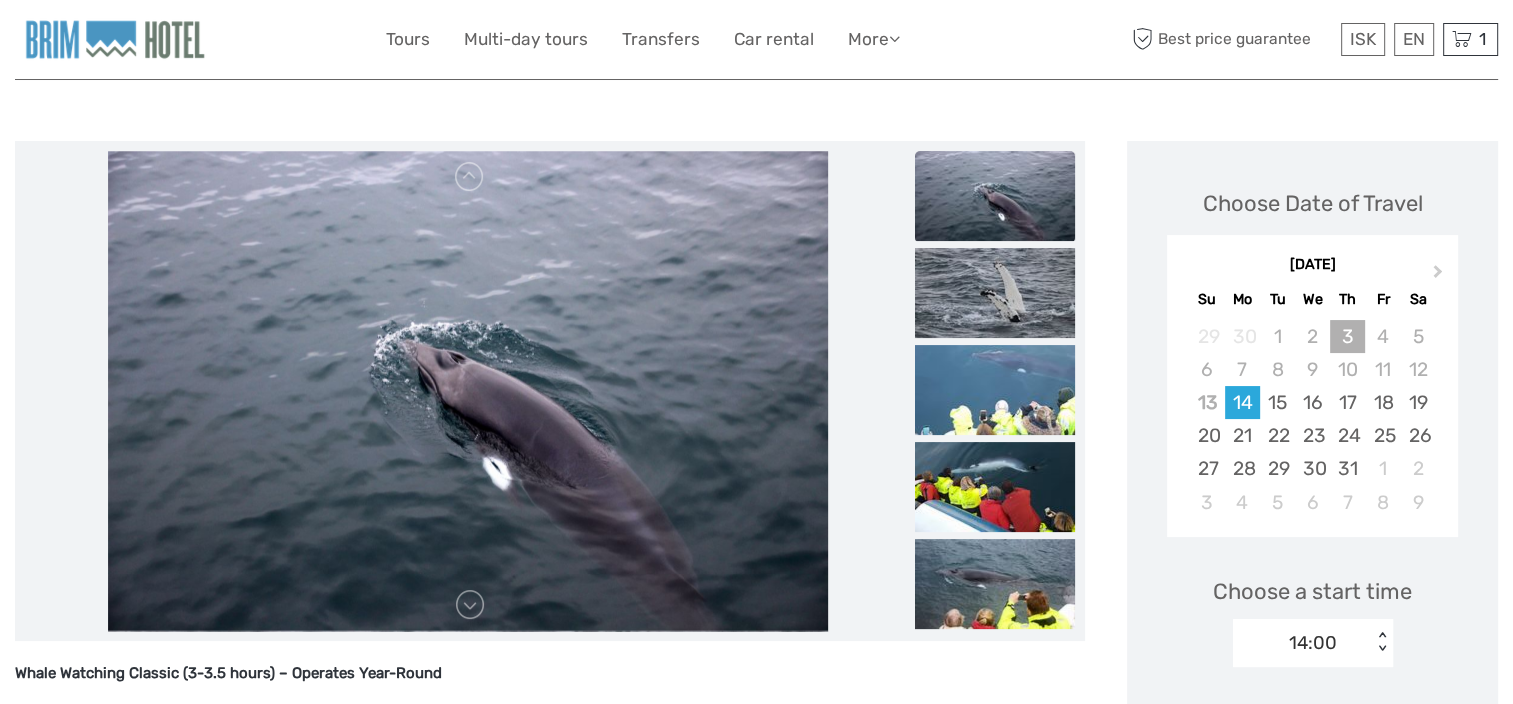 scroll, scrollTop: 200, scrollLeft: 0, axis: vertical 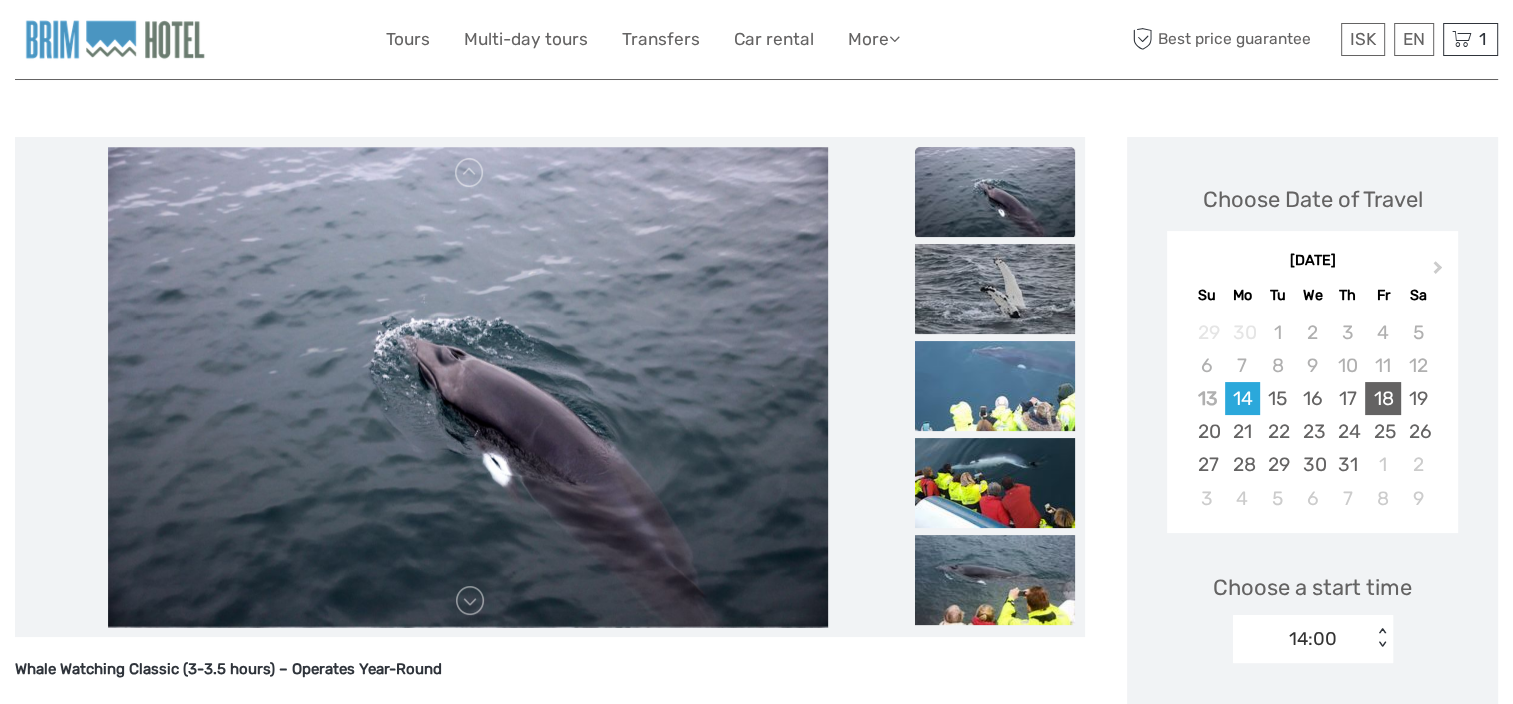click on "18" at bounding box center (1382, 398) 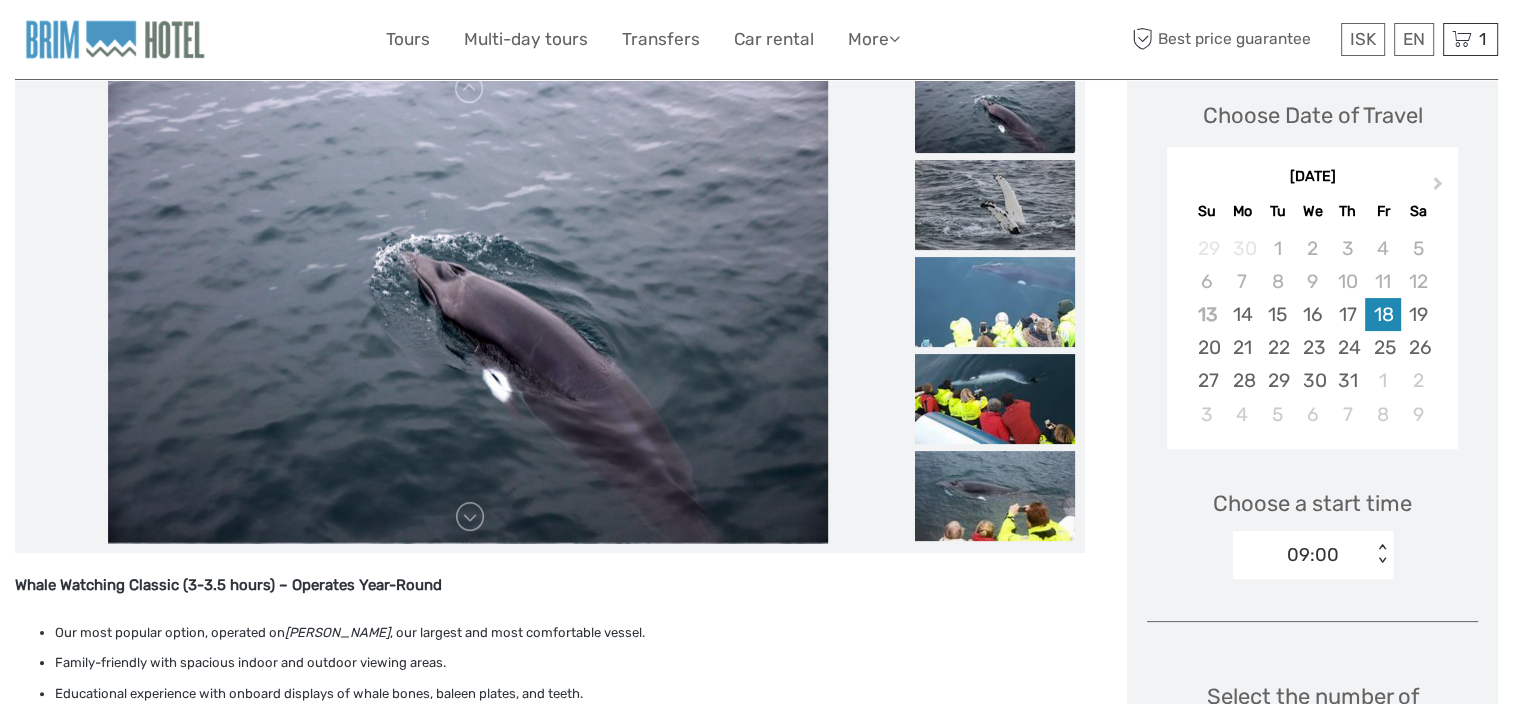 scroll, scrollTop: 400, scrollLeft: 0, axis: vertical 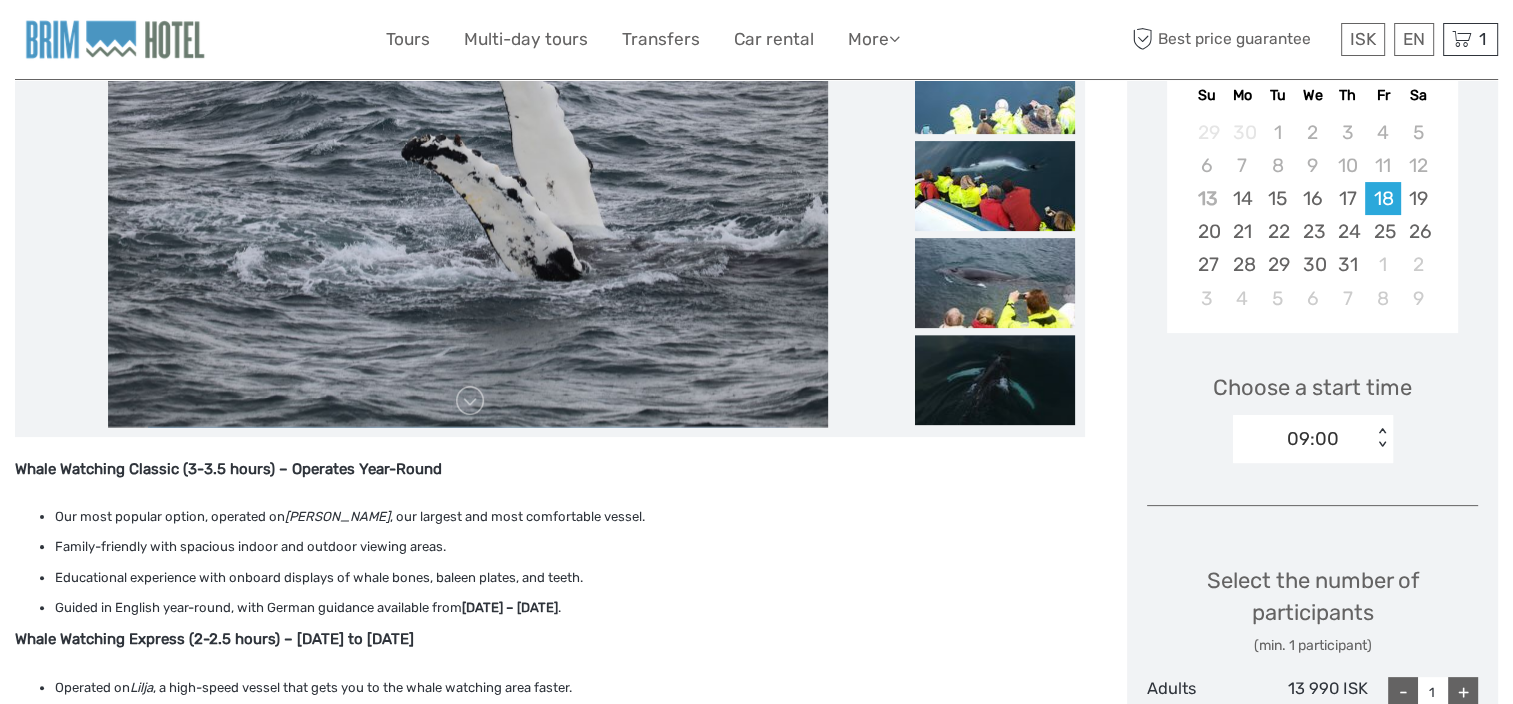click on "< >" at bounding box center [1382, 438] 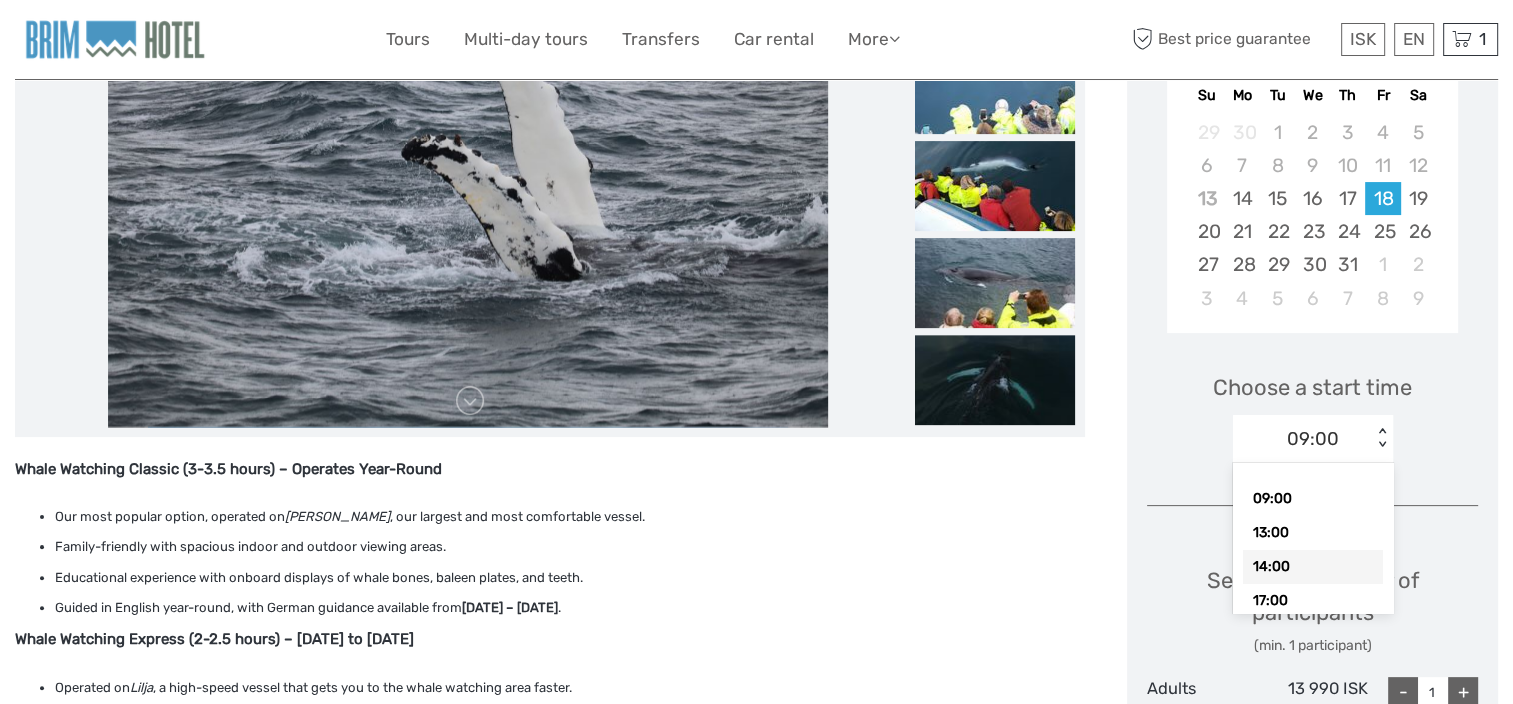 click on "14:00" at bounding box center (1313, 567) 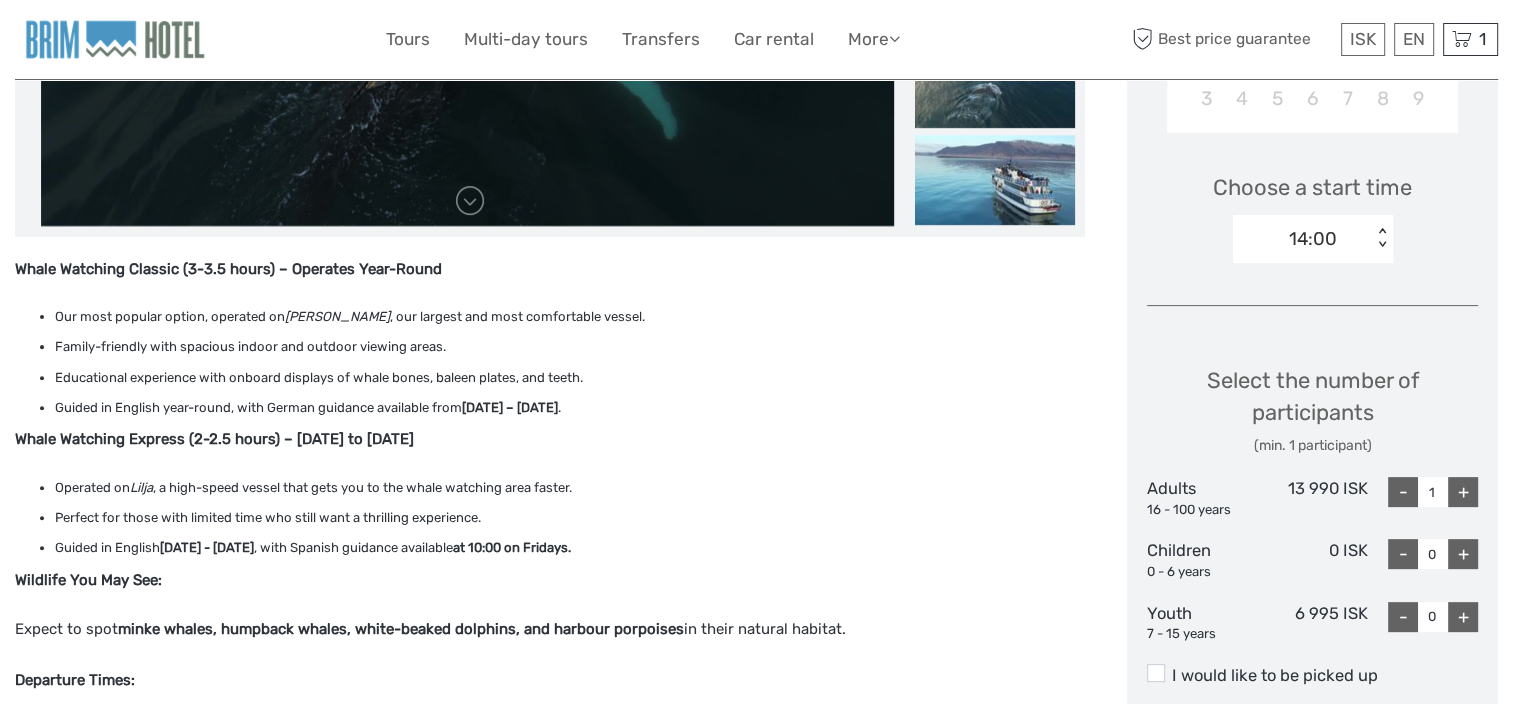 scroll, scrollTop: 800, scrollLeft: 0, axis: vertical 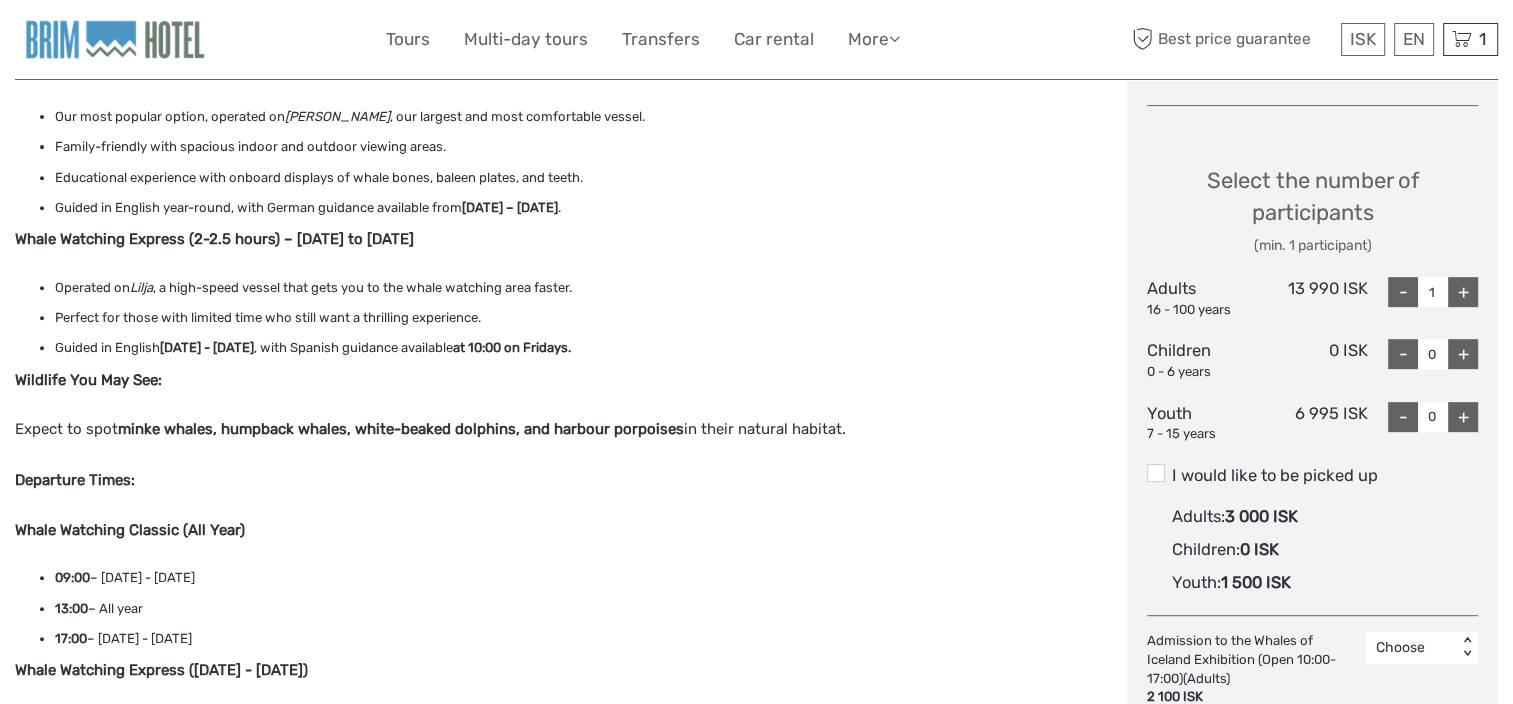 click on "+" at bounding box center [1463, 292] 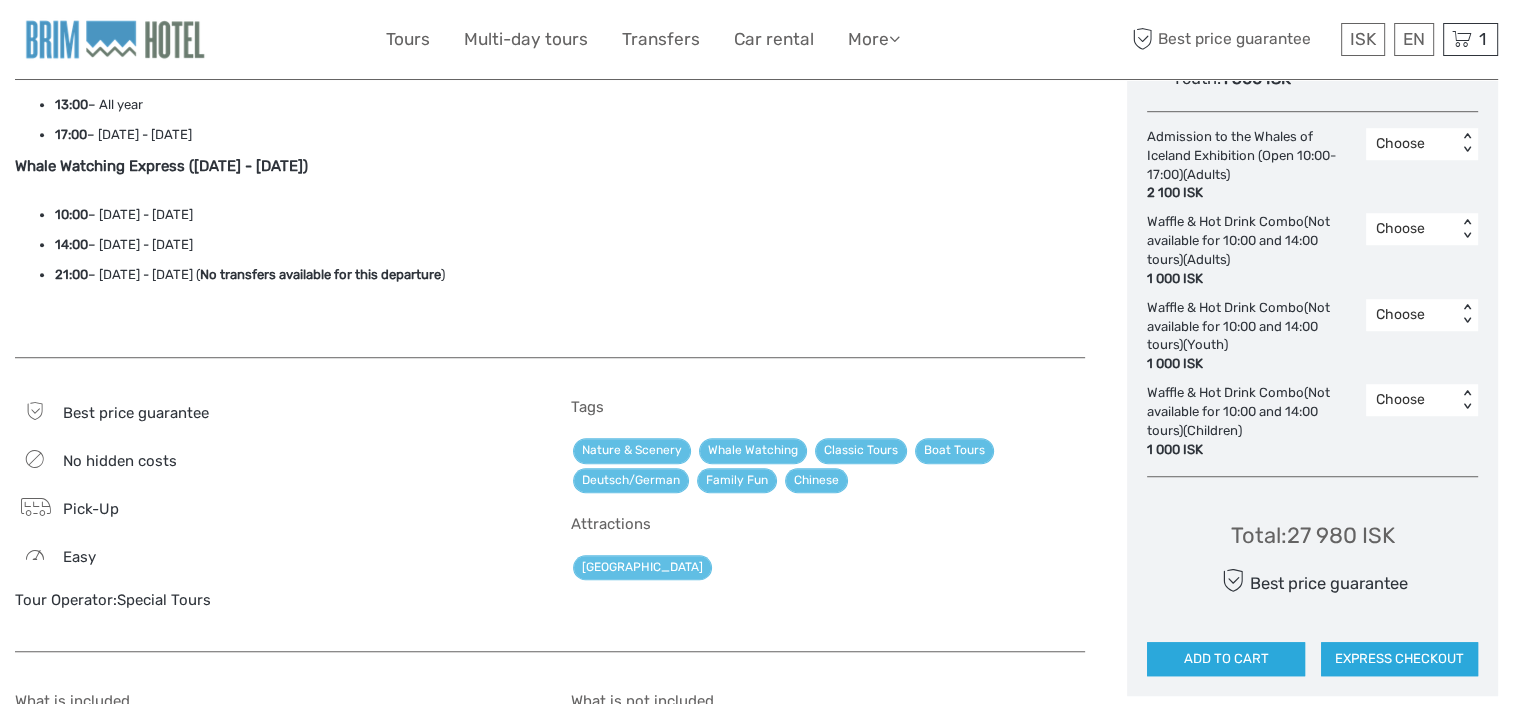 scroll, scrollTop: 1400, scrollLeft: 0, axis: vertical 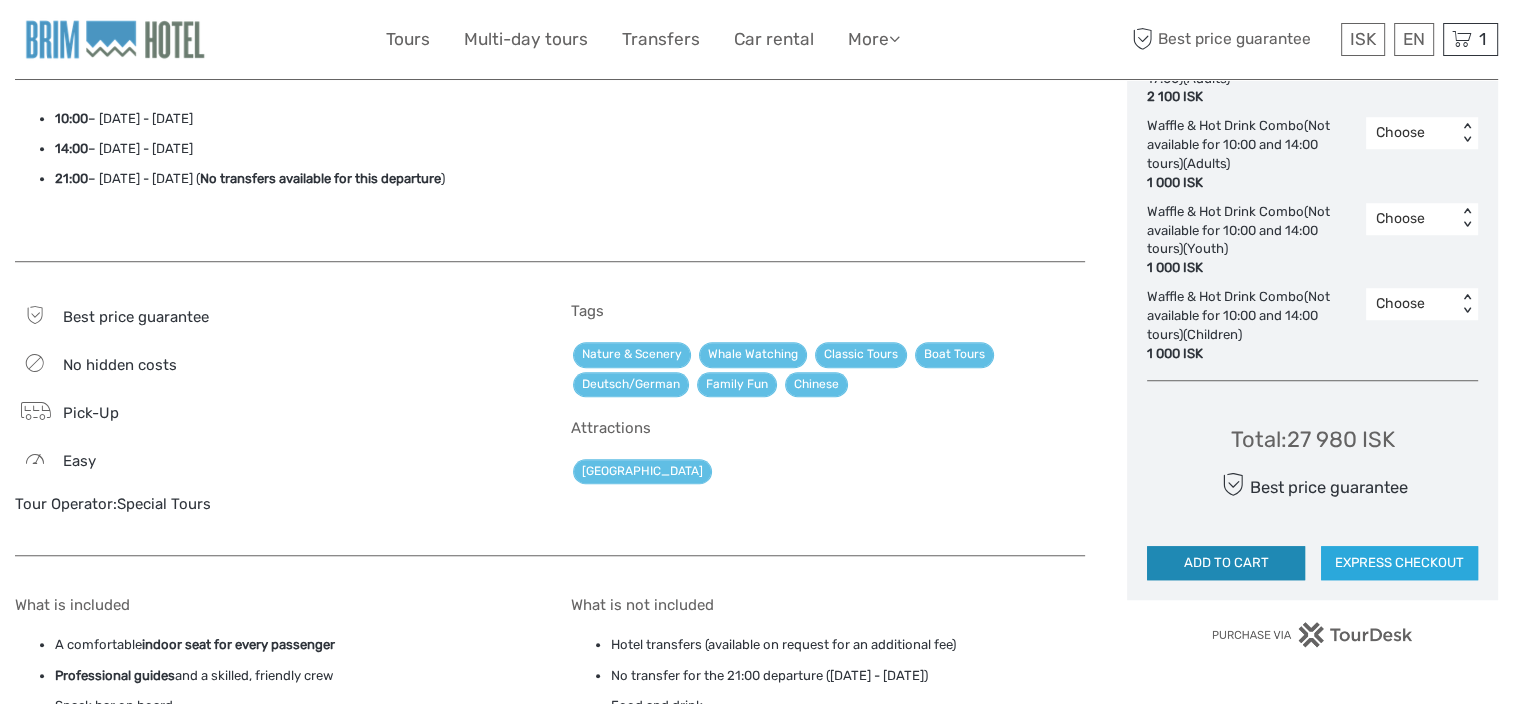 click on "ADD TO CART" at bounding box center (1225, 563) 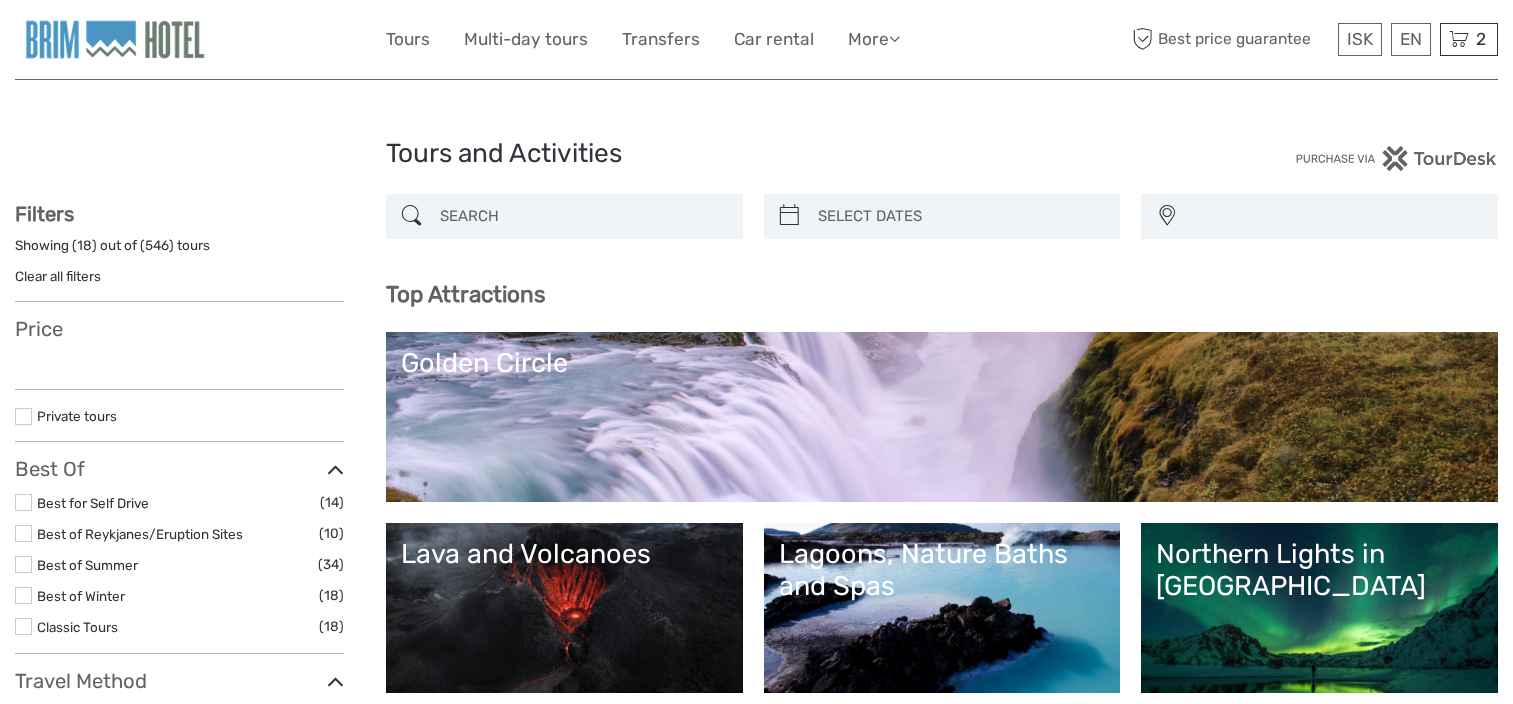 select 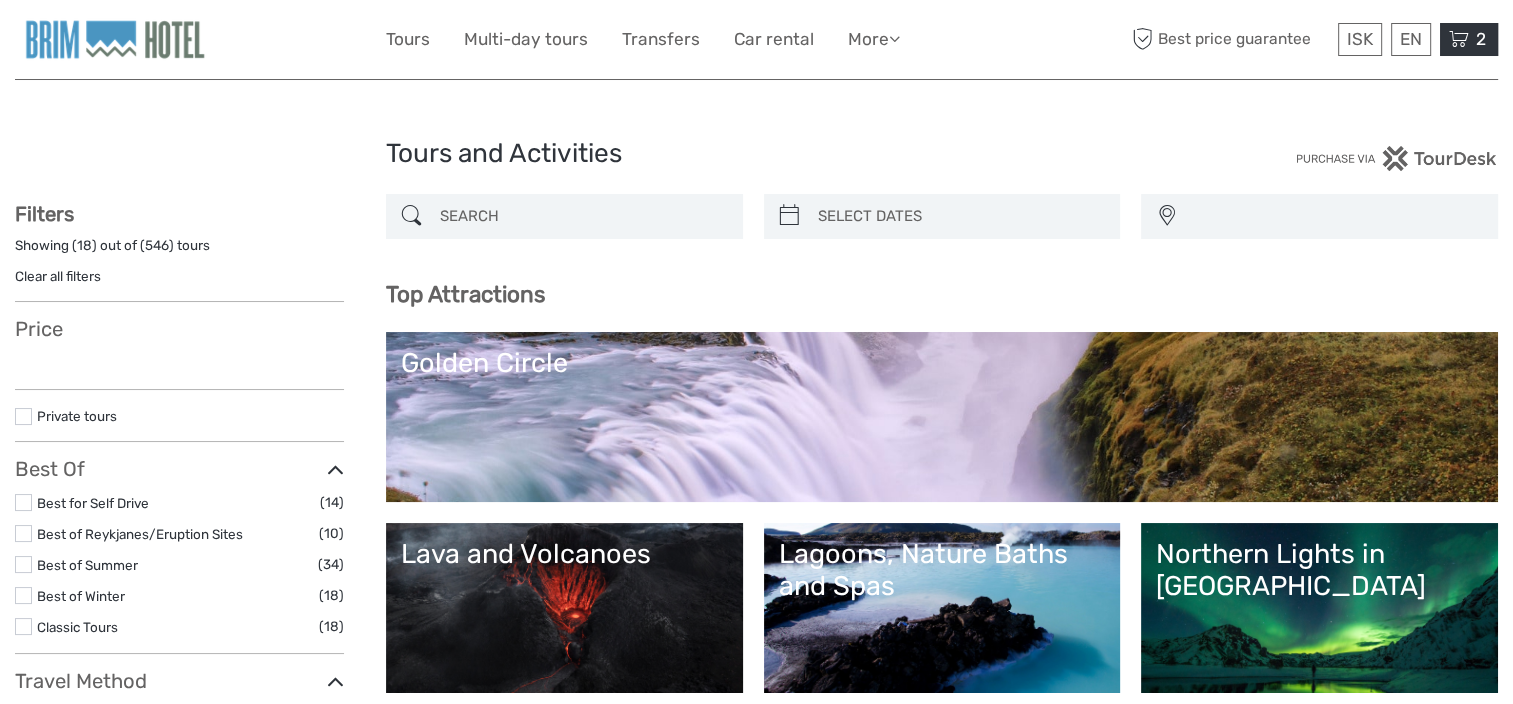 scroll, scrollTop: 0, scrollLeft: 0, axis: both 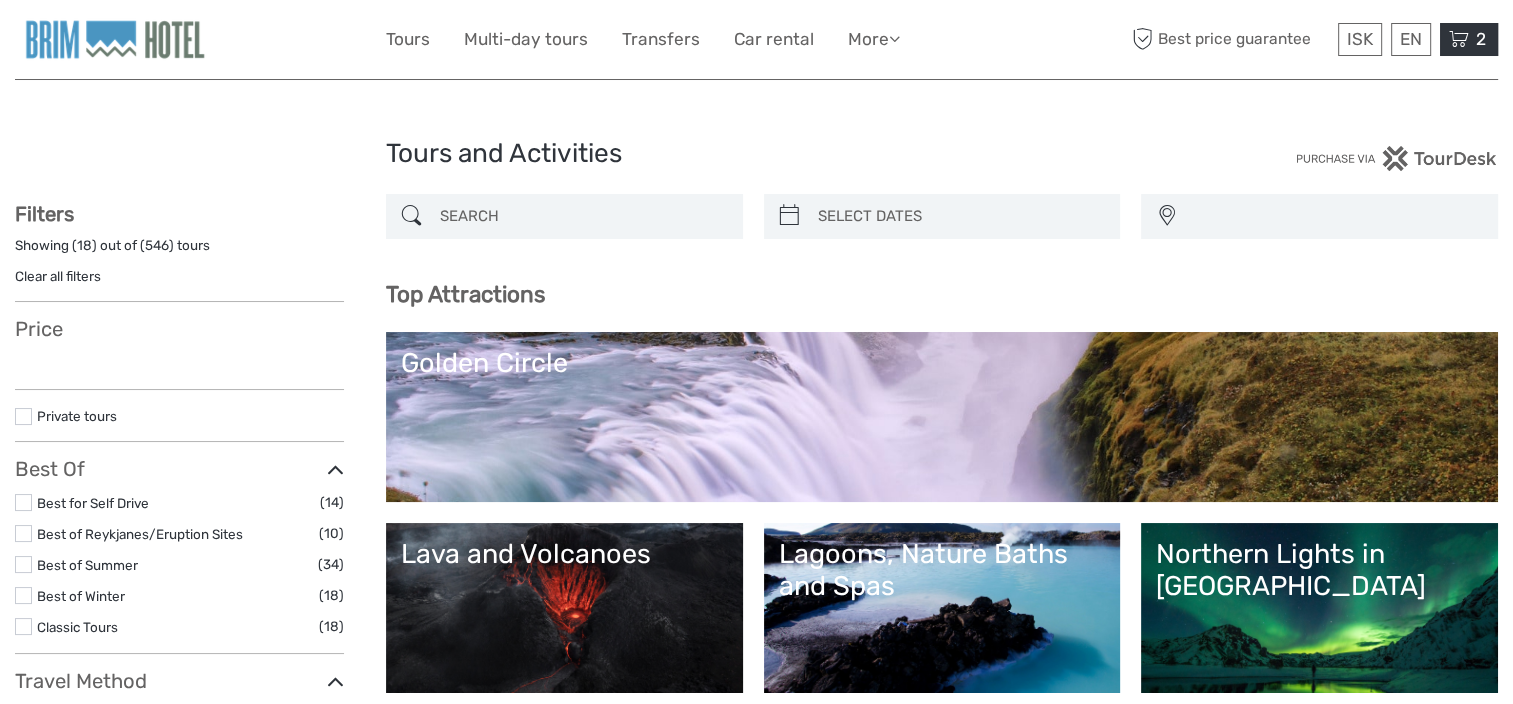 select 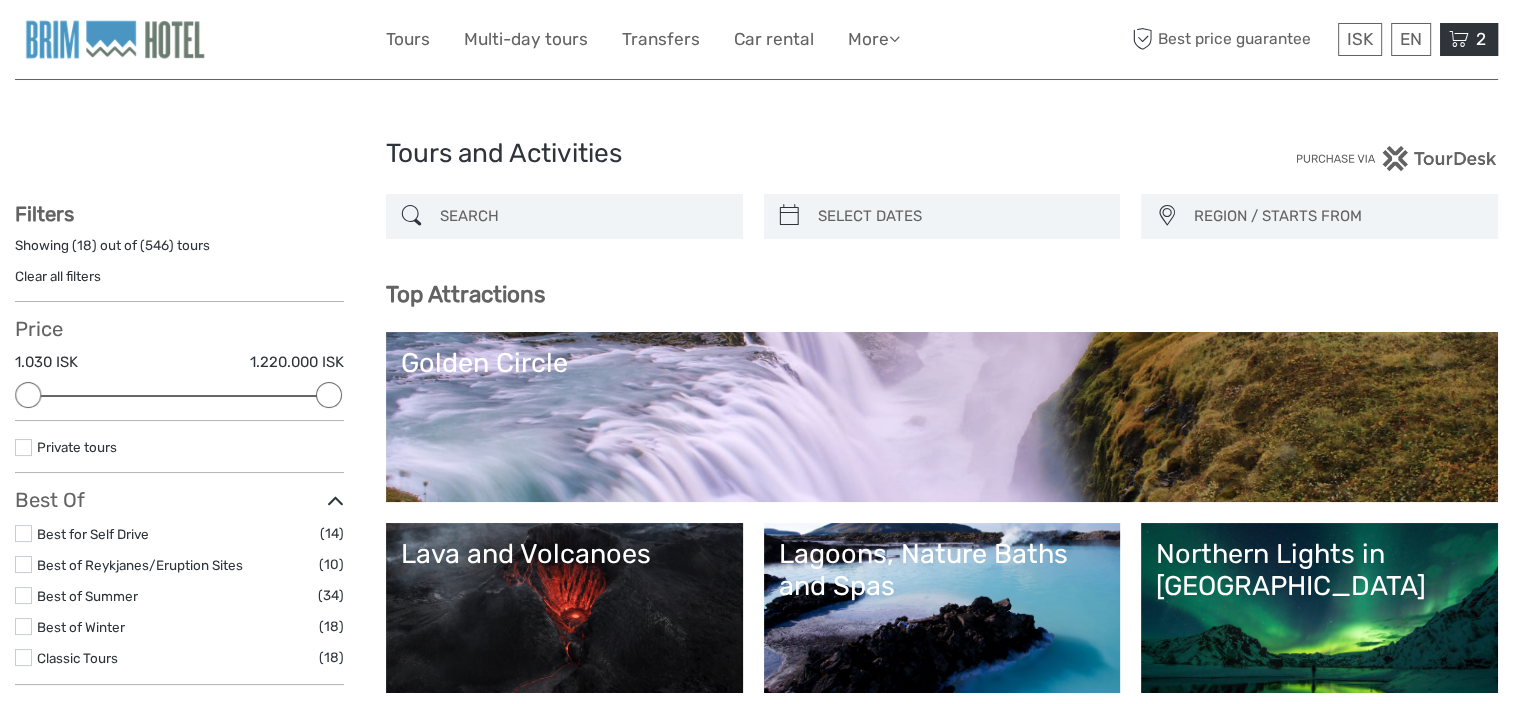 click at bounding box center (1459, 39) 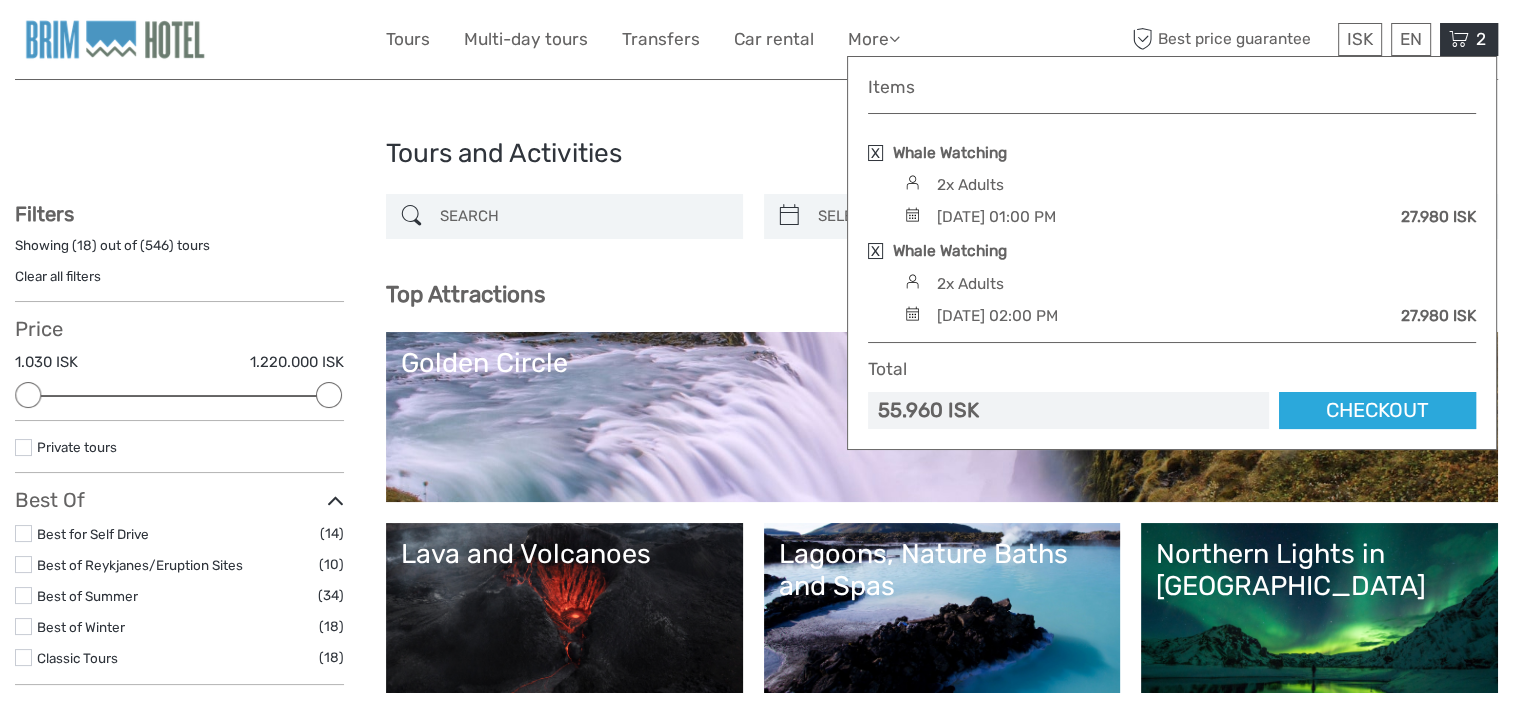 scroll, scrollTop: 0, scrollLeft: 0, axis: both 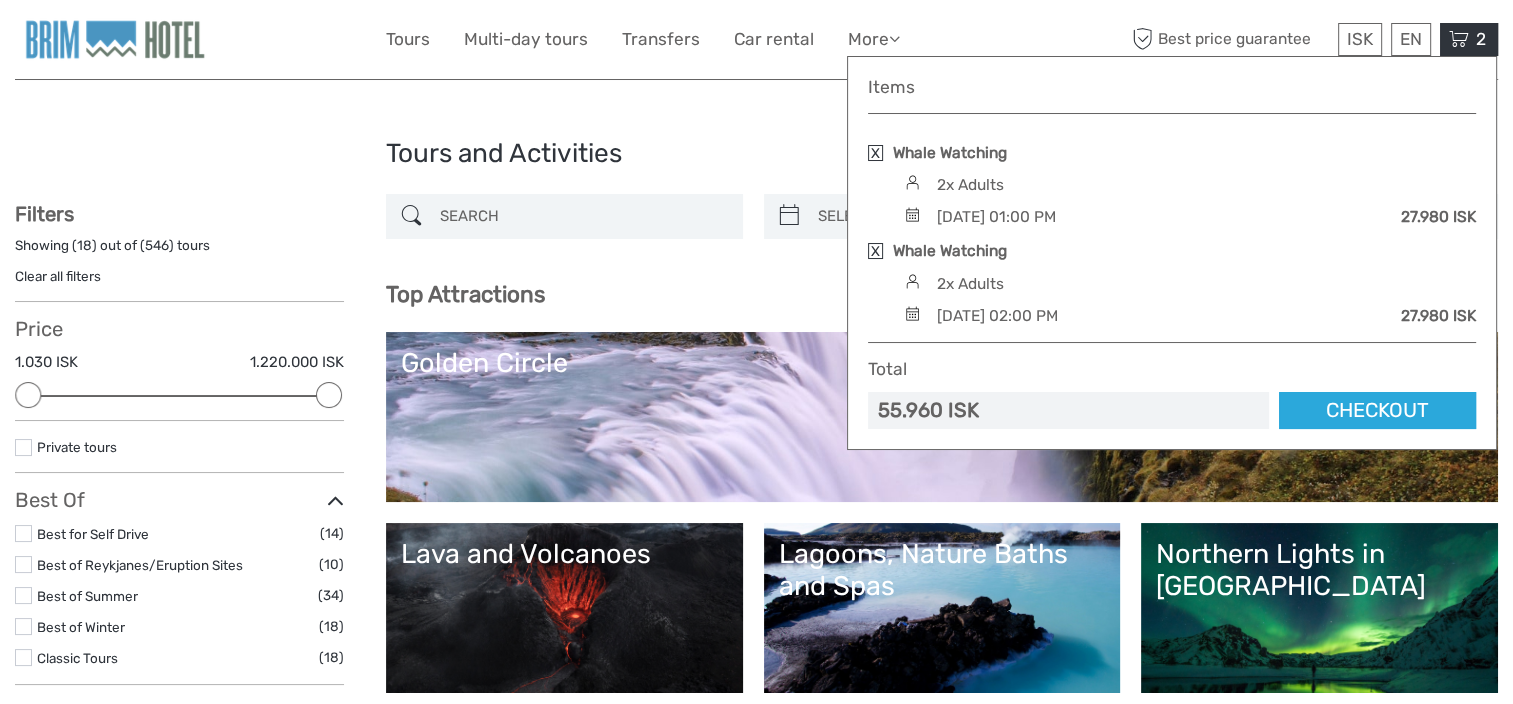 click at bounding box center (875, 153) 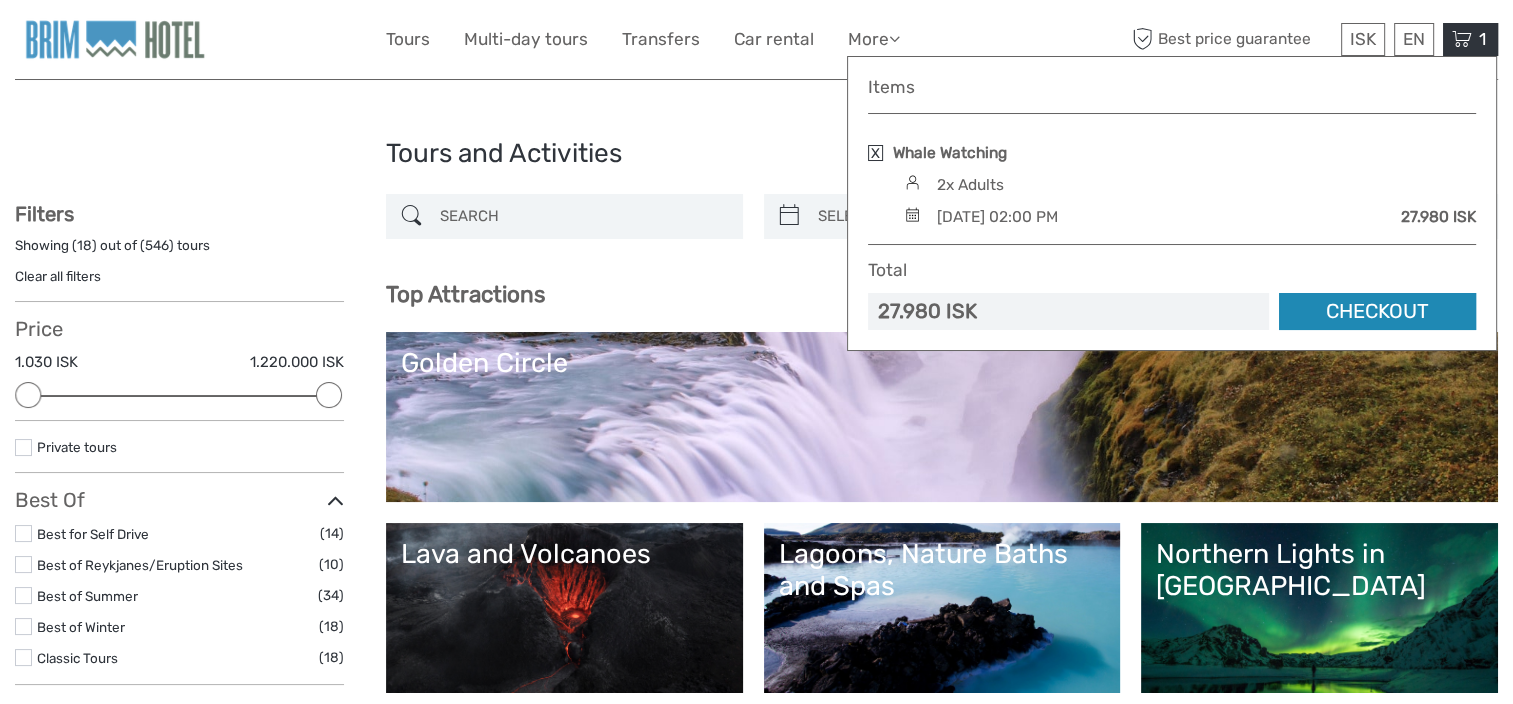 click on "Checkout" at bounding box center [1377, 311] 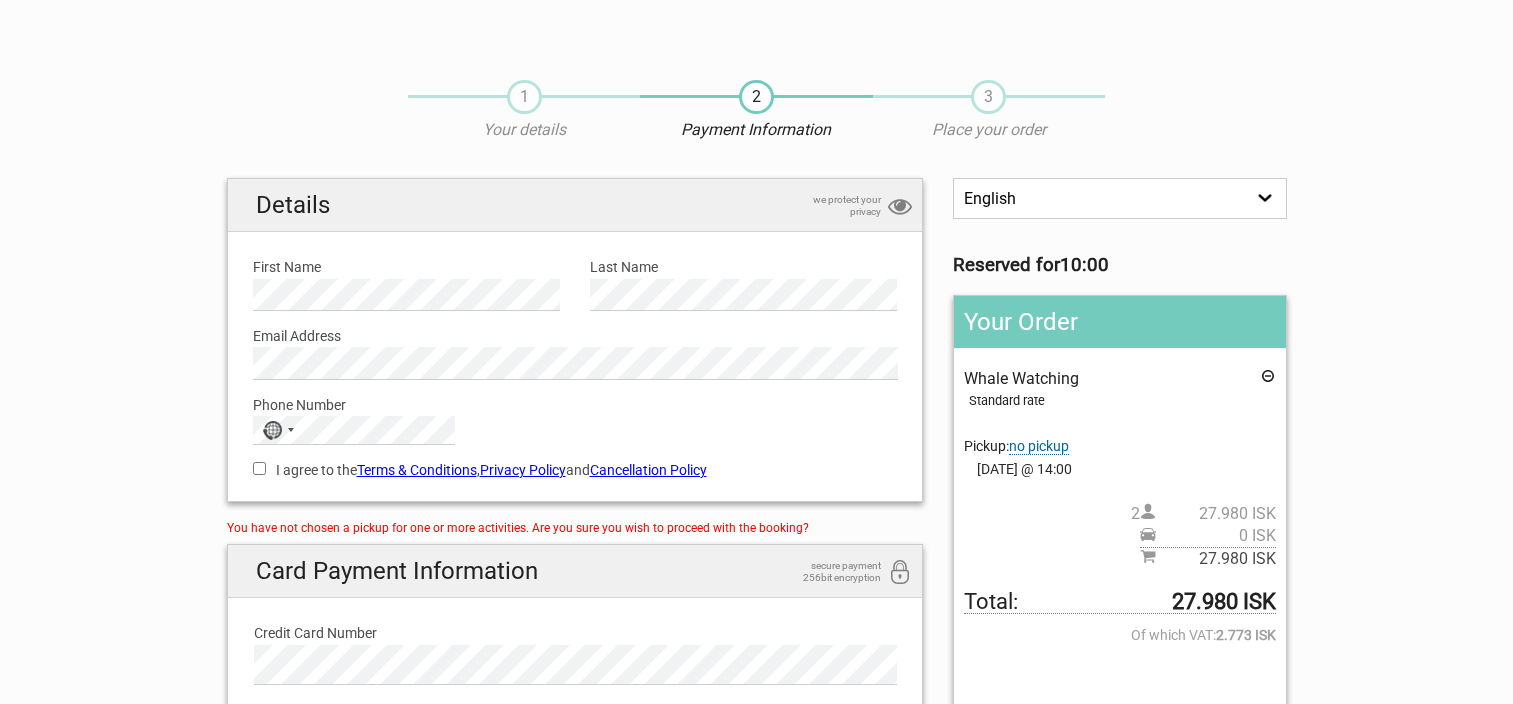 scroll, scrollTop: 0, scrollLeft: 0, axis: both 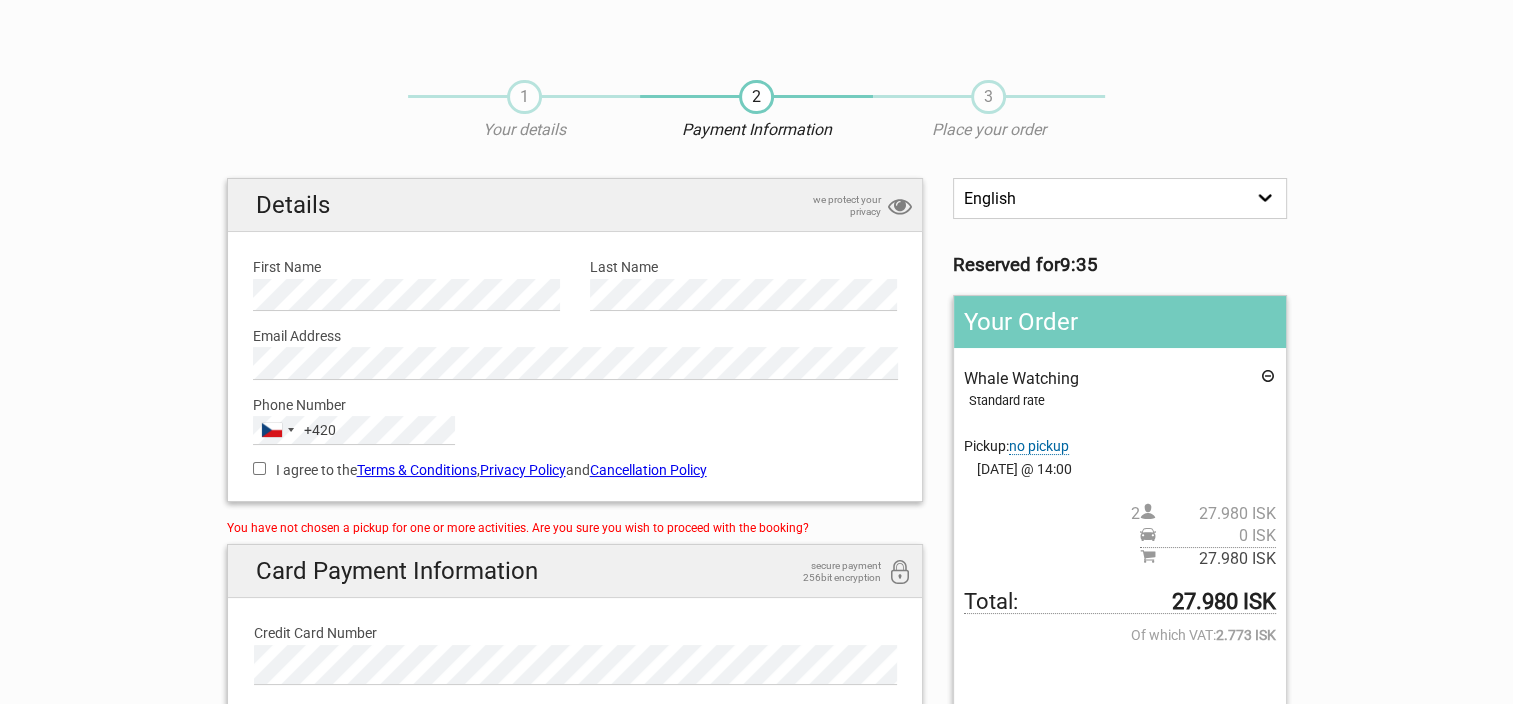 click on "I agree to the  Terms & Conditions ,  Privacy Policy  and  Cancellation Policy" at bounding box center (259, 468) 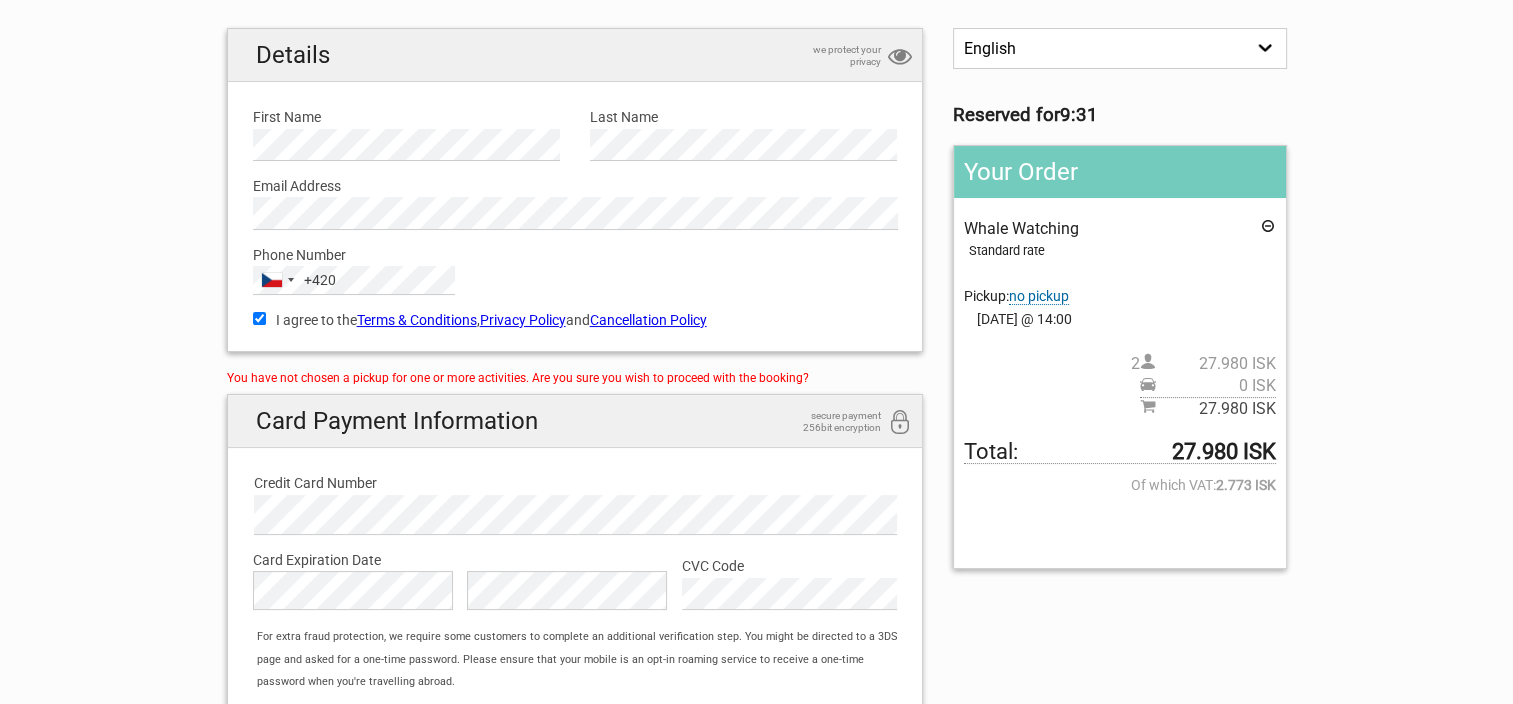 scroll, scrollTop: 200, scrollLeft: 0, axis: vertical 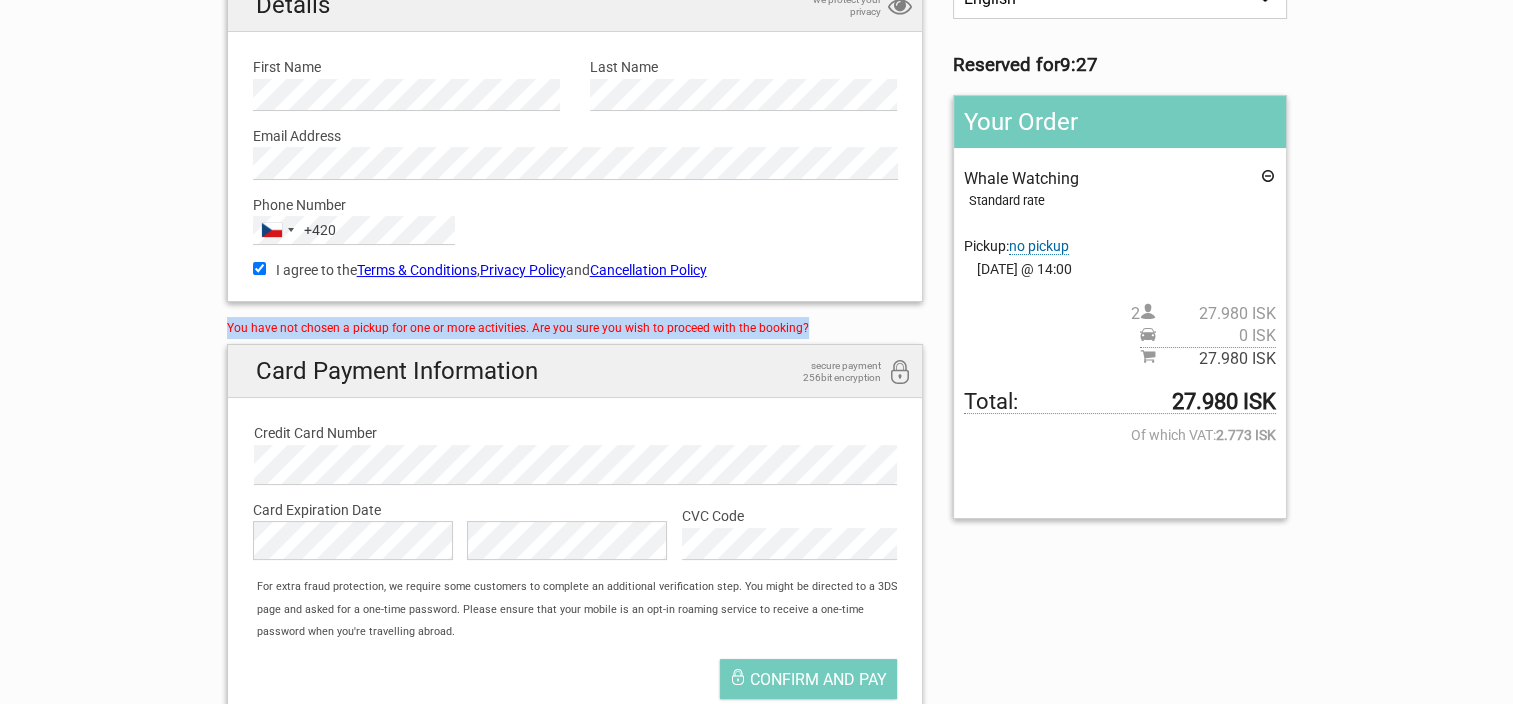 drag, startPoint x: 214, startPoint y: 321, endPoint x: 809, endPoint y: 319, distance: 595.00336 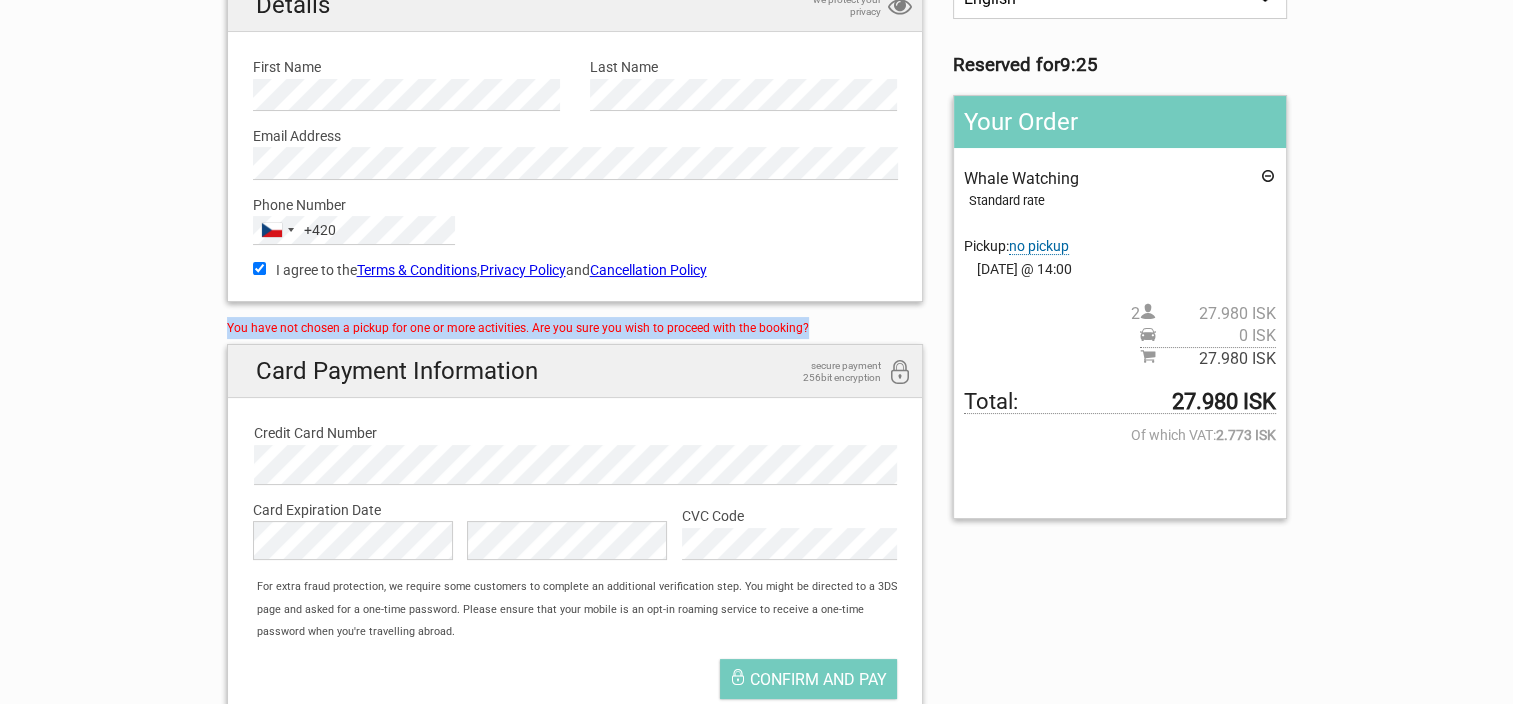 copy on "You have not chosen a pickup for one or more activities. Are you sure you wish to proceed with the booking?" 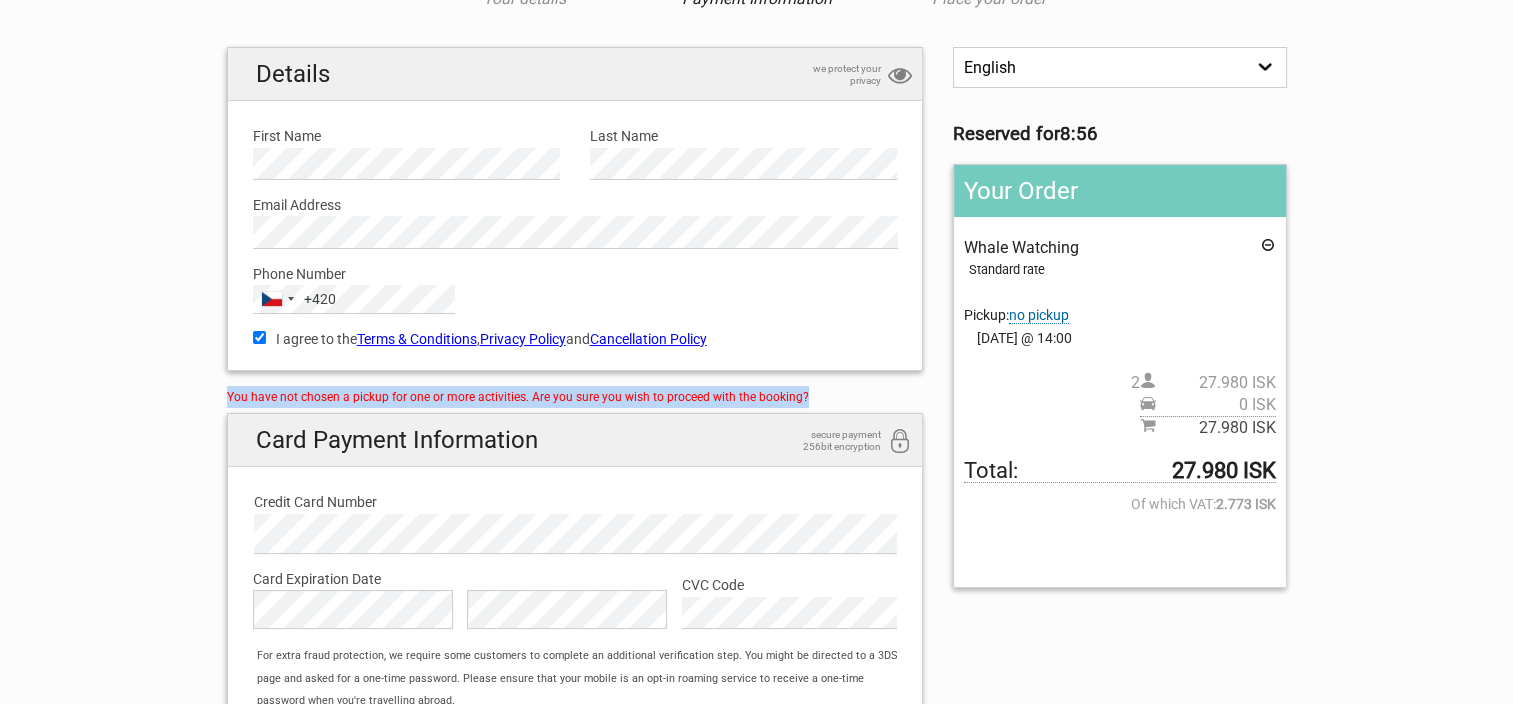 scroll, scrollTop: 0, scrollLeft: 0, axis: both 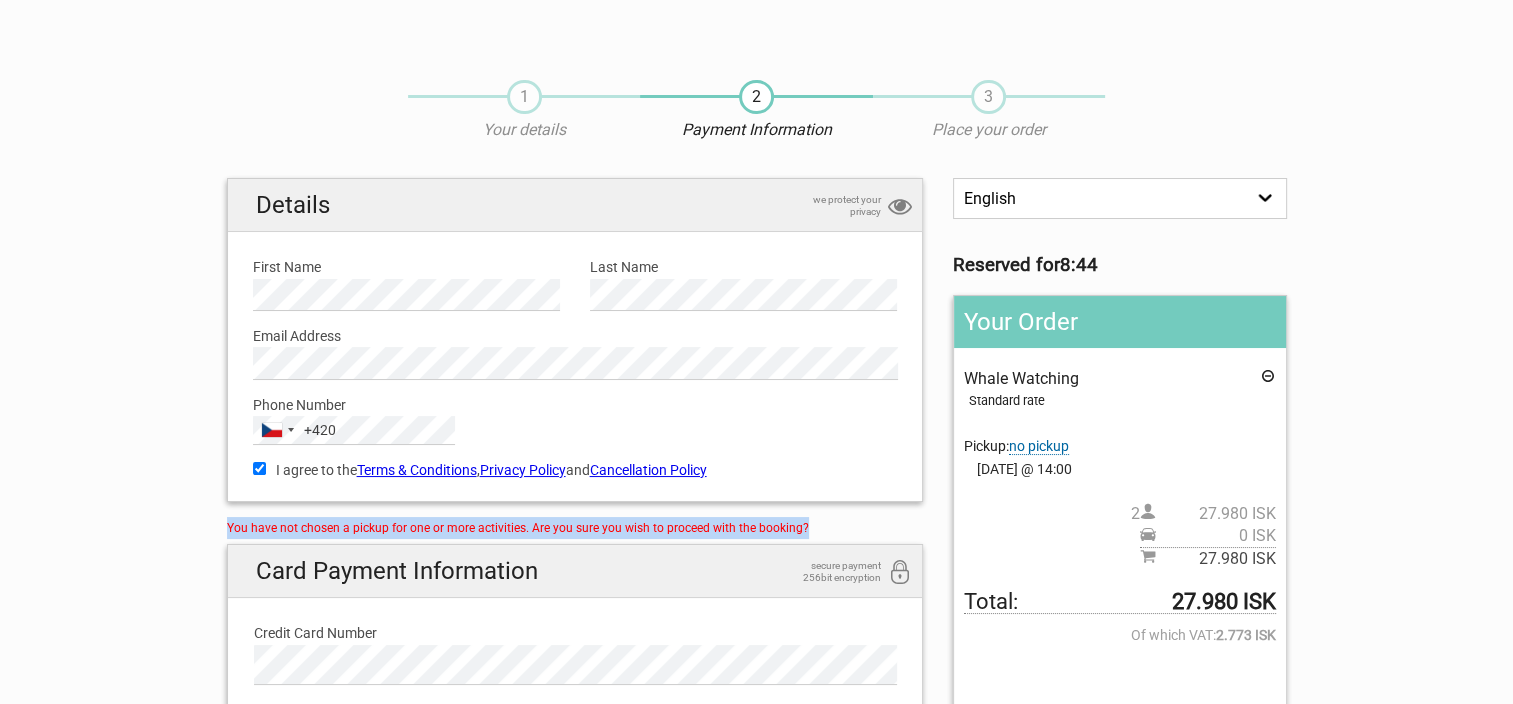 click on "English
Español
Deutsch" at bounding box center (1119, 198) 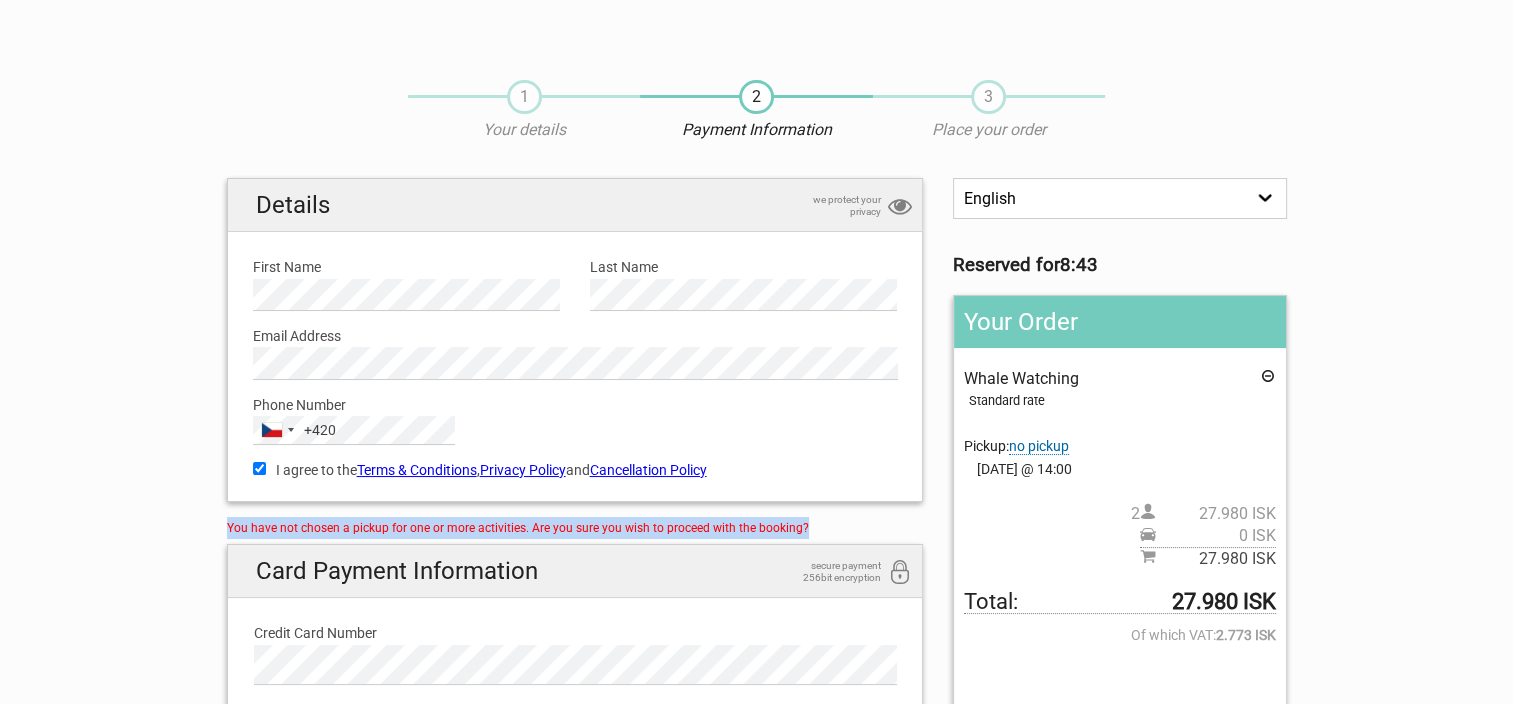 click on "English
Español
Deutsch" at bounding box center [1119, 198] 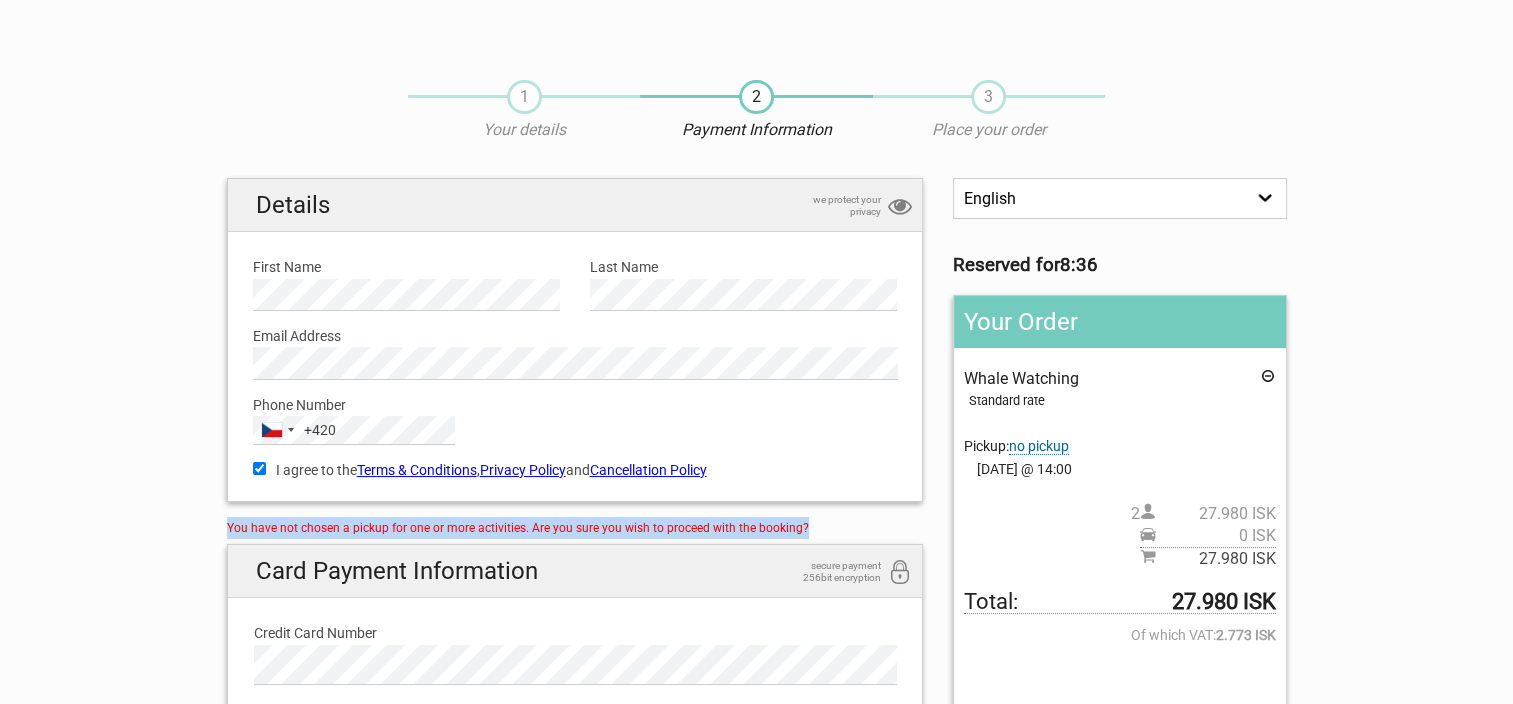 scroll, scrollTop: 0, scrollLeft: 0, axis: both 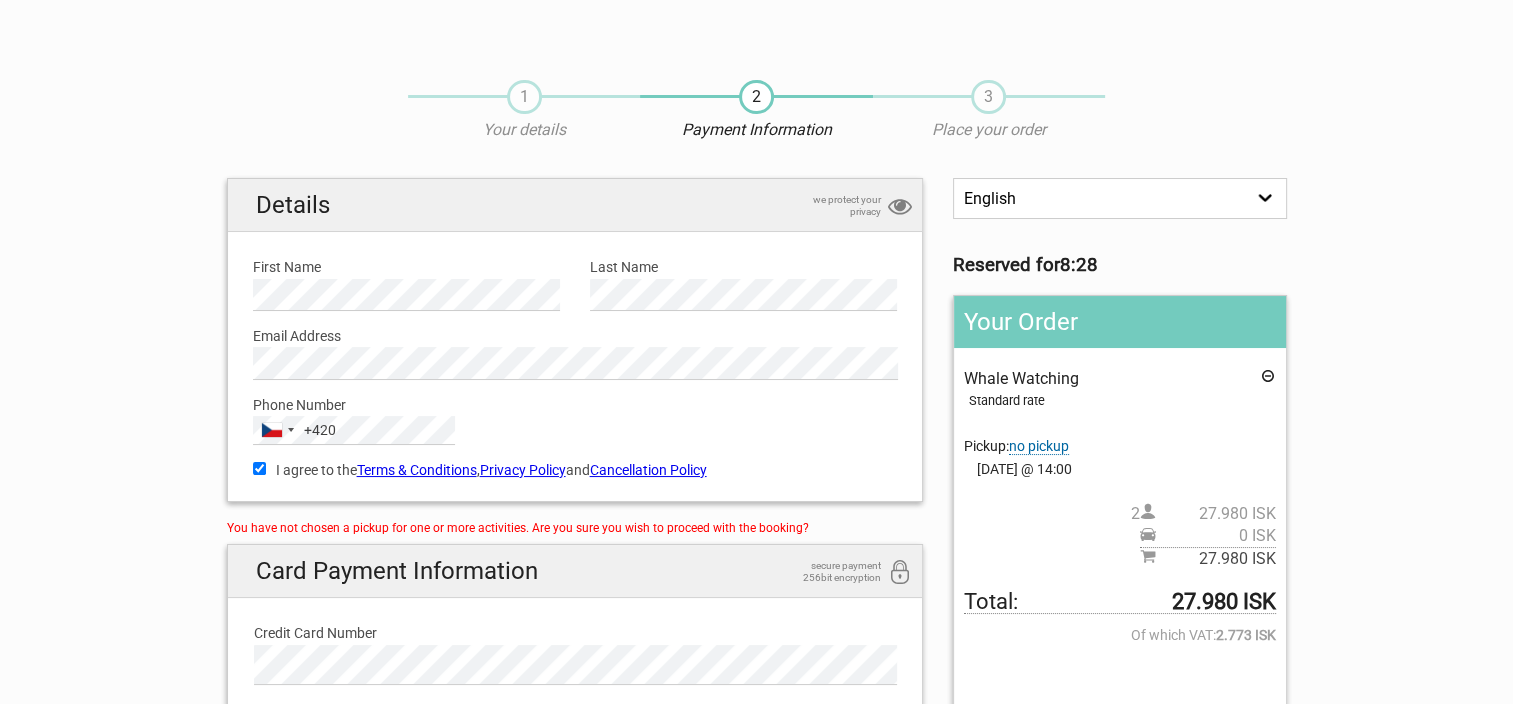 click on "I agree to the  Terms & Conditions ,  Privacy Policy  and  Cancellation Policy" at bounding box center (259, 468) 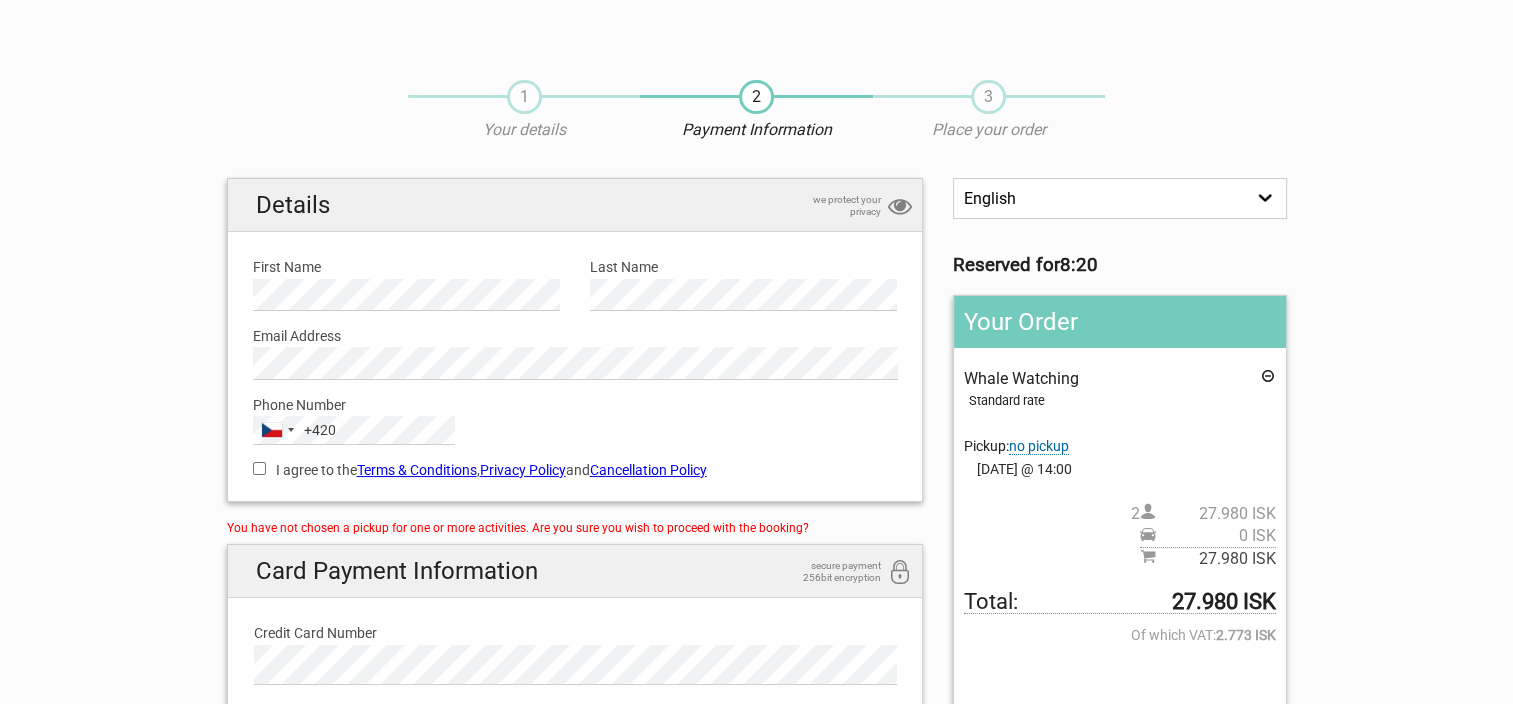 drag, startPoint x: 735, startPoint y: 468, endPoint x: 268, endPoint y: 452, distance: 467.27402 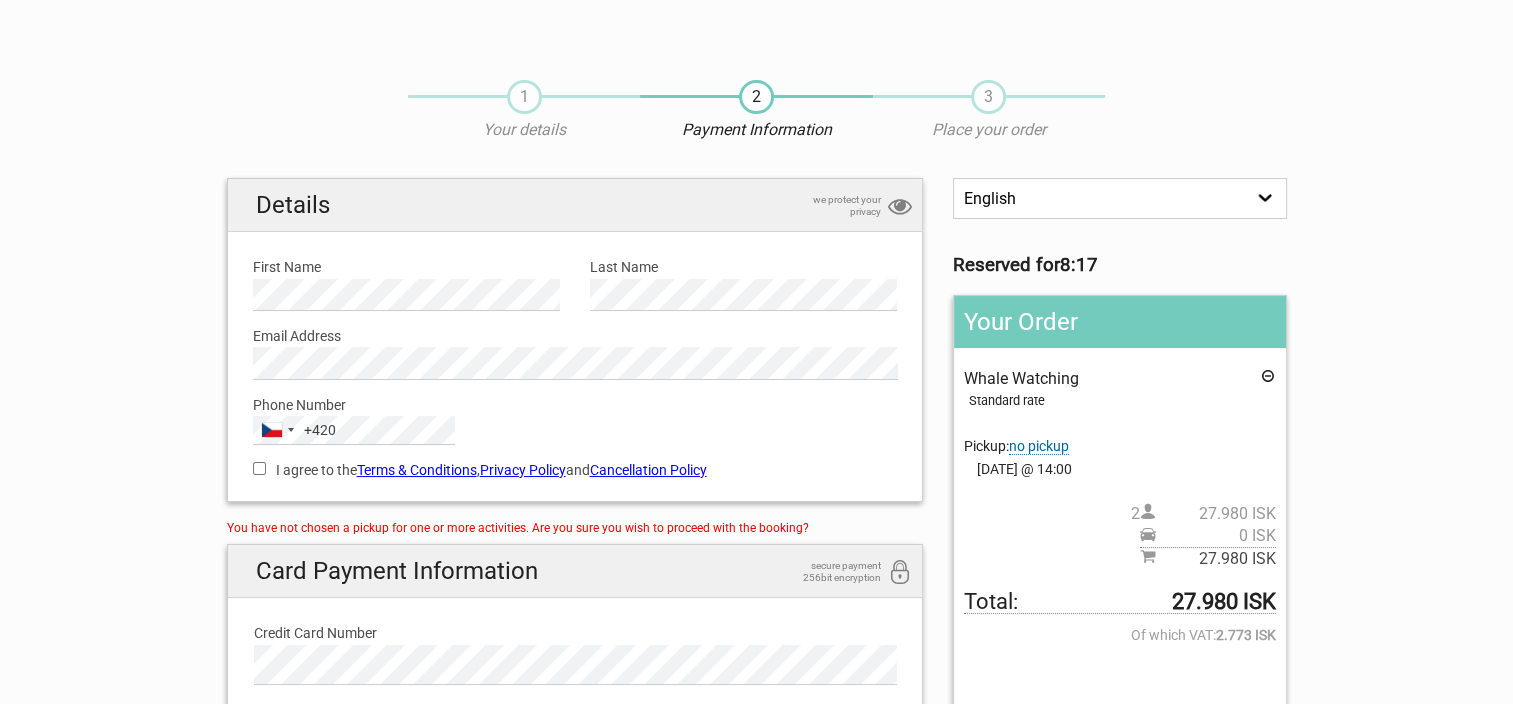 copy on "I agree to the  Terms & Conditions ,  Privacy Policy  and  Cancellation Policy" 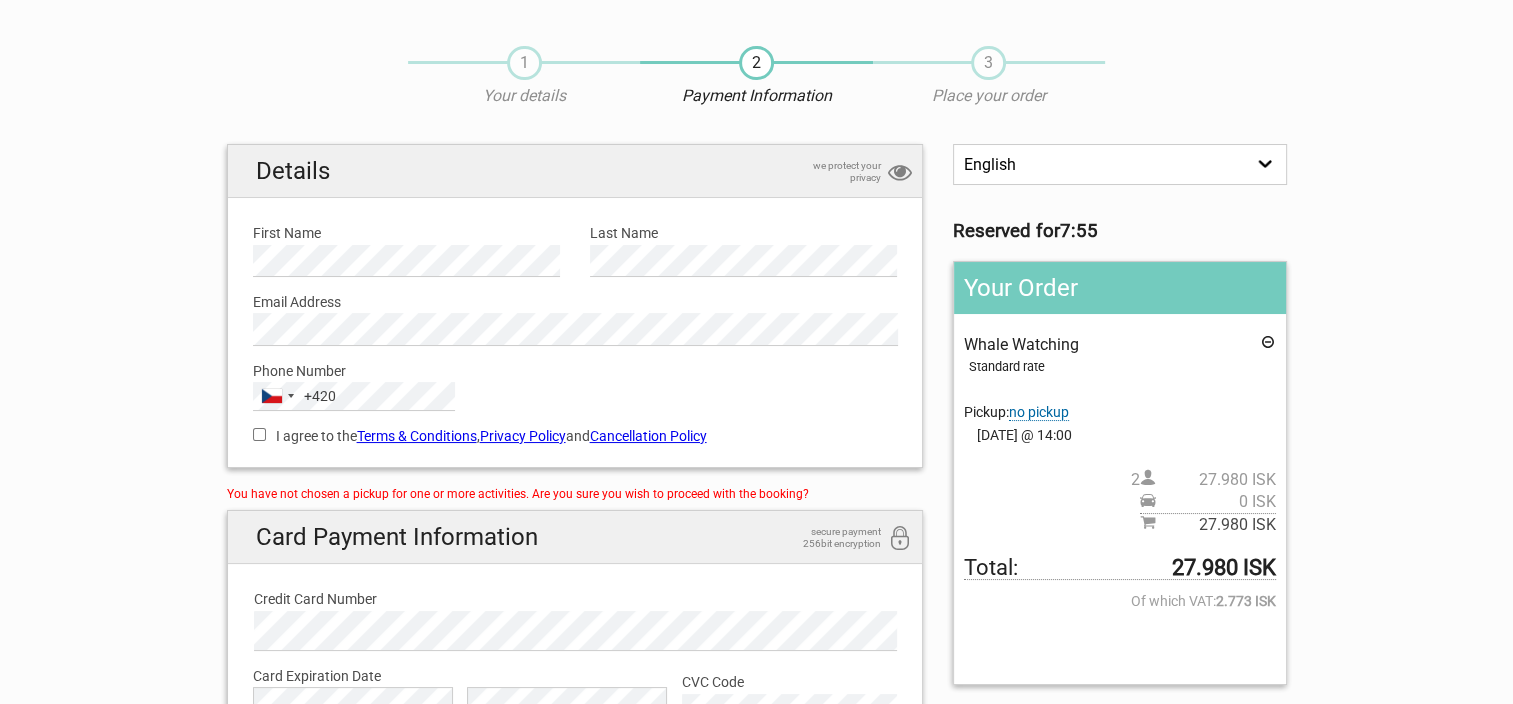 scroll, scrollTop: 0, scrollLeft: 0, axis: both 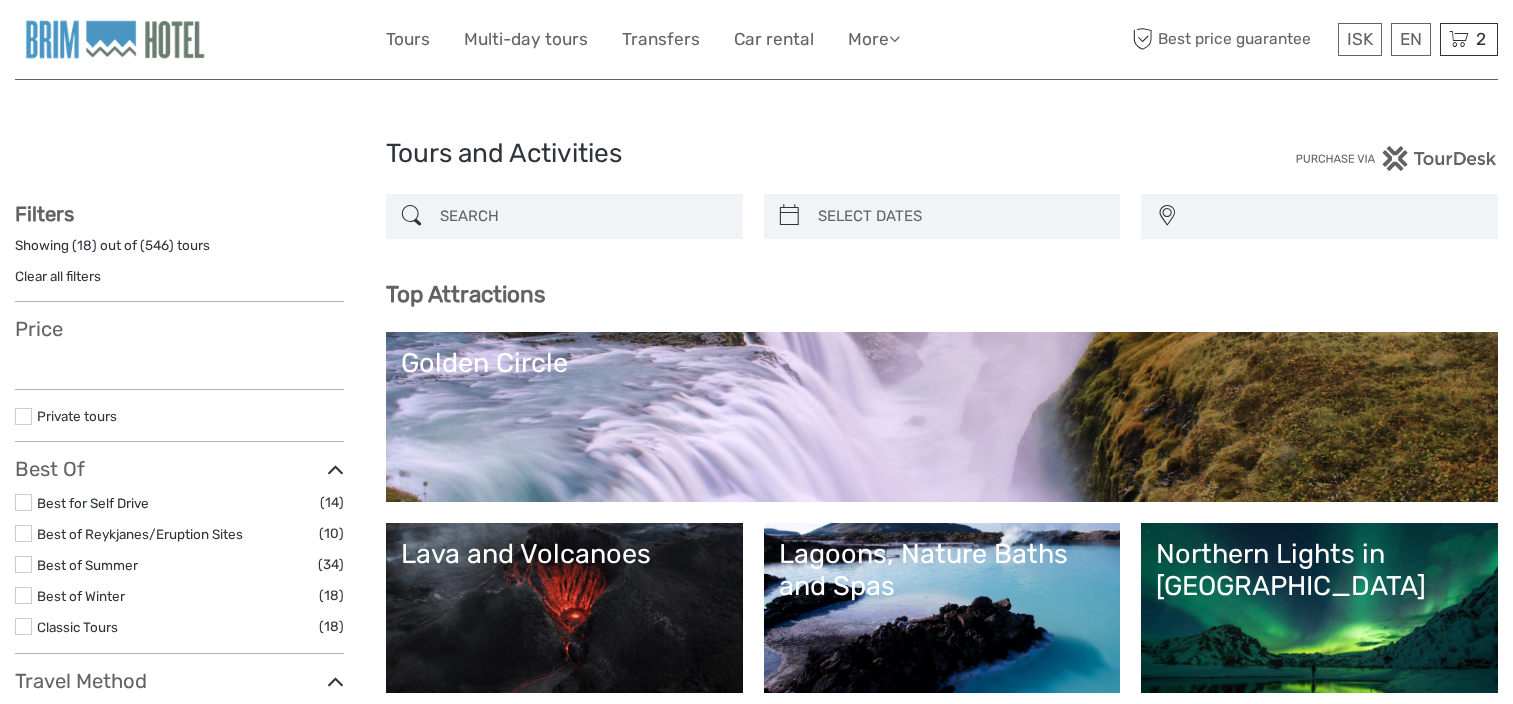 select 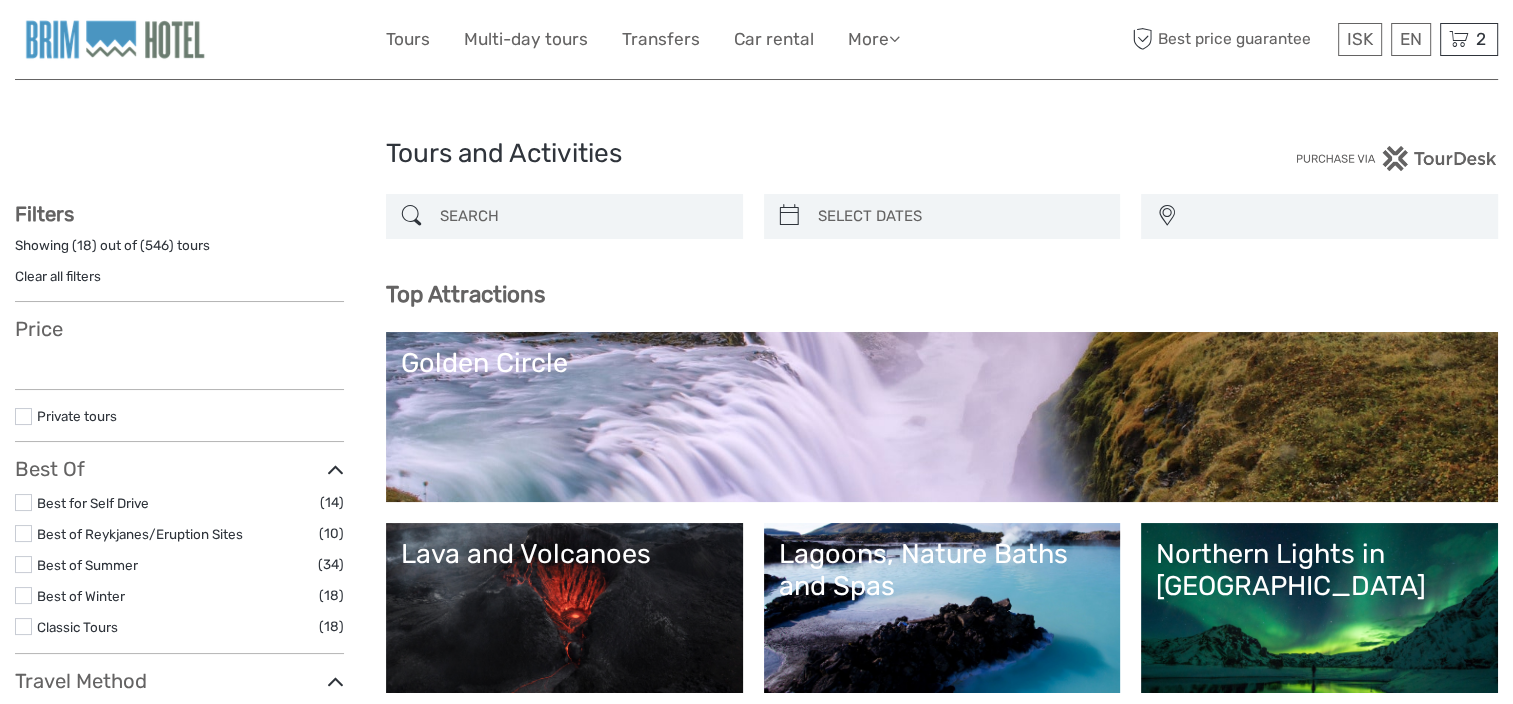 select 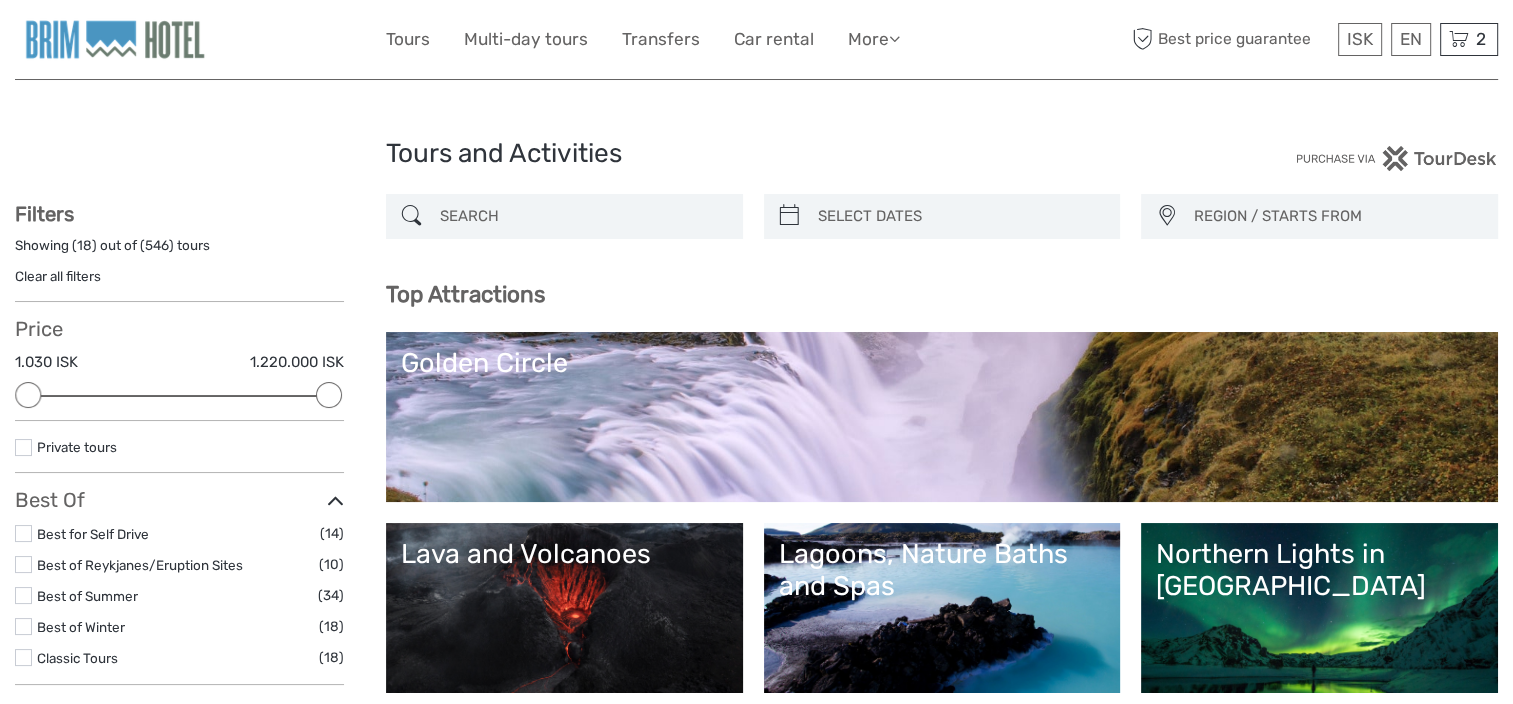 scroll, scrollTop: 0, scrollLeft: 0, axis: both 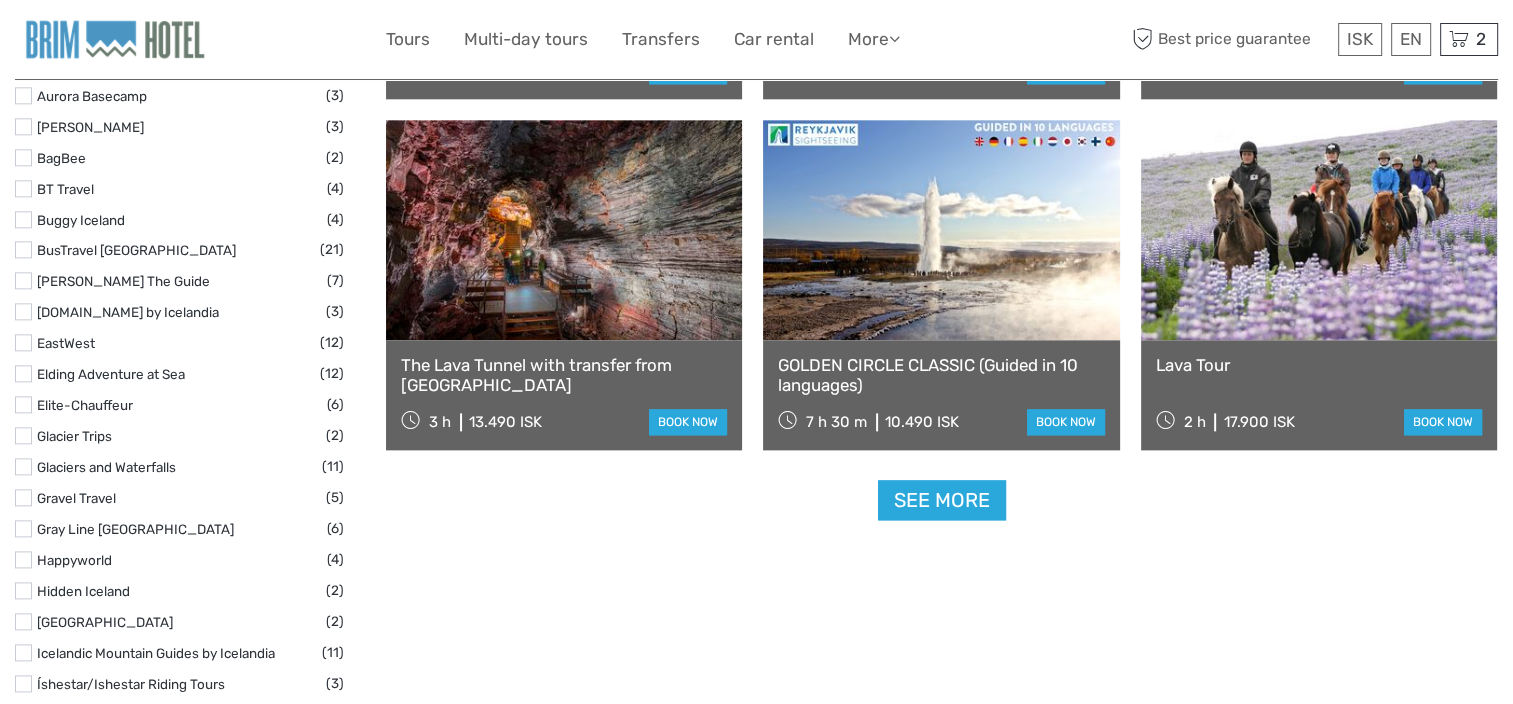 click on "See more" at bounding box center [942, 500] 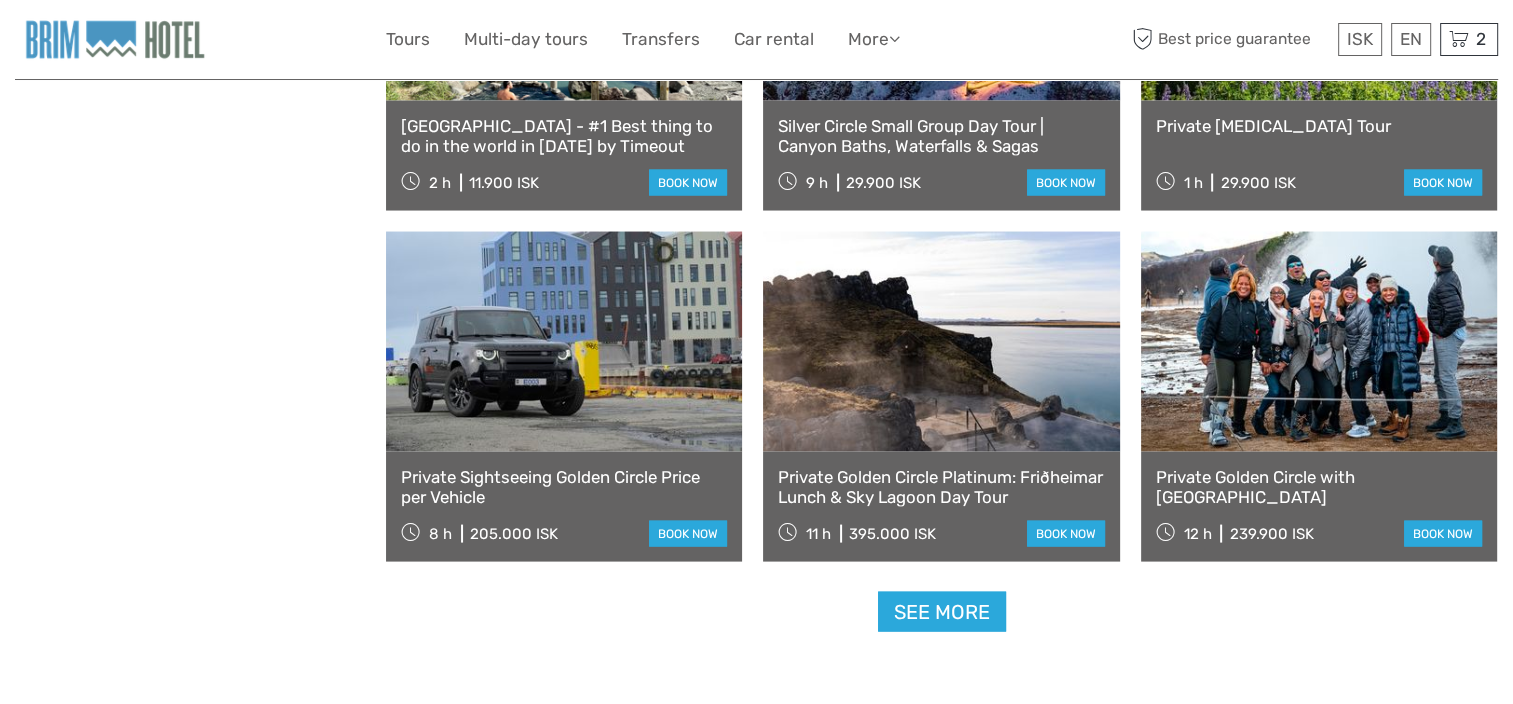scroll, scrollTop: 4000, scrollLeft: 0, axis: vertical 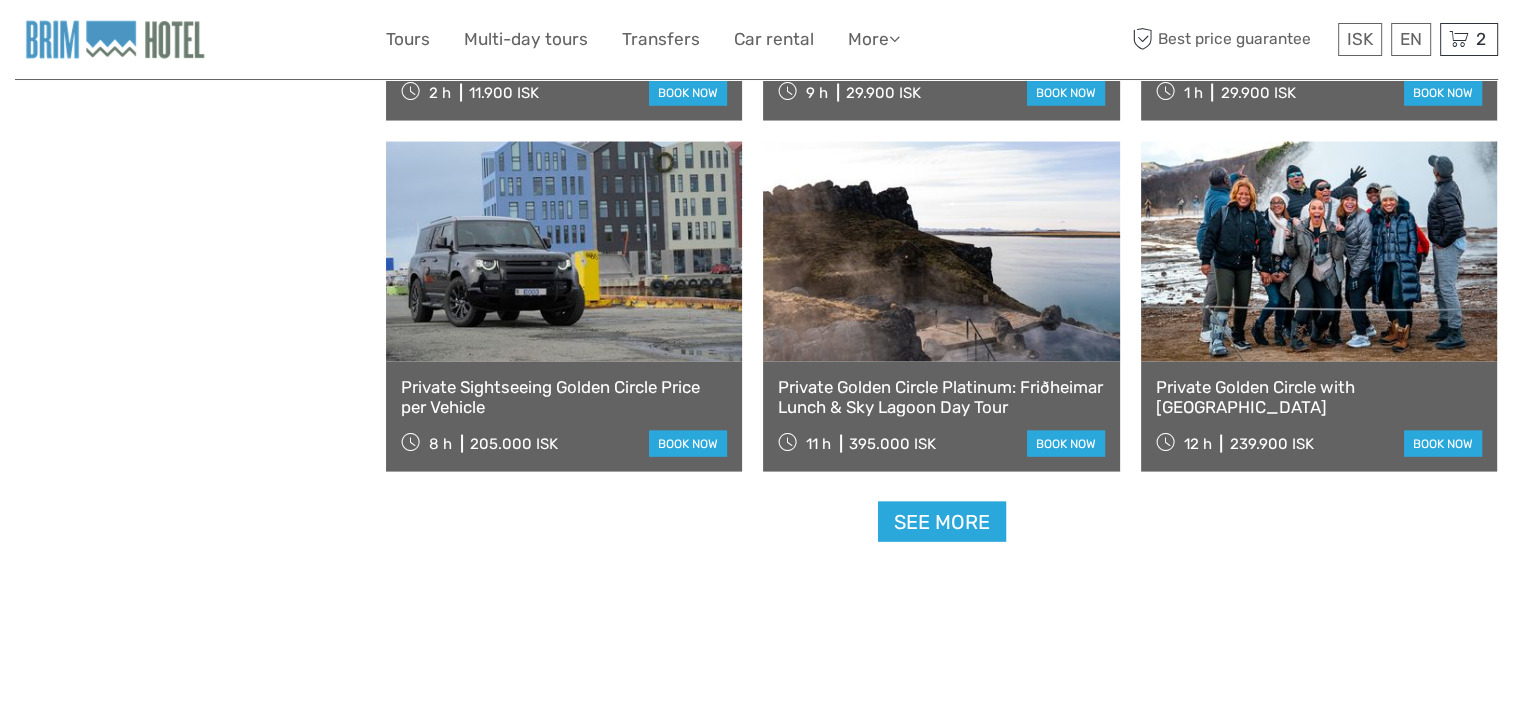 click on "See more" at bounding box center [942, 522] 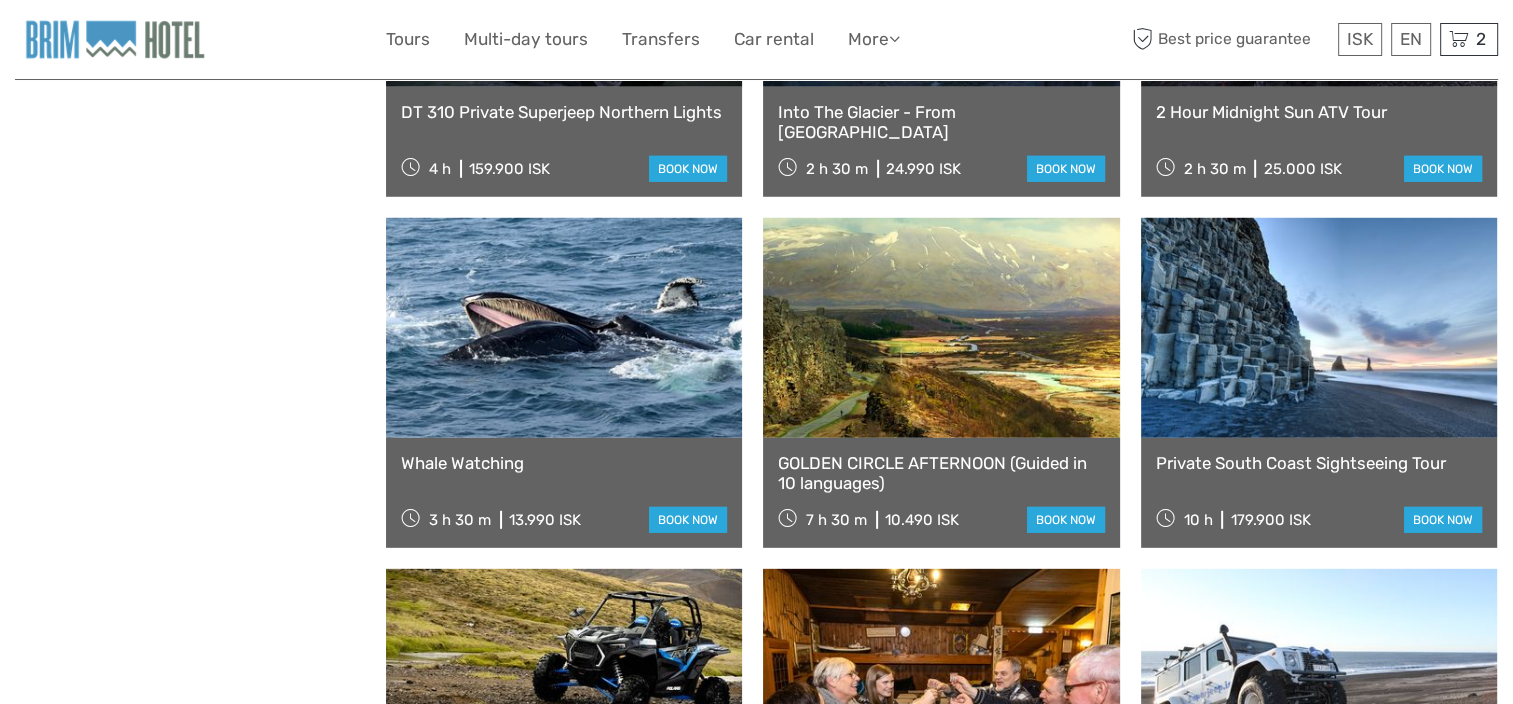 scroll, scrollTop: 5700, scrollLeft: 0, axis: vertical 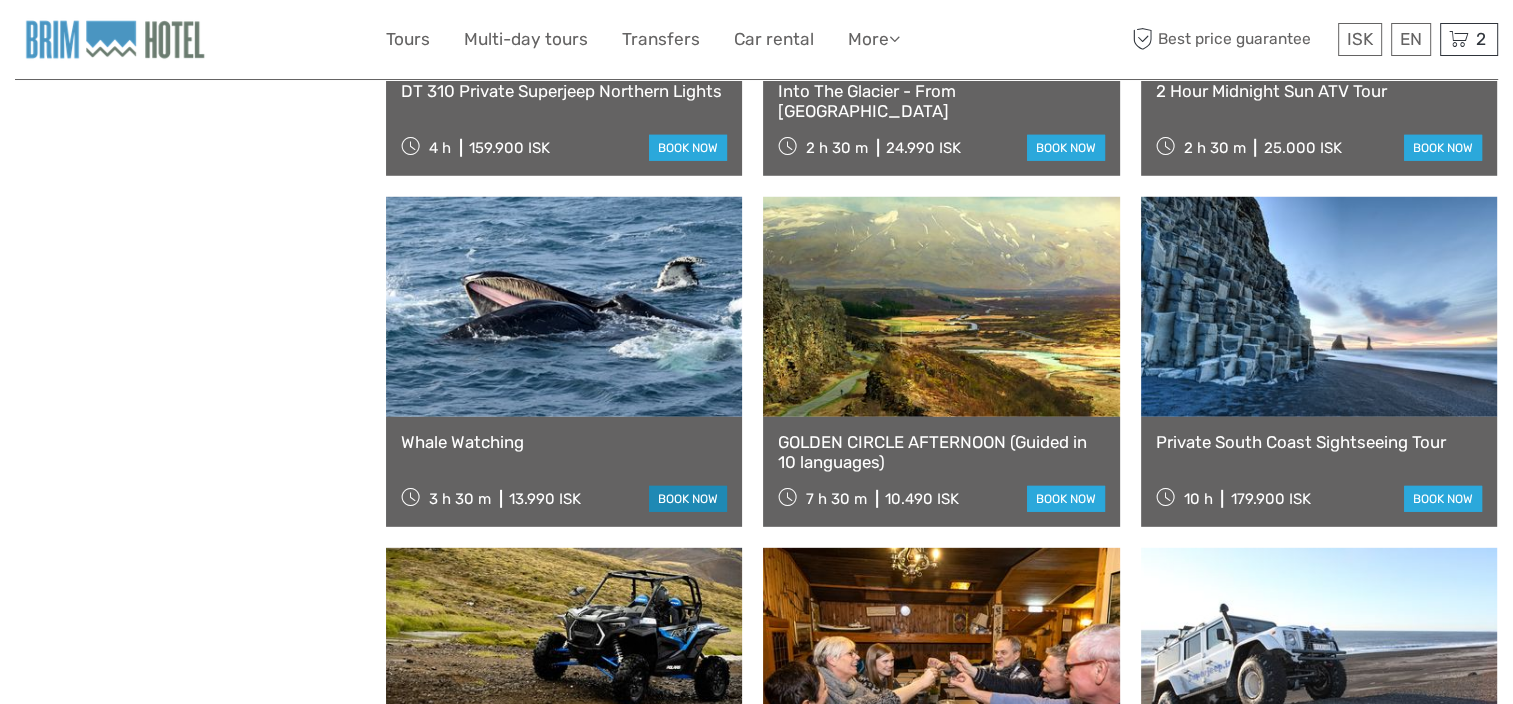 click on "book now" at bounding box center [688, 499] 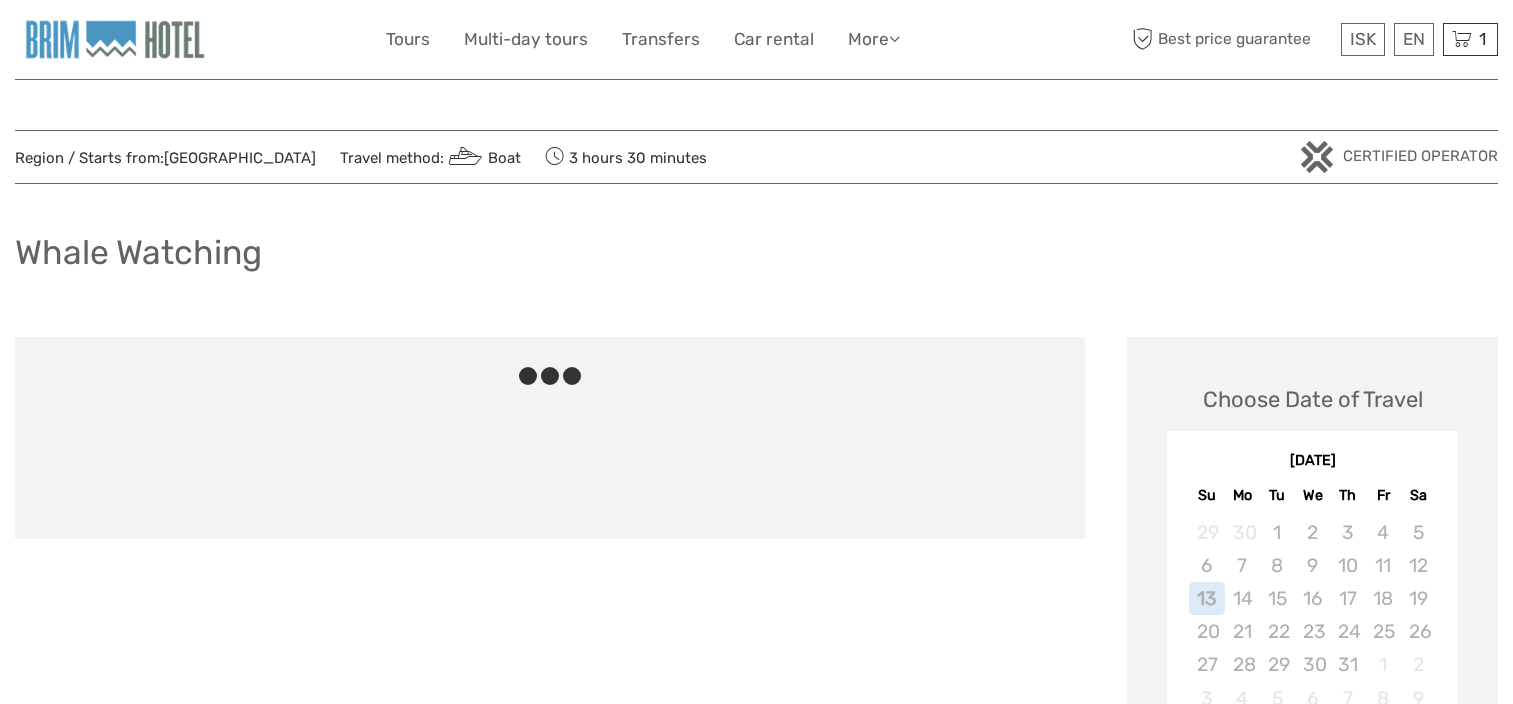 scroll, scrollTop: 0, scrollLeft: 0, axis: both 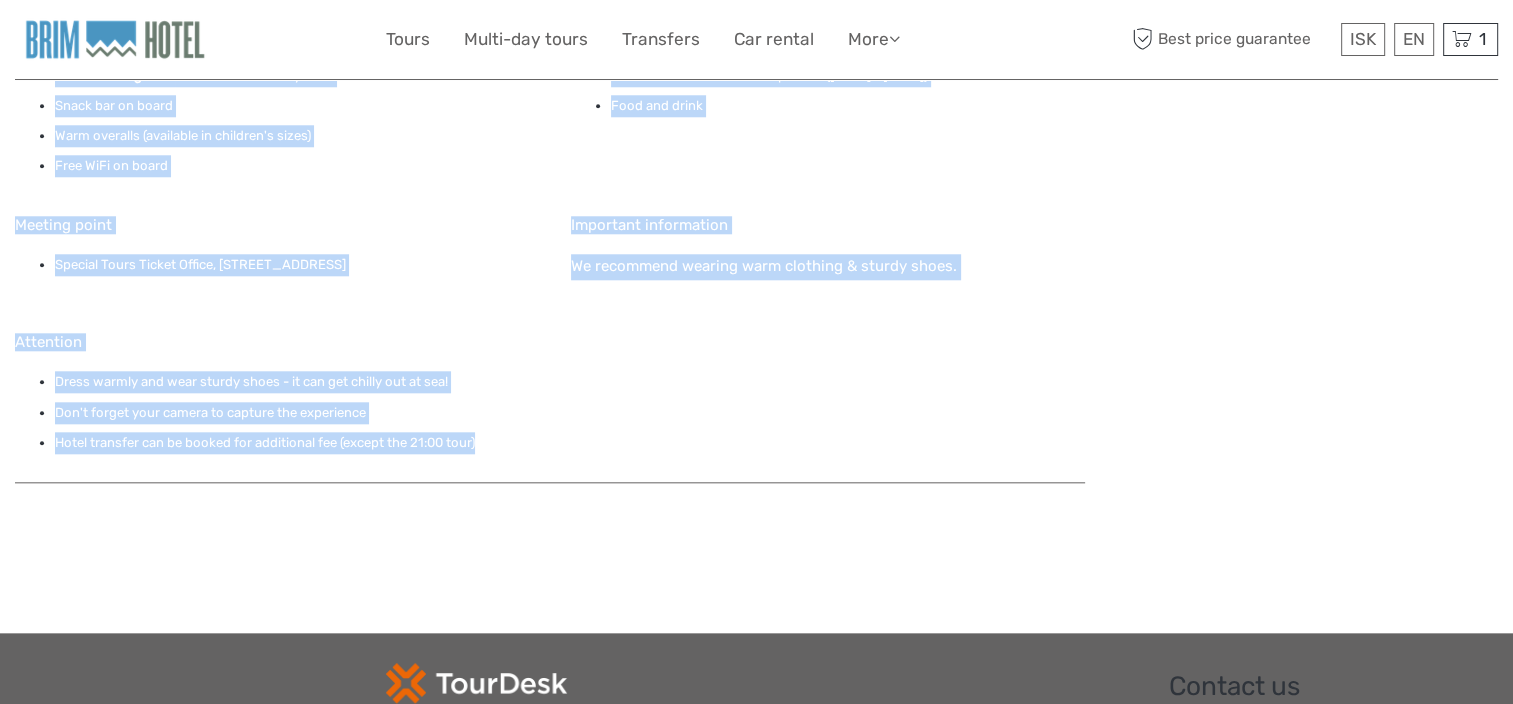 drag, startPoint x: 16, startPoint y: 366, endPoint x: 638, endPoint y: 432, distance: 625.4918 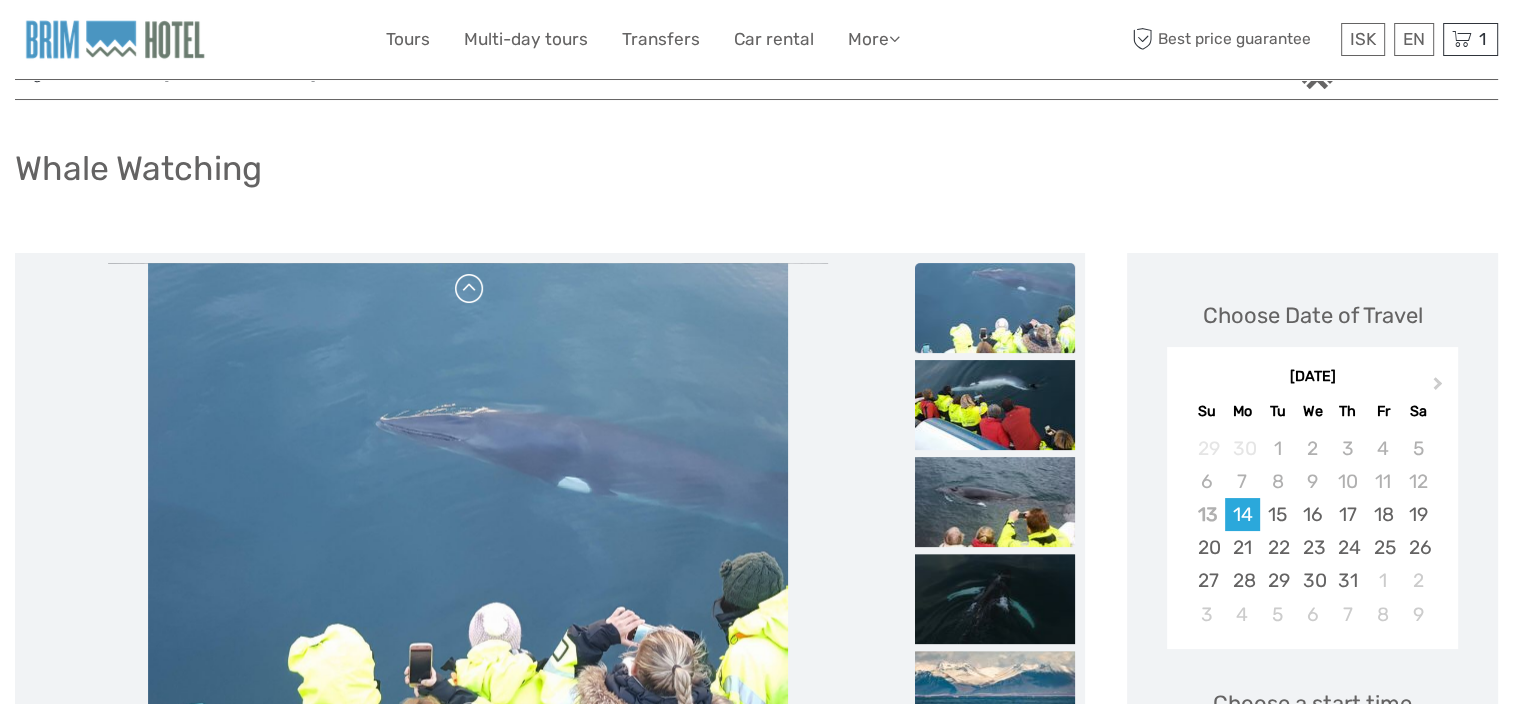 scroll, scrollTop: 0, scrollLeft: 0, axis: both 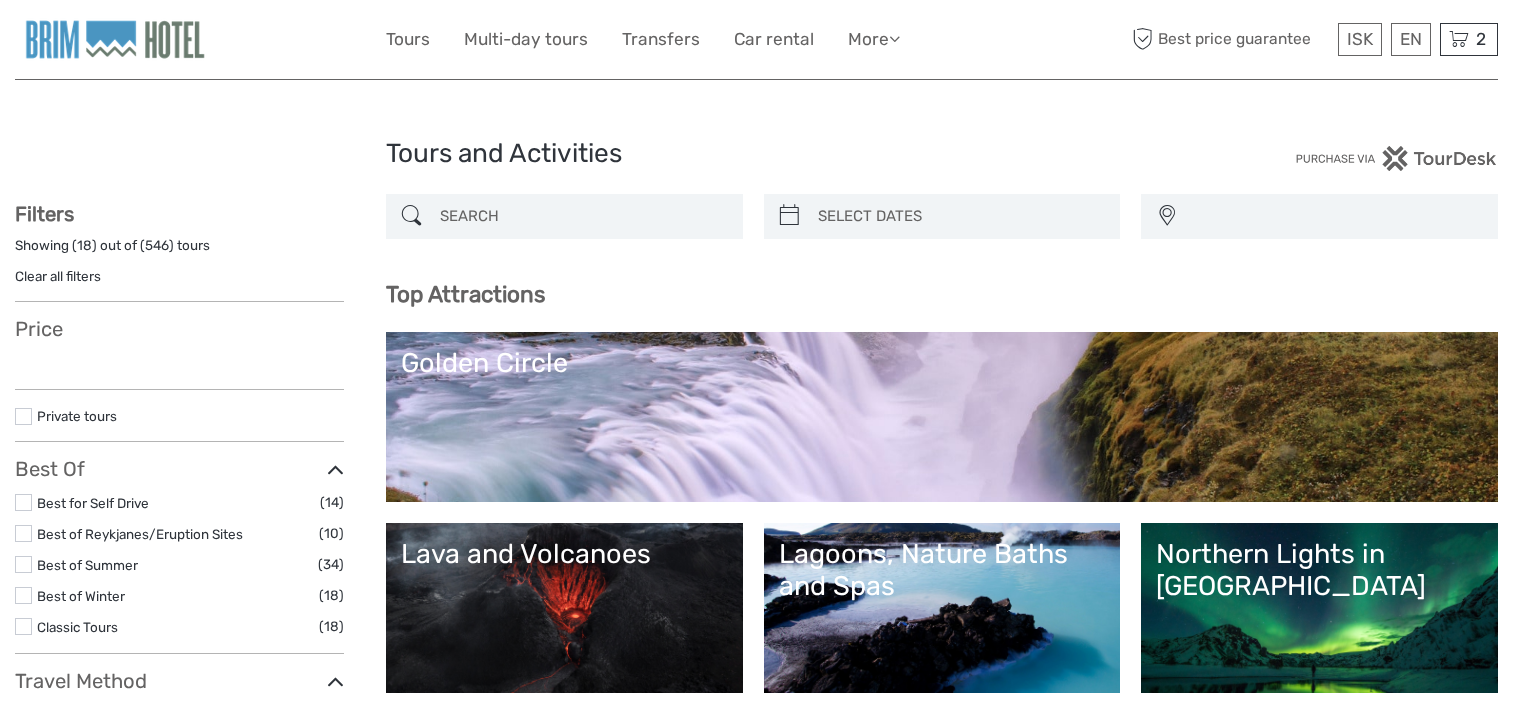 select 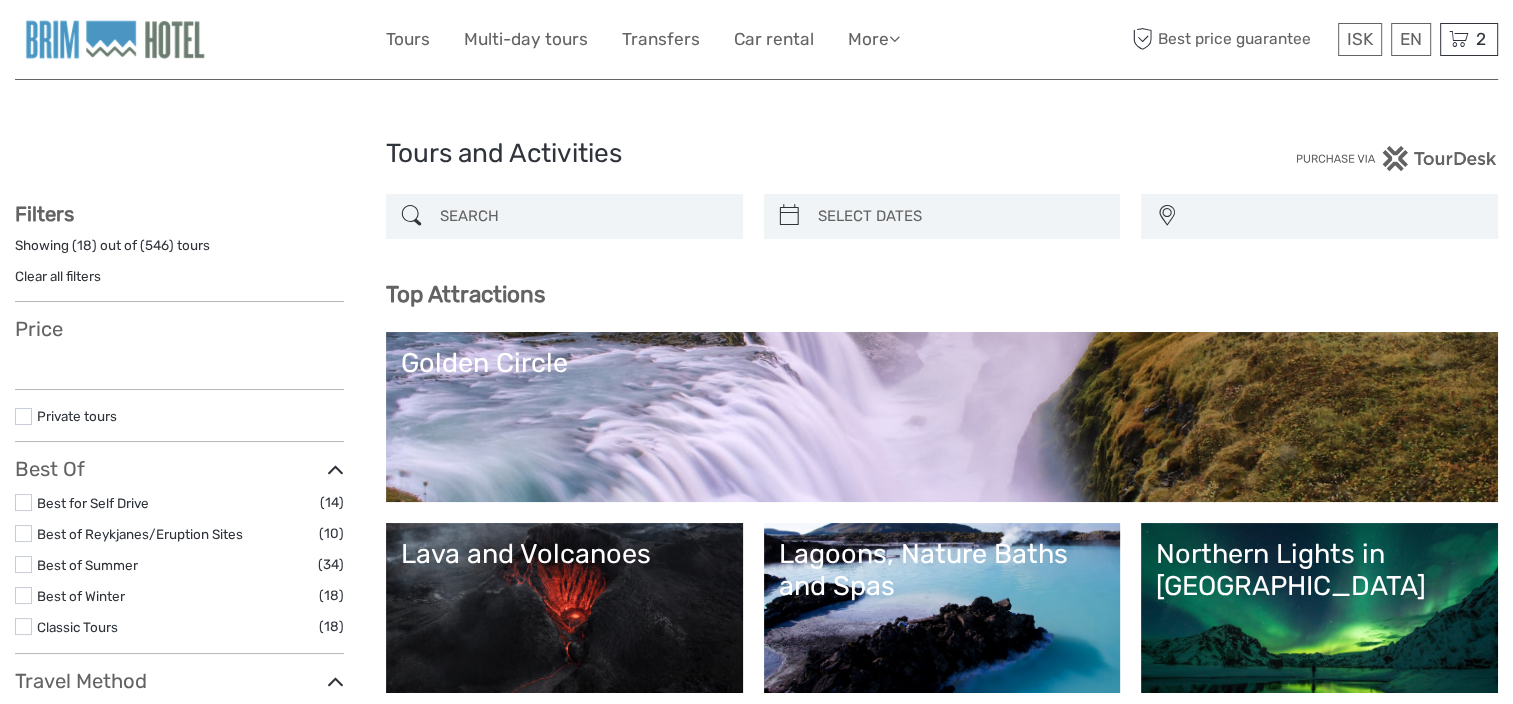scroll, scrollTop: 400, scrollLeft: 0, axis: vertical 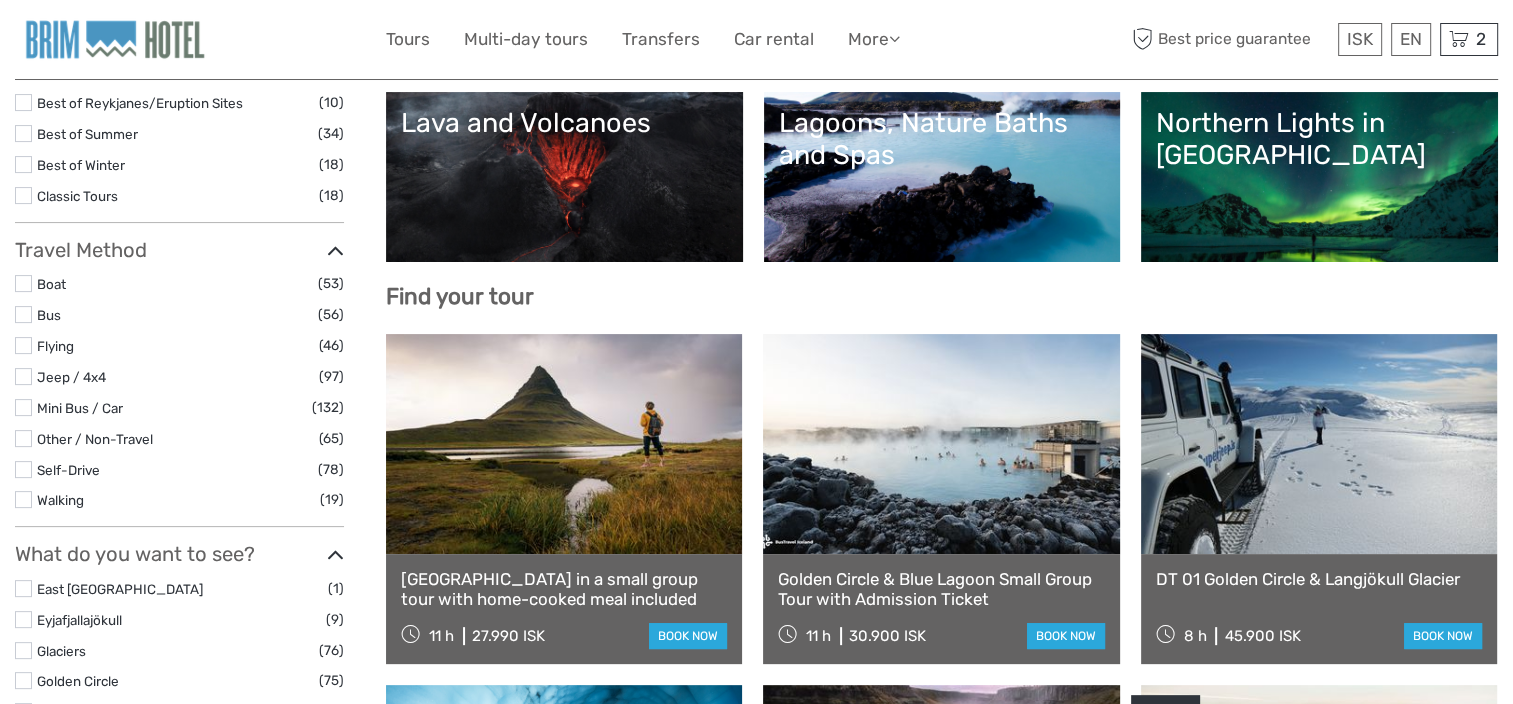 select 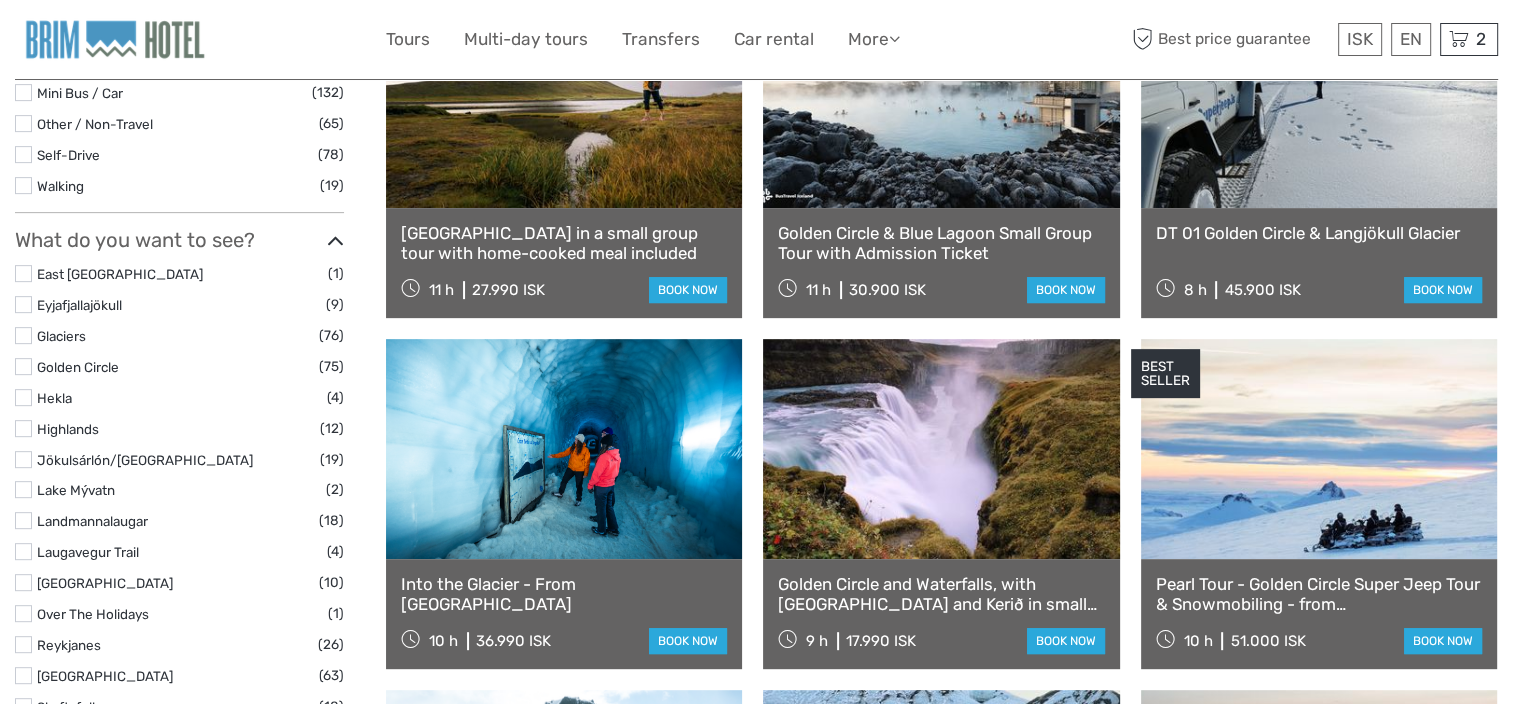 scroll, scrollTop: 831, scrollLeft: 0, axis: vertical 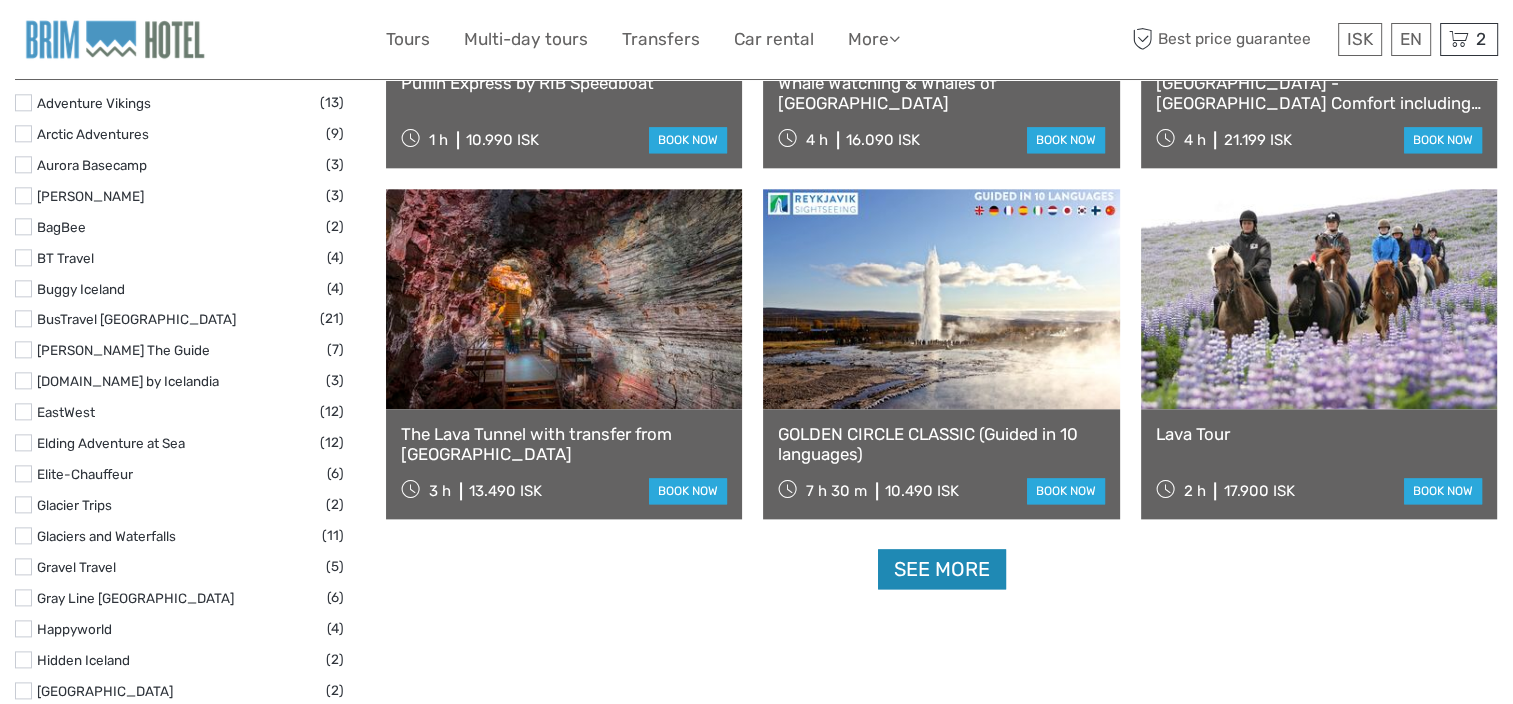 click on "See more" at bounding box center [942, 569] 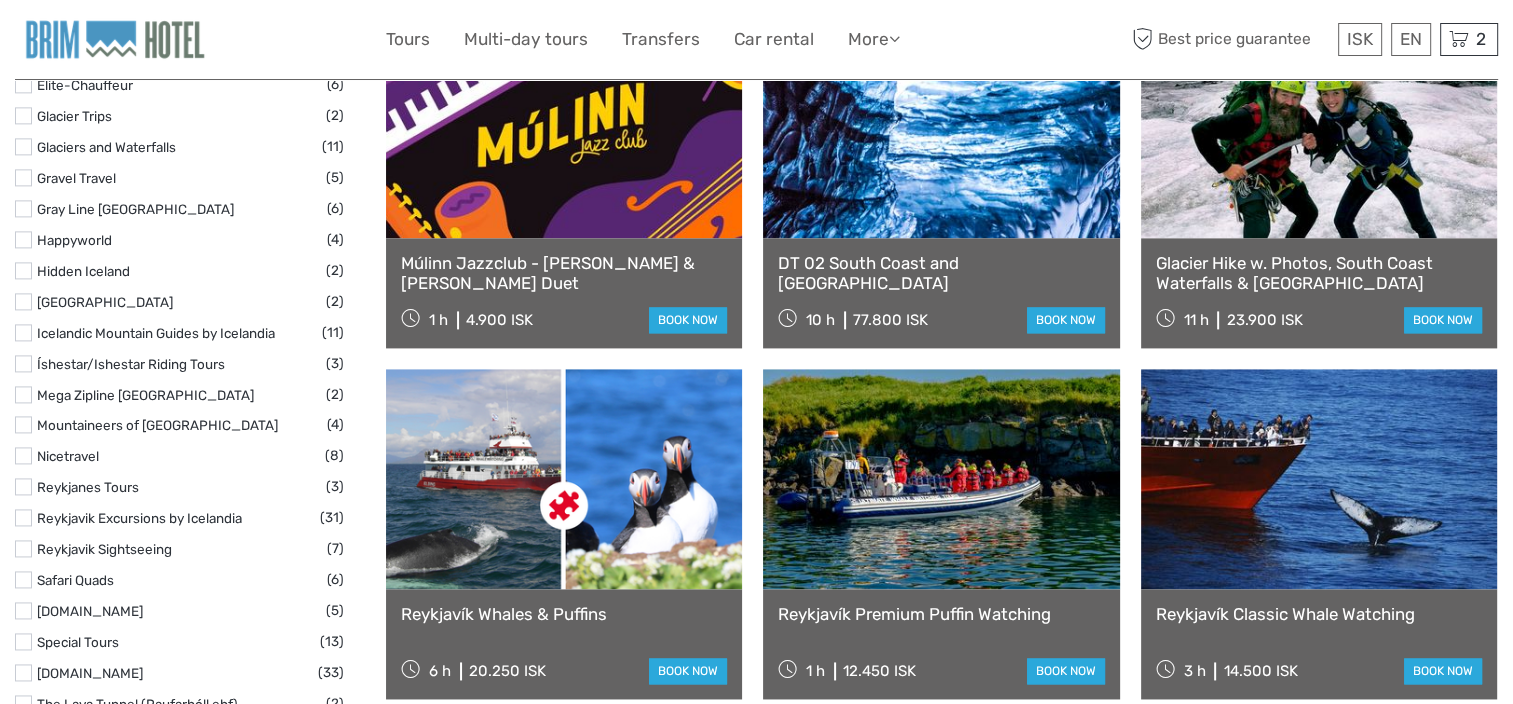 scroll, scrollTop: 2731, scrollLeft: 0, axis: vertical 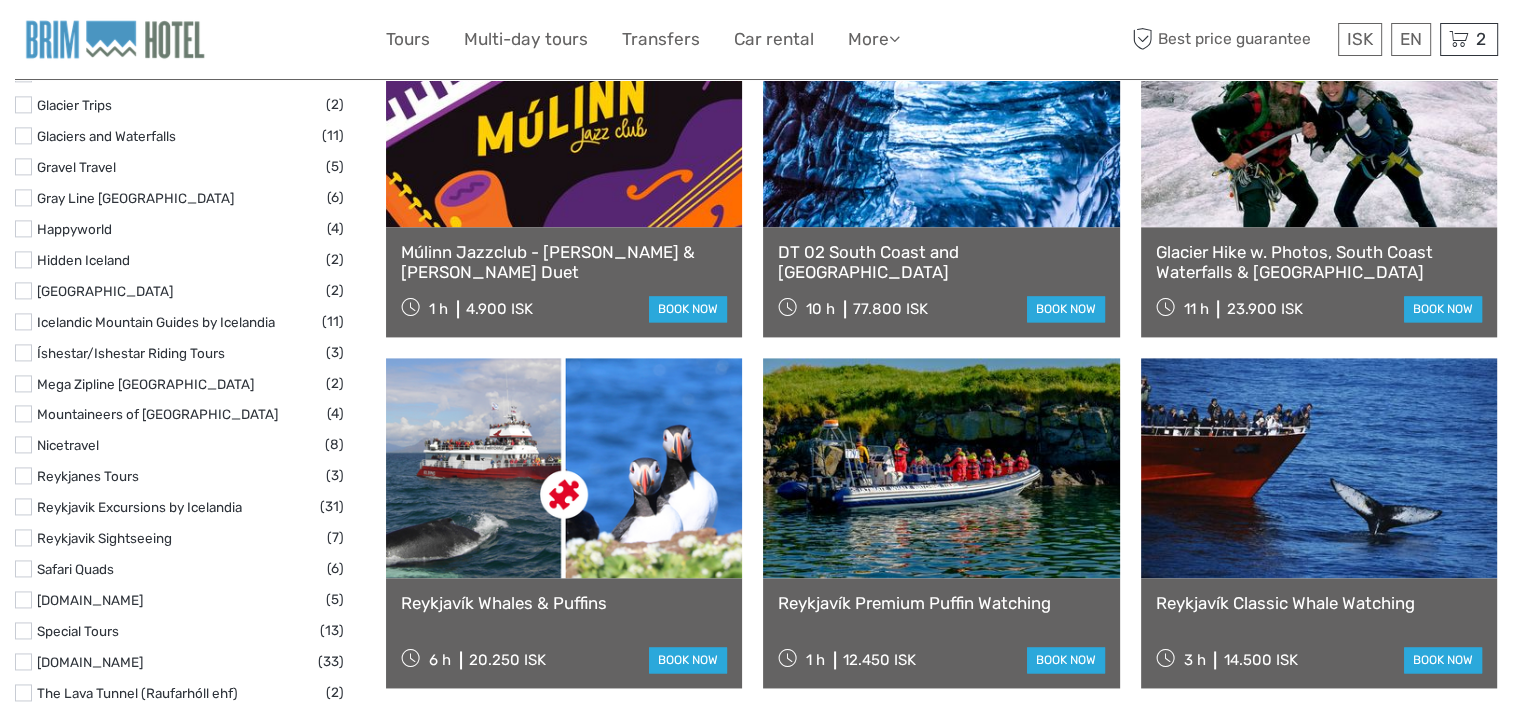 click on "Reykjavík Classic Whale Watching" at bounding box center (1319, 603) 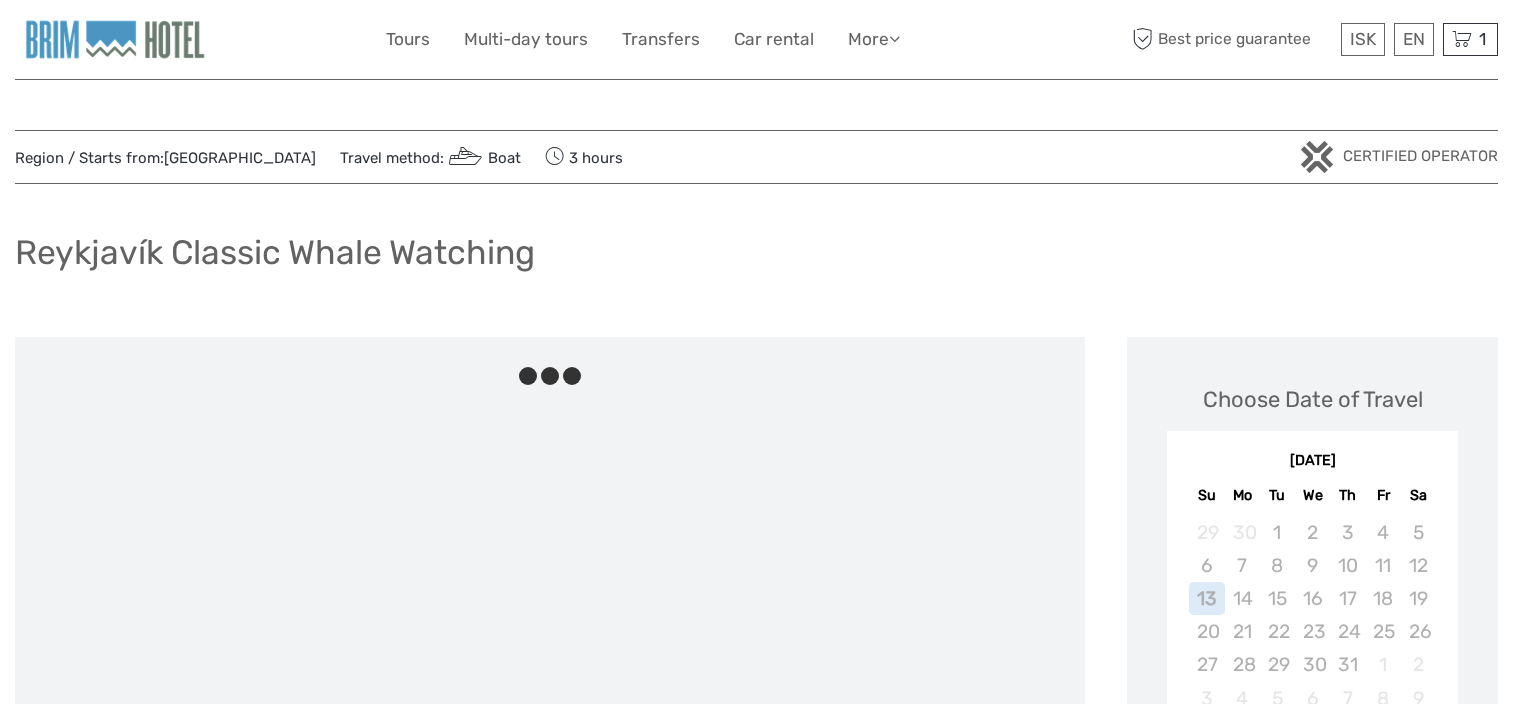 scroll, scrollTop: 0, scrollLeft: 0, axis: both 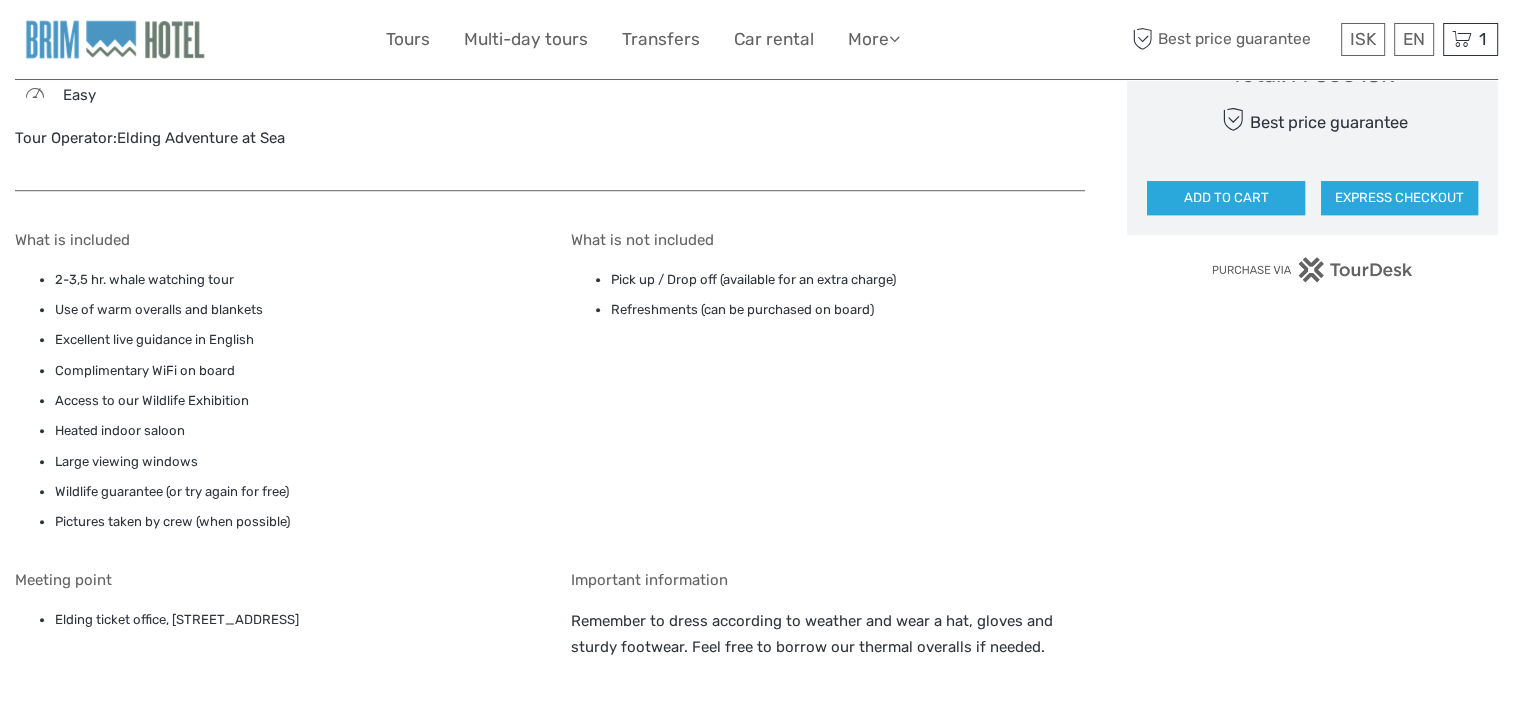 drag, startPoint x: 32, startPoint y: 624, endPoint x: 348, endPoint y: 667, distance: 318.9122 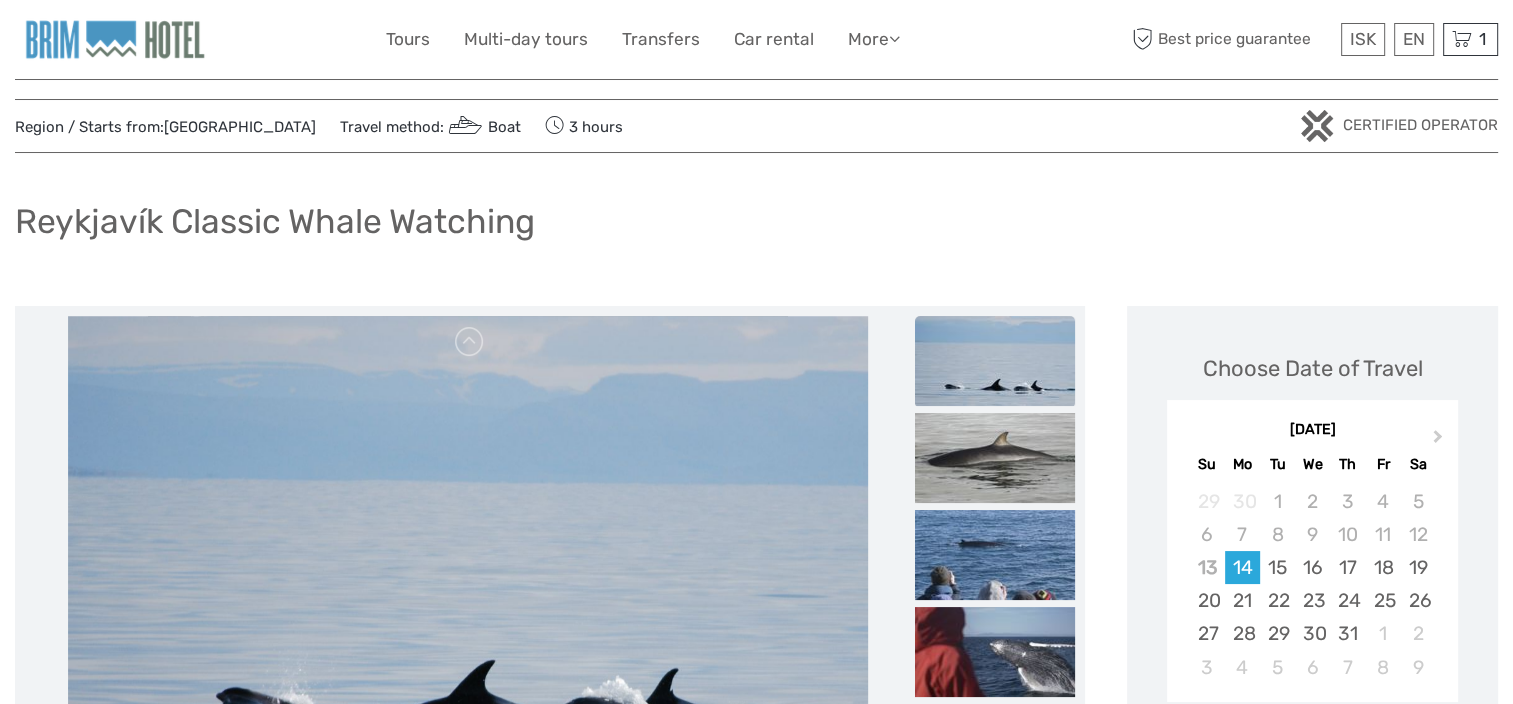 scroll, scrollTop: 0, scrollLeft: 0, axis: both 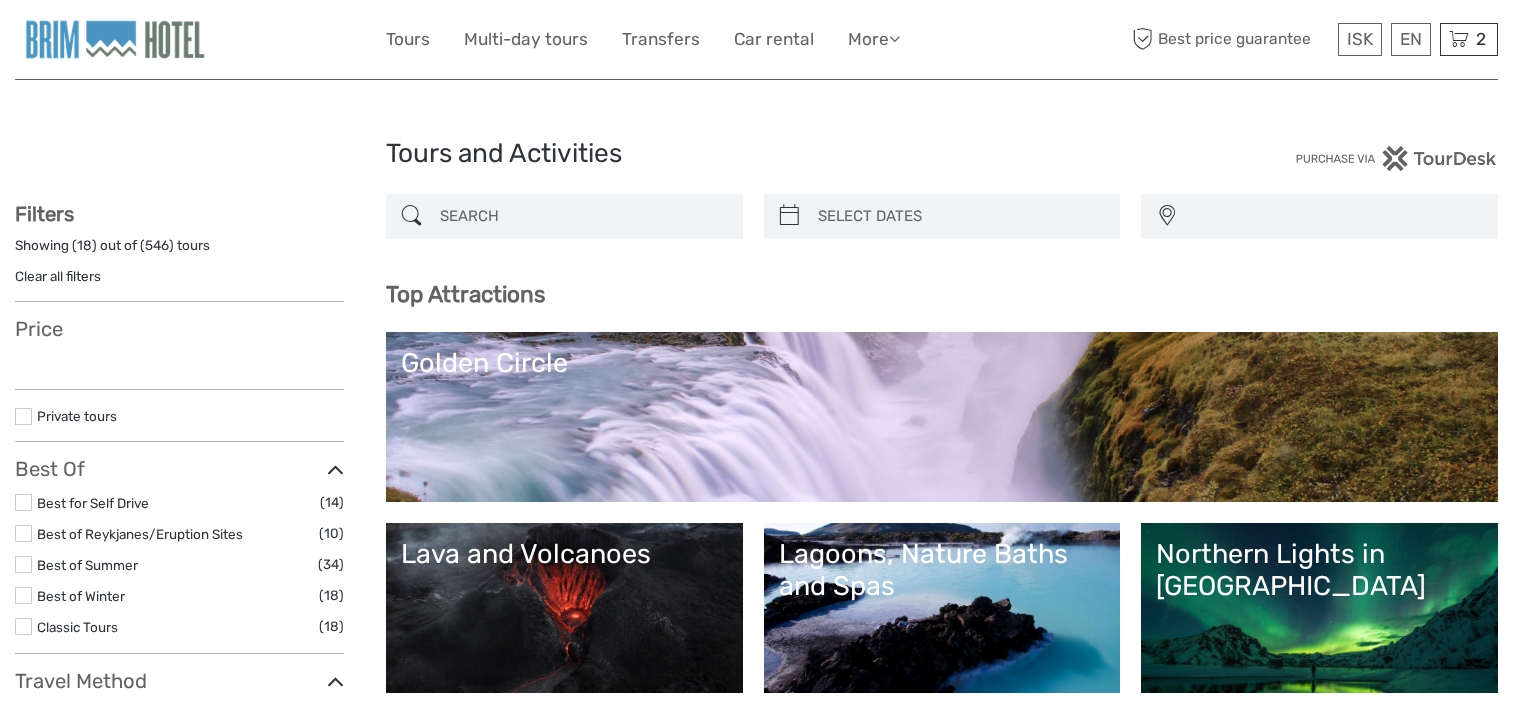 select 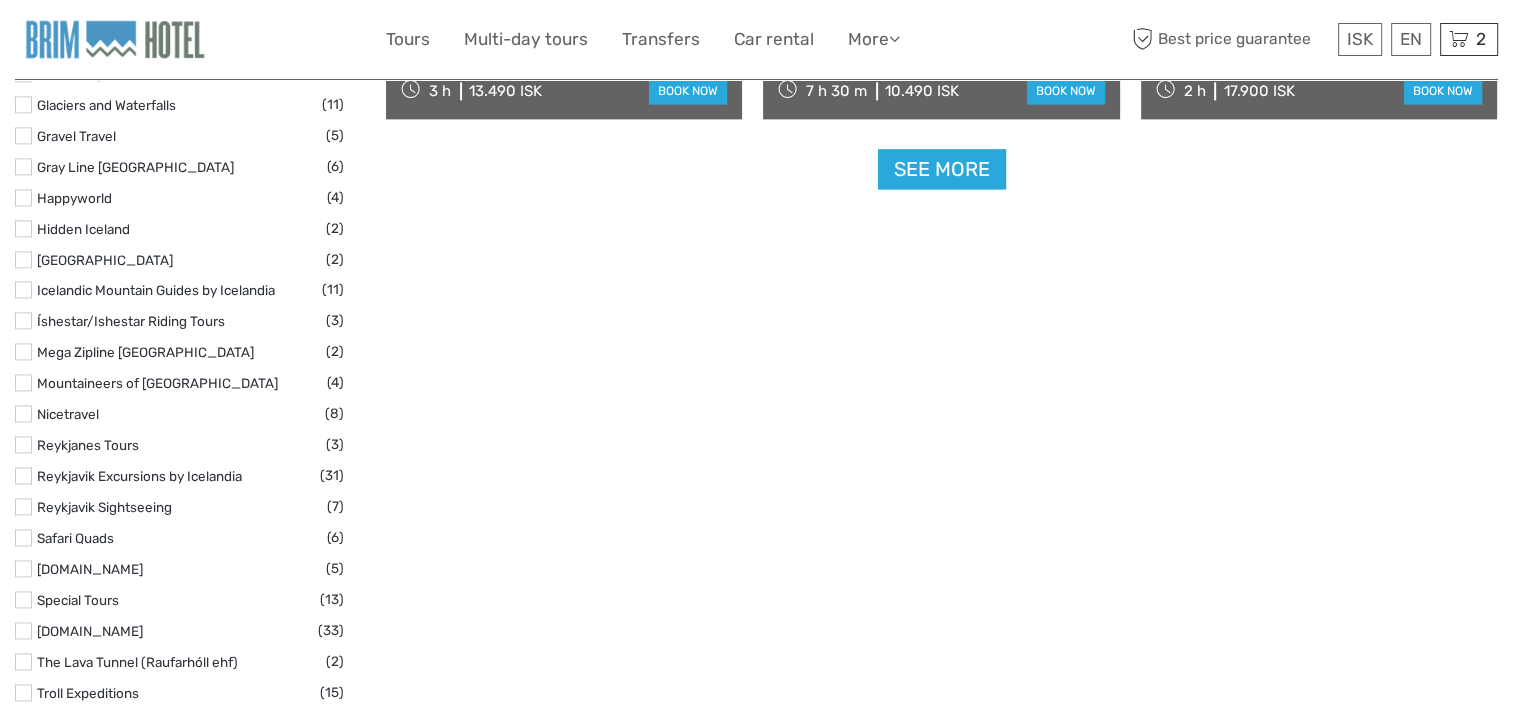 scroll, scrollTop: 0, scrollLeft: 0, axis: both 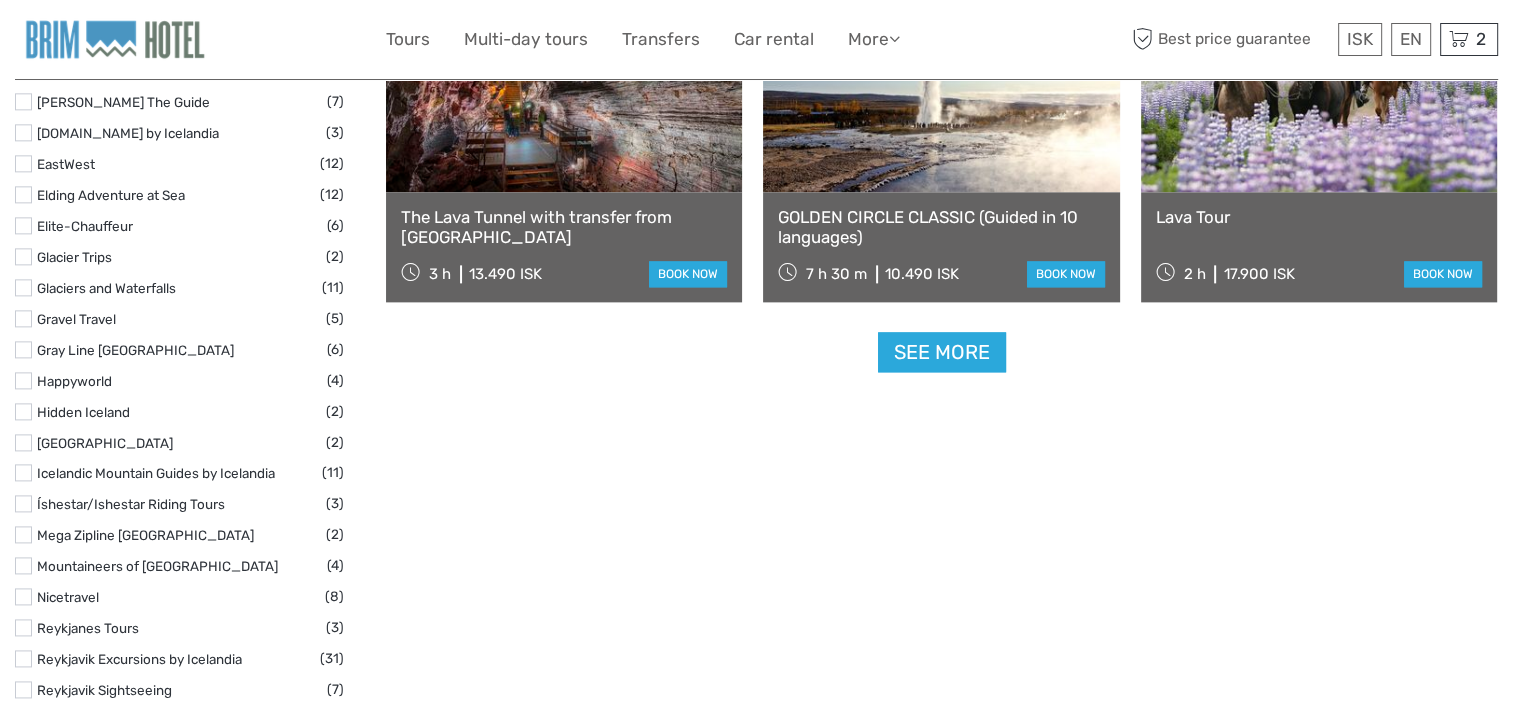 select 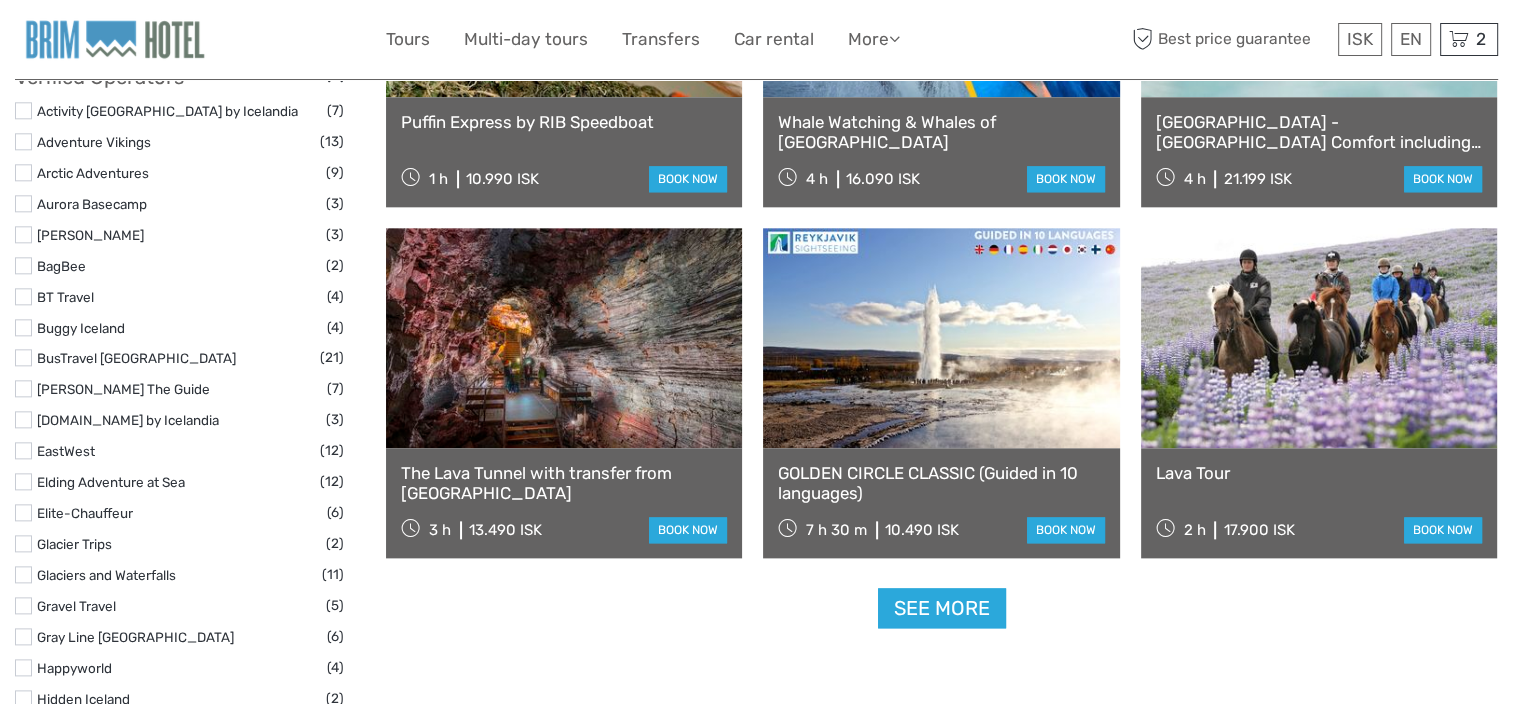 scroll, scrollTop: 1931, scrollLeft: 0, axis: vertical 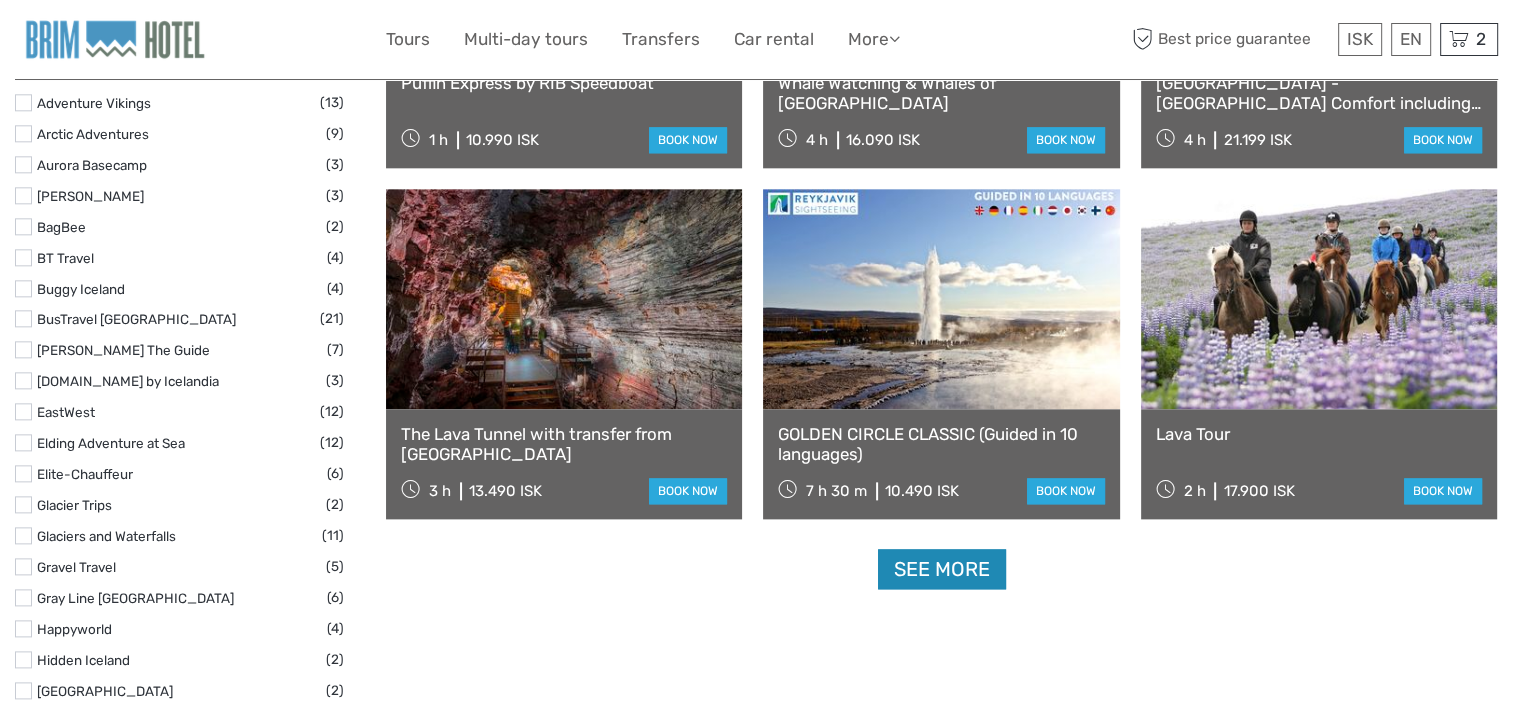 click on "See more" at bounding box center (942, 569) 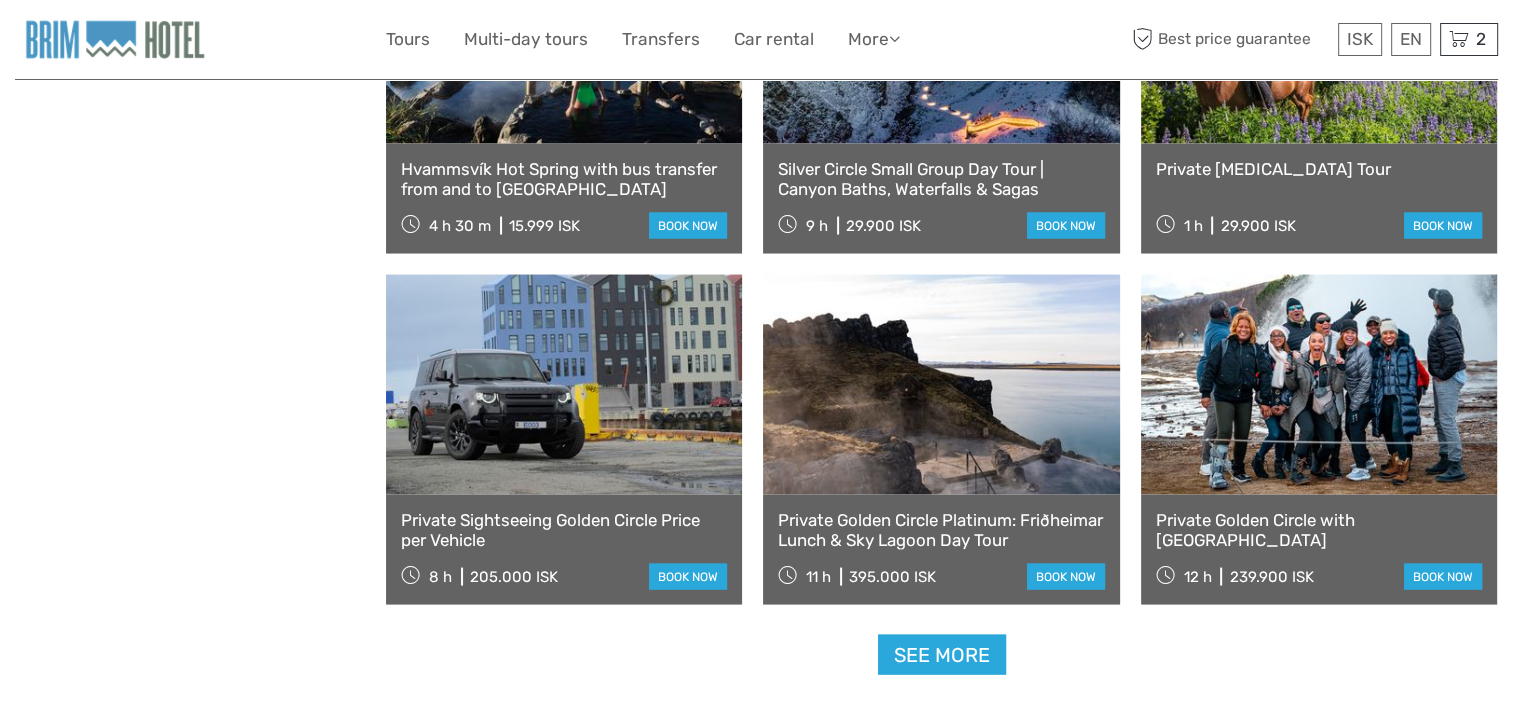 scroll, scrollTop: 3931, scrollLeft: 0, axis: vertical 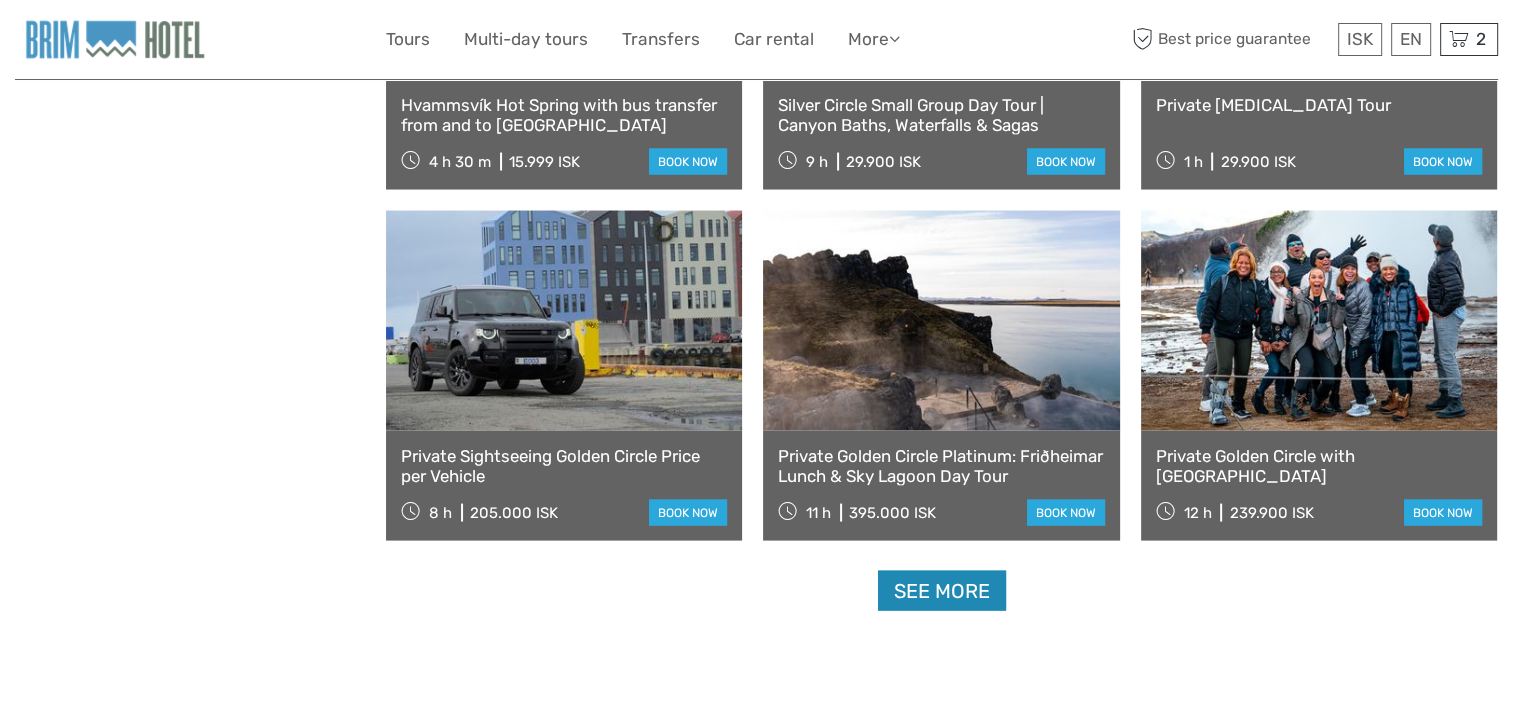 click on "See more" at bounding box center [942, 591] 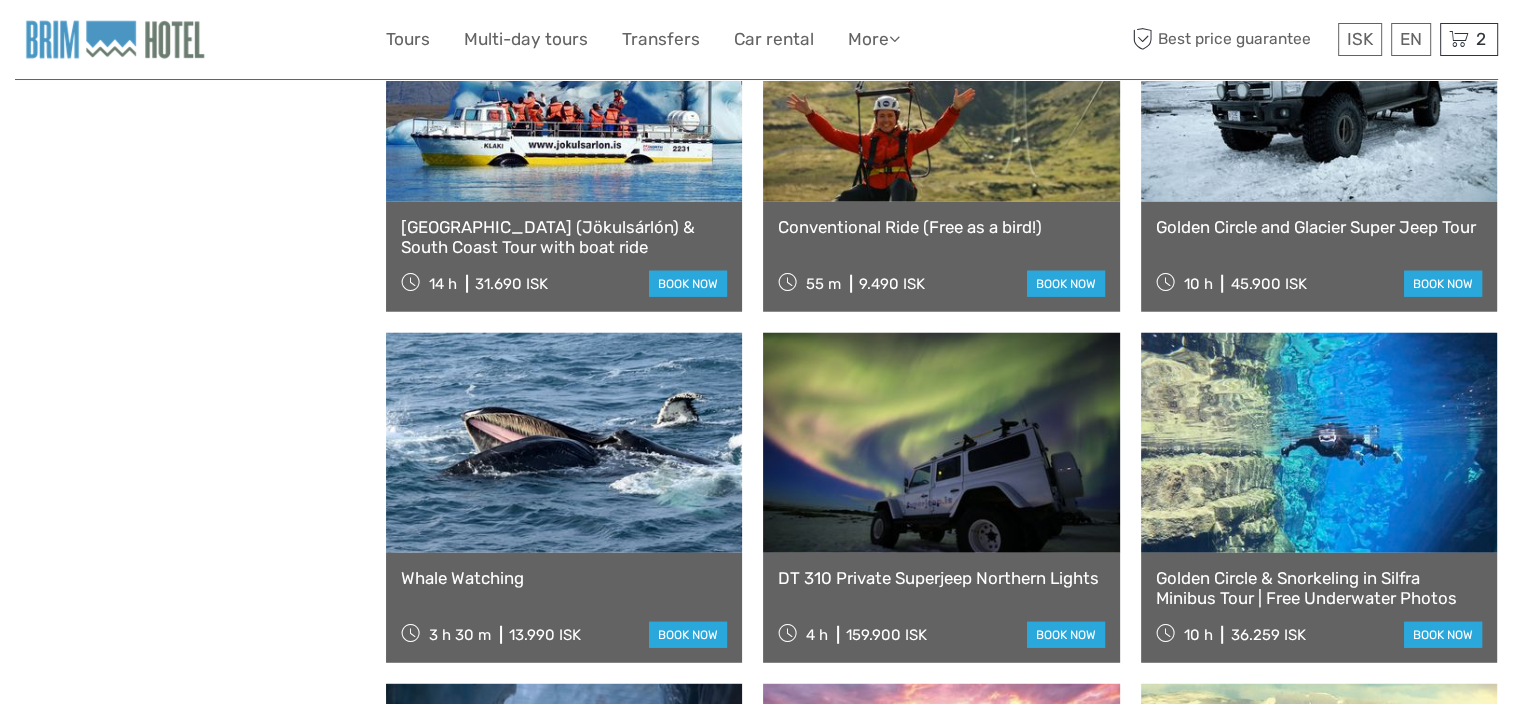 scroll, scrollTop: 5231, scrollLeft: 0, axis: vertical 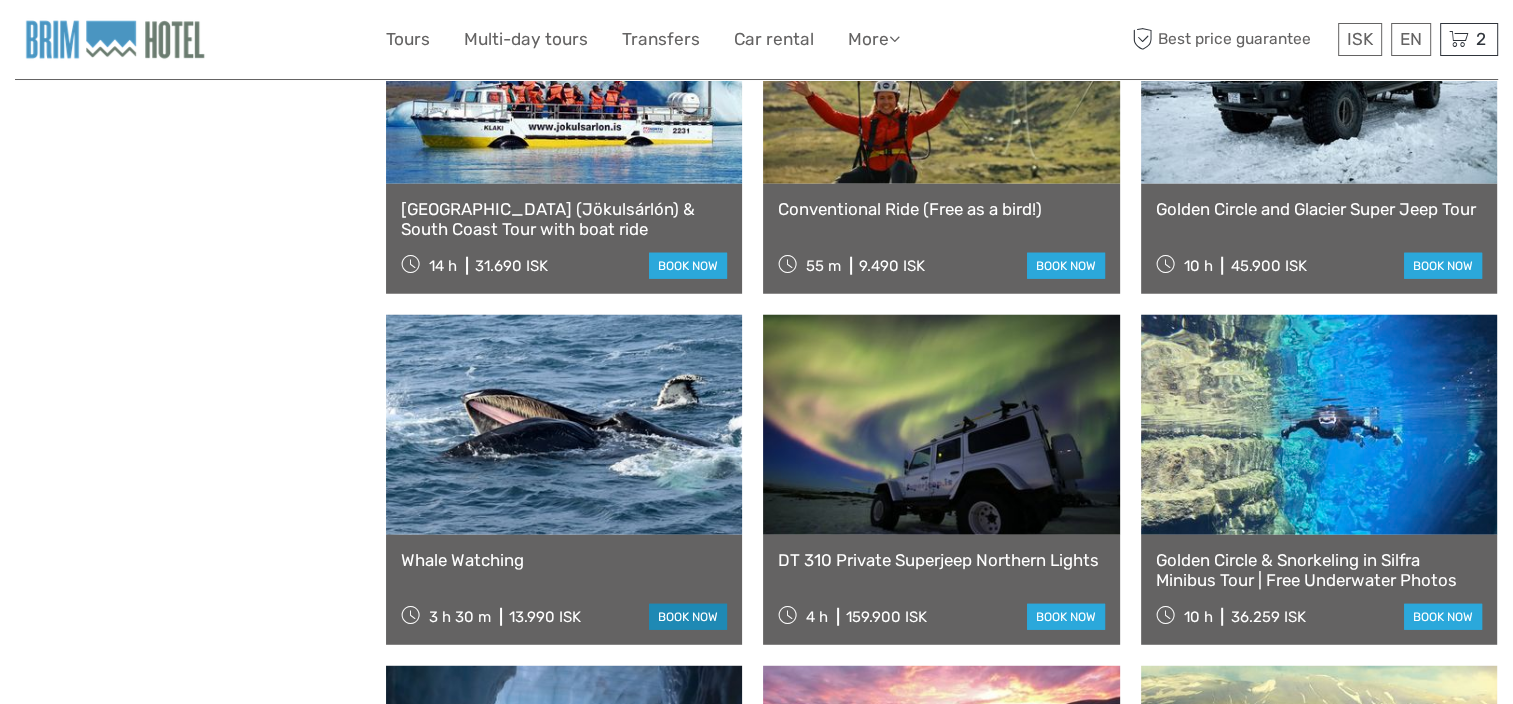 click on "book now" at bounding box center [688, 617] 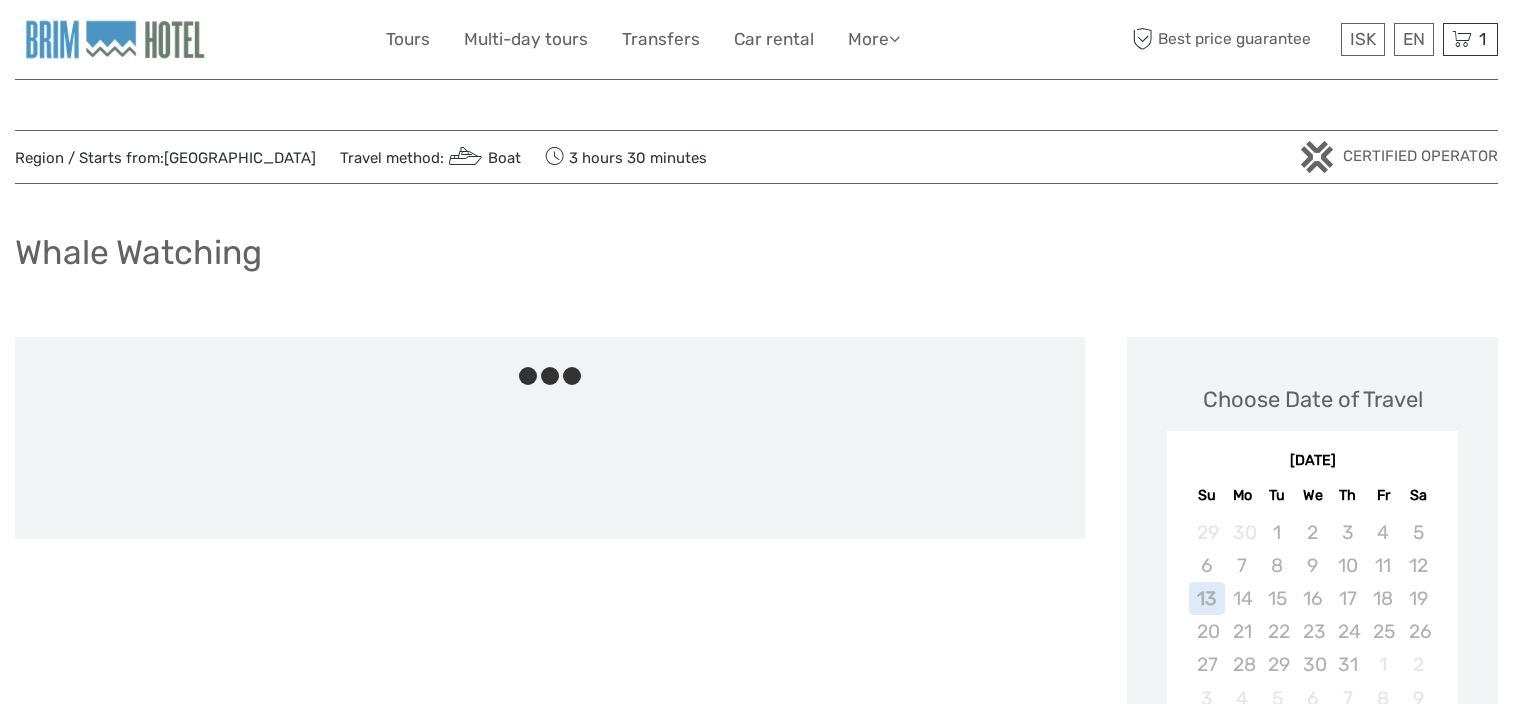 scroll, scrollTop: 0, scrollLeft: 0, axis: both 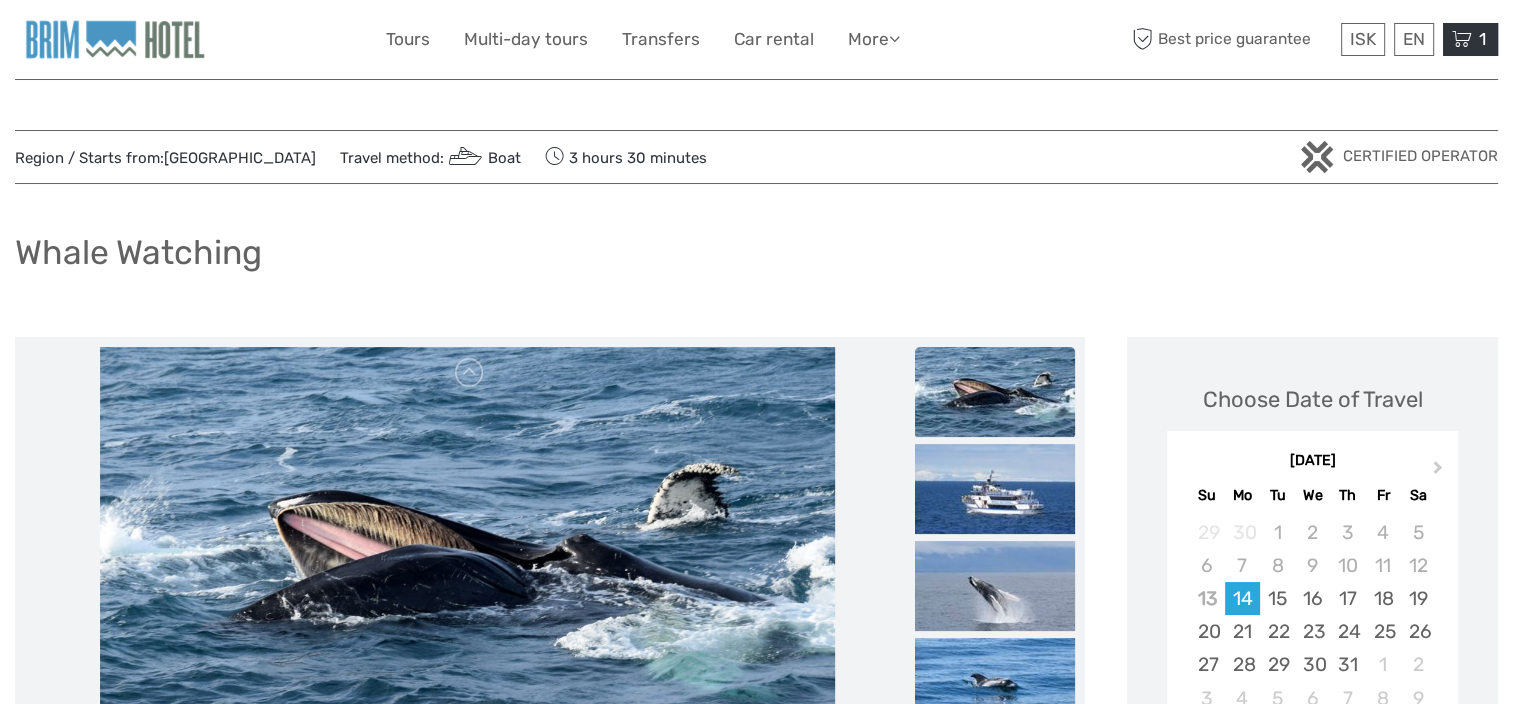 click at bounding box center (1462, 39) 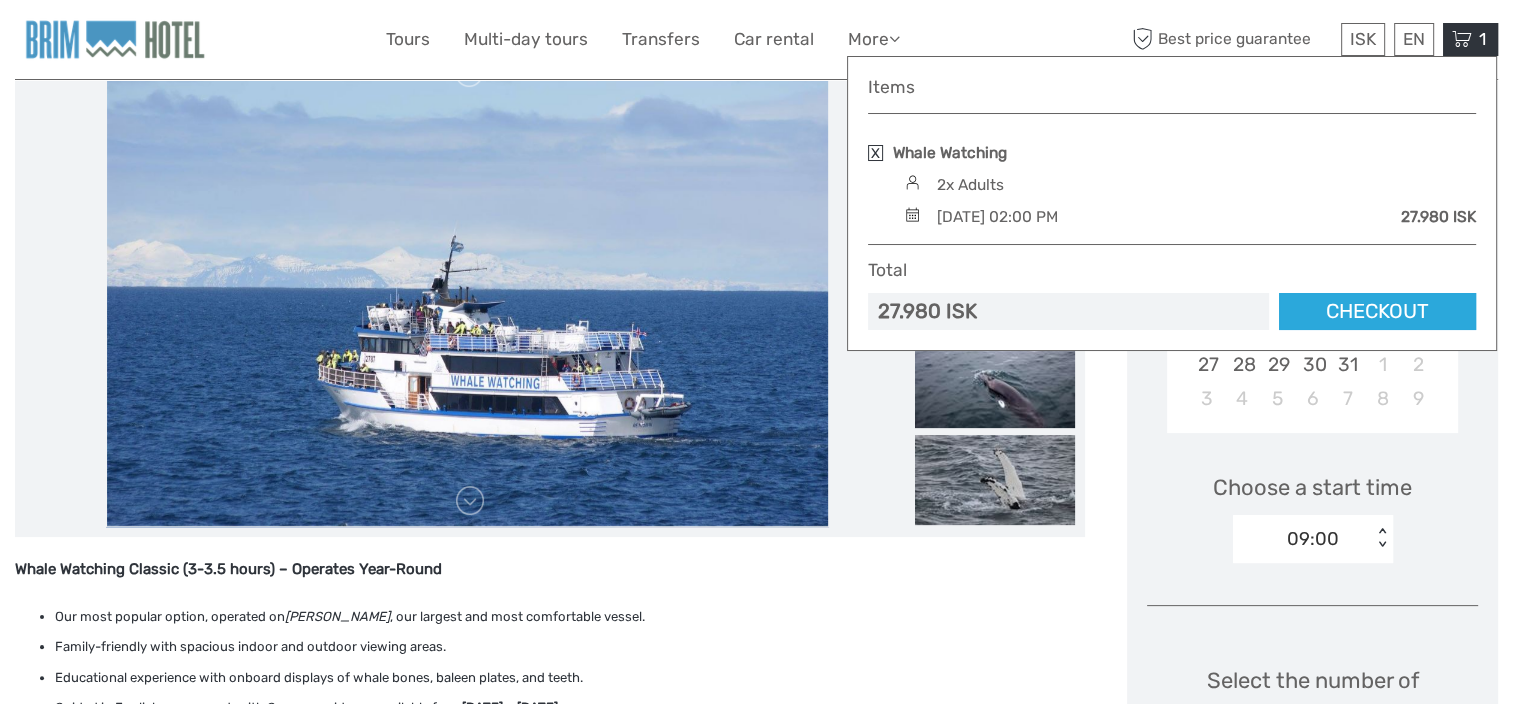 scroll, scrollTop: 0, scrollLeft: 0, axis: both 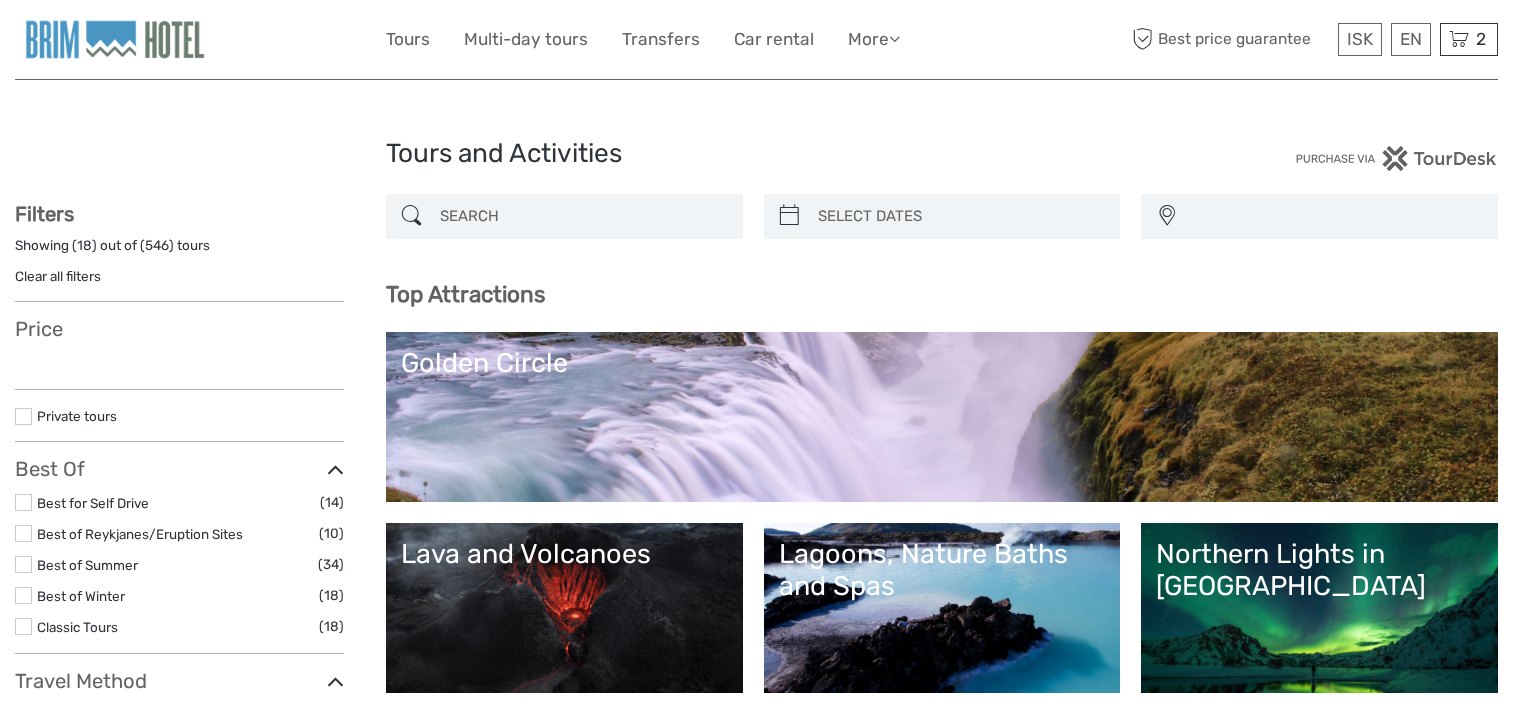 select 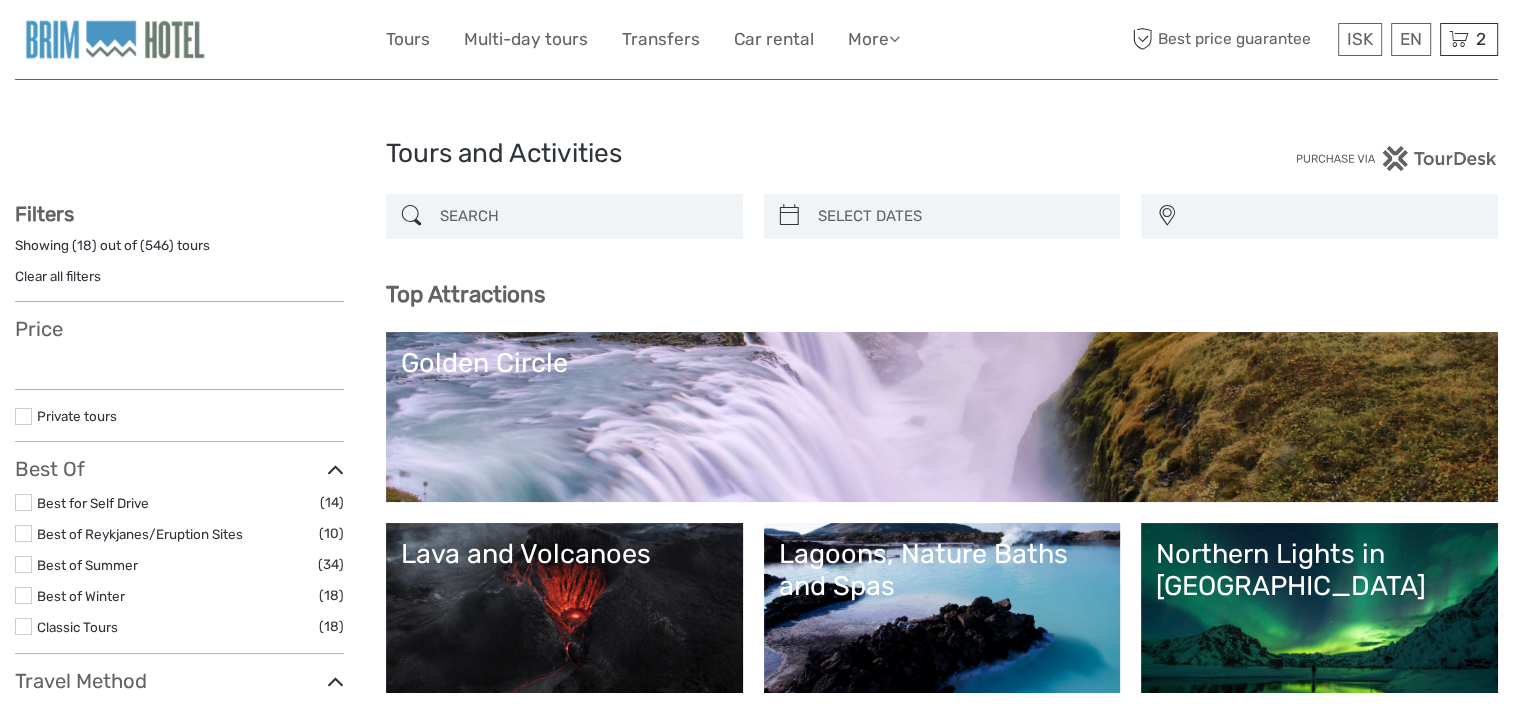 scroll, scrollTop: 3524, scrollLeft: 0, axis: vertical 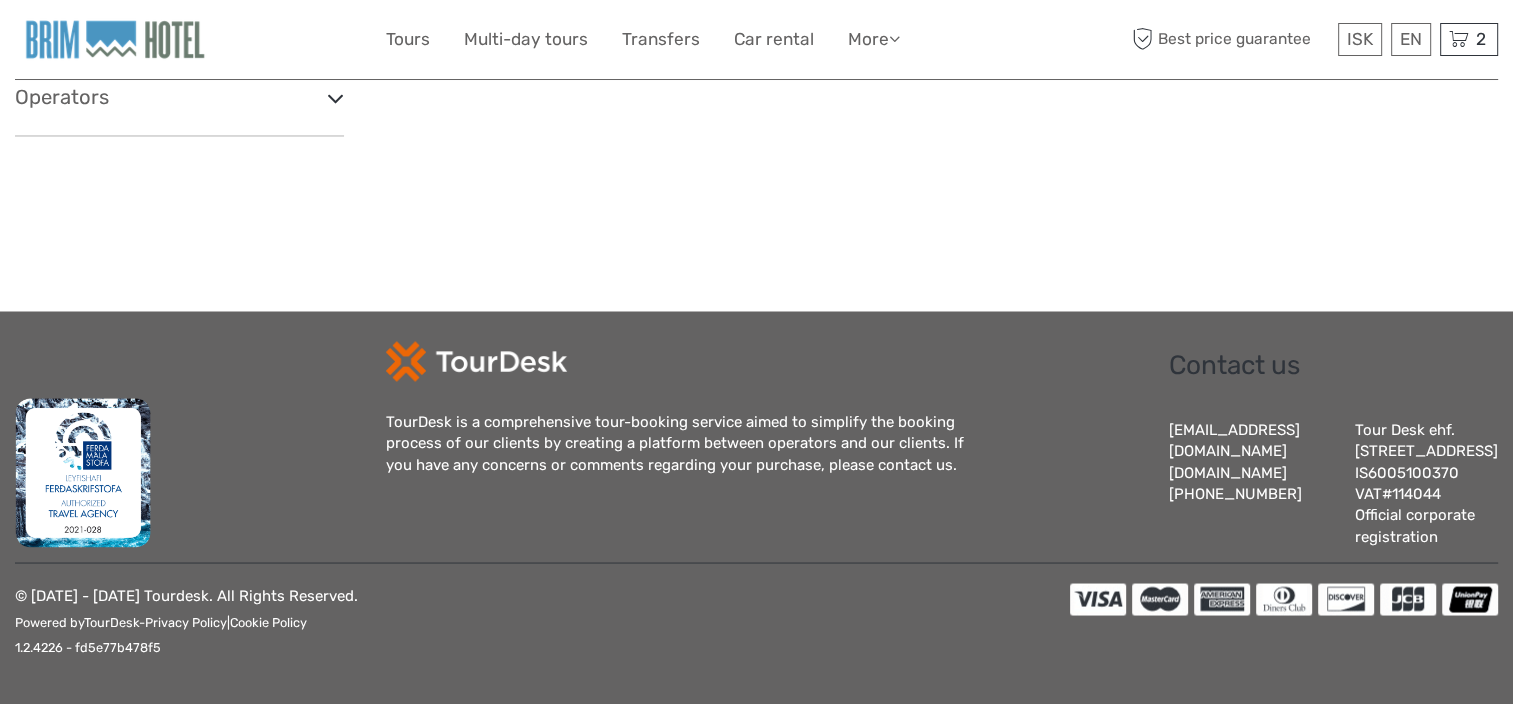 select 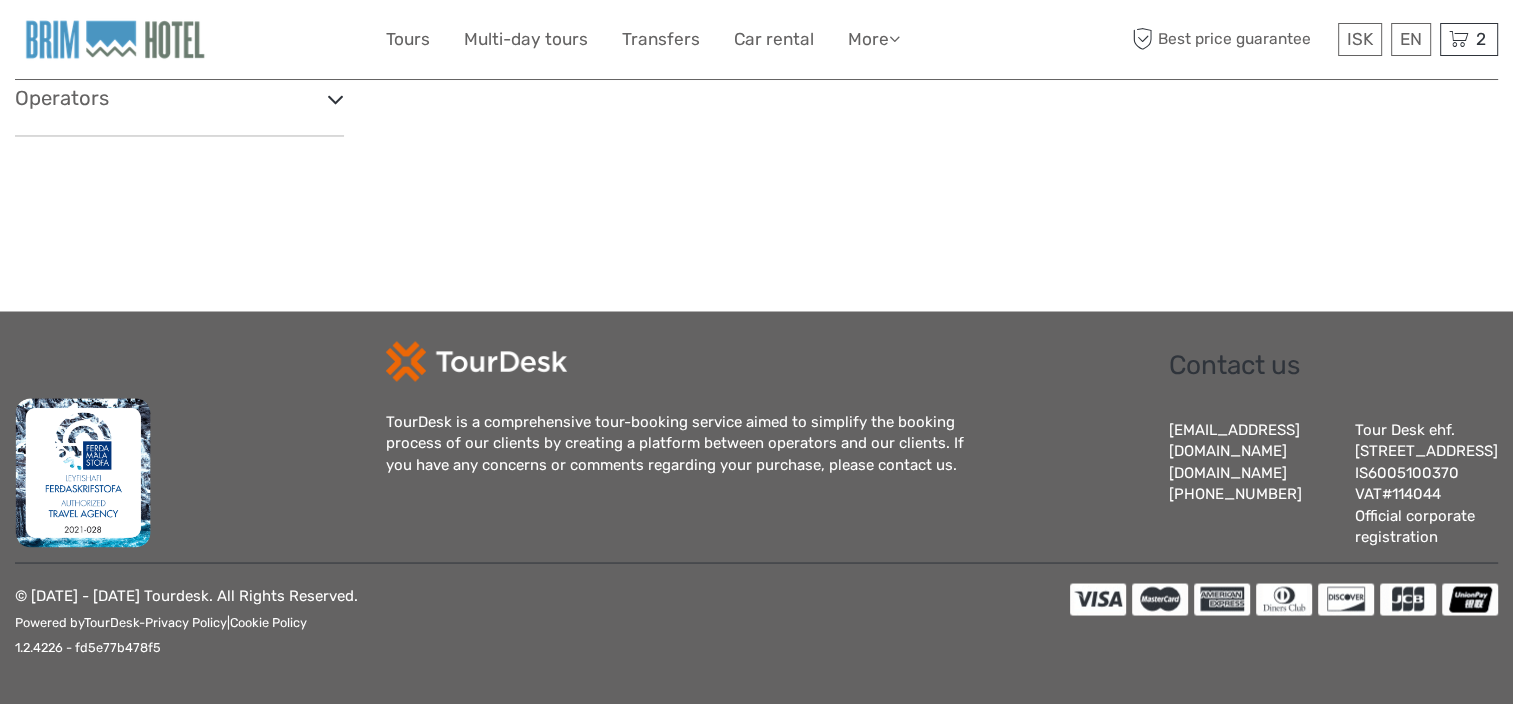 scroll, scrollTop: 0, scrollLeft: 0, axis: both 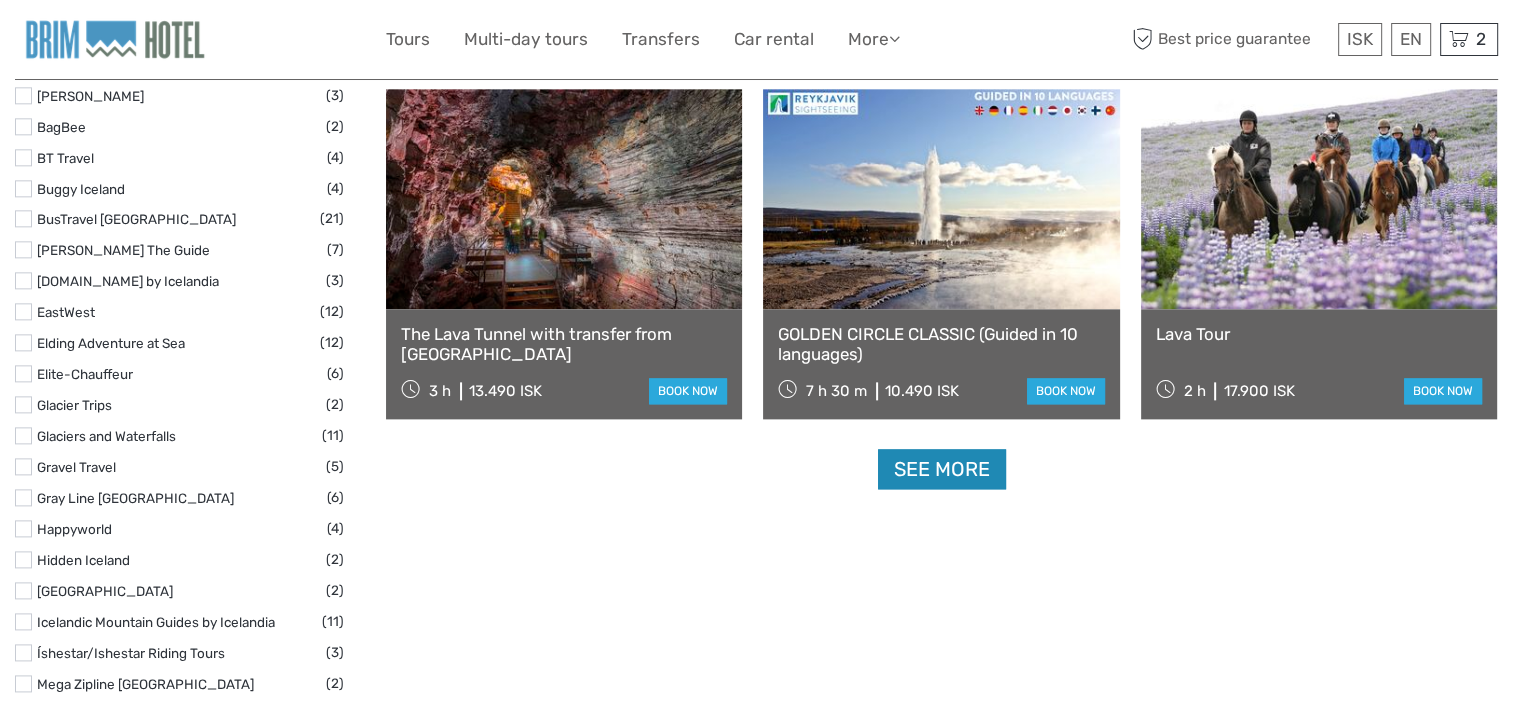click on "See more" at bounding box center (942, 469) 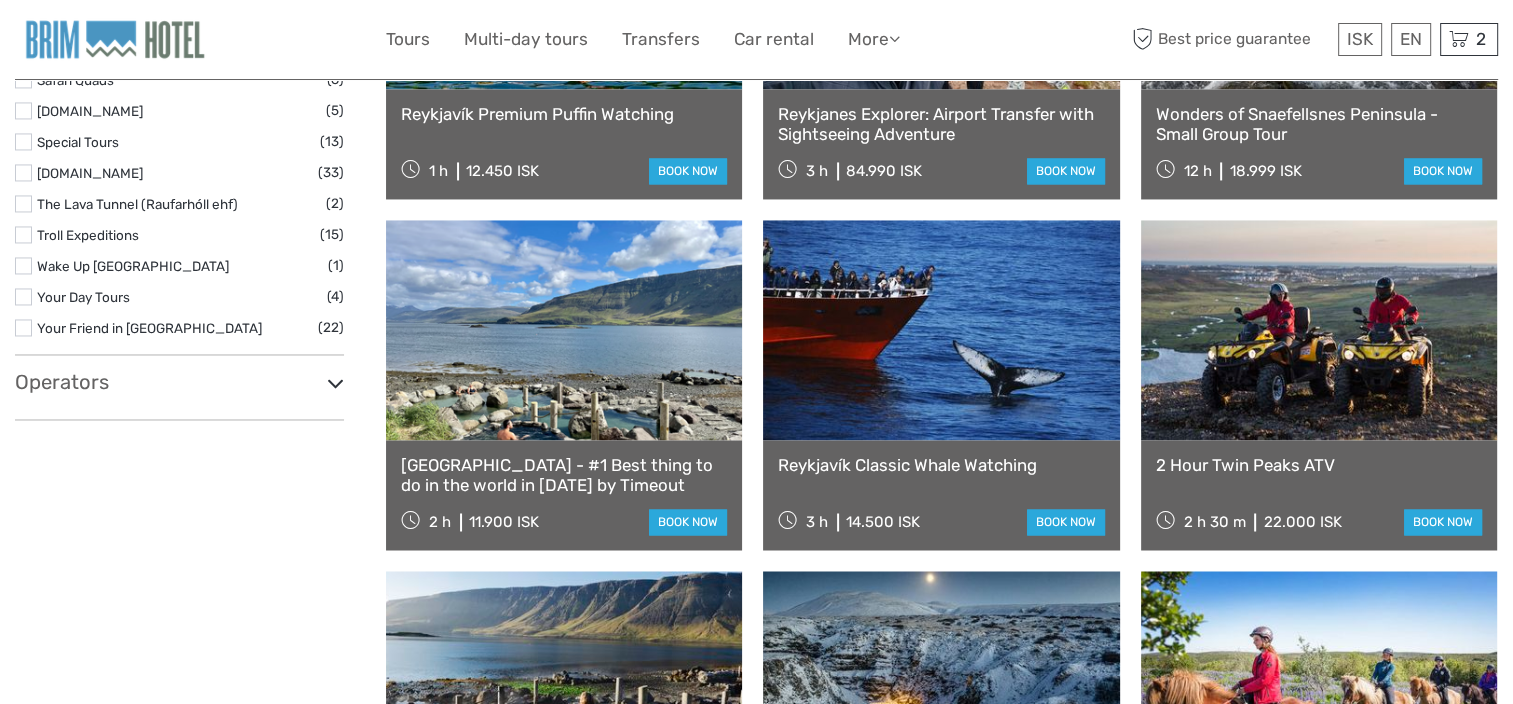 scroll, scrollTop: 3231, scrollLeft: 0, axis: vertical 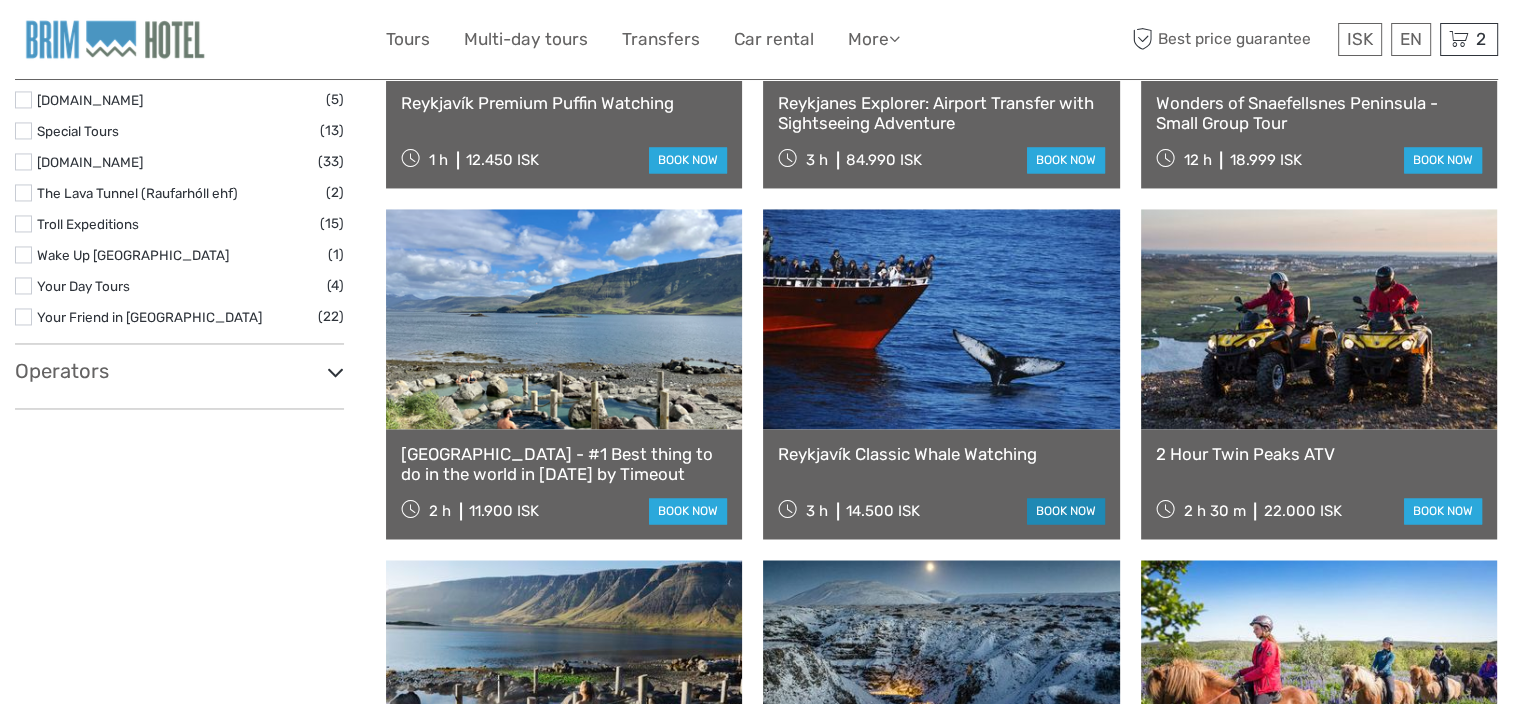 click on "book now" at bounding box center [1066, 511] 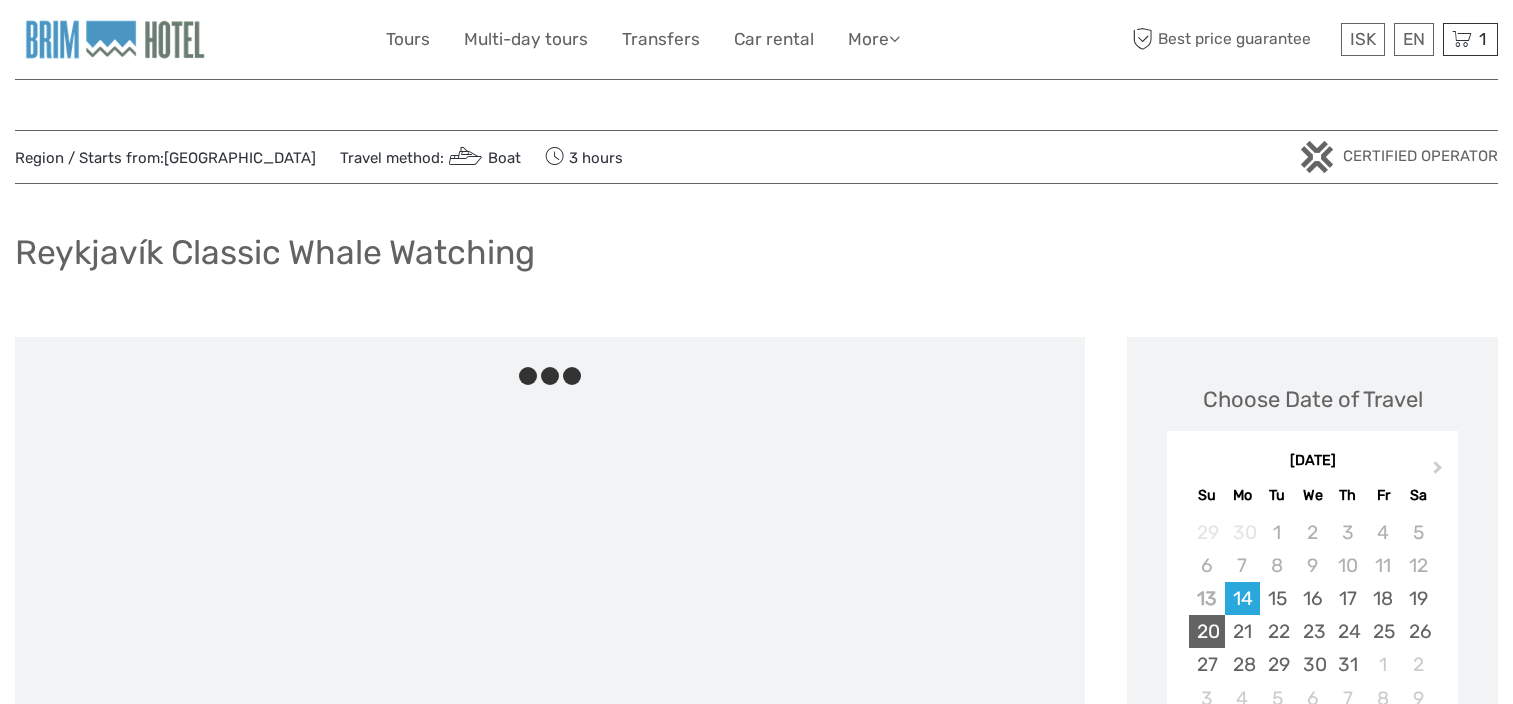 scroll, scrollTop: 0, scrollLeft: 0, axis: both 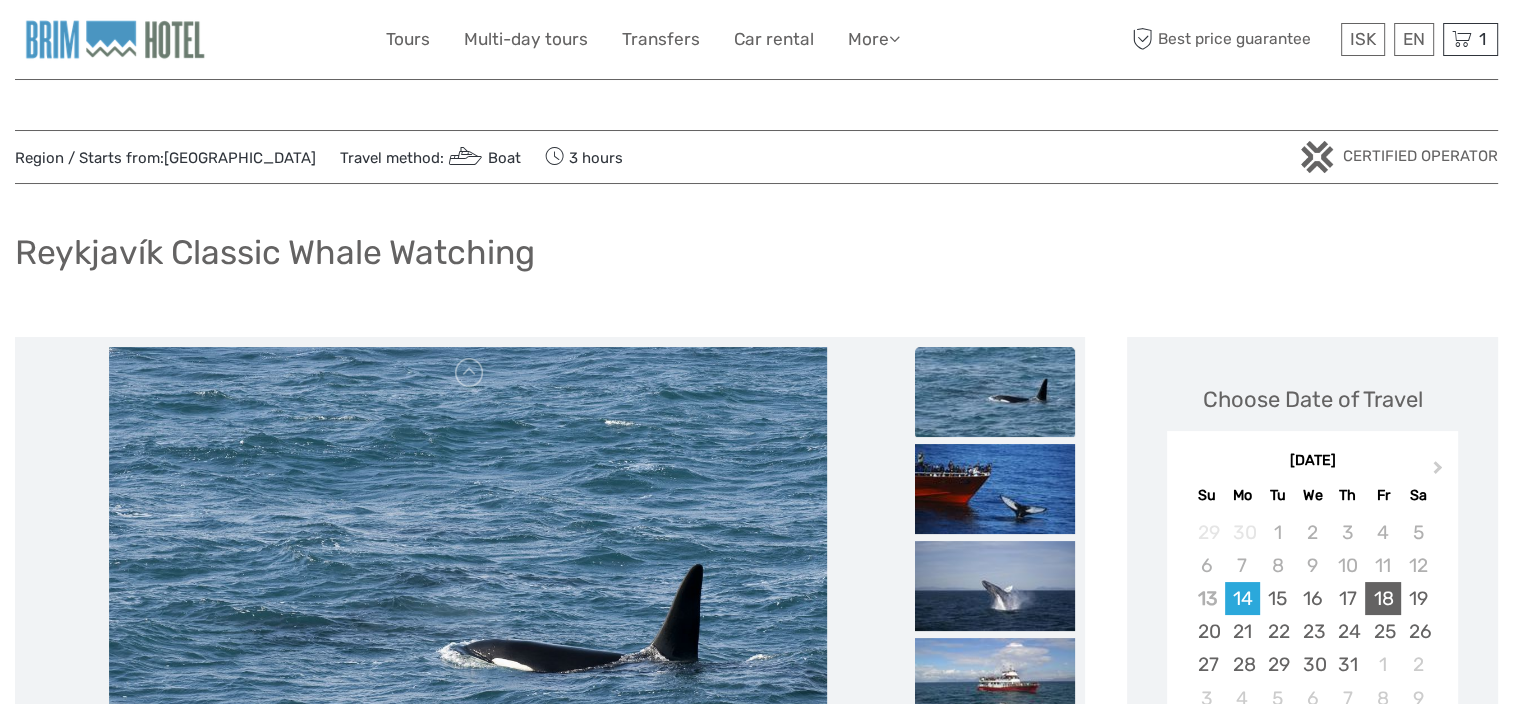 drag, startPoint x: 1384, startPoint y: 600, endPoint x: 1388, endPoint y: 587, distance: 13.601471 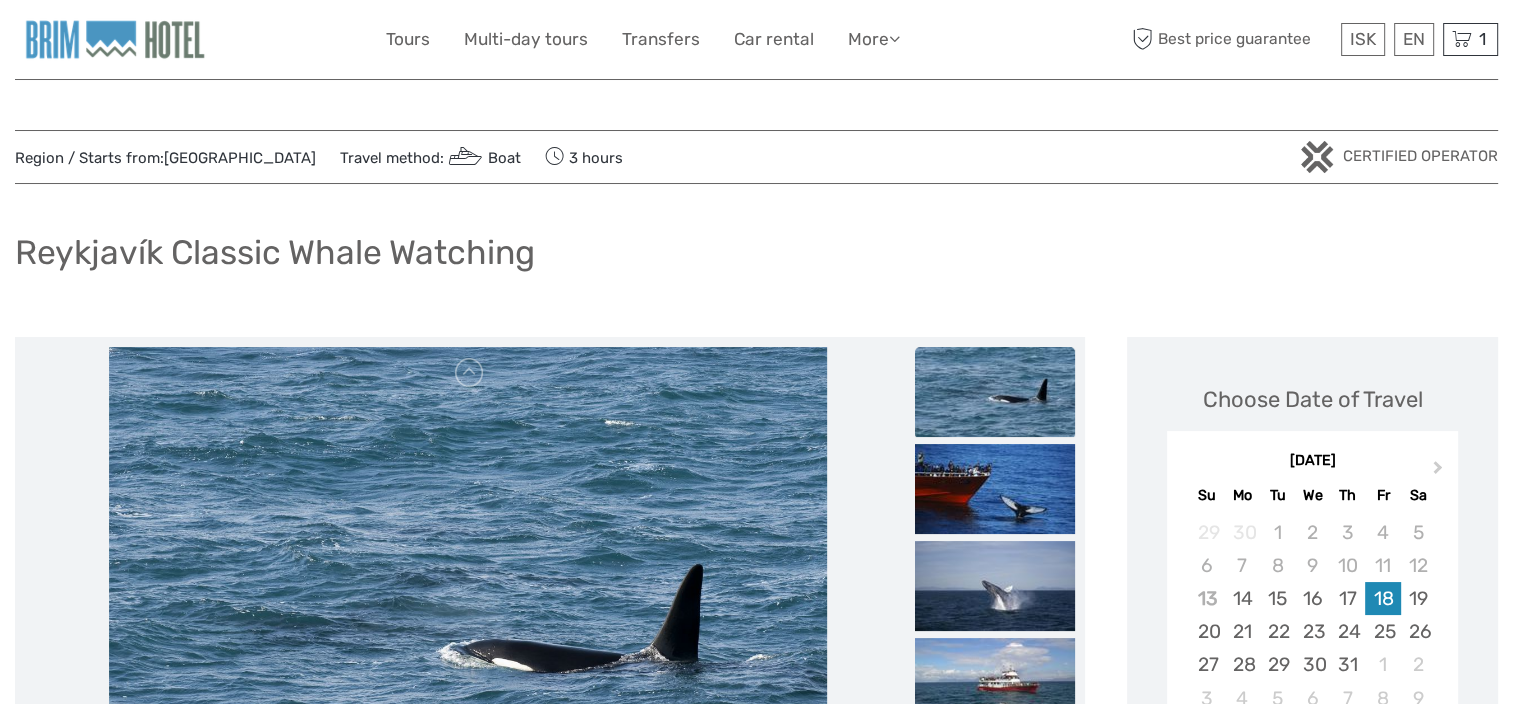 scroll, scrollTop: 0, scrollLeft: 0, axis: both 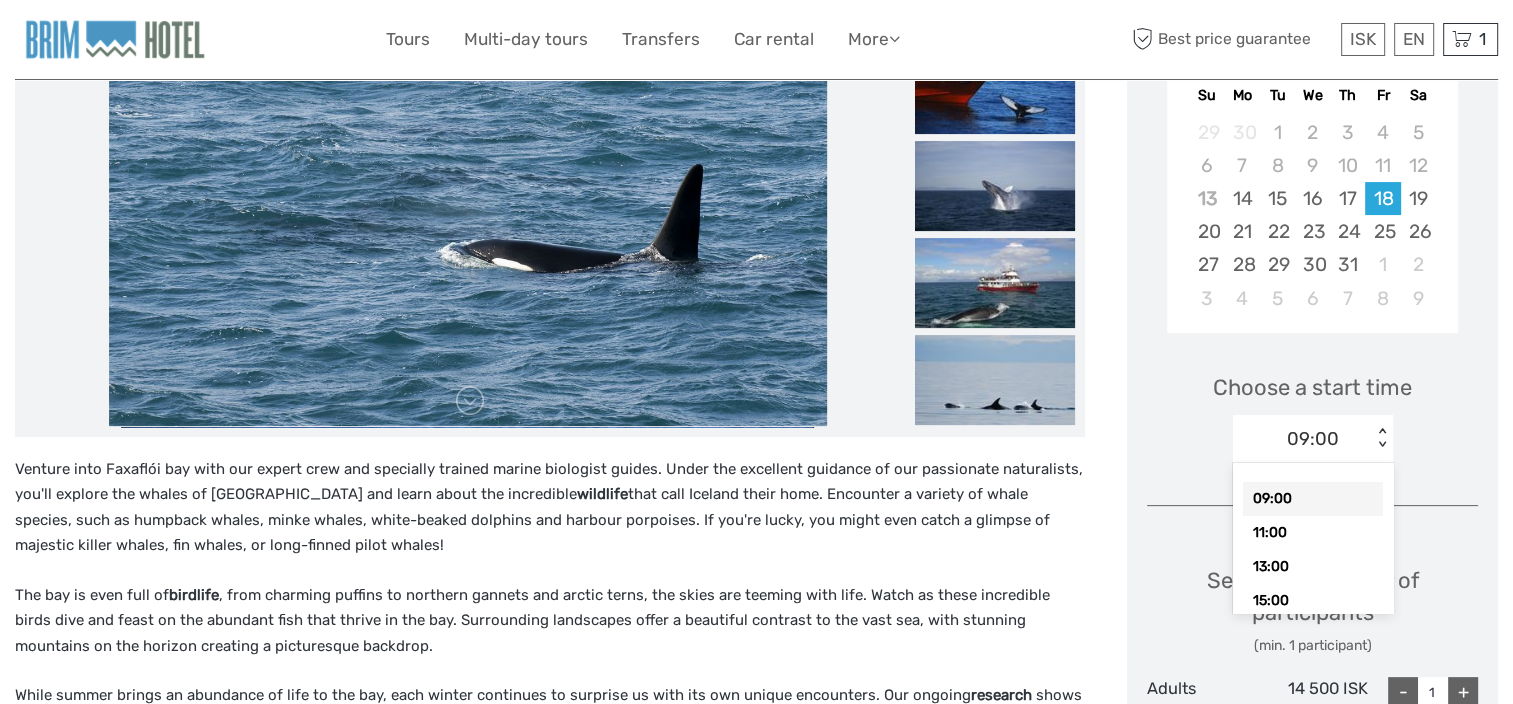 click on "< >" at bounding box center (1382, 438) 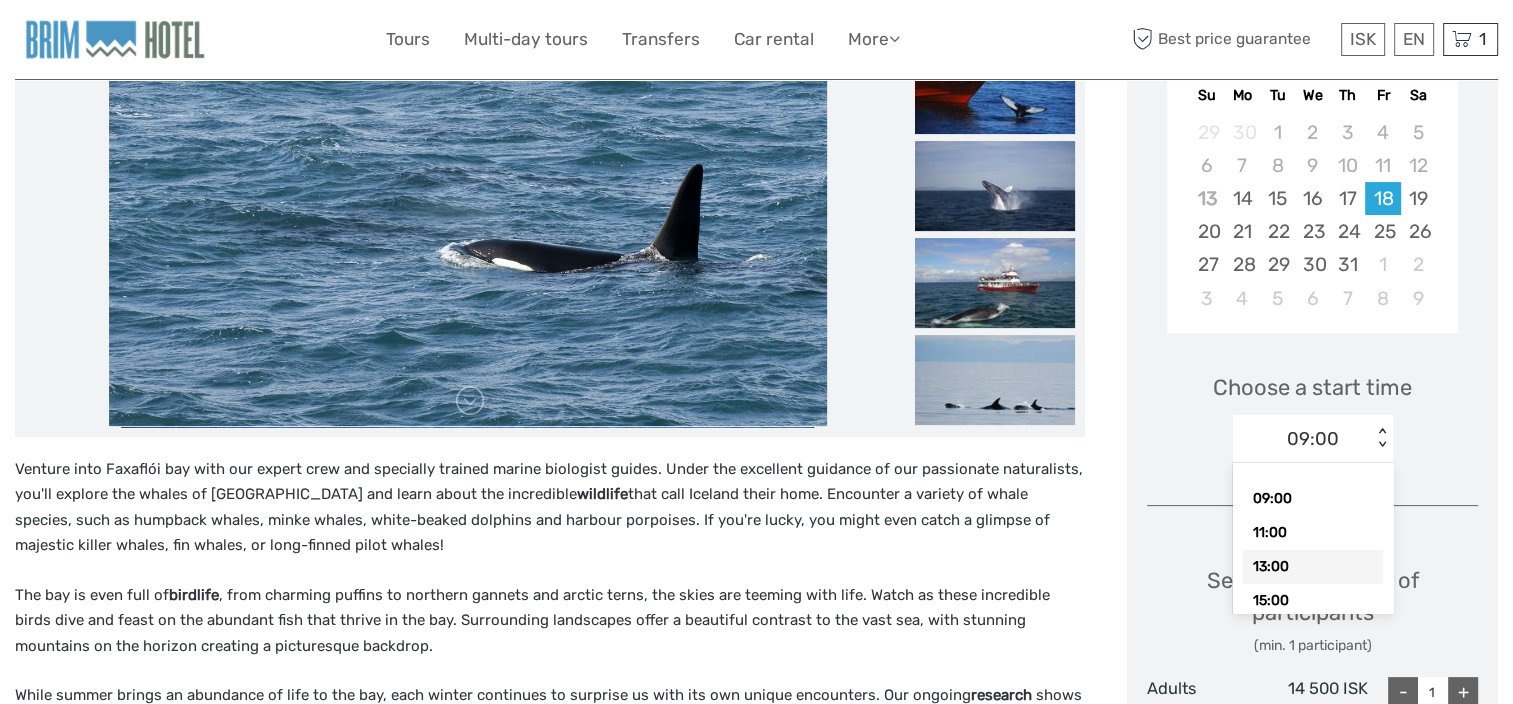 click on "13:00" at bounding box center [1313, 567] 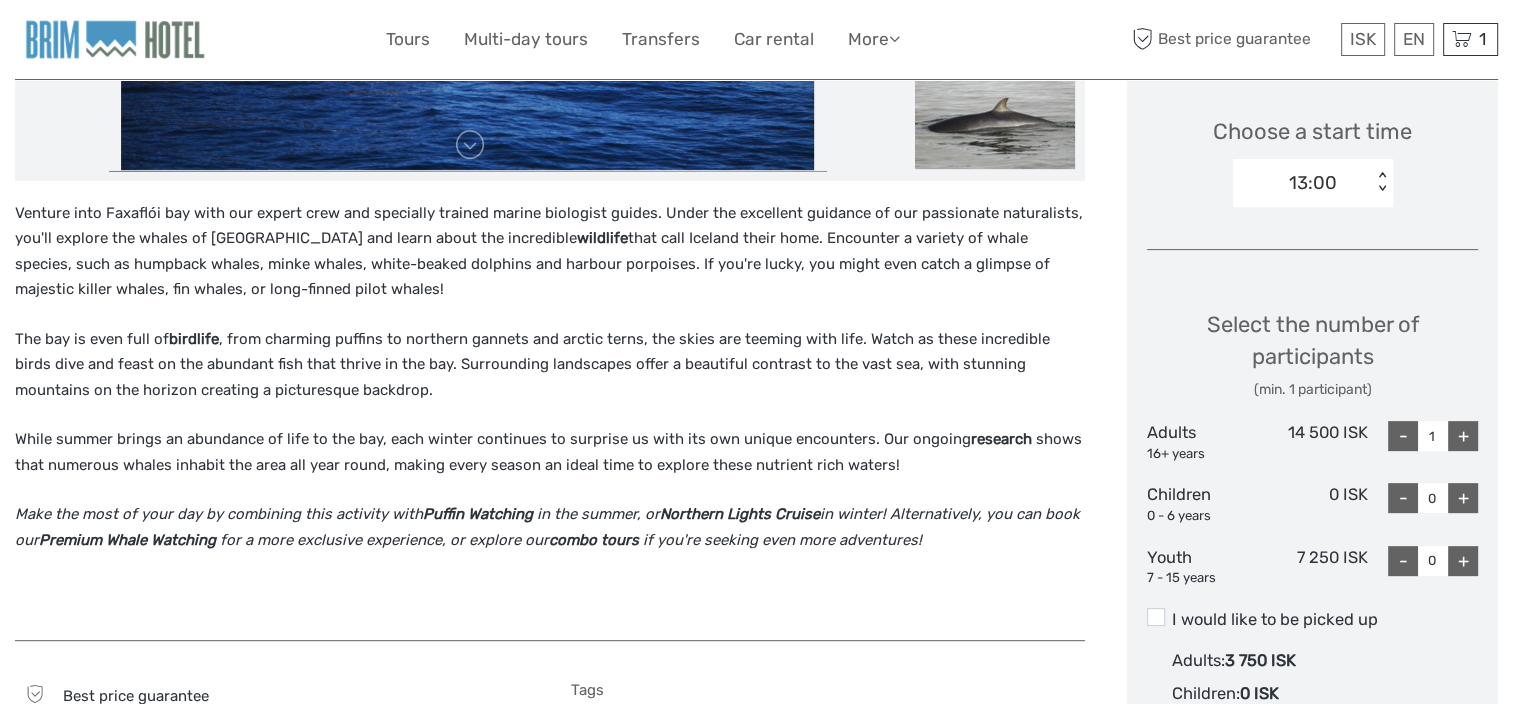 scroll, scrollTop: 700, scrollLeft: 0, axis: vertical 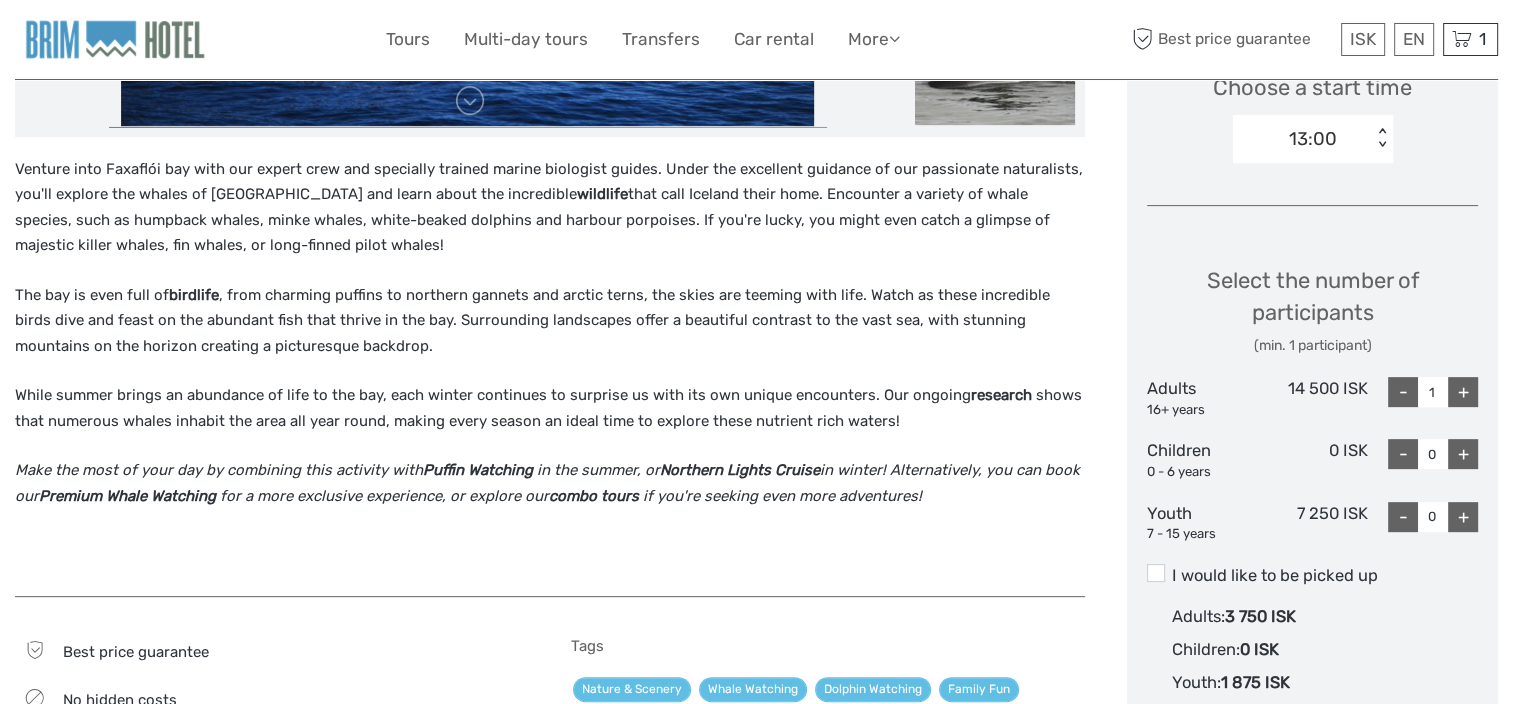 click on "+" at bounding box center (1463, 392) 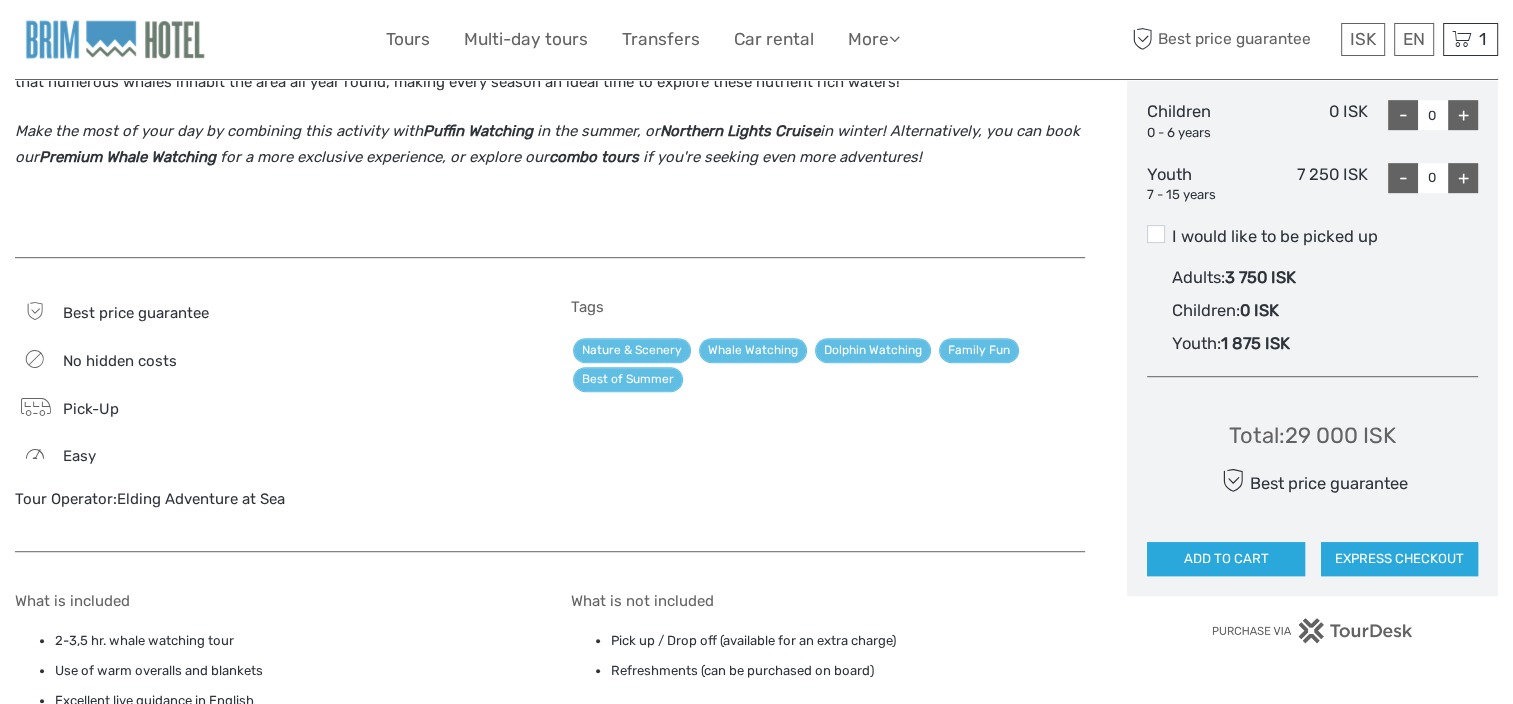 scroll, scrollTop: 1100, scrollLeft: 0, axis: vertical 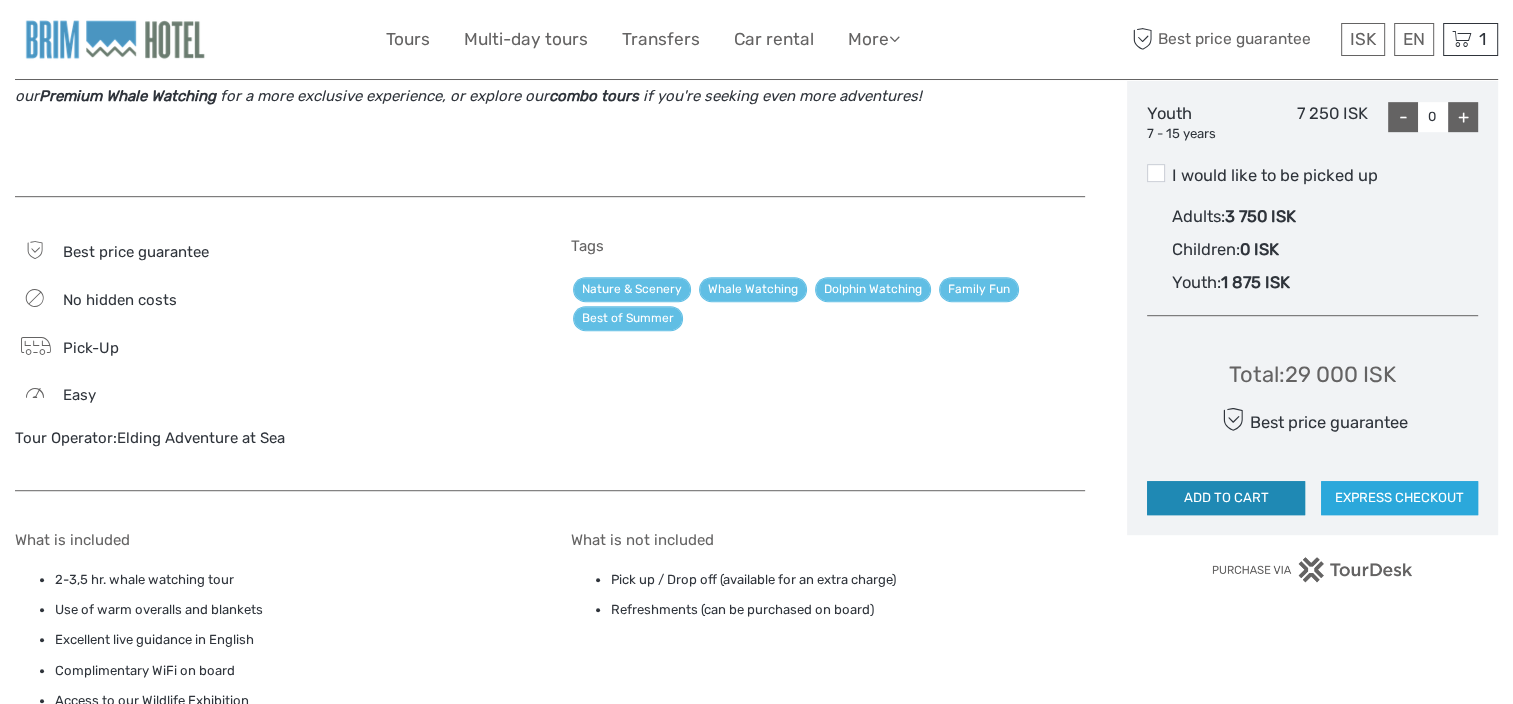 click on "ADD TO CART" at bounding box center (1225, 498) 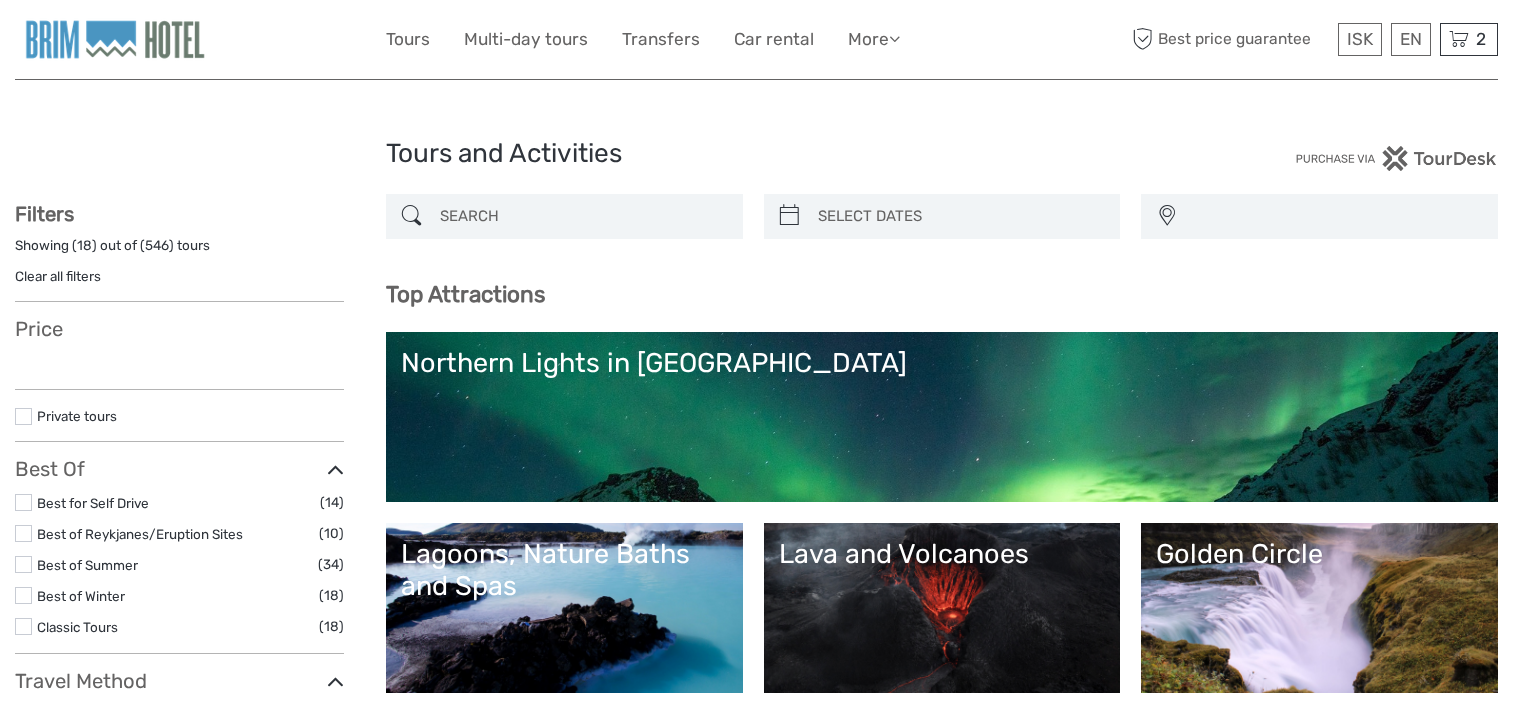 select 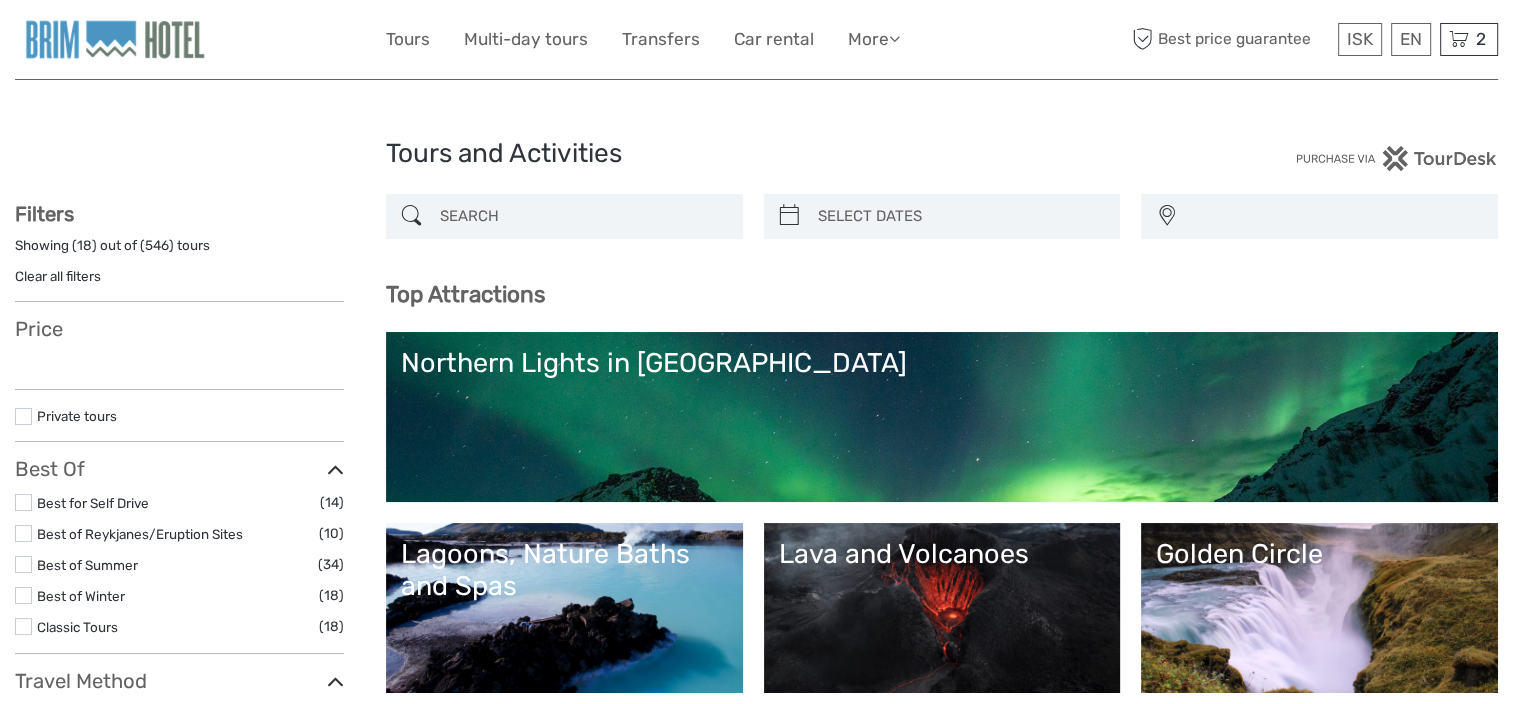 select 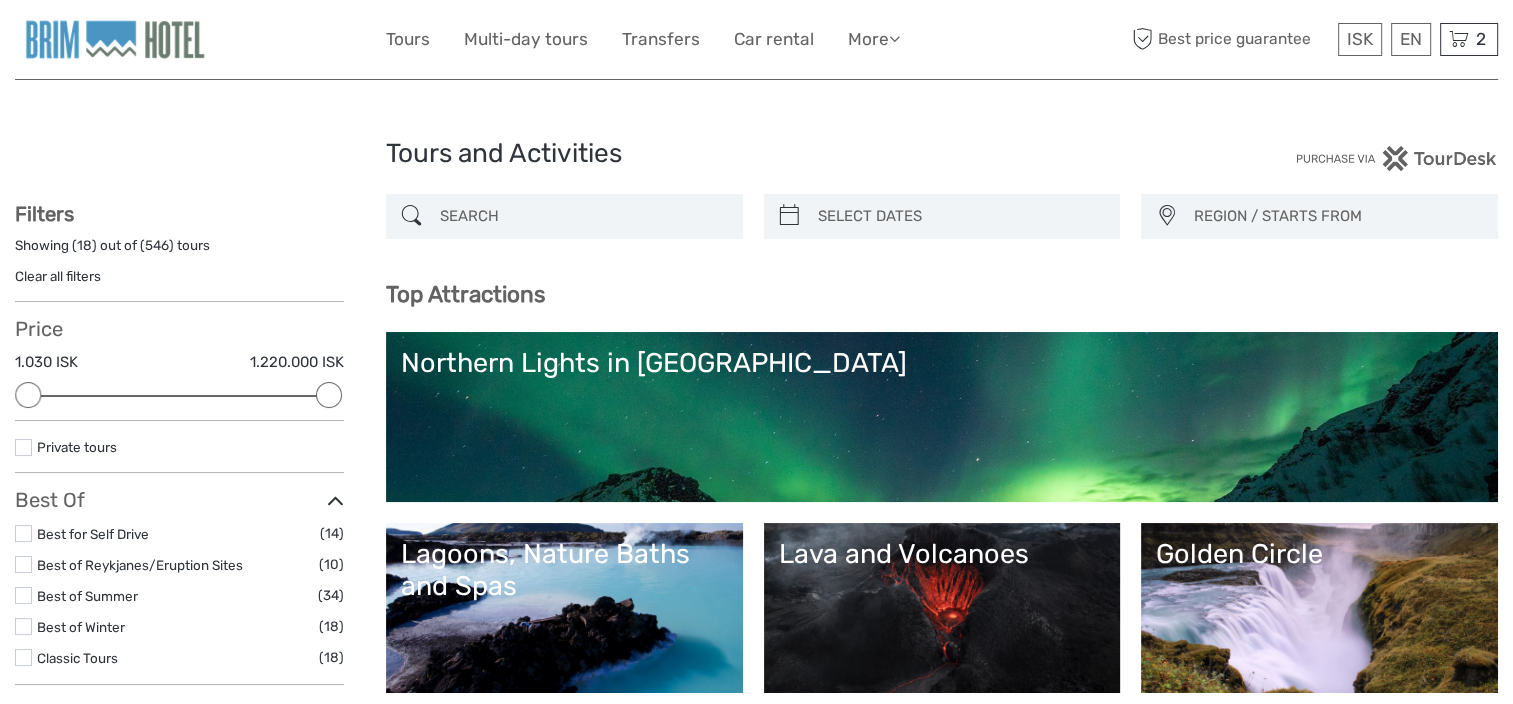 scroll, scrollTop: 0, scrollLeft: 0, axis: both 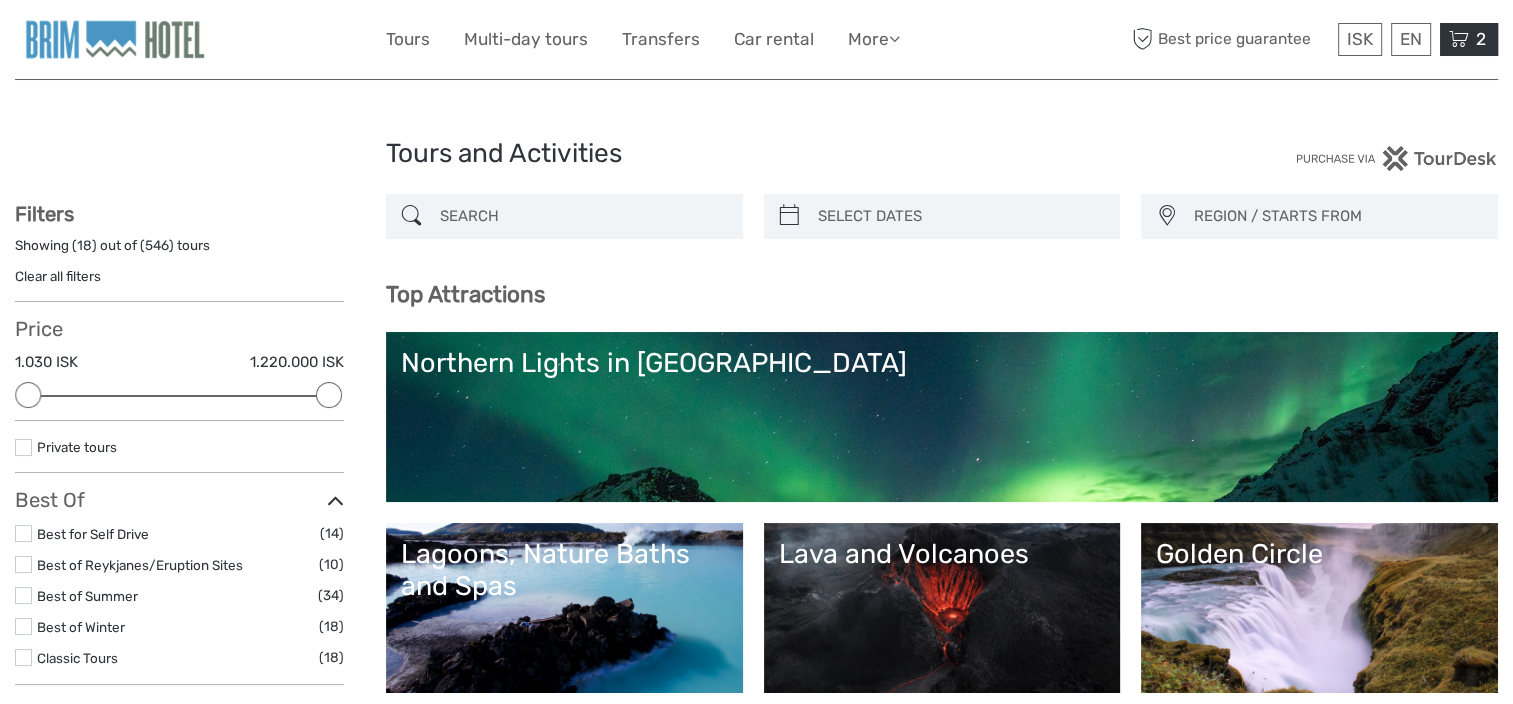 click at bounding box center [1459, 39] 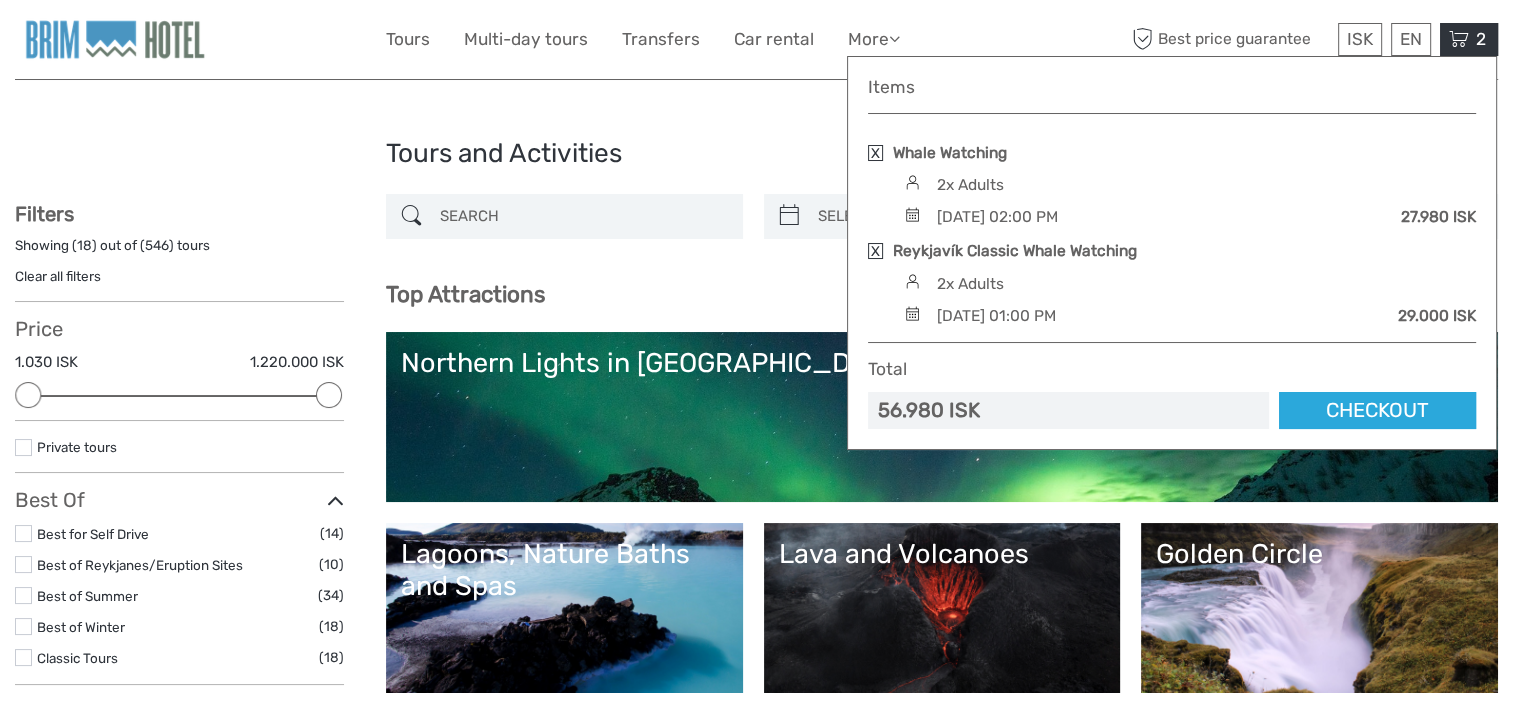 click at bounding box center (875, 153) 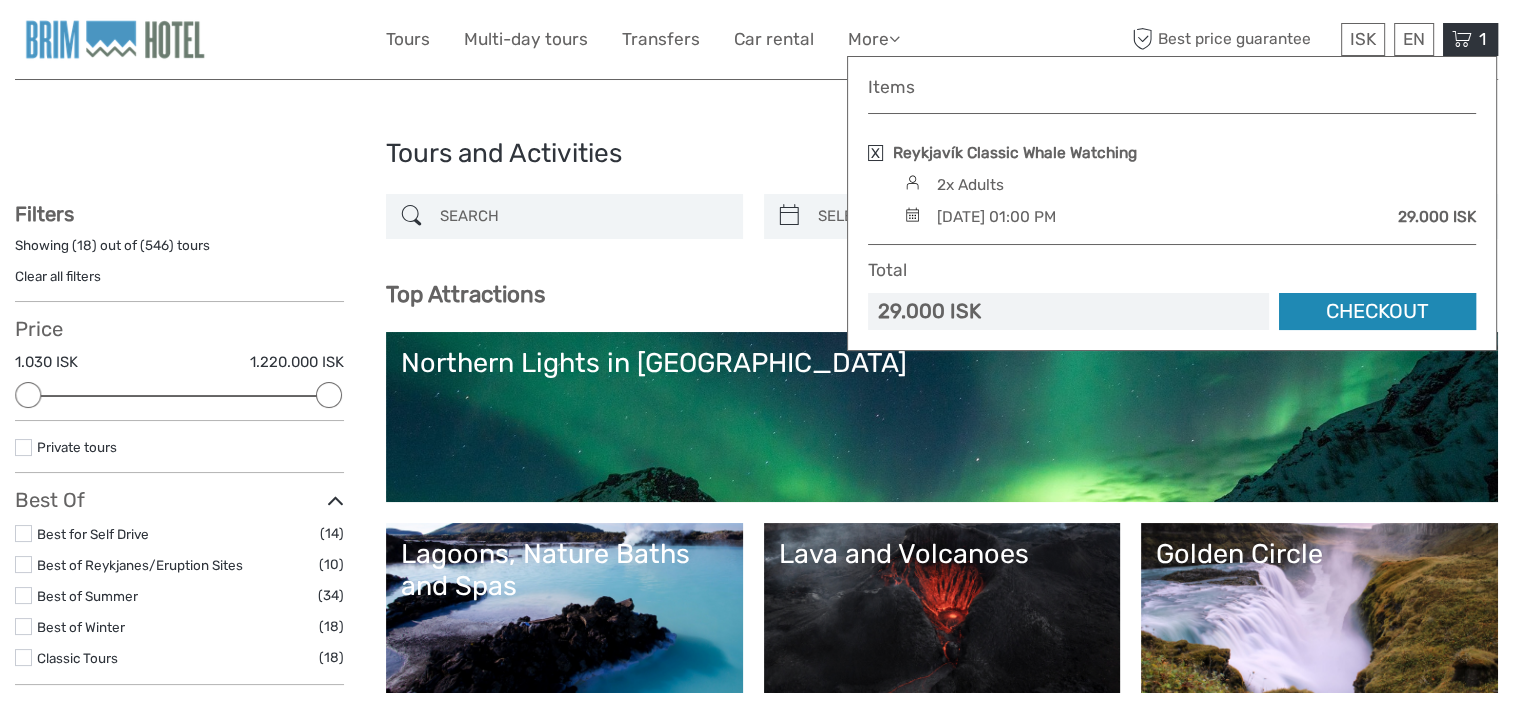 click on "Checkout" at bounding box center (1377, 311) 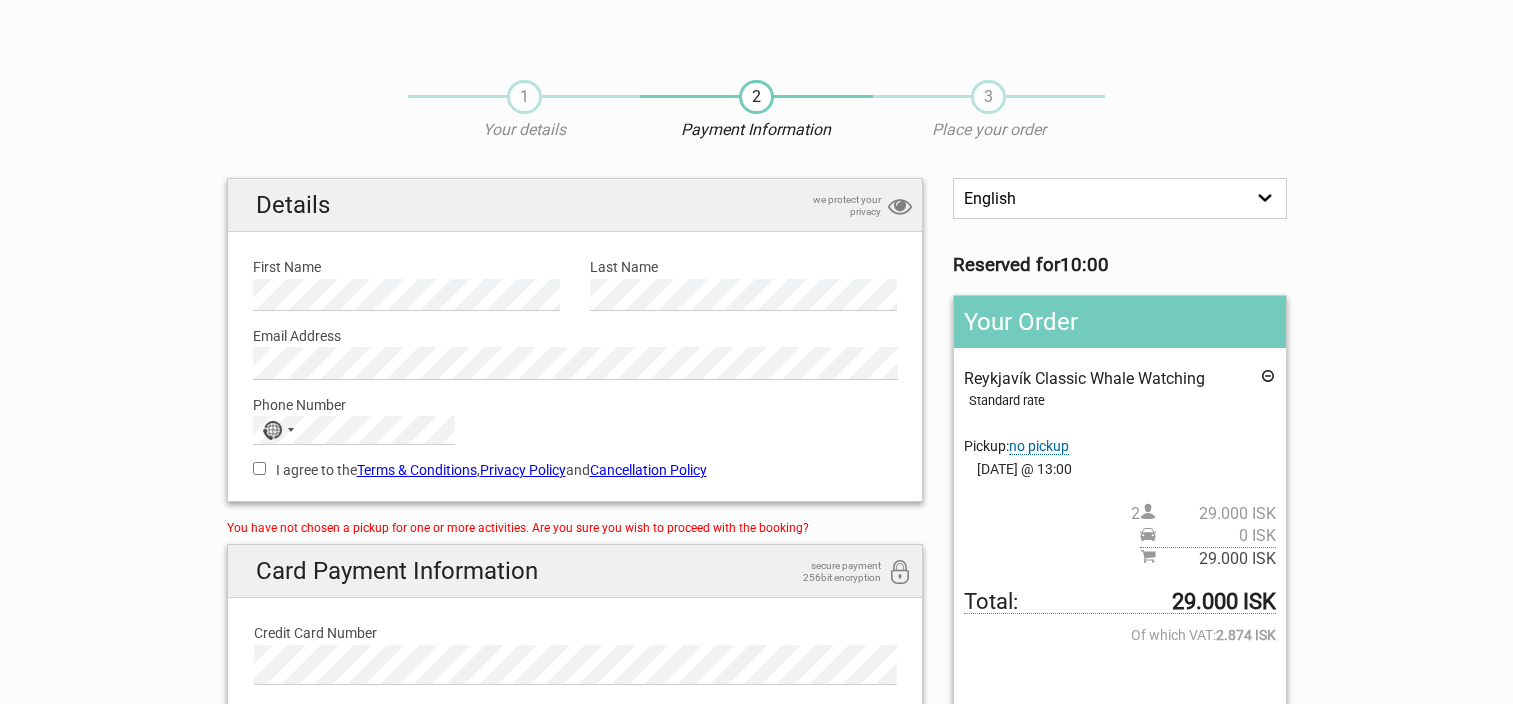 scroll, scrollTop: 0, scrollLeft: 0, axis: both 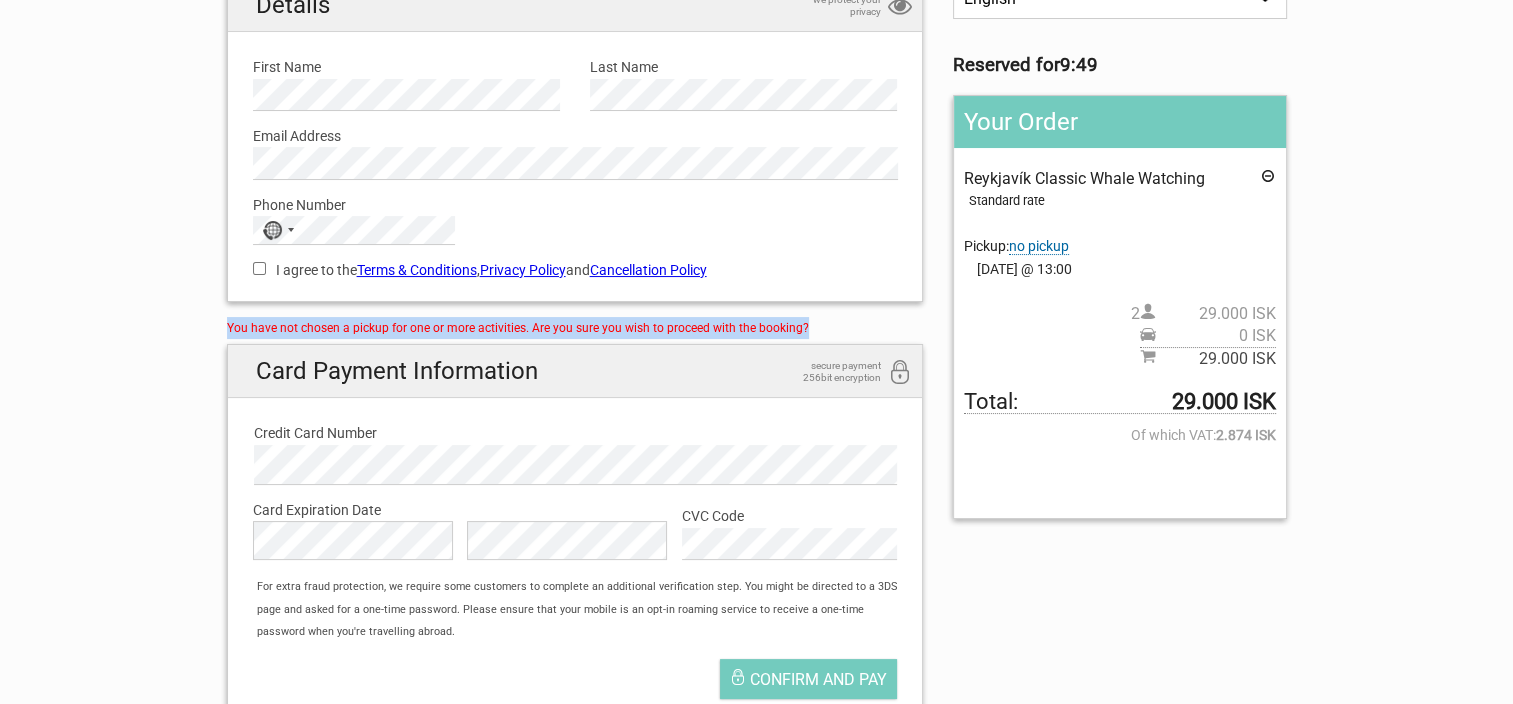 drag, startPoint x: 809, startPoint y: 318, endPoint x: 186, endPoint y: 324, distance: 623.0289 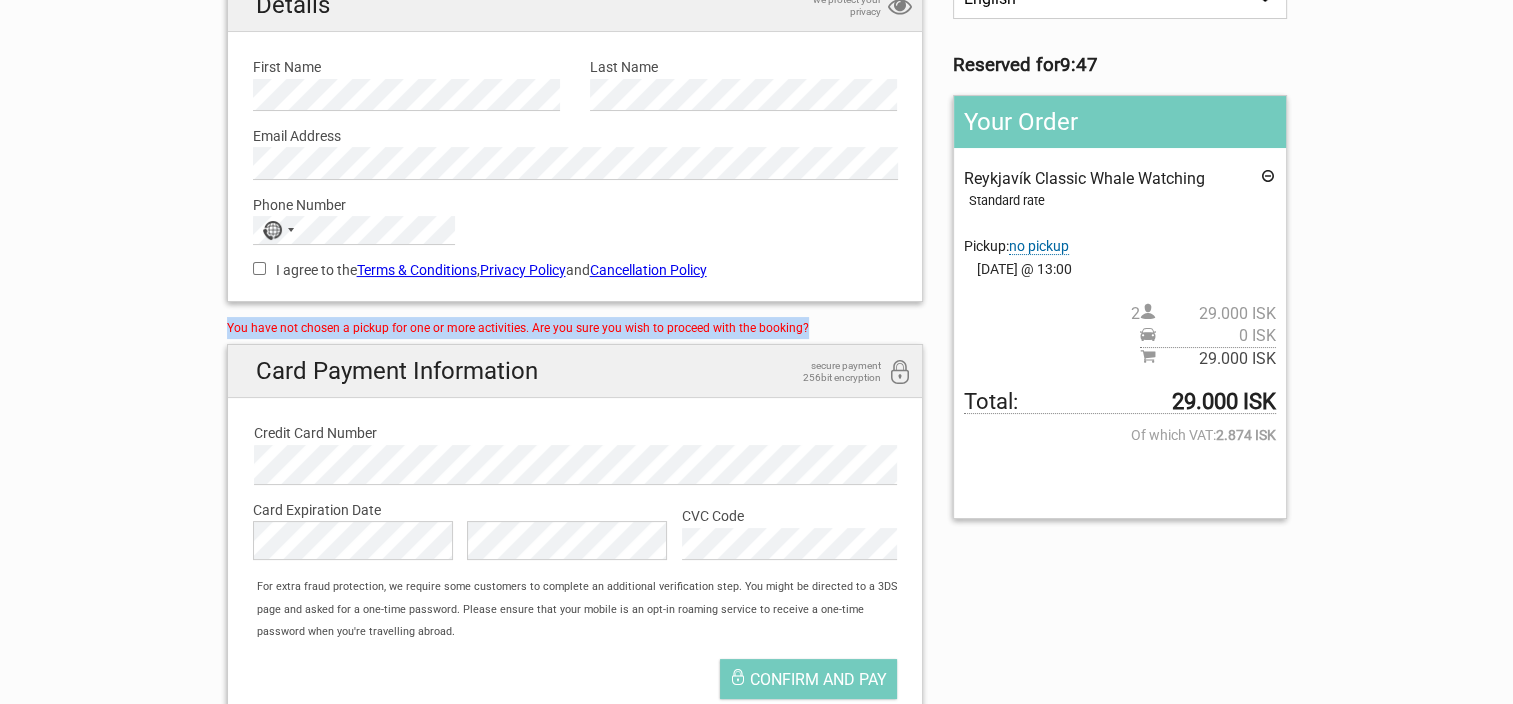 copy on "You have not chosen a pickup for one or more activities. Are you sure you wish to proceed with the booking?" 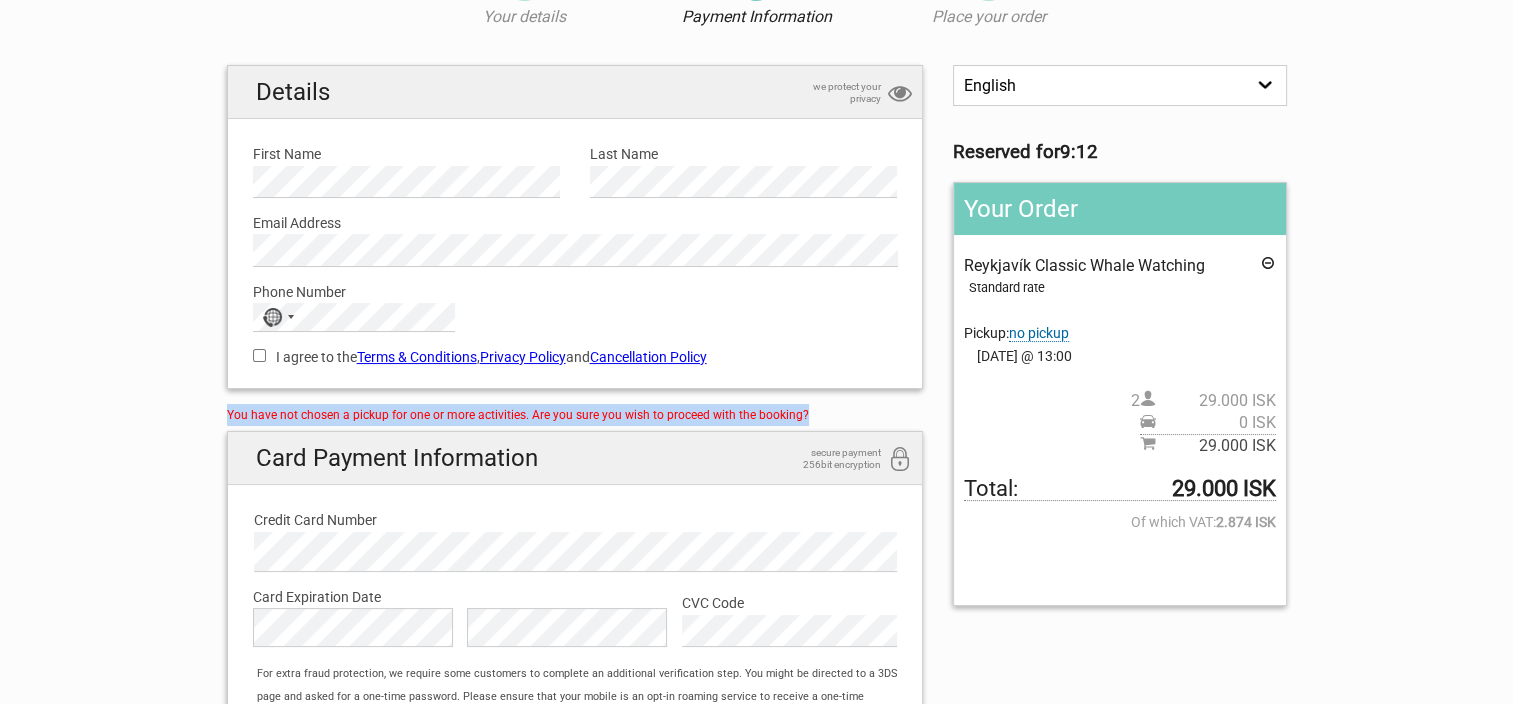 scroll, scrollTop: 0, scrollLeft: 0, axis: both 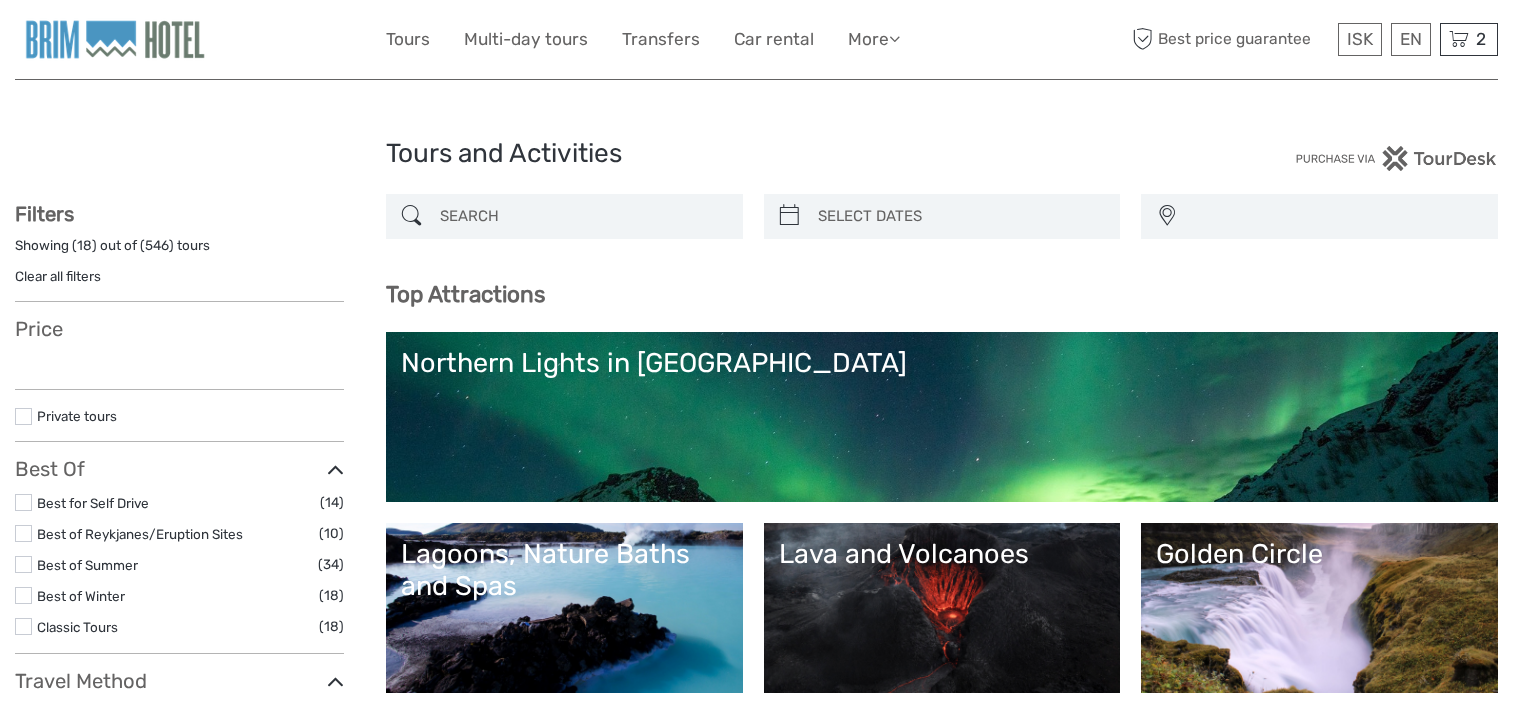 select 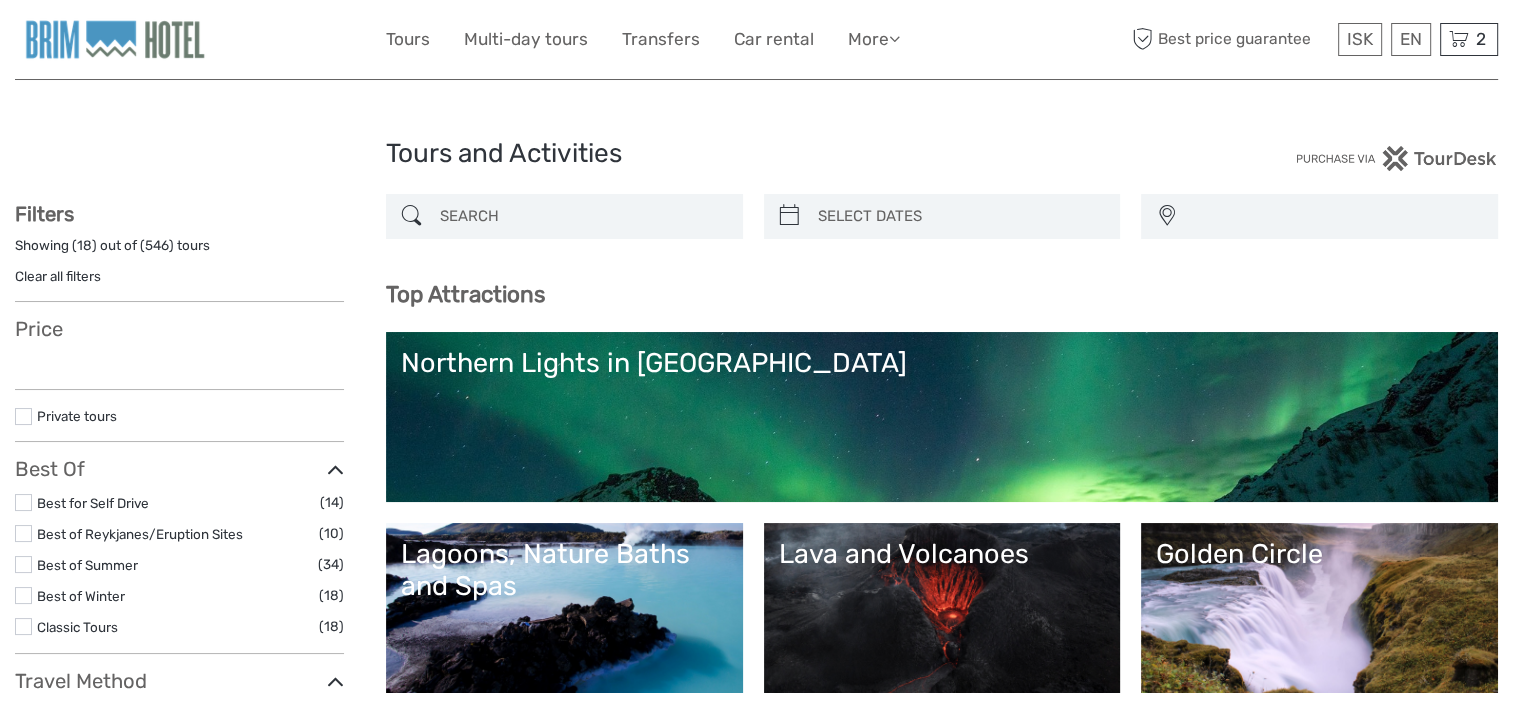 select 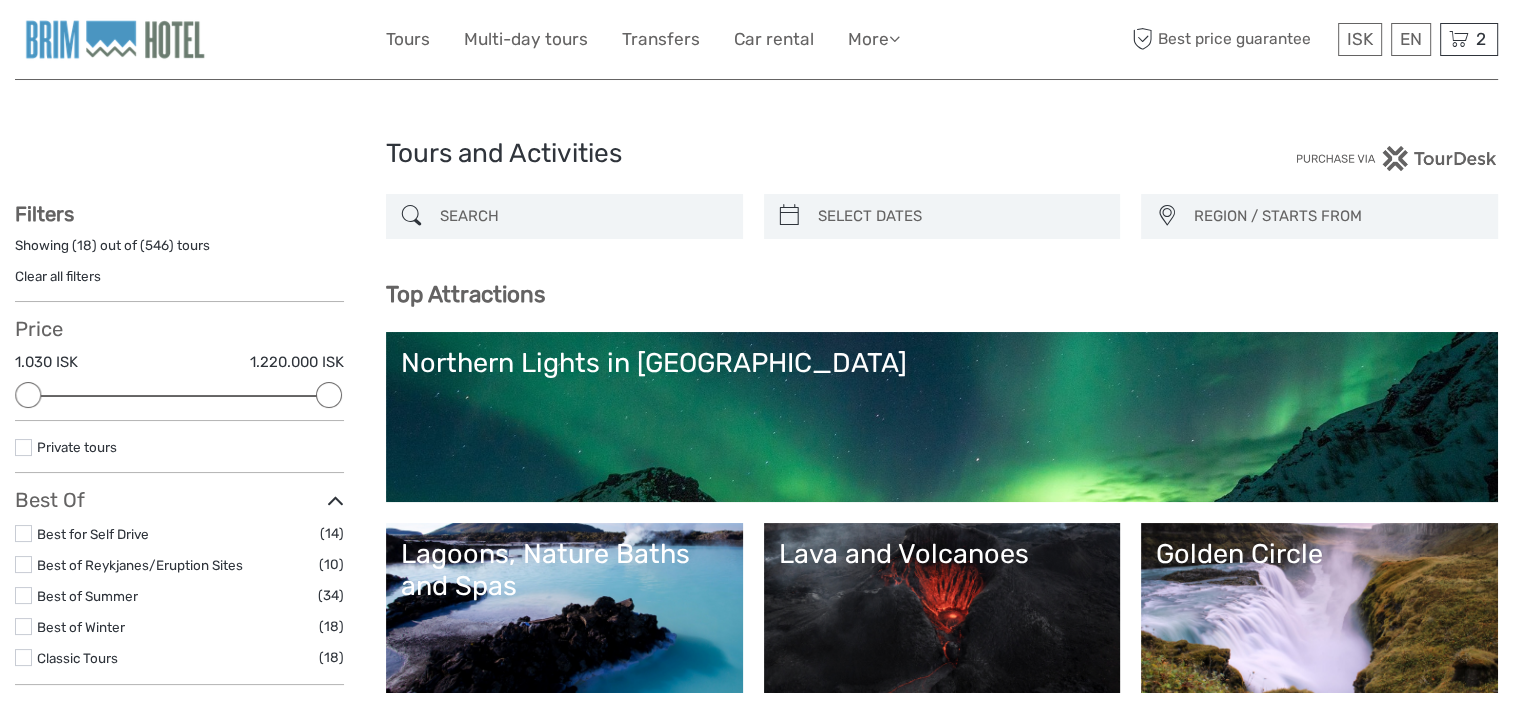 scroll, scrollTop: 0, scrollLeft: 0, axis: both 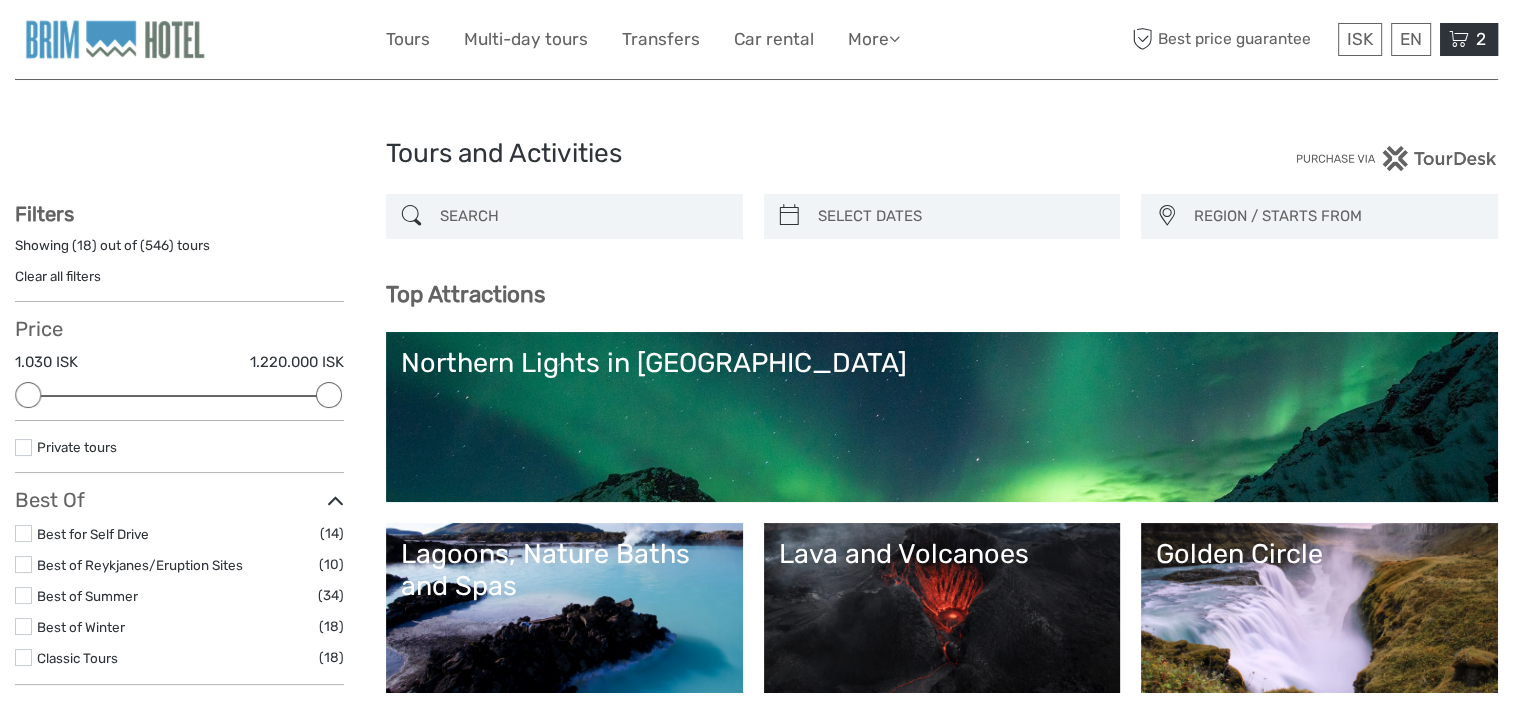 click at bounding box center (1459, 39) 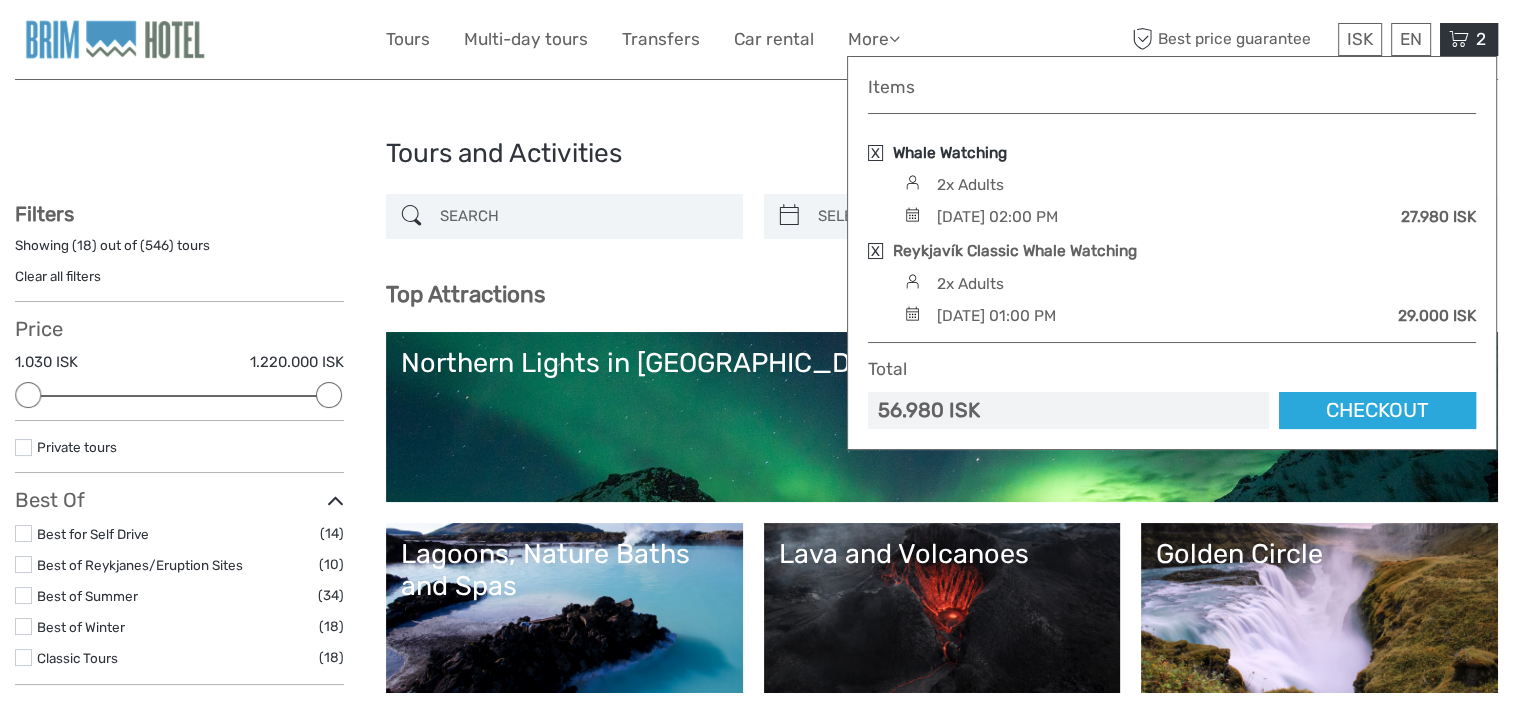 click on "Whale Watching" at bounding box center (950, 153) 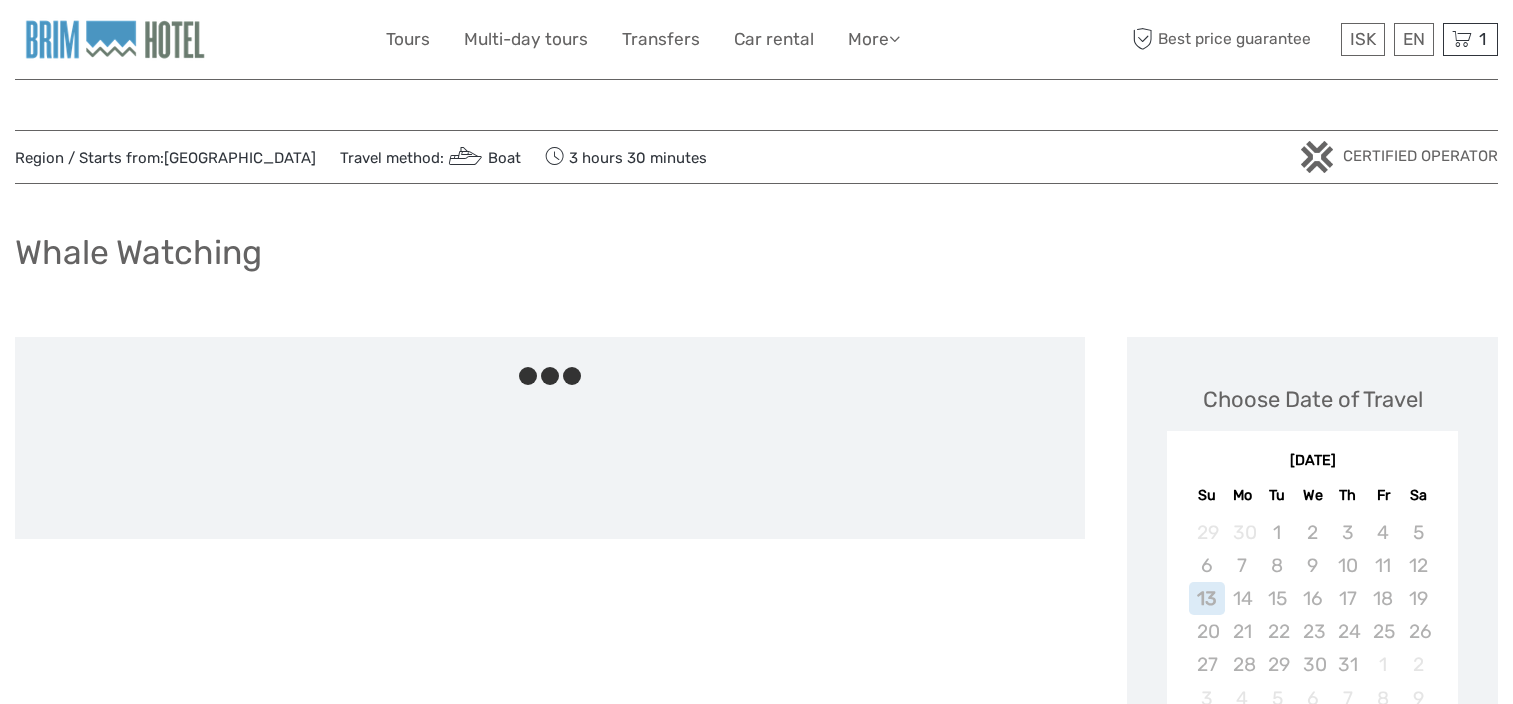 scroll, scrollTop: 0, scrollLeft: 0, axis: both 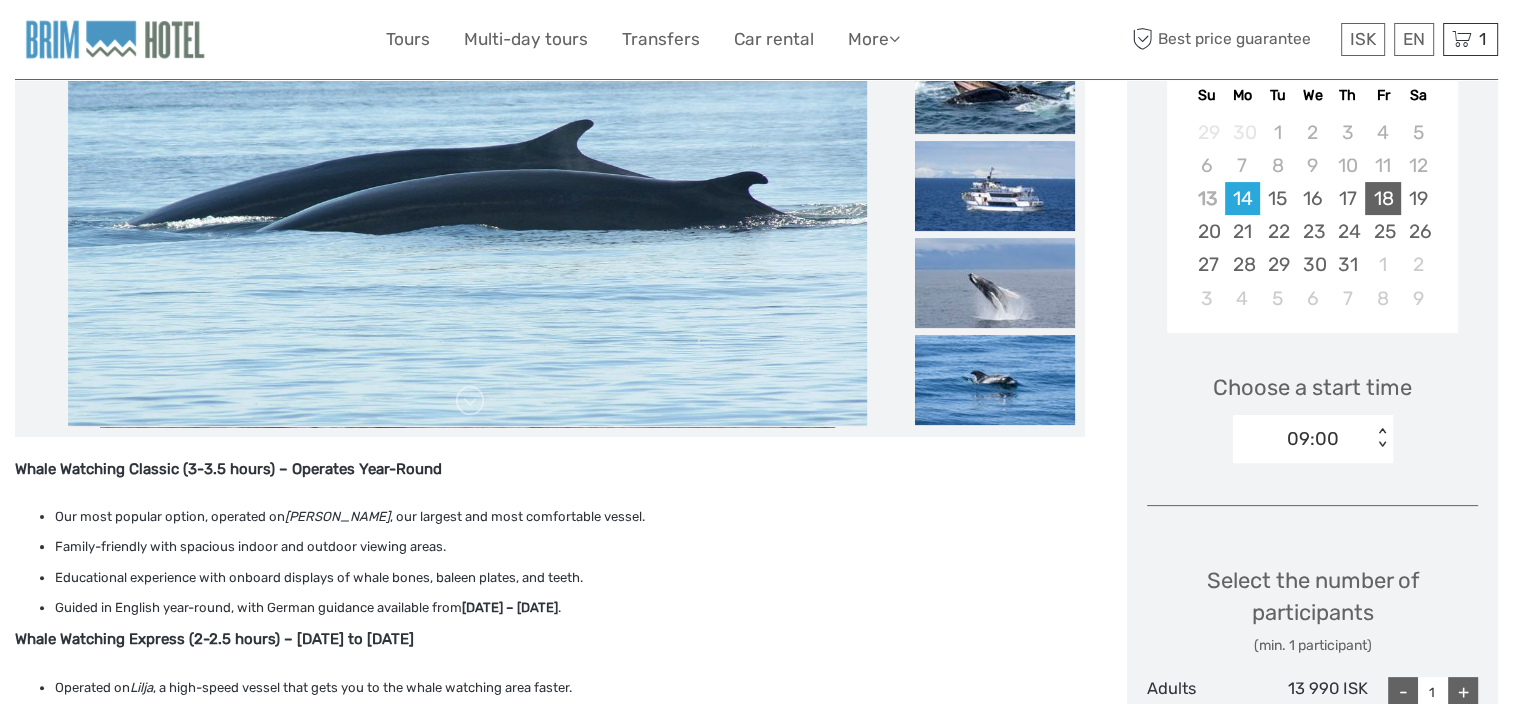 click on "18" at bounding box center [1382, 198] 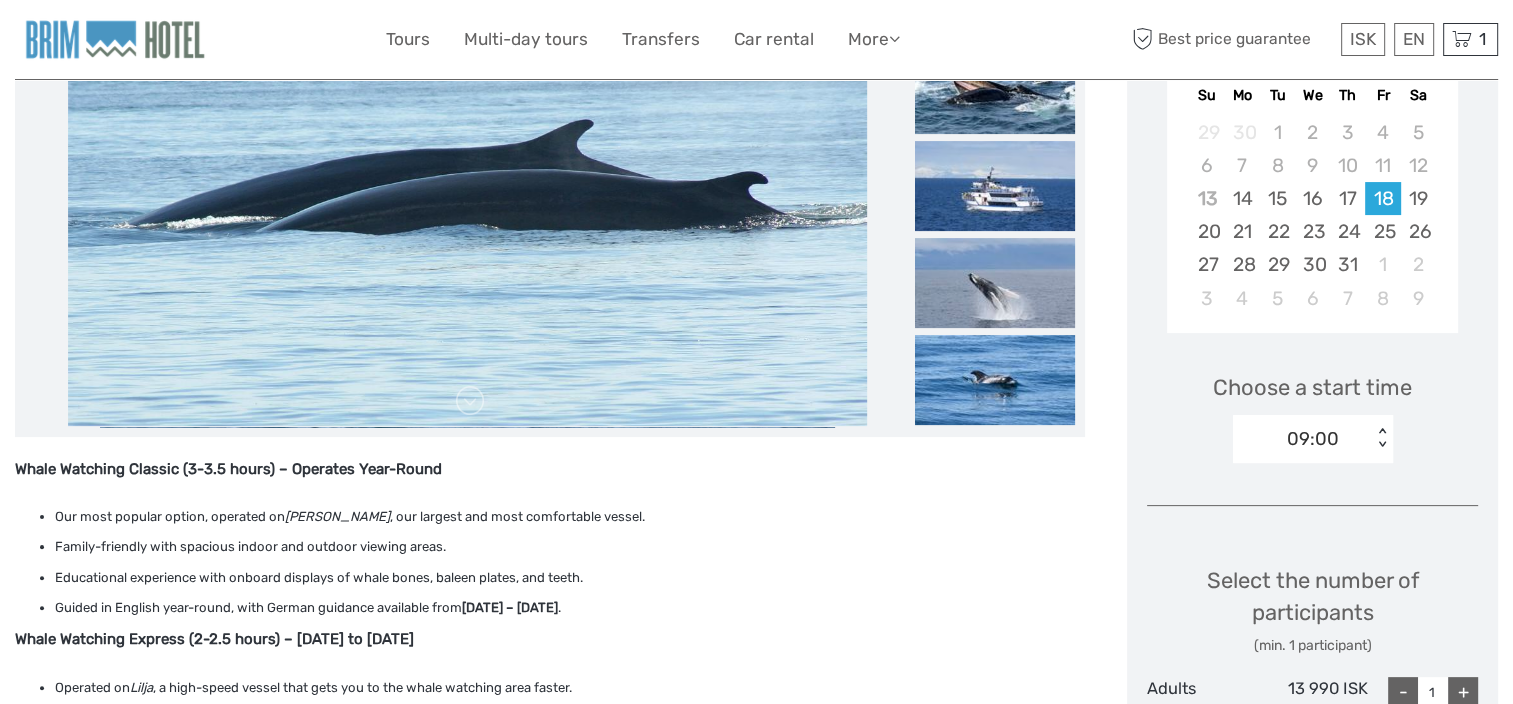 click on "< >" at bounding box center [1382, 438] 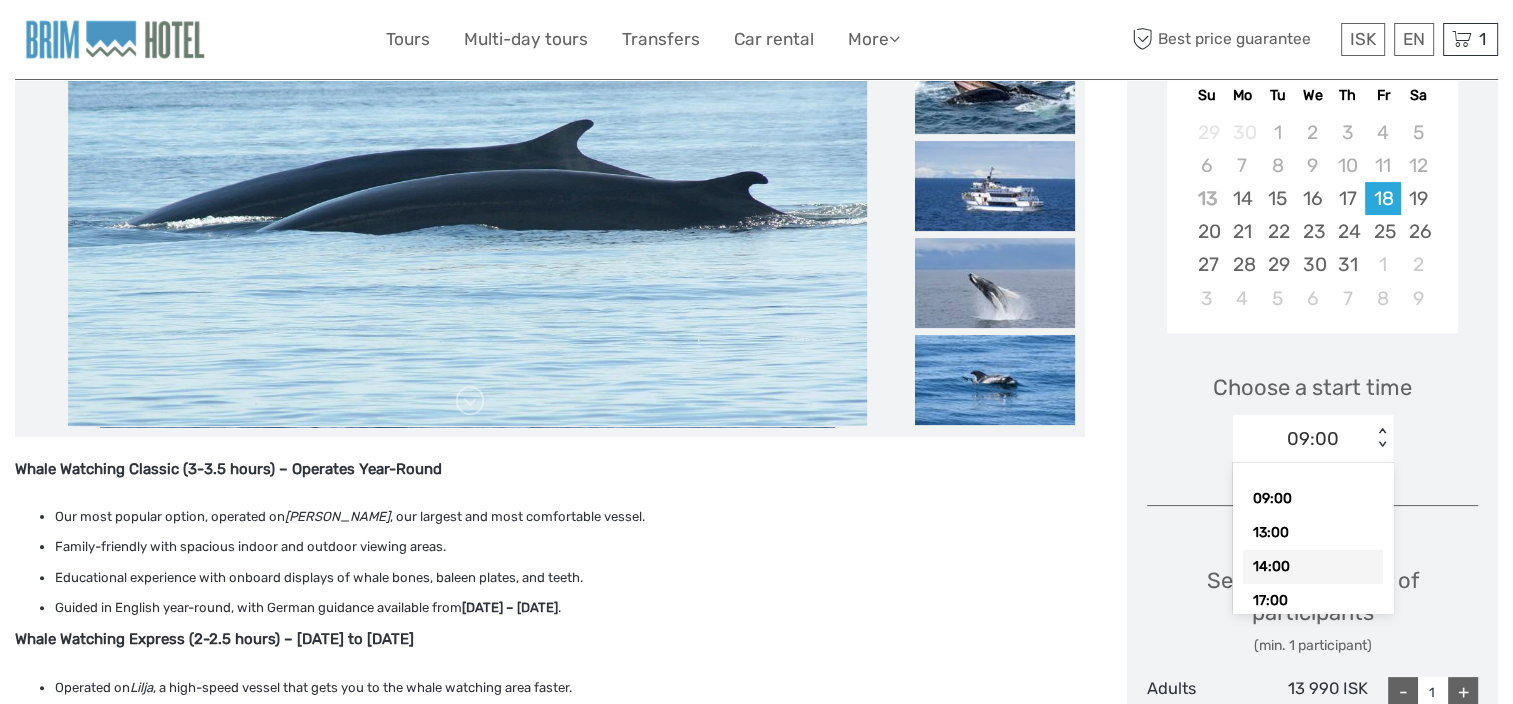 drag, startPoint x: 1272, startPoint y: 563, endPoint x: 1282, endPoint y: 540, distance: 25.079872 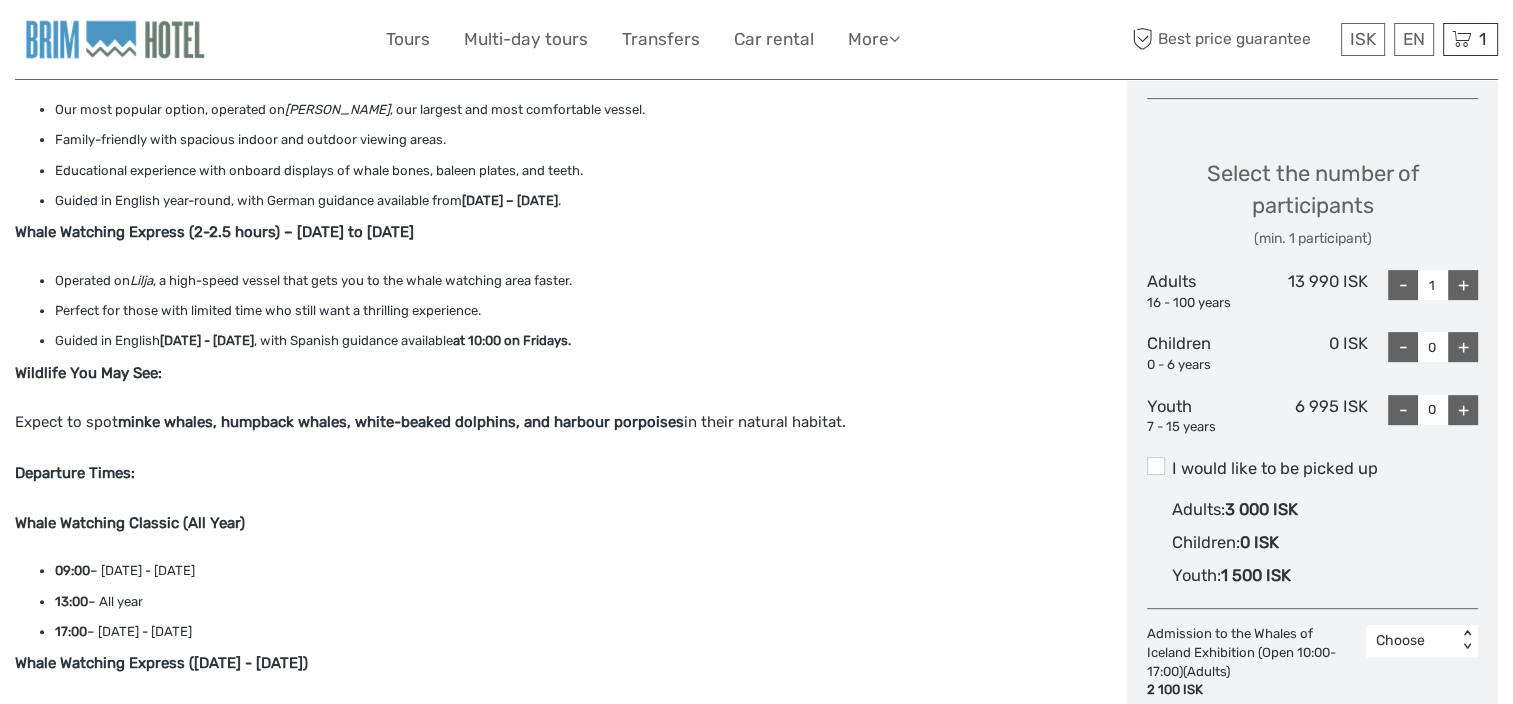 scroll, scrollTop: 900, scrollLeft: 0, axis: vertical 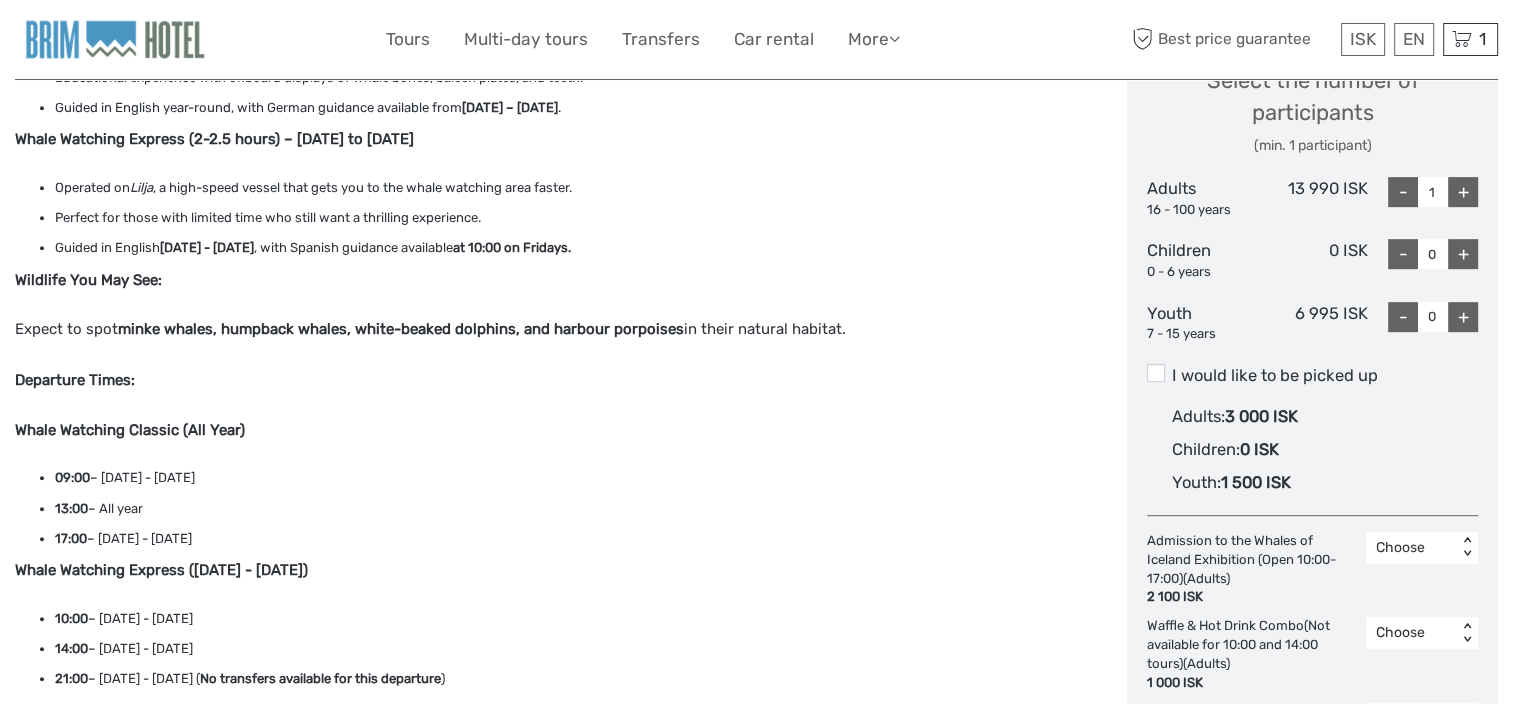 click on "+" at bounding box center (1463, 192) 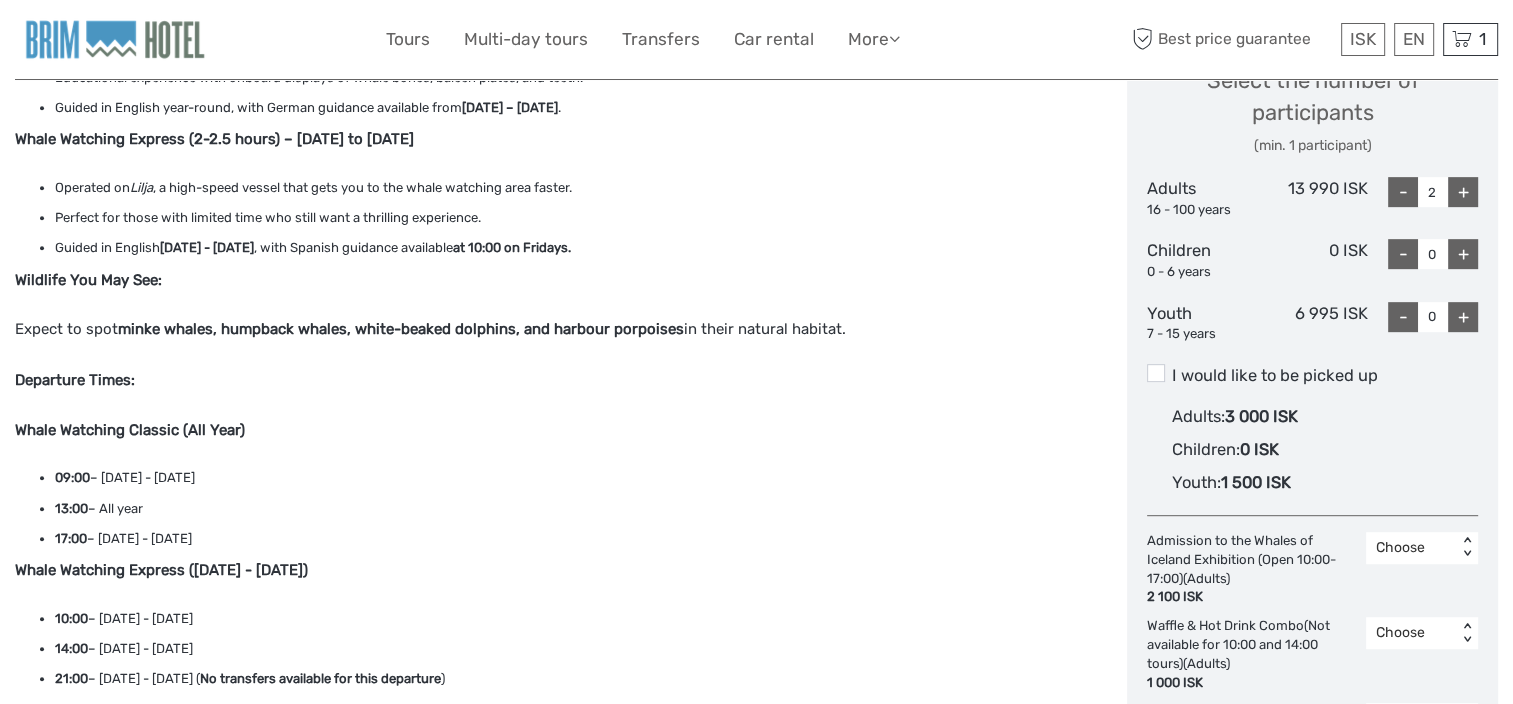 drag, startPoint x: 1388, startPoint y: 380, endPoint x: 1167, endPoint y: 398, distance: 221.73183 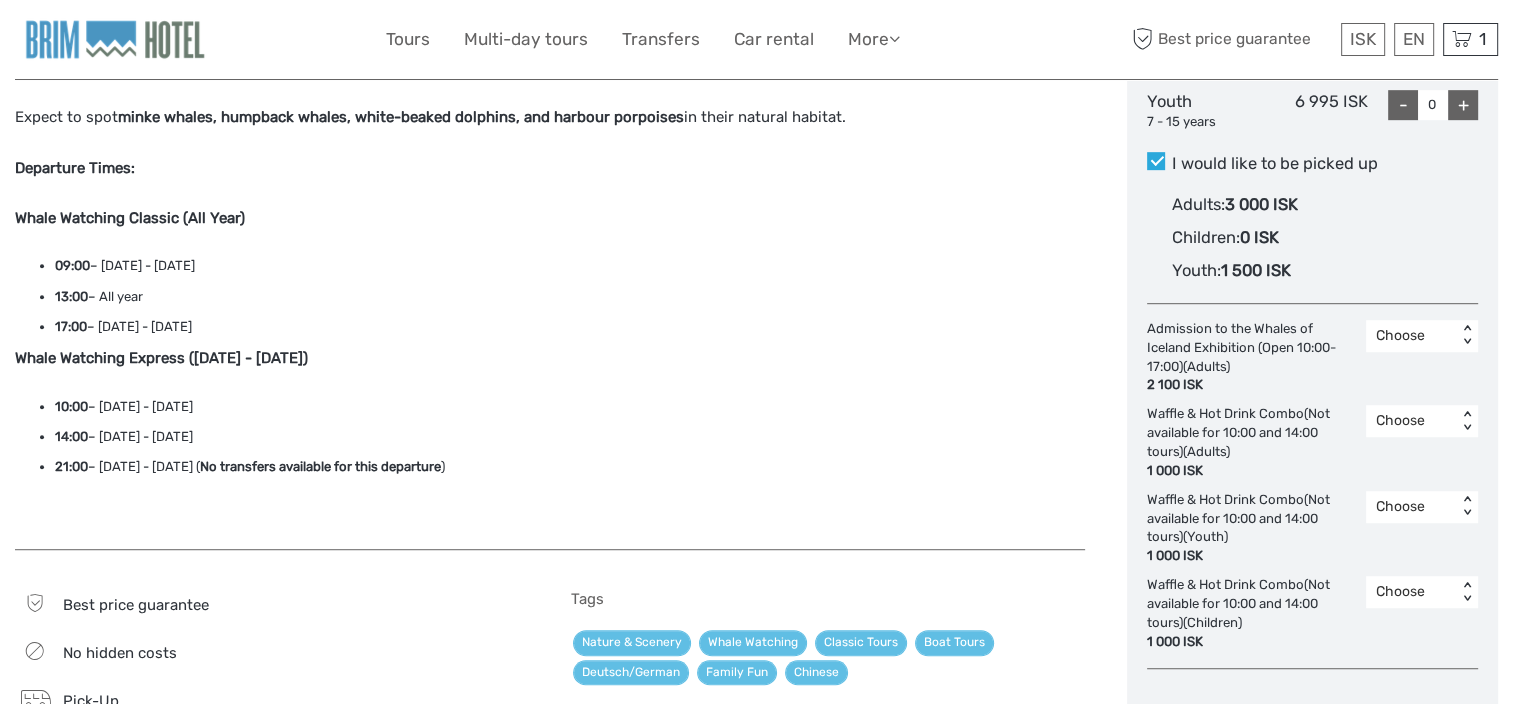 scroll, scrollTop: 1100, scrollLeft: 0, axis: vertical 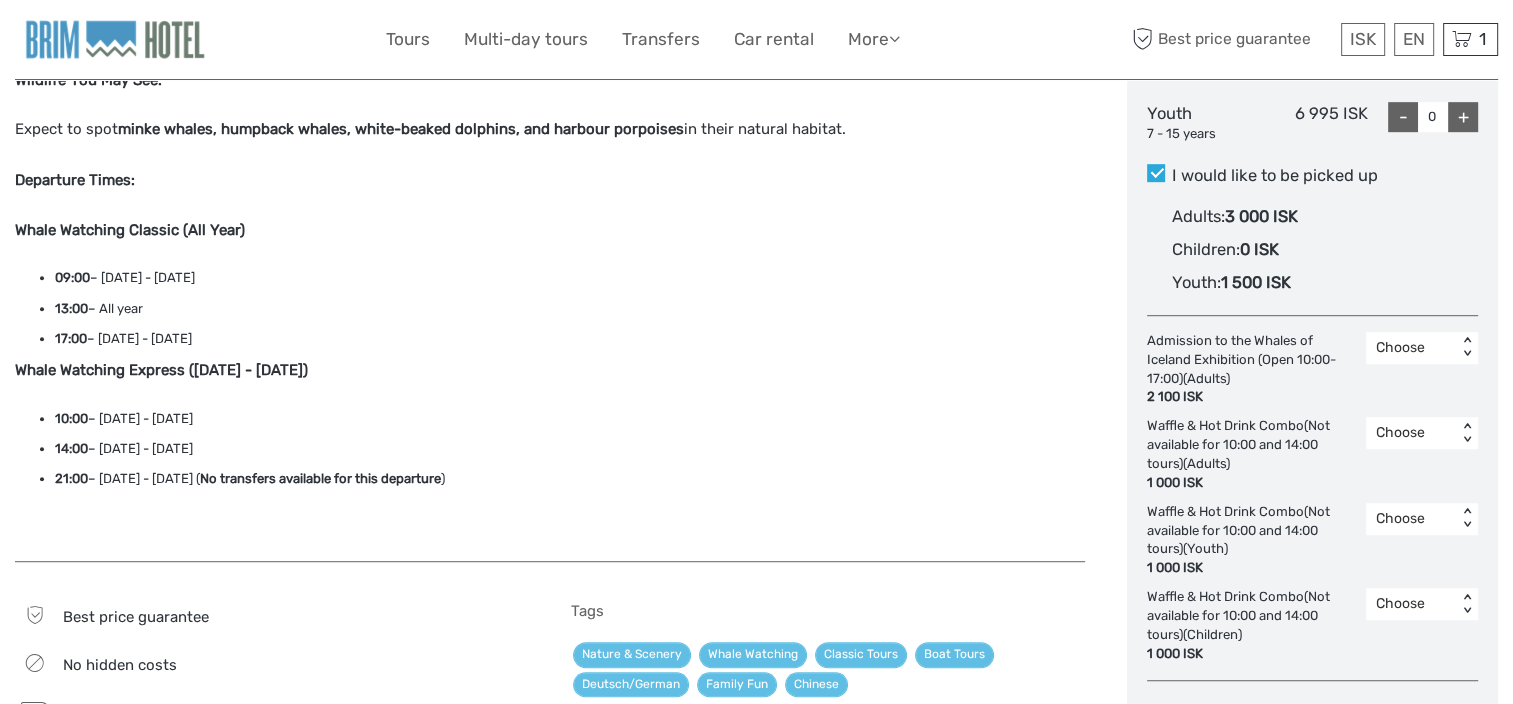 drag, startPoint x: 1385, startPoint y: 178, endPoint x: 1177, endPoint y: 180, distance: 208.00961 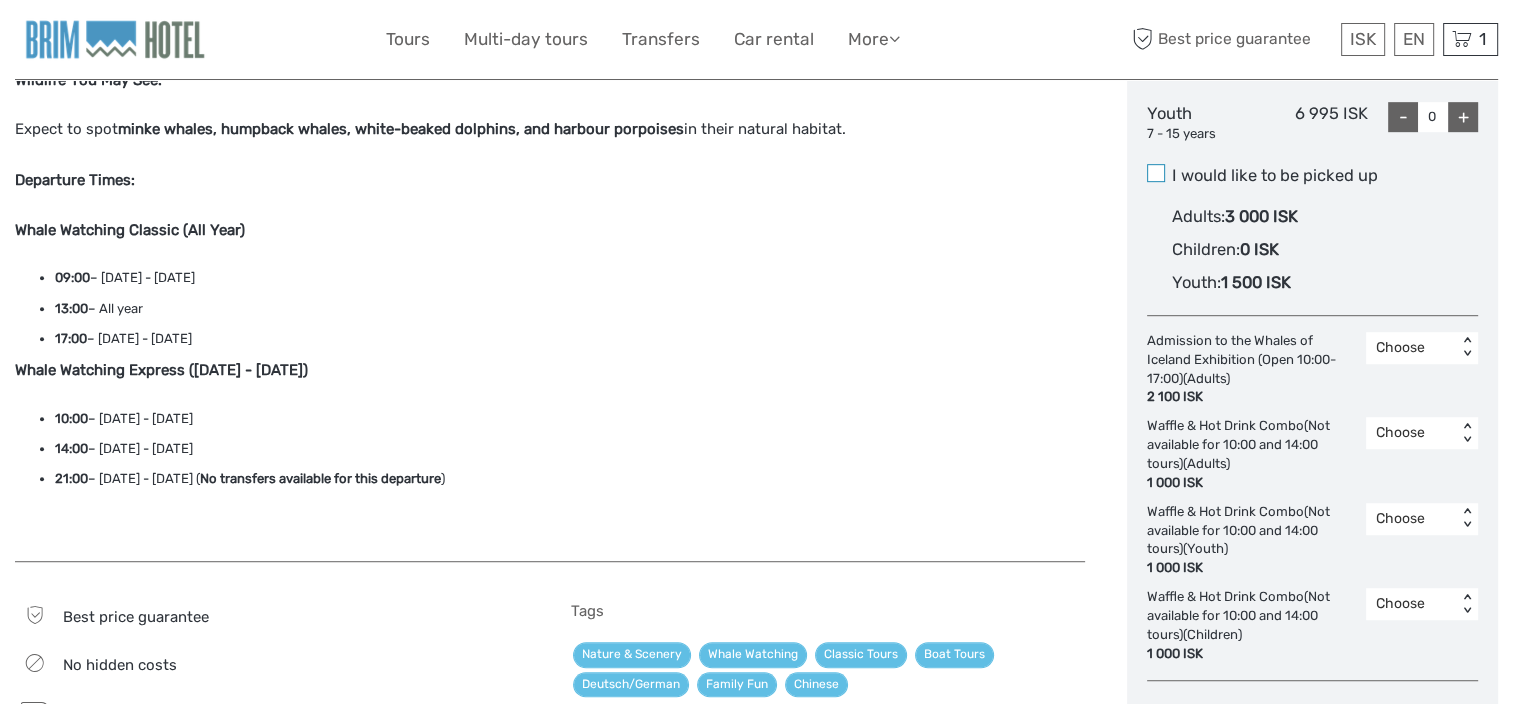 click at bounding box center [1156, 173] 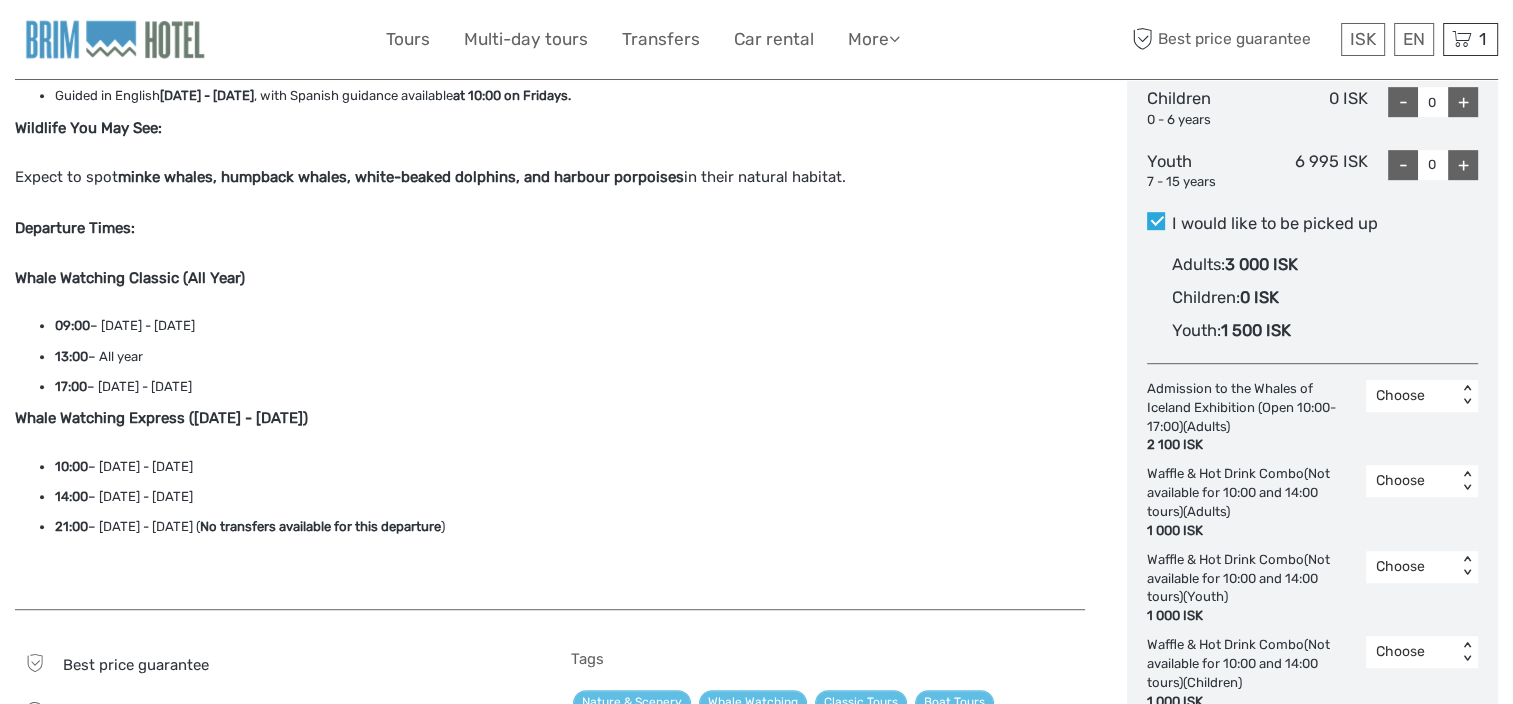 scroll, scrollTop: 1100, scrollLeft: 0, axis: vertical 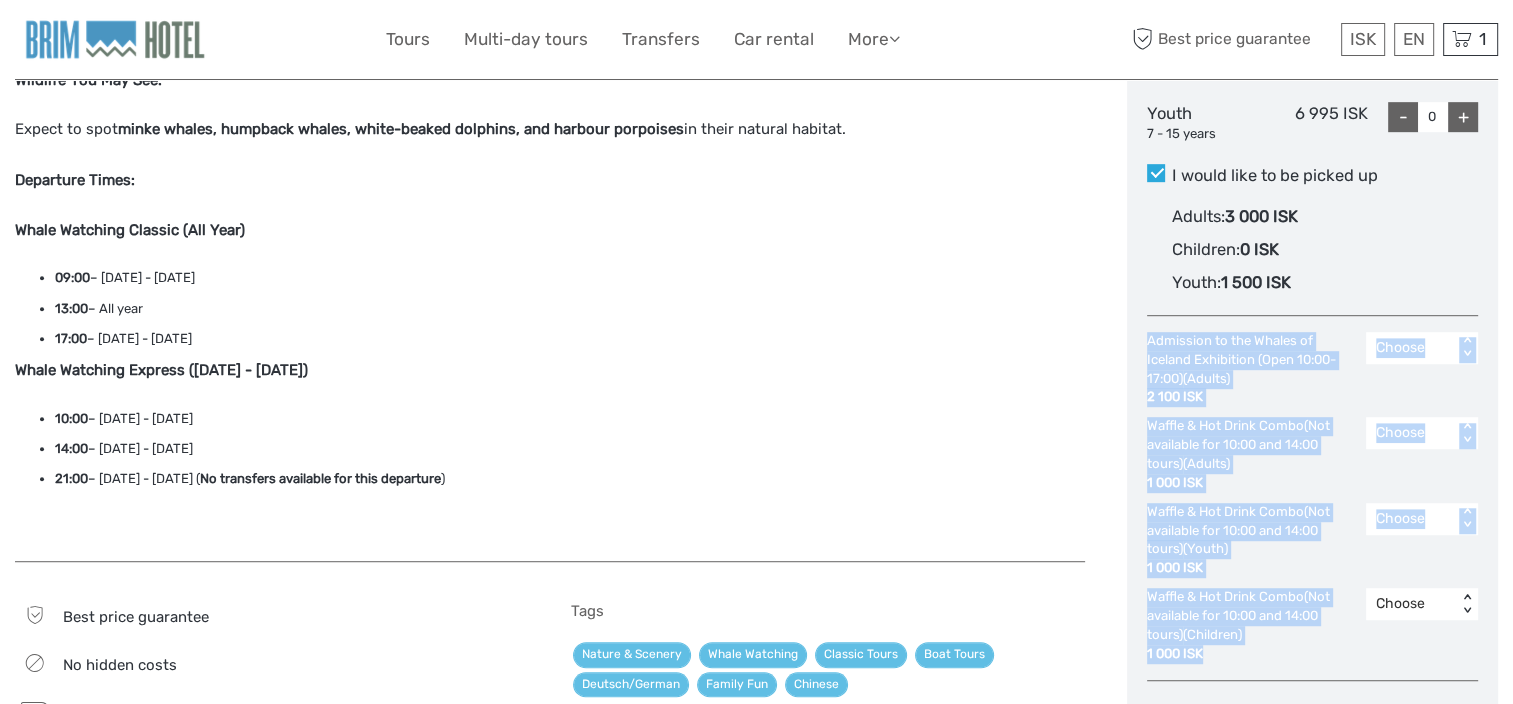 drag, startPoint x: 1148, startPoint y: 340, endPoint x: 1277, endPoint y: 651, distance: 336.69275 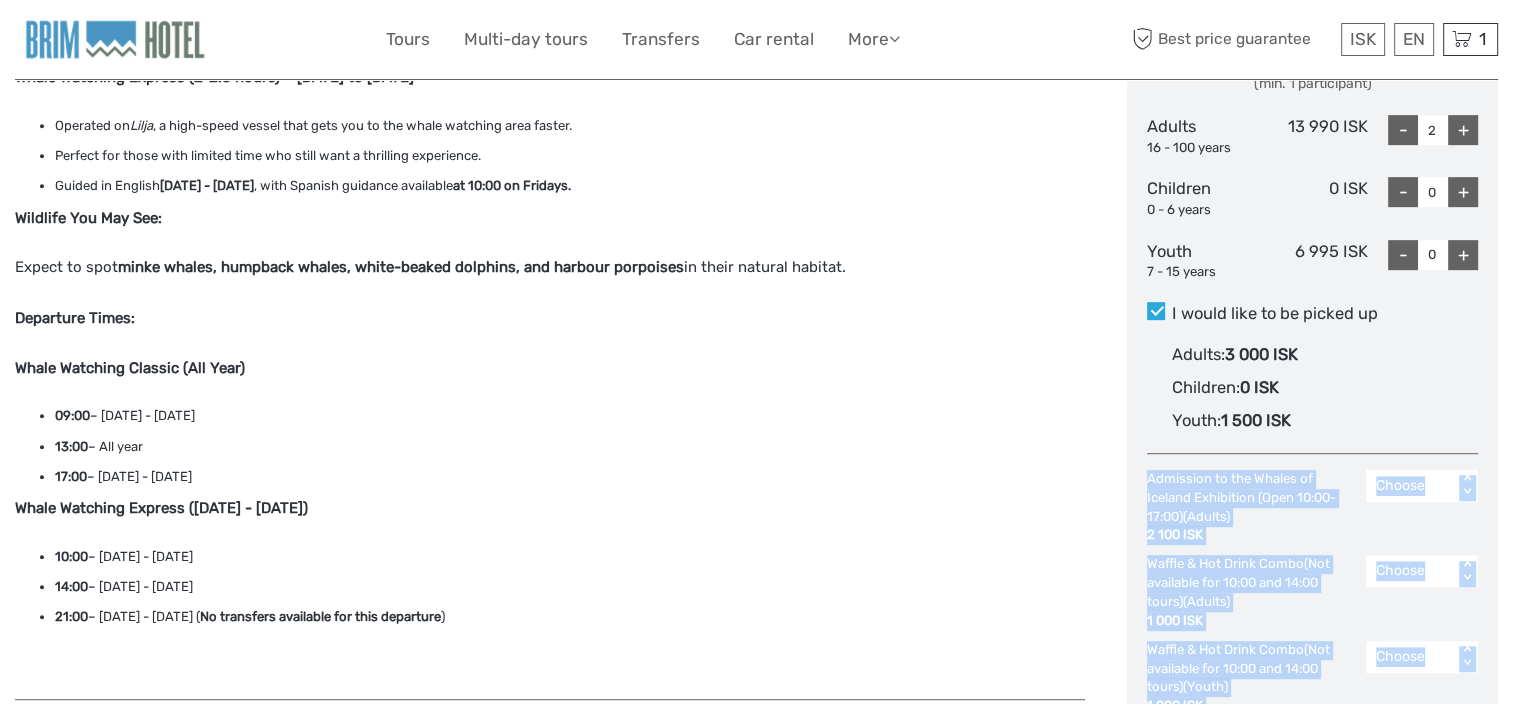 scroll, scrollTop: 900, scrollLeft: 0, axis: vertical 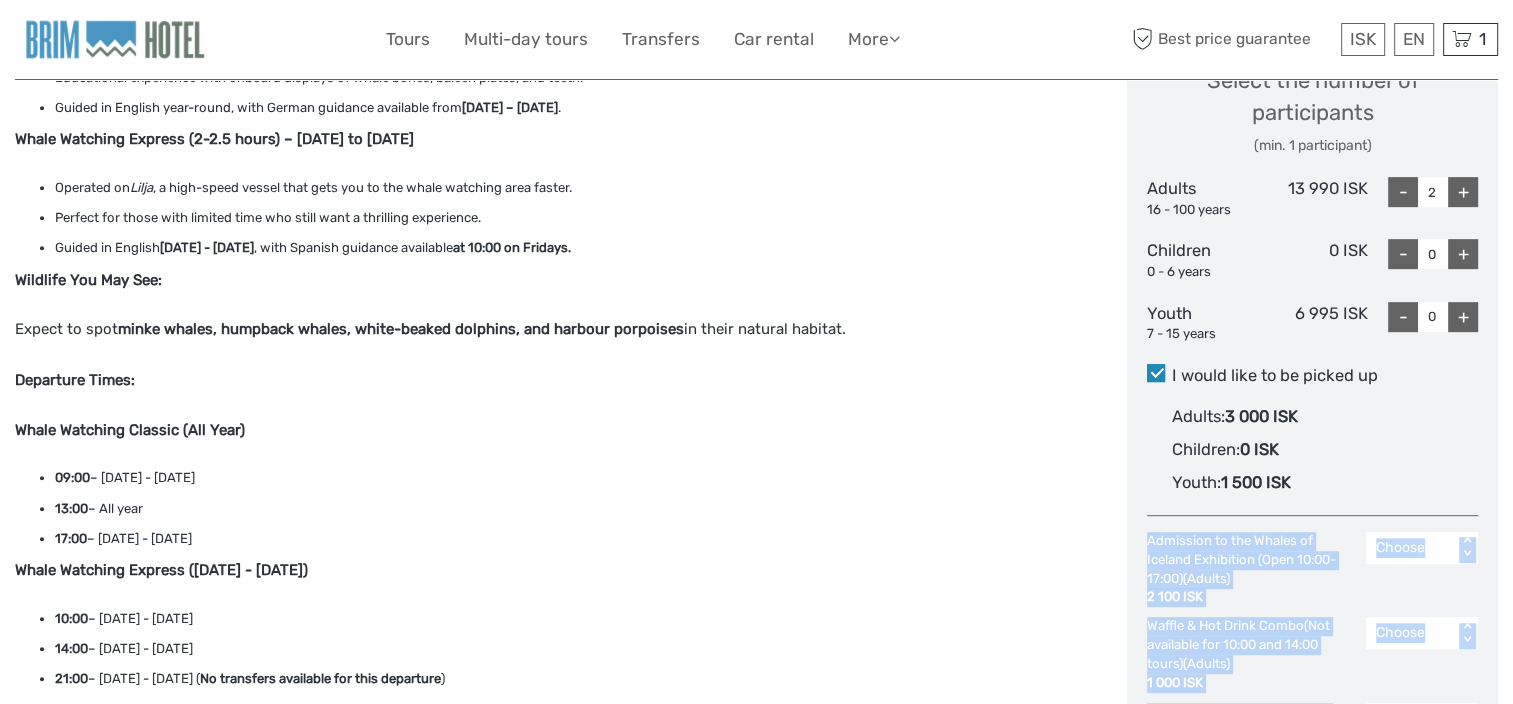 click at bounding box center (1156, 373) 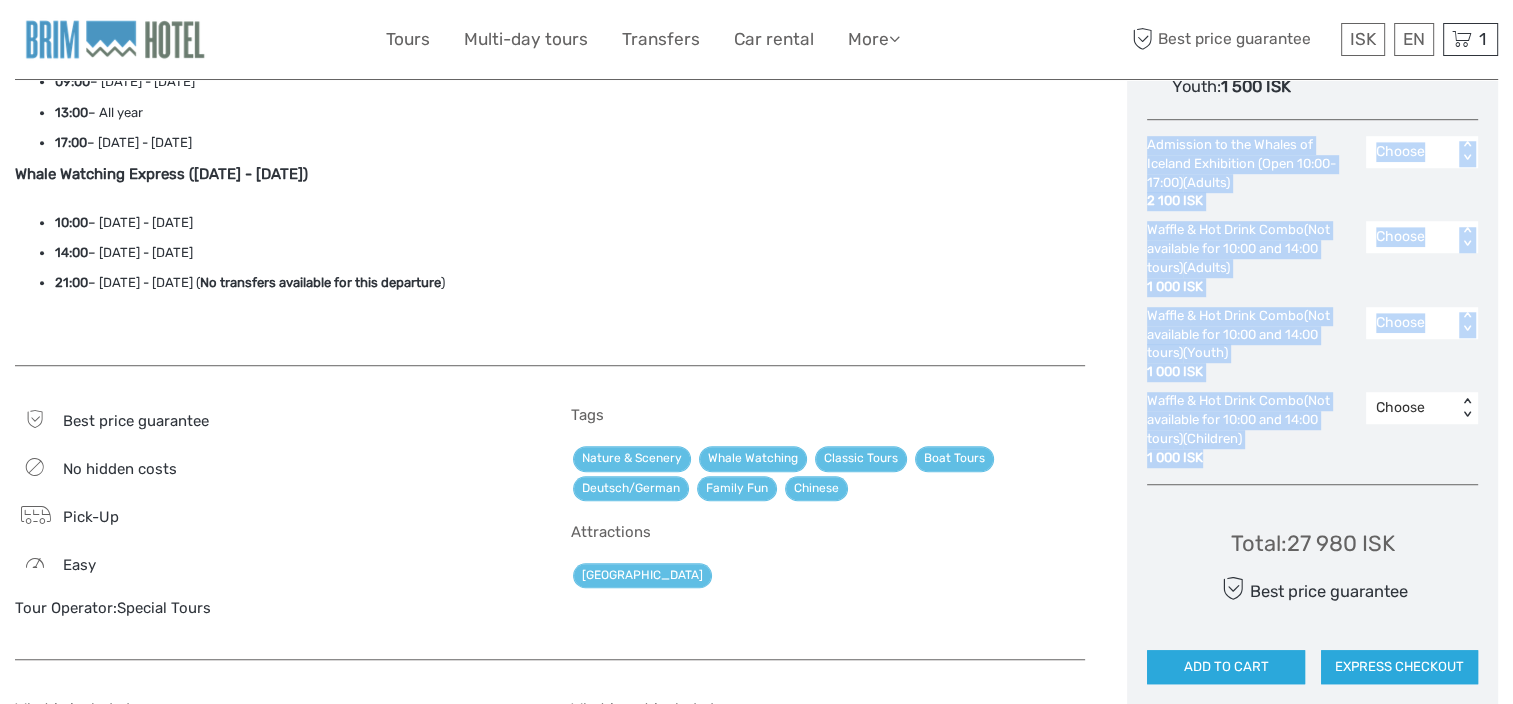 scroll, scrollTop: 1300, scrollLeft: 0, axis: vertical 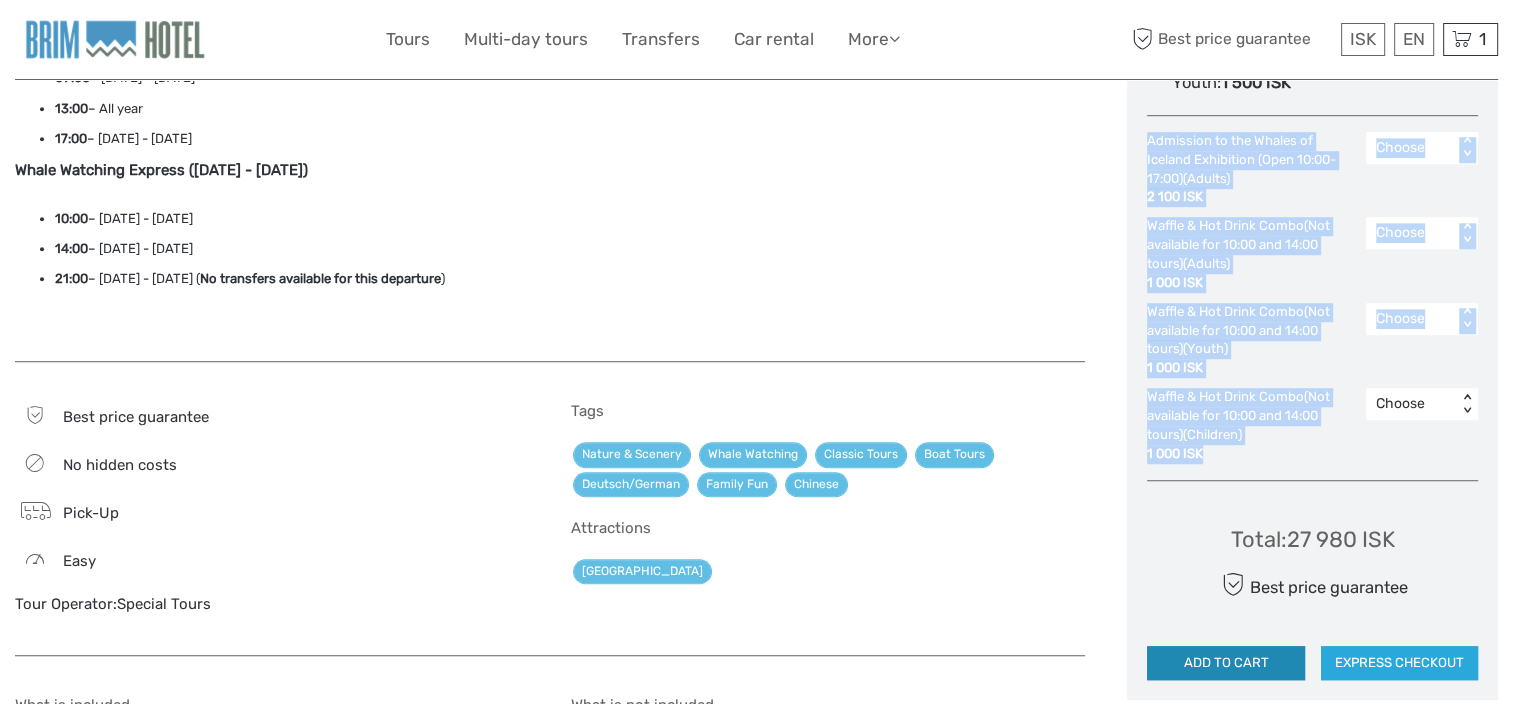 click on "ADD TO CART" at bounding box center (1225, 663) 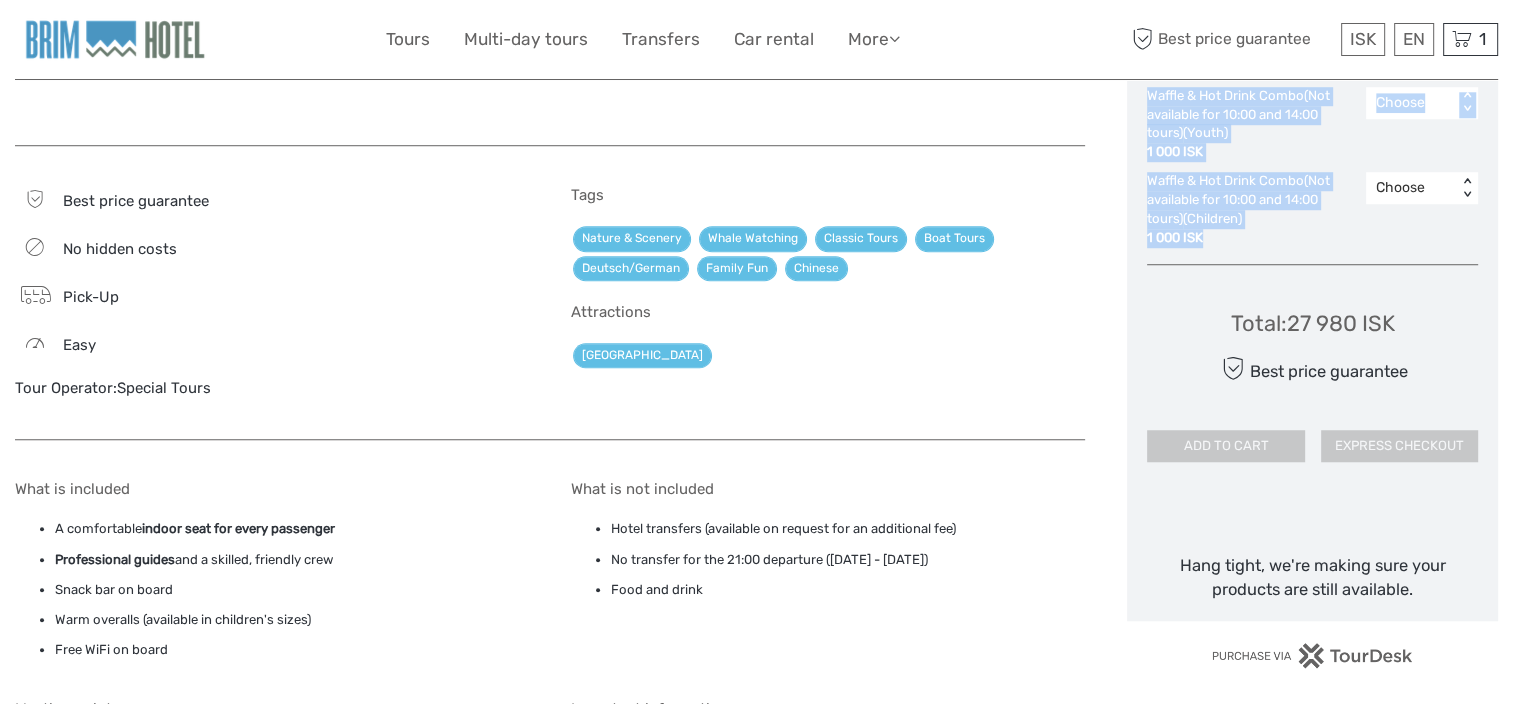 scroll, scrollTop: 1600, scrollLeft: 0, axis: vertical 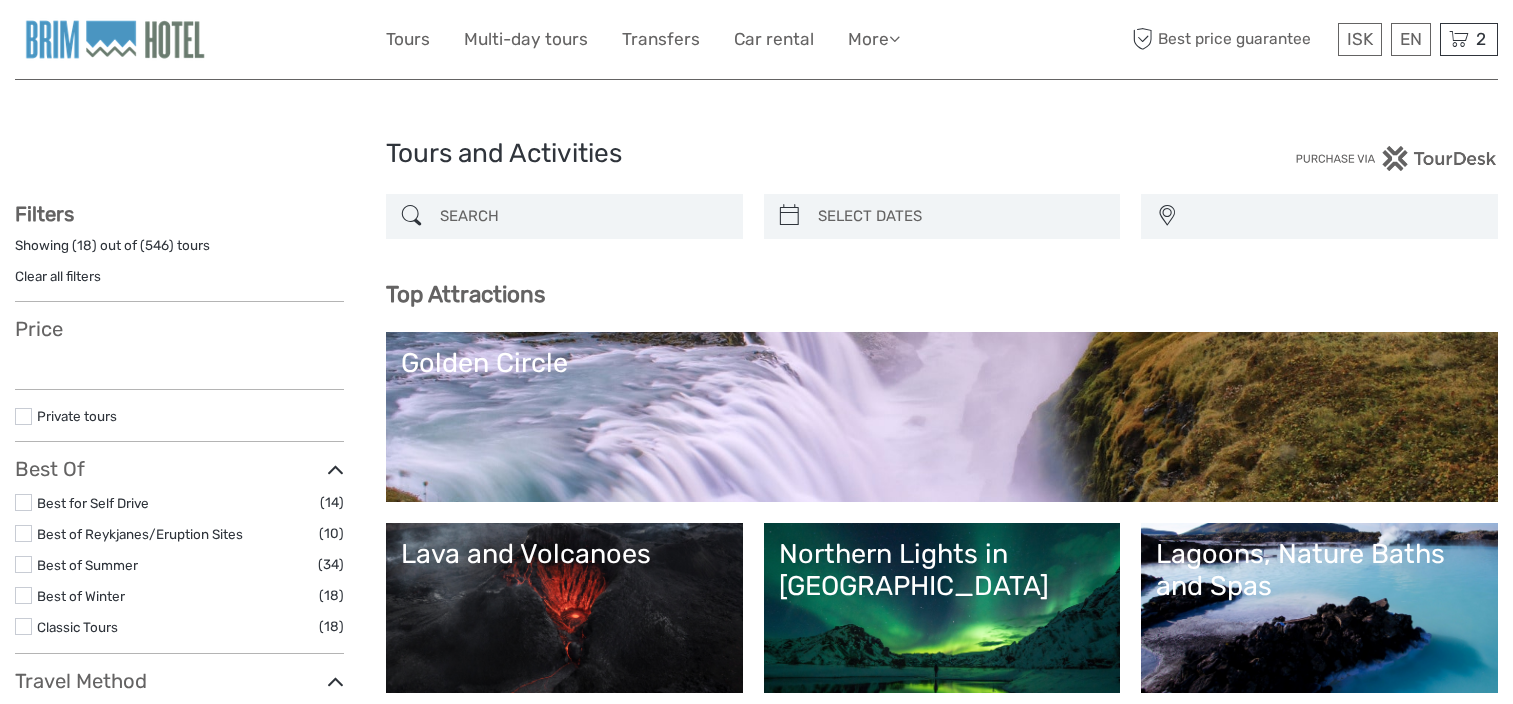 select 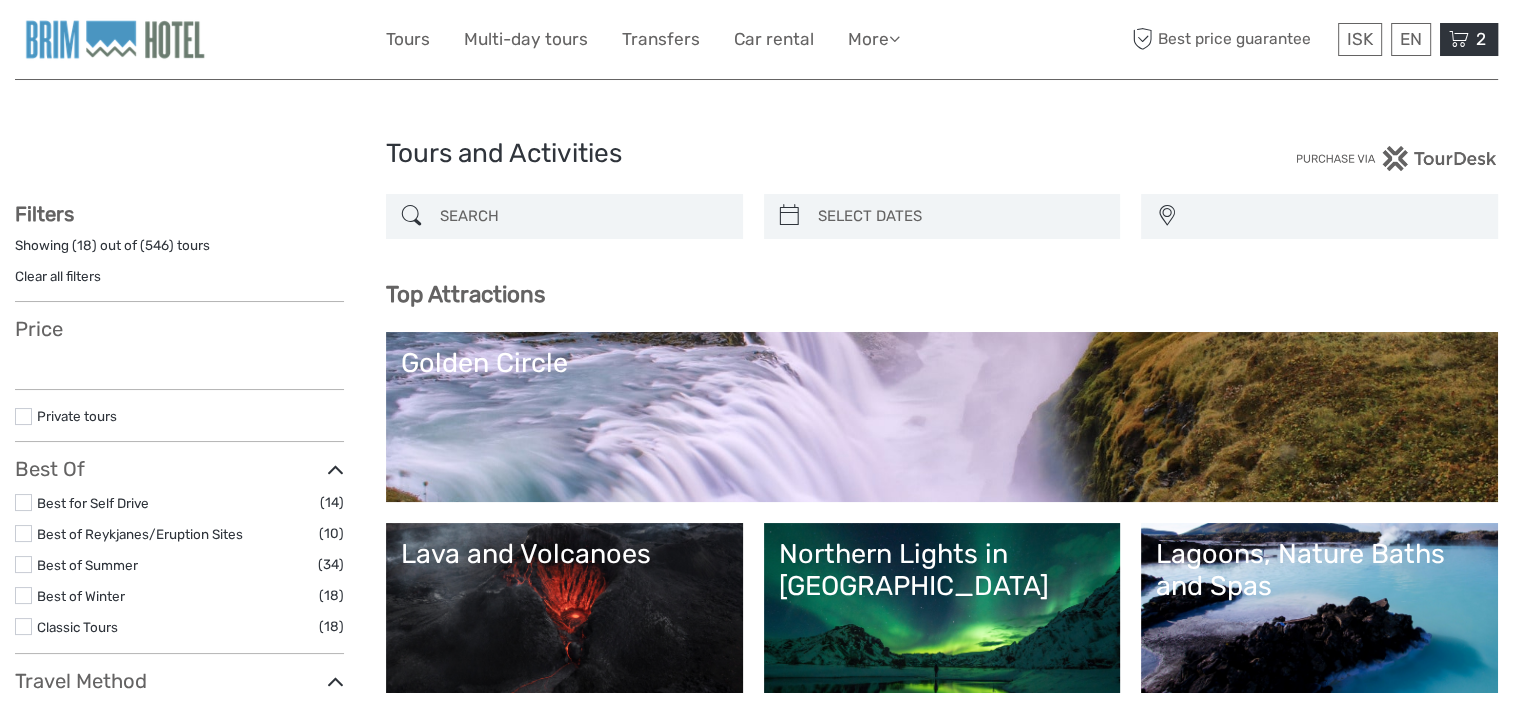 scroll, scrollTop: 0, scrollLeft: 0, axis: both 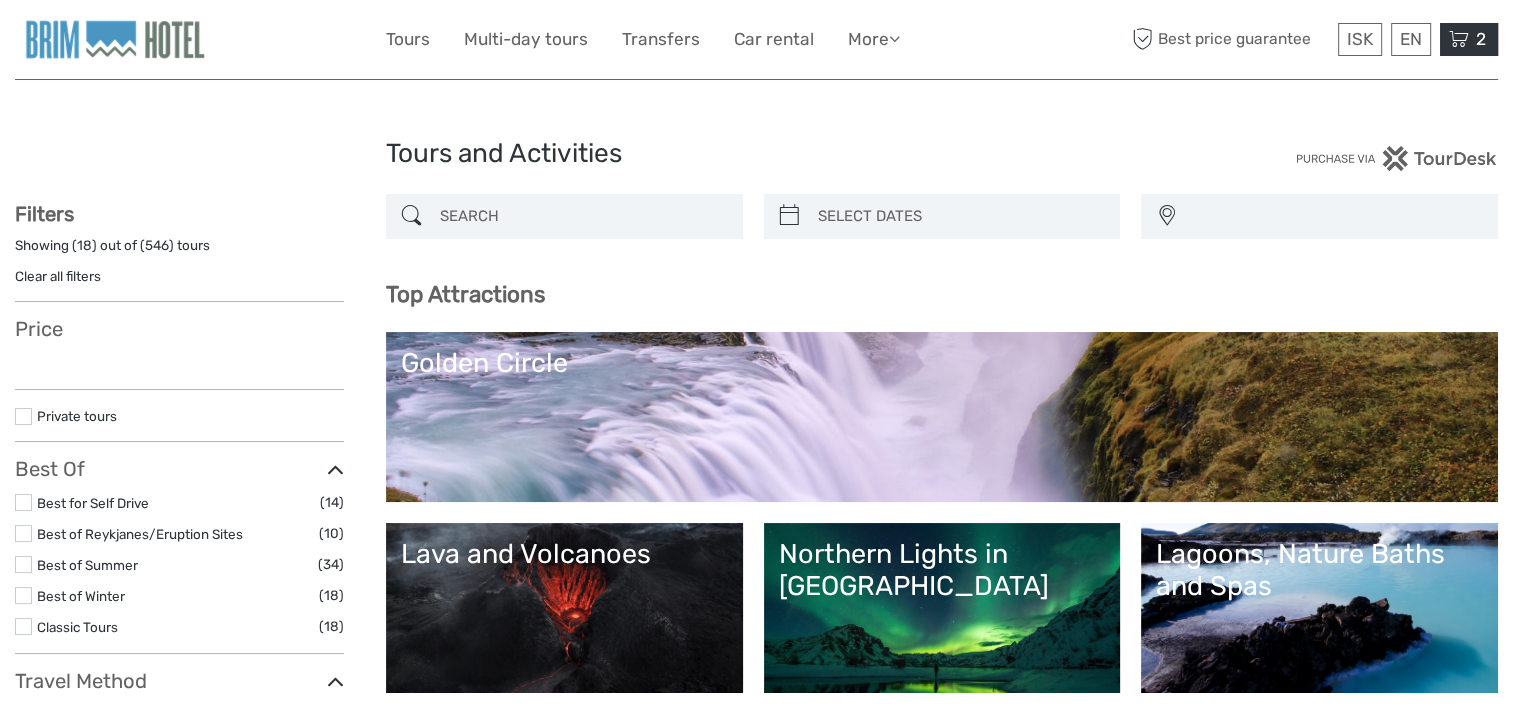 select 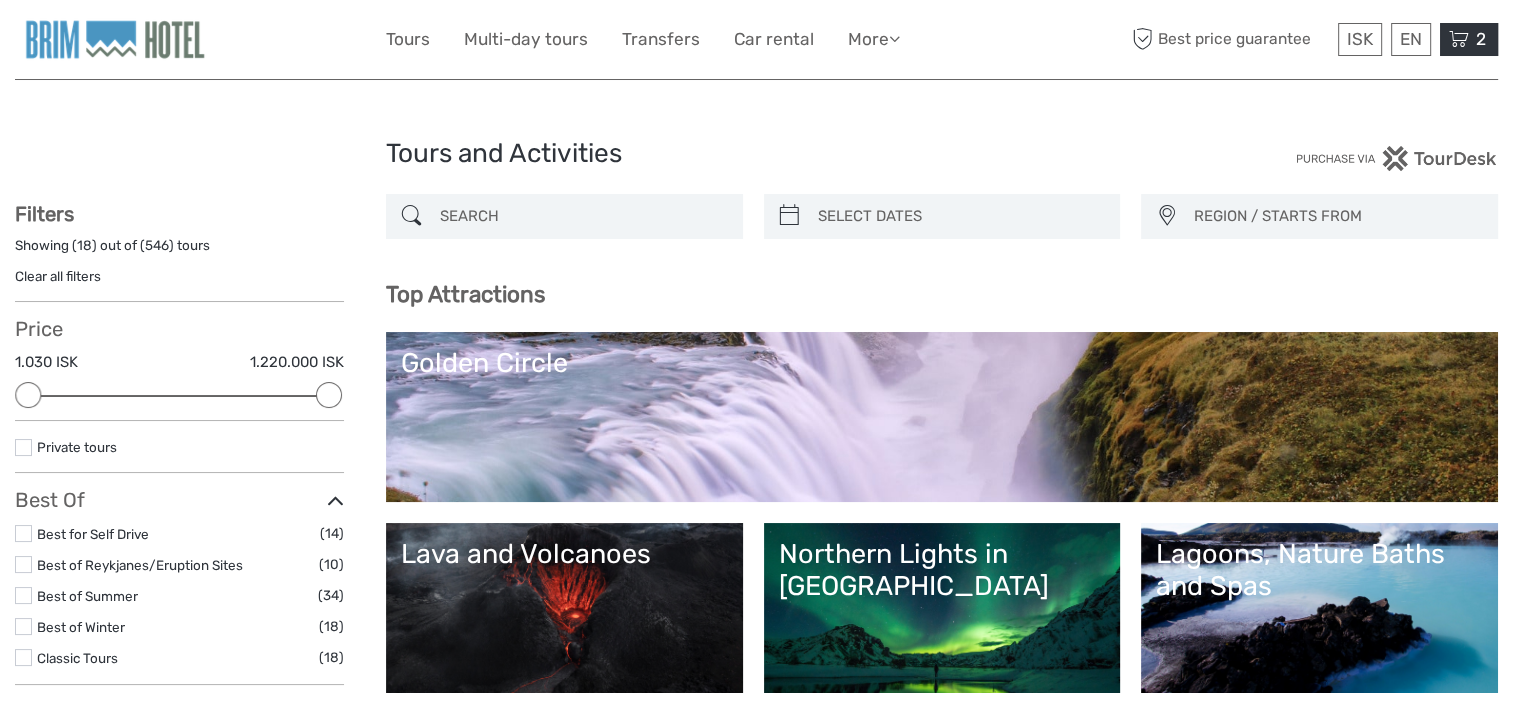 click at bounding box center [1459, 39] 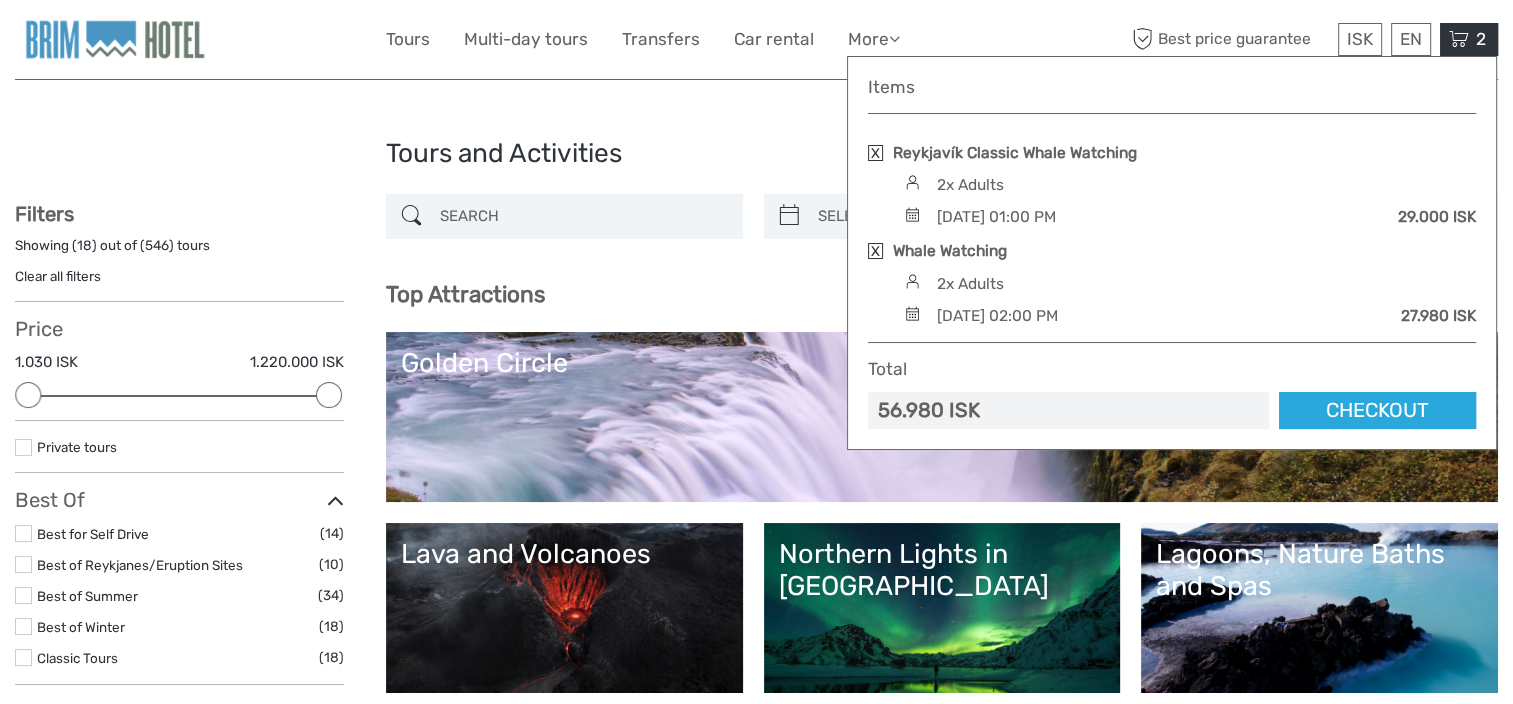 scroll, scrollTop: 0, scrollLeft: 0, axis: both 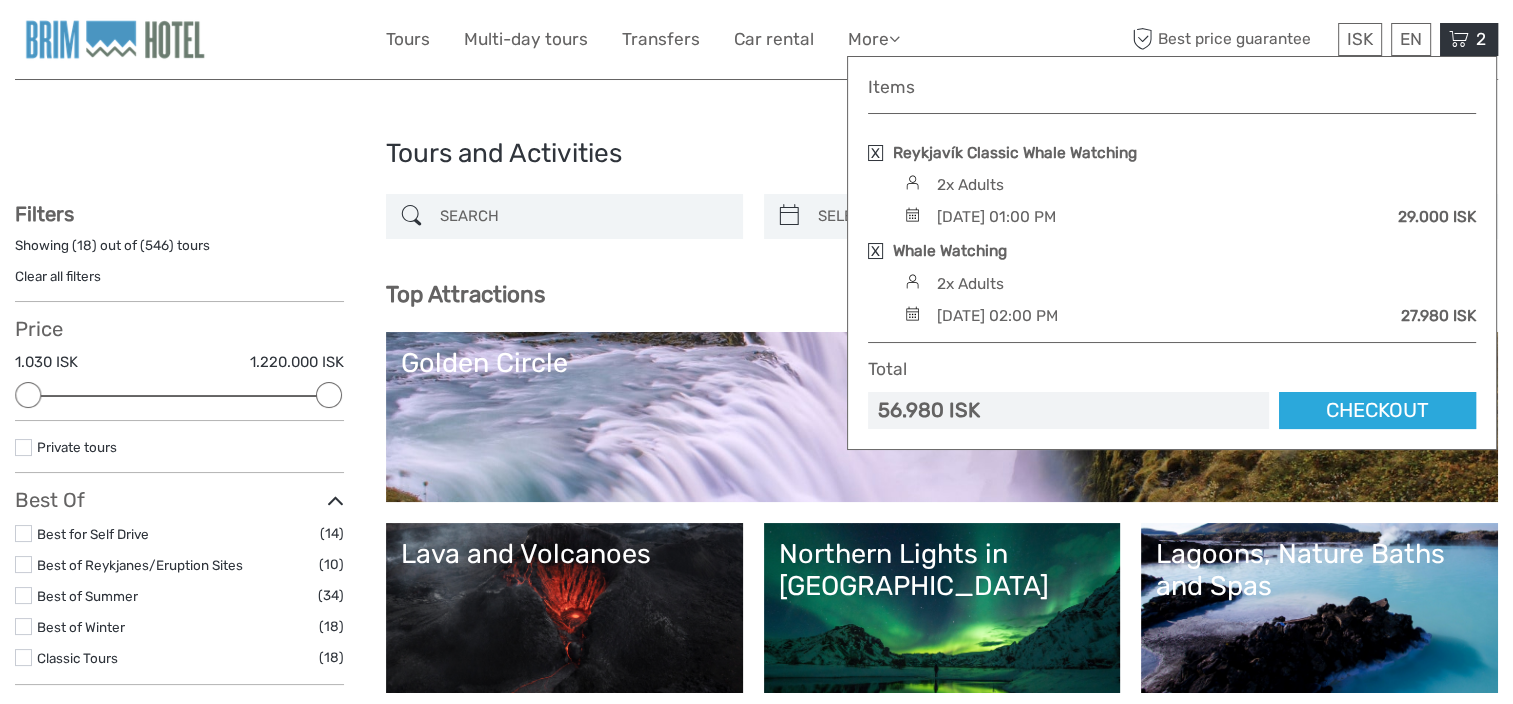 click at bounding box center (875, 153) 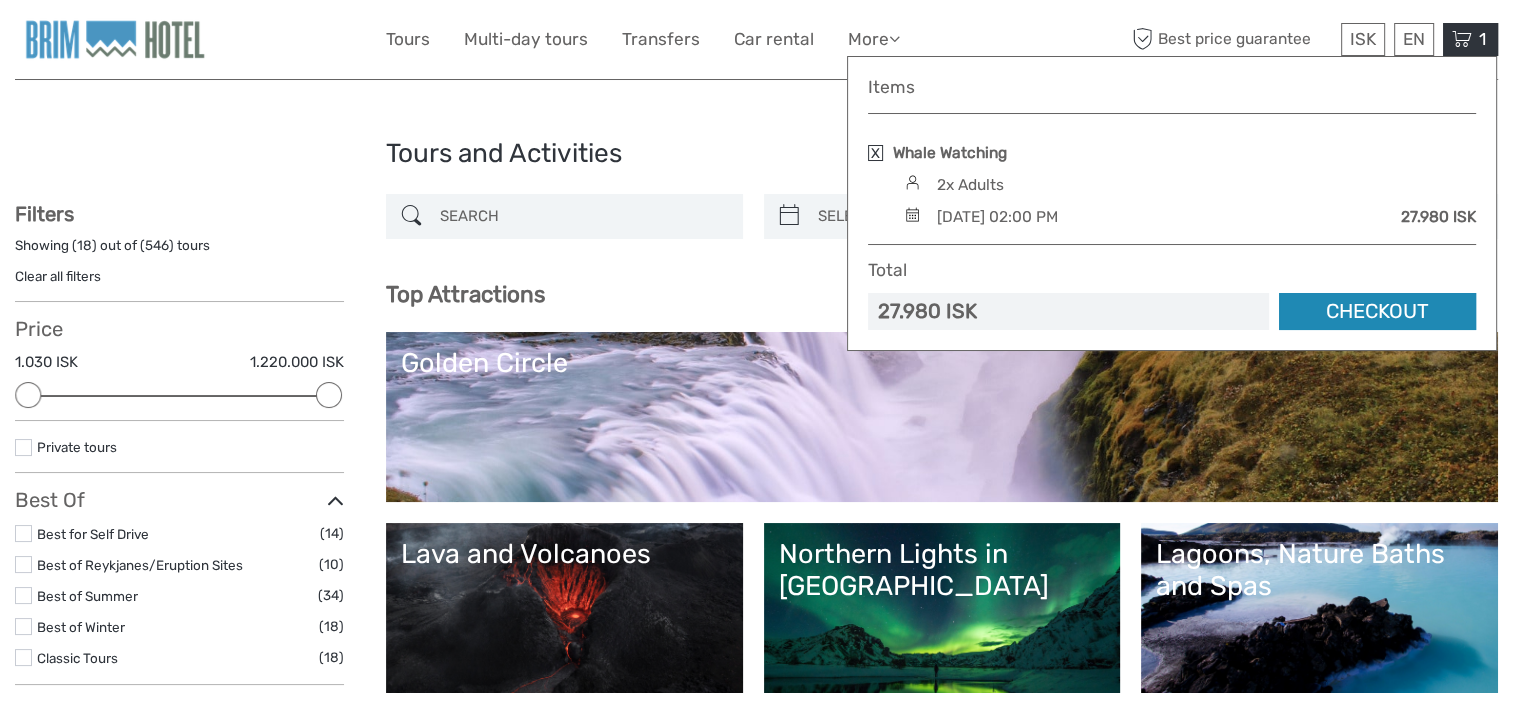click on "Checkout" at bounding box center (1377, 311) 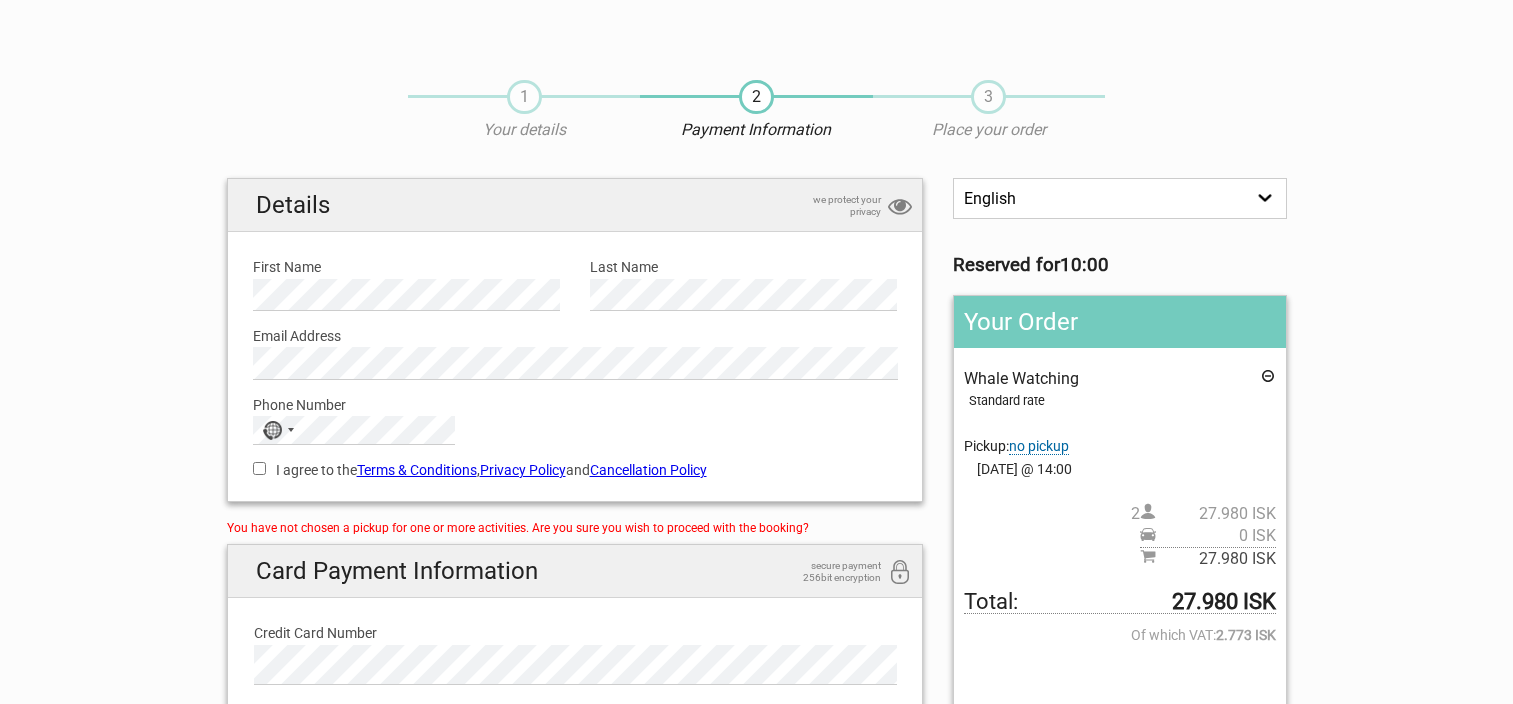 scroll, scrollTop: 0, scrollLeft: 0, axis: both 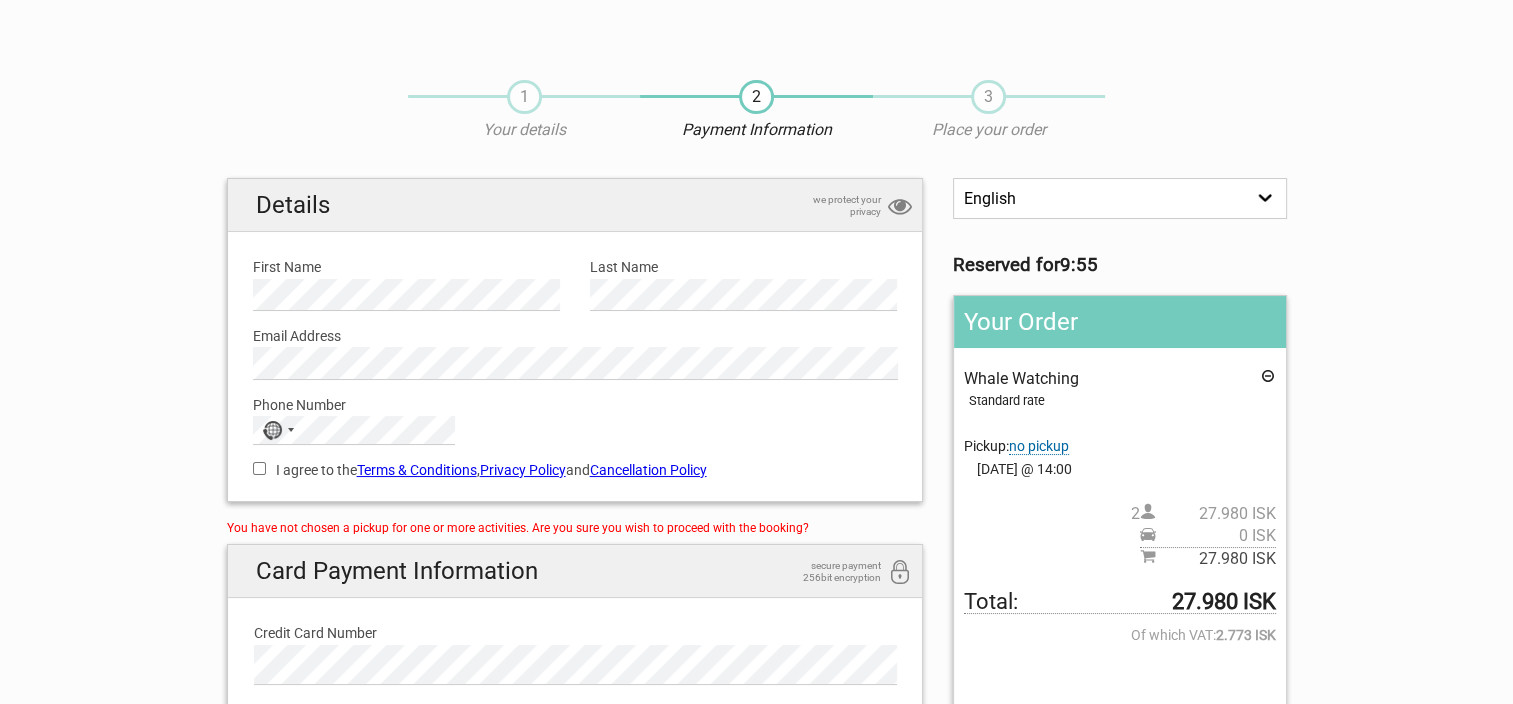 click on "Phone Number" at bounding box center (575, 405) 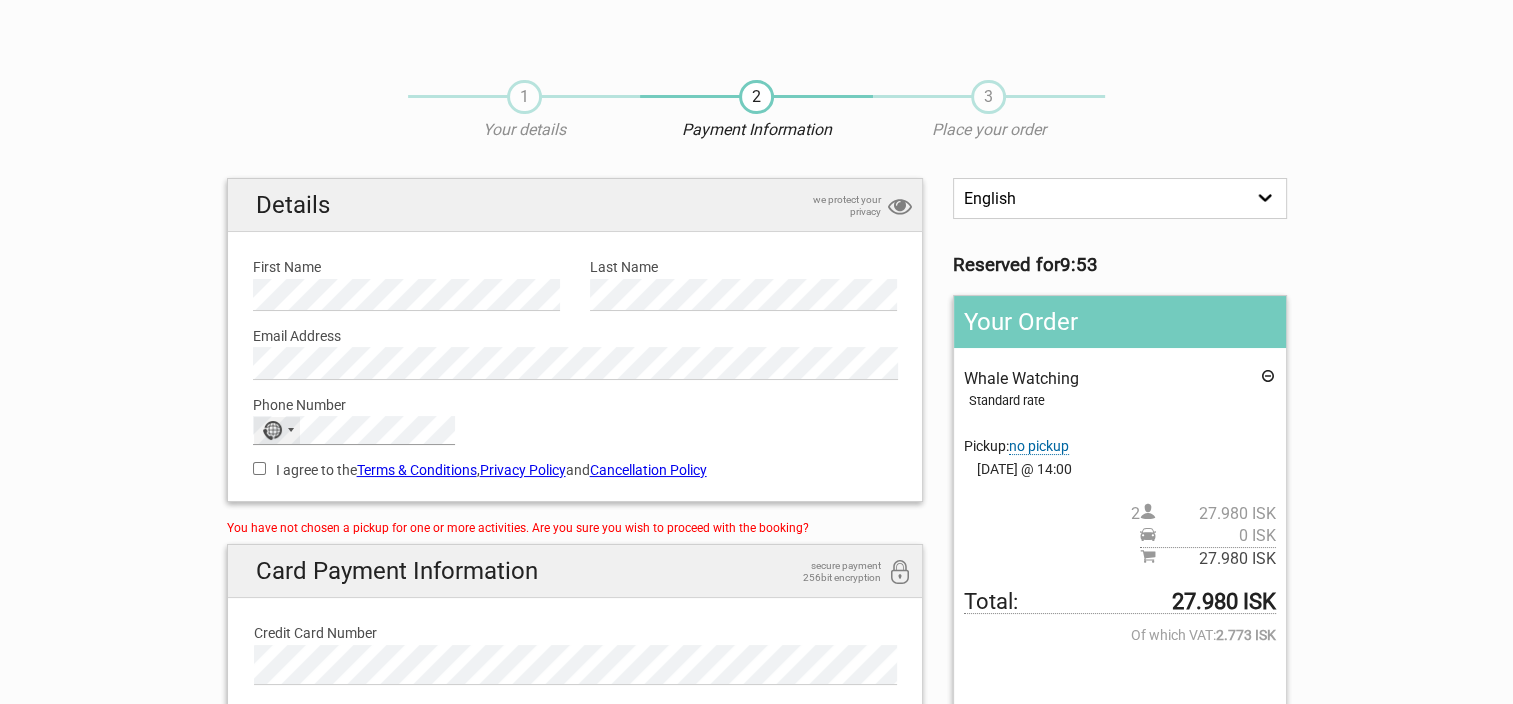 click on "No country selected 244 results found Afghanistan +93 Albania +355 Algeria +213 American Samoa +1 Andorra +376 Angola +244 Anguilla +1 Antigua & Barbuda +1 Argentina +54 Armenia +374 Aruba +297 Ascension Island +247 Australia +61 Austria +43 Azerbaijan +994 Bahamas +1 Bahrain +973 Bangladesh +880 Barbados +1 Belarus +375 Belgium +32 Belize +501 Benin +229 Bermuda +1 Bhutan +975 Bolivia +591 Bosnia & Herzegovina +387 Botswana +267 Brazil +55 British Indian Ocean Territory +246 British Virgin Islands +1 Brunei +673 Bulgaria +359 Burkina Faso +226 Burundi +257 Cambodia +855 Cameroon +237 Canada +1 Cape Verde +238 Caribbean Netherlands +599 Cayman Islands +1 Central African Republic +236 Chad +235 Chile +56 China +86 Christmas Island +61 Cocos (Keeling) Islands +61 Colombia +57 Comoros +269 Congo - Brazzaville +242 Congo - Kinshasa +243 Cook Islands +682 Costa Rica +506 Croatia +385 Cuba +53 Curaçao +599 Cyprus +357 Czechia +420 Côte d’Ivoire +225 Denmark +45 Djibouti +253 Dominica +1 Dominican Republic +1 +1" at bounding box center [354, 430] 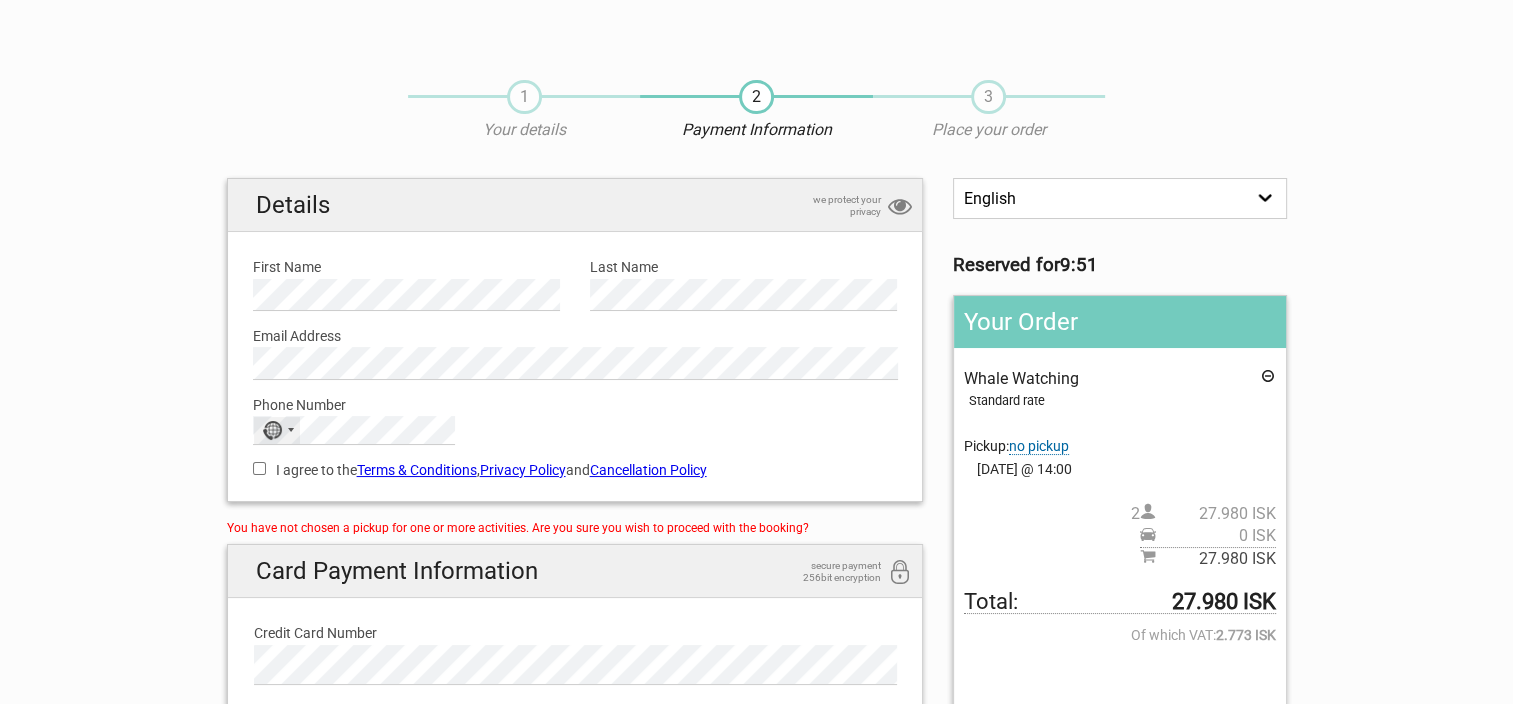 click at bounding box center (291, 430) 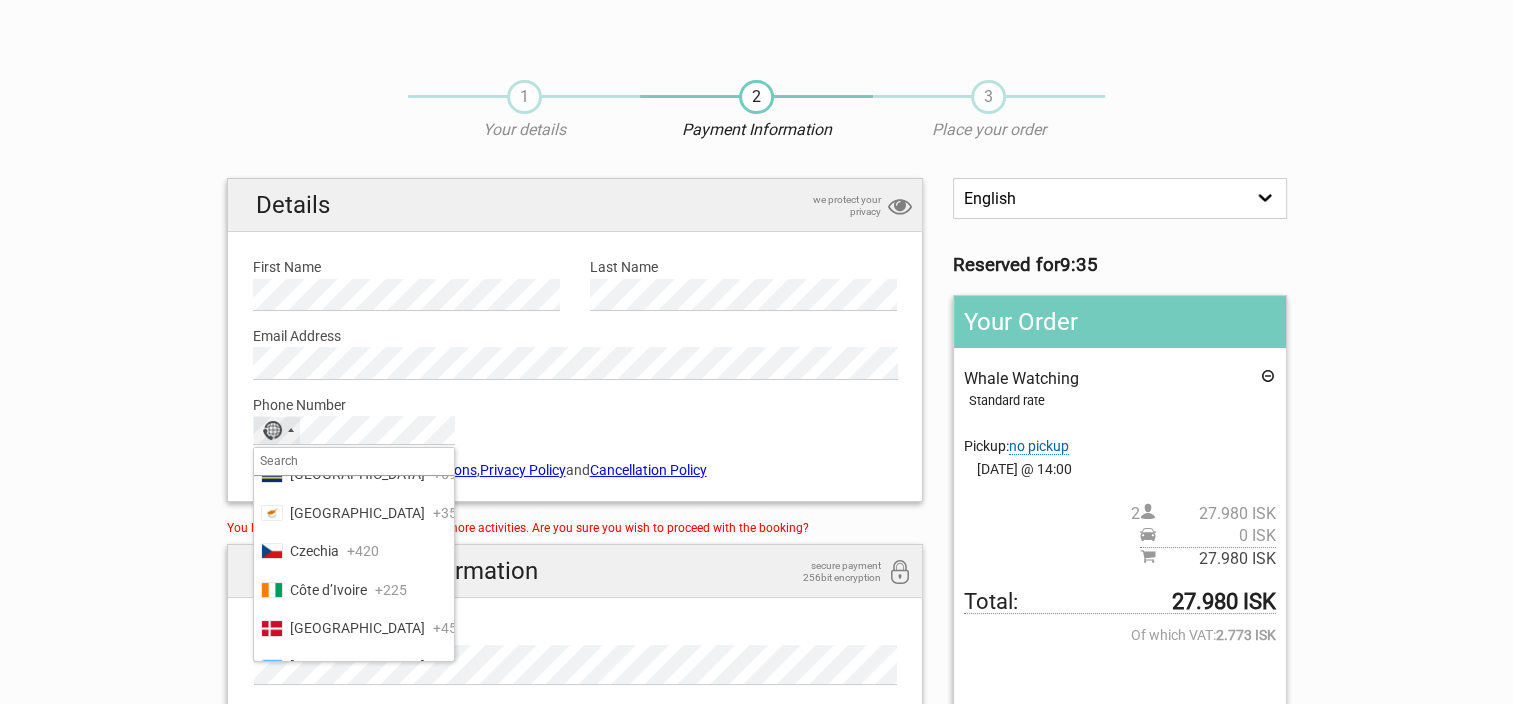 scroll, scrollTop: 2300, scrollLeft: 0, axis: vertical 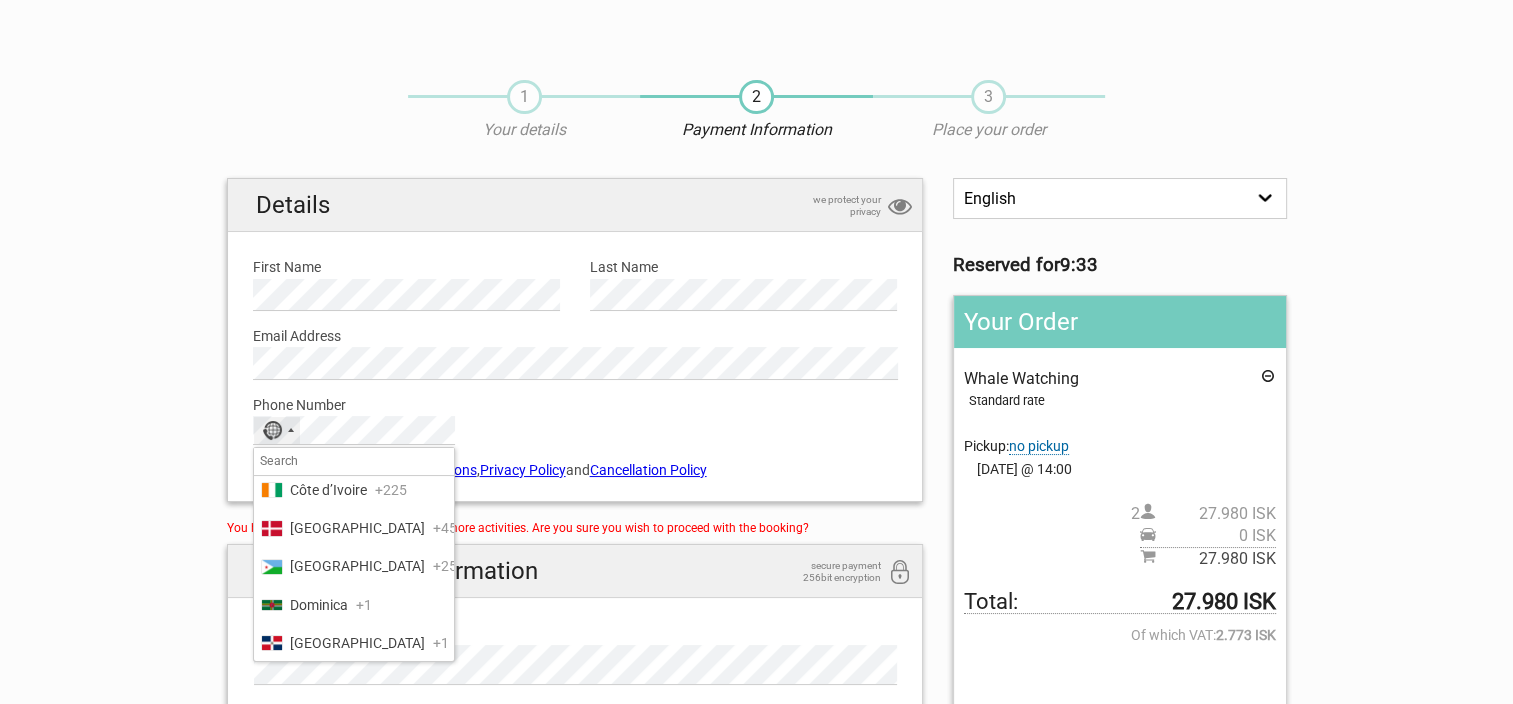 click on "Czechia" at bounding box center [314, 451] 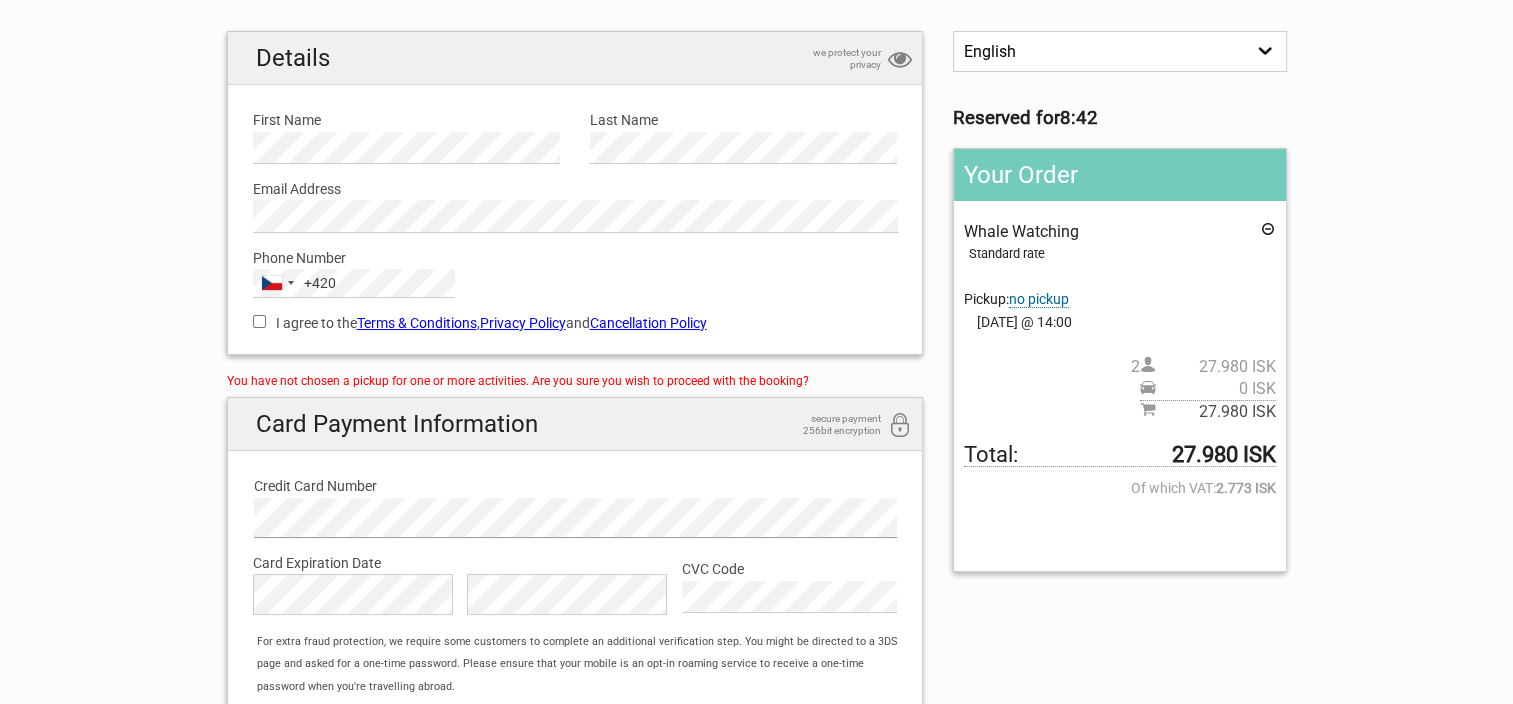 scroll, scrollTop: 200, scrollLeft: 0, axis: vertical 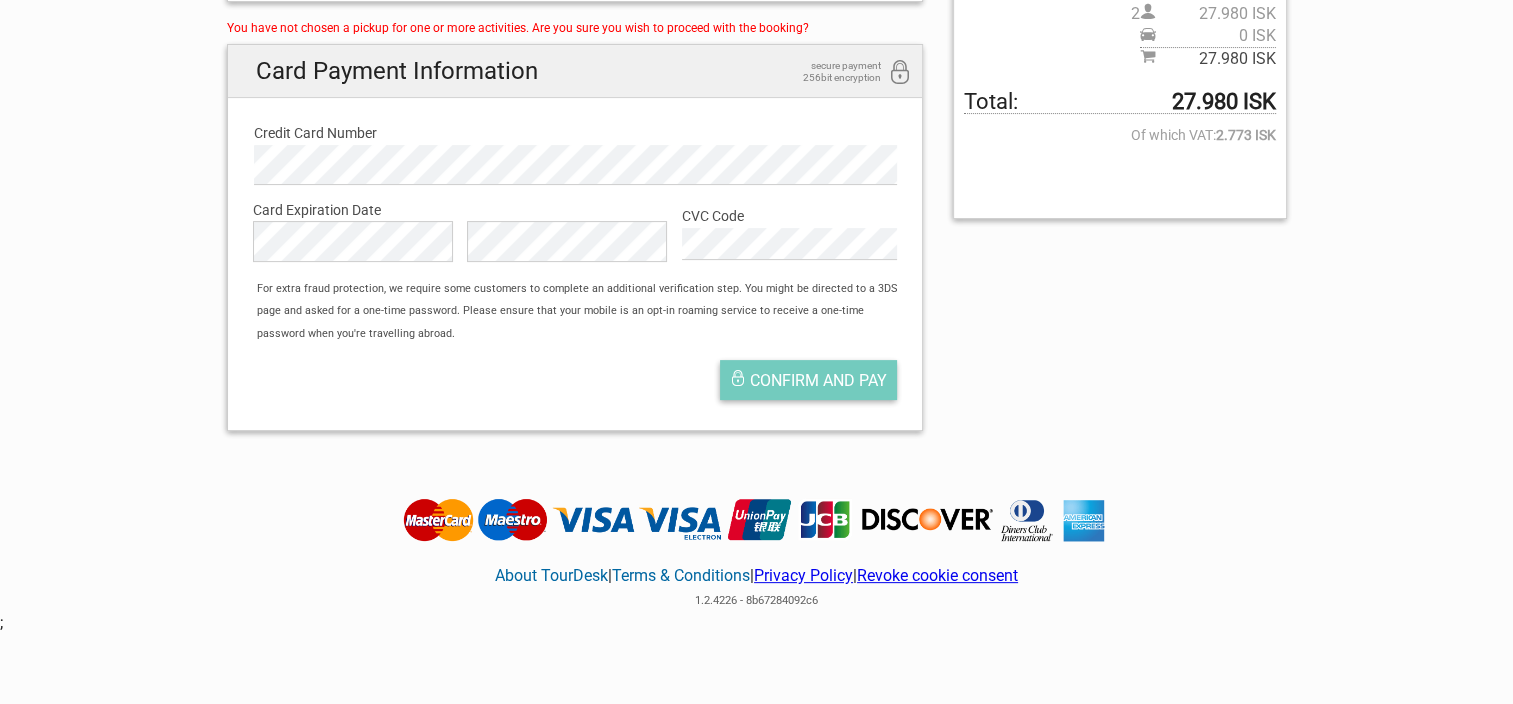click on "Confirm and pay" at bounding box center [818, 380] 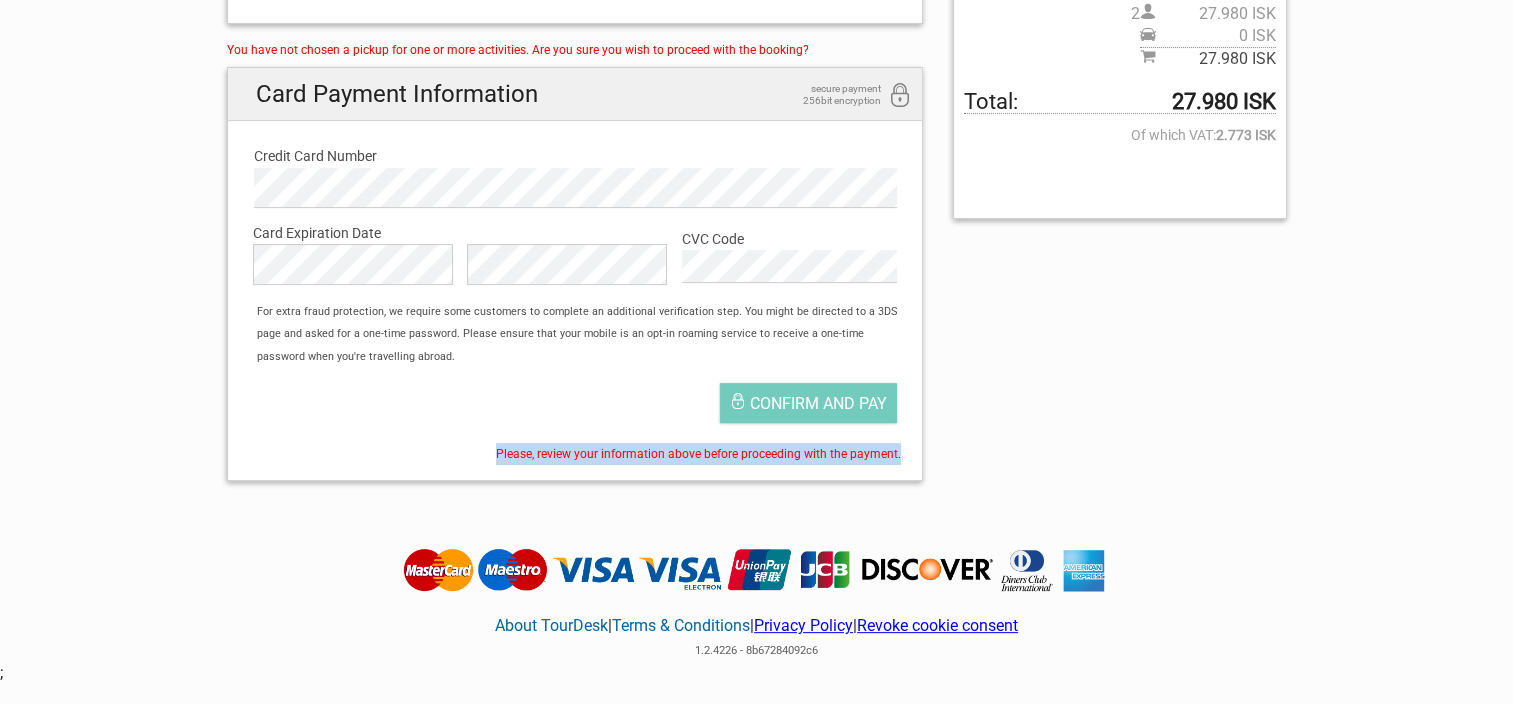 drag, startPoint x: 505, startPoint y: 456, endPoint x: 904, endPoint y: 441, distance: 399.28186 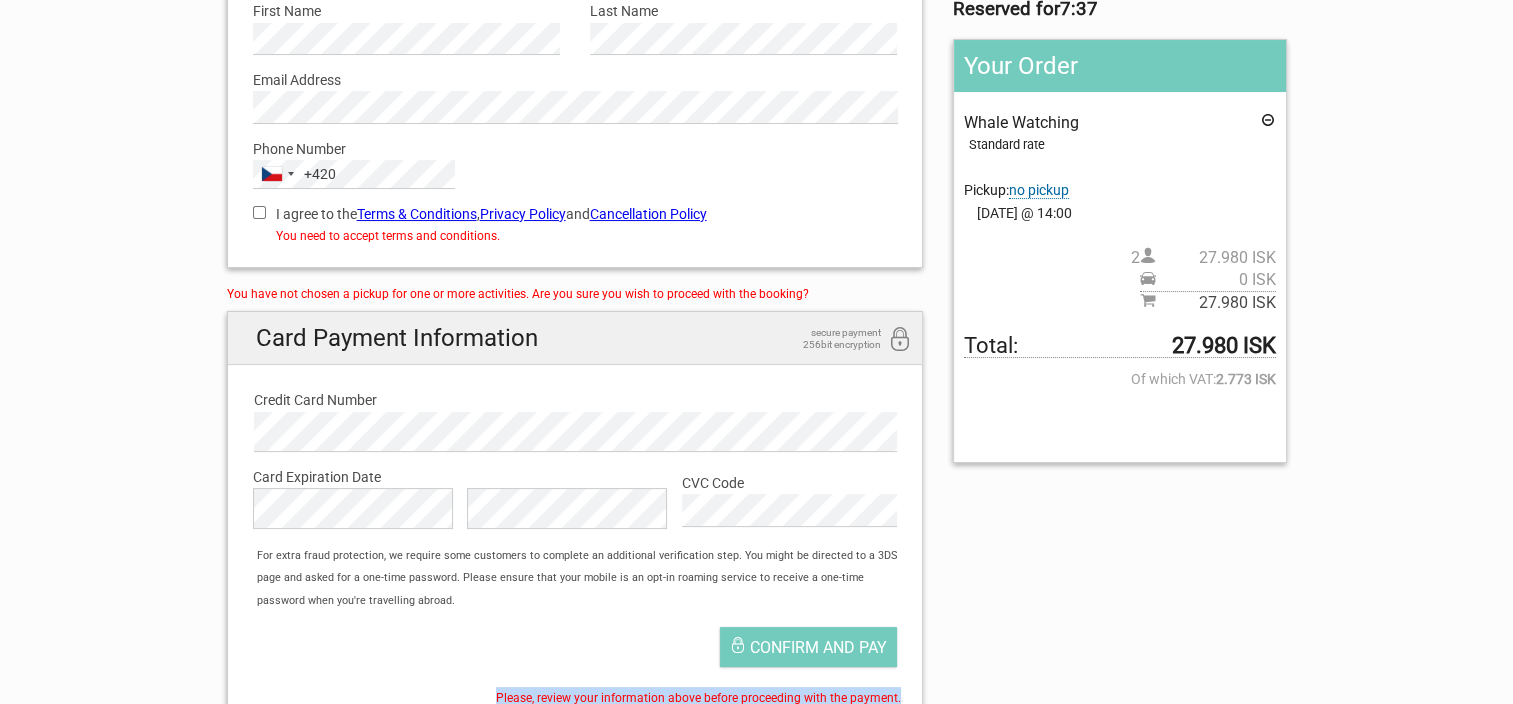 scroll, scrollTop: 400, scrollLeft: 0, axis: vertical 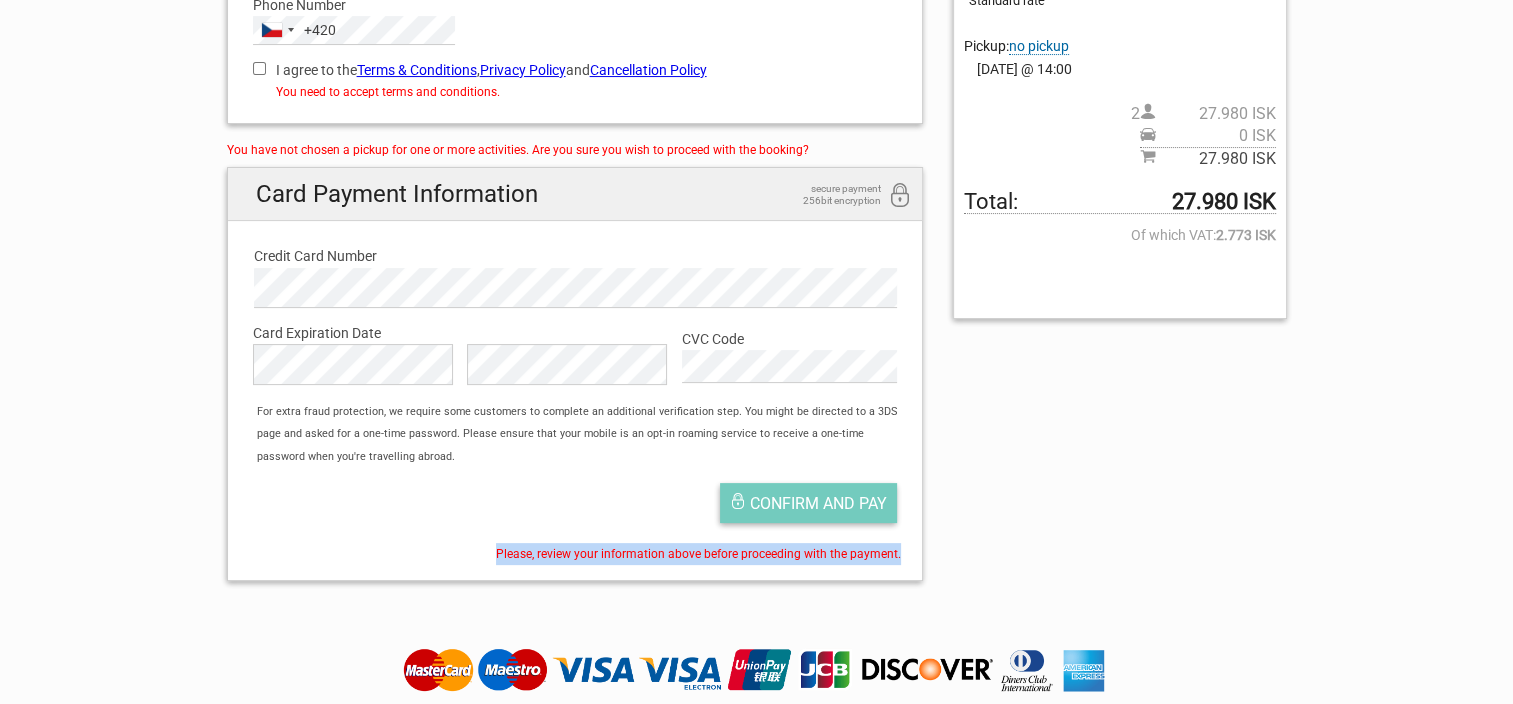 click on "Confirm and pay" at bounding box center [818, 503] 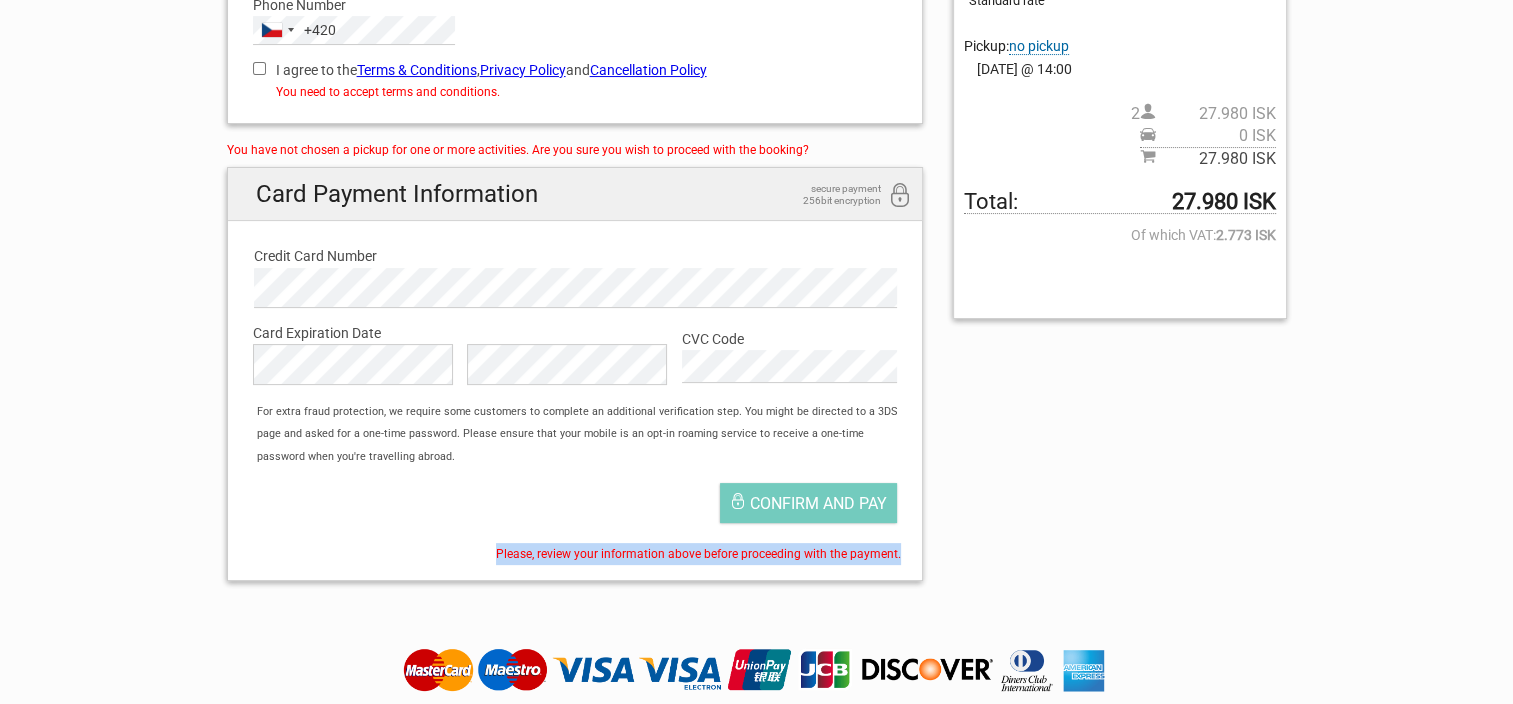 click on "I agree to the  Terms & Conditions ,  Privacy Policy  and  Cancellation Policy" at bounding box center (259, 68) 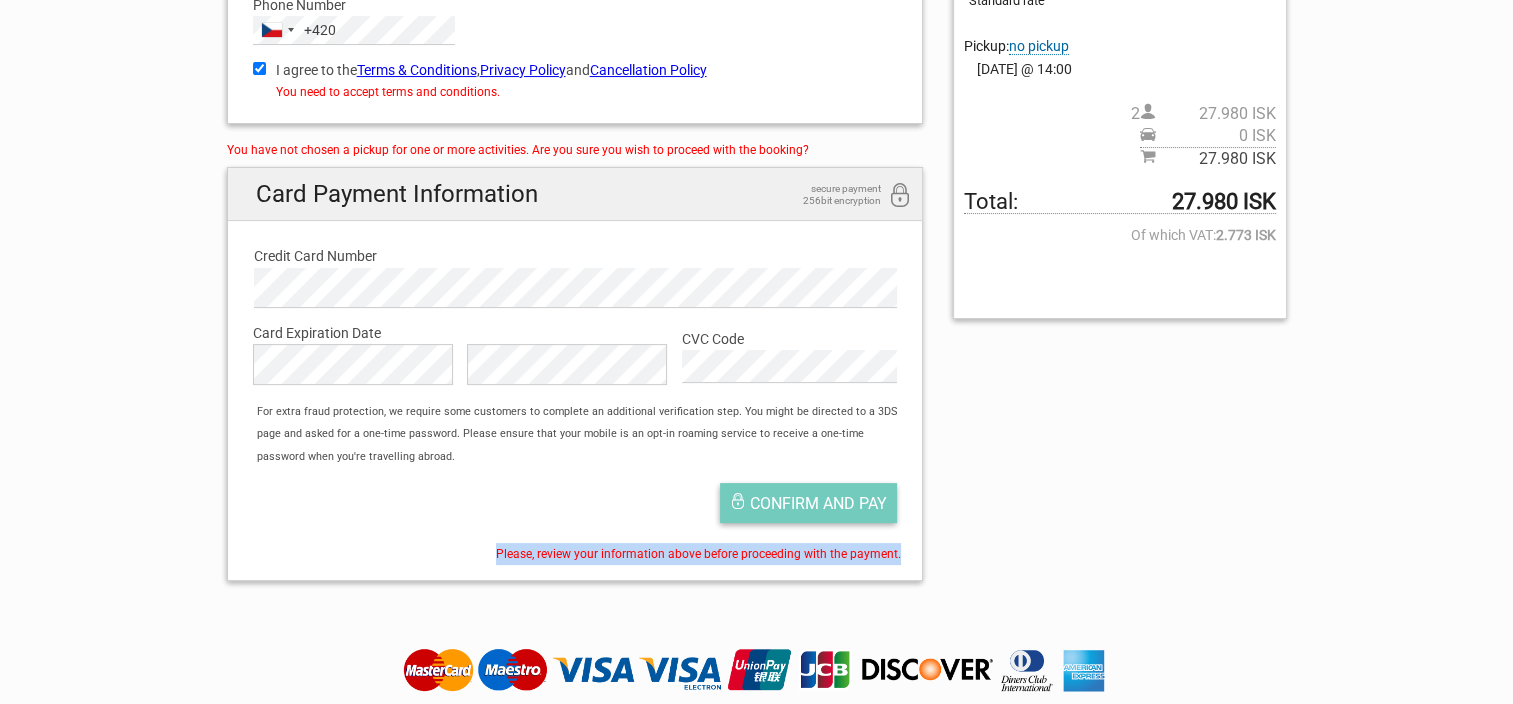 click on "Confirm and pay" at bounding box center (818, 503) 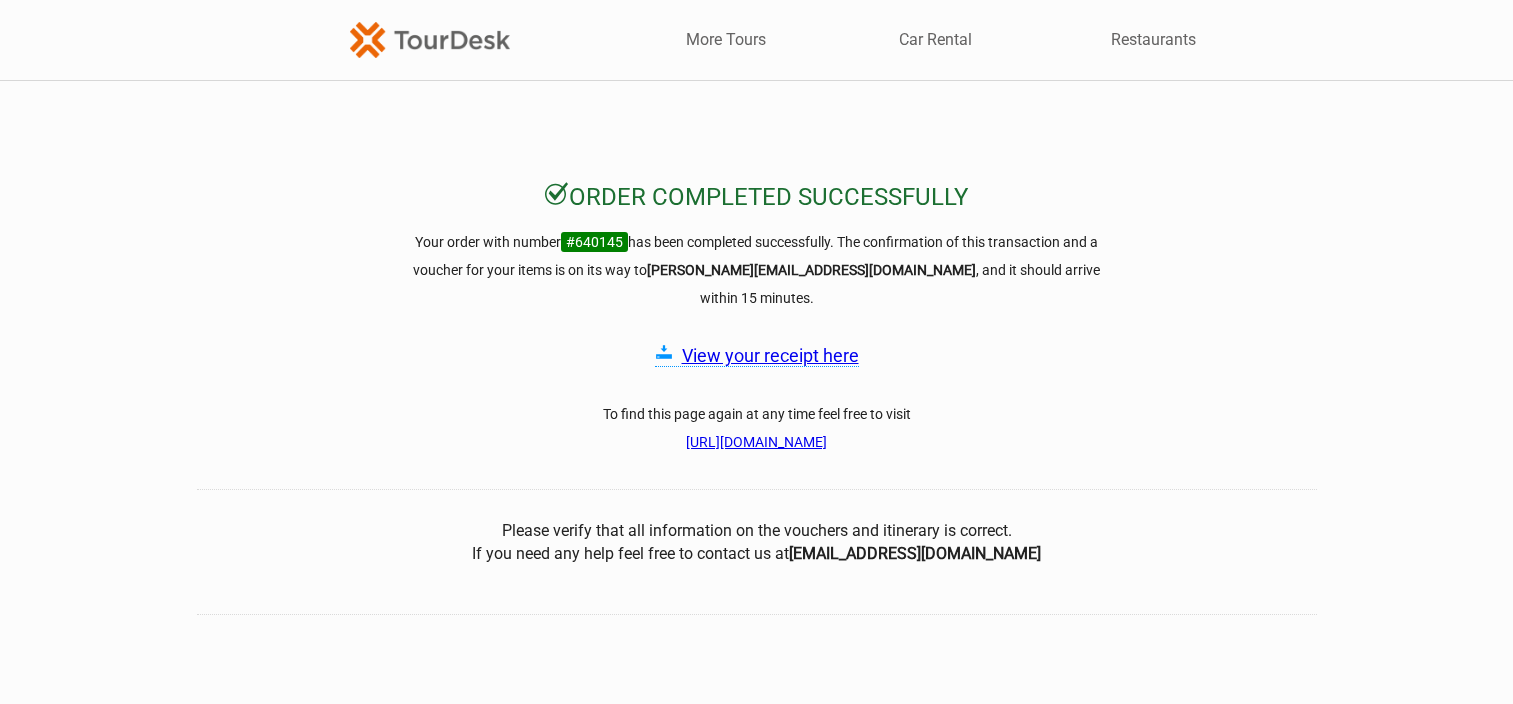 scroll, scrollTop: 0, scrollLeft: 0, axis: both 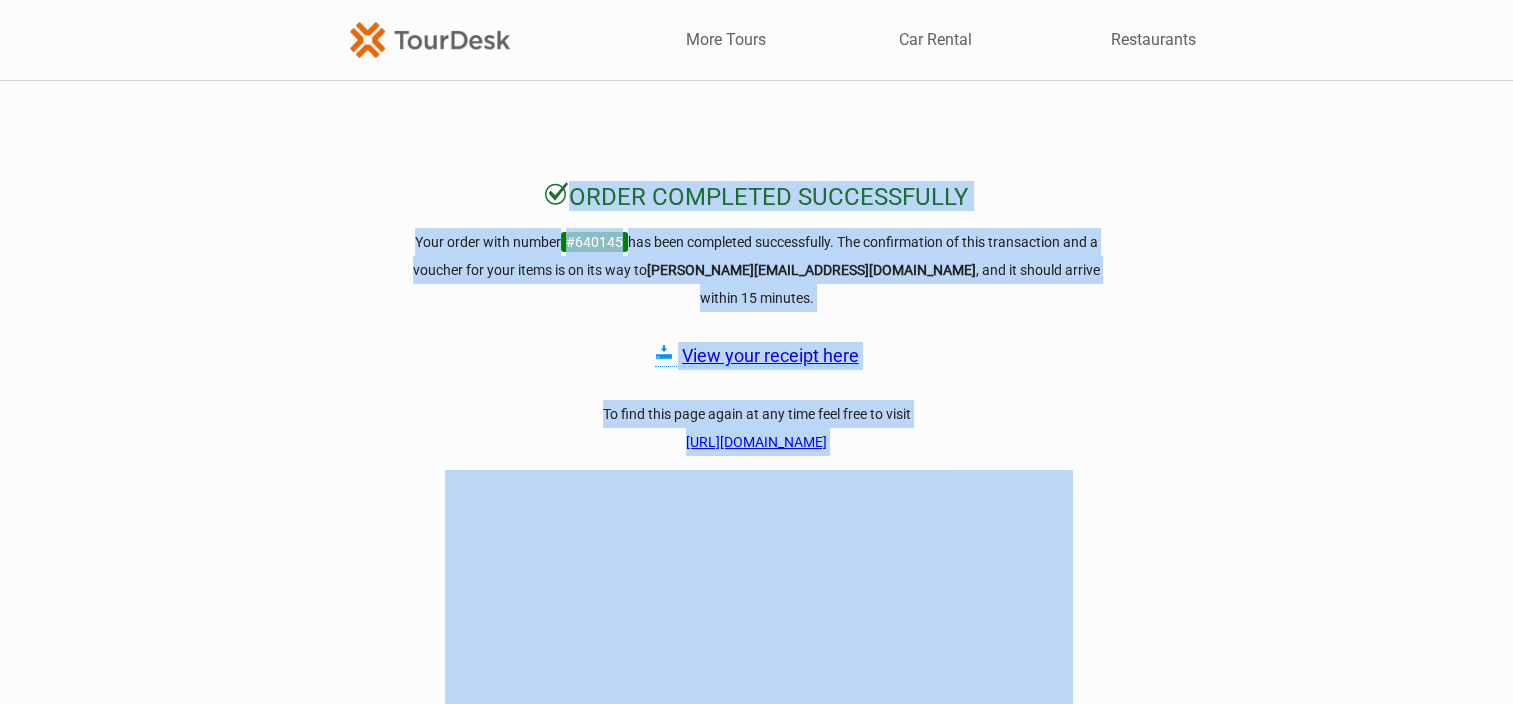 drag, startPoint x: 520, startPoint y: 173, endPoint x: 1076, endPoint y: 459, distance: 625.24554 